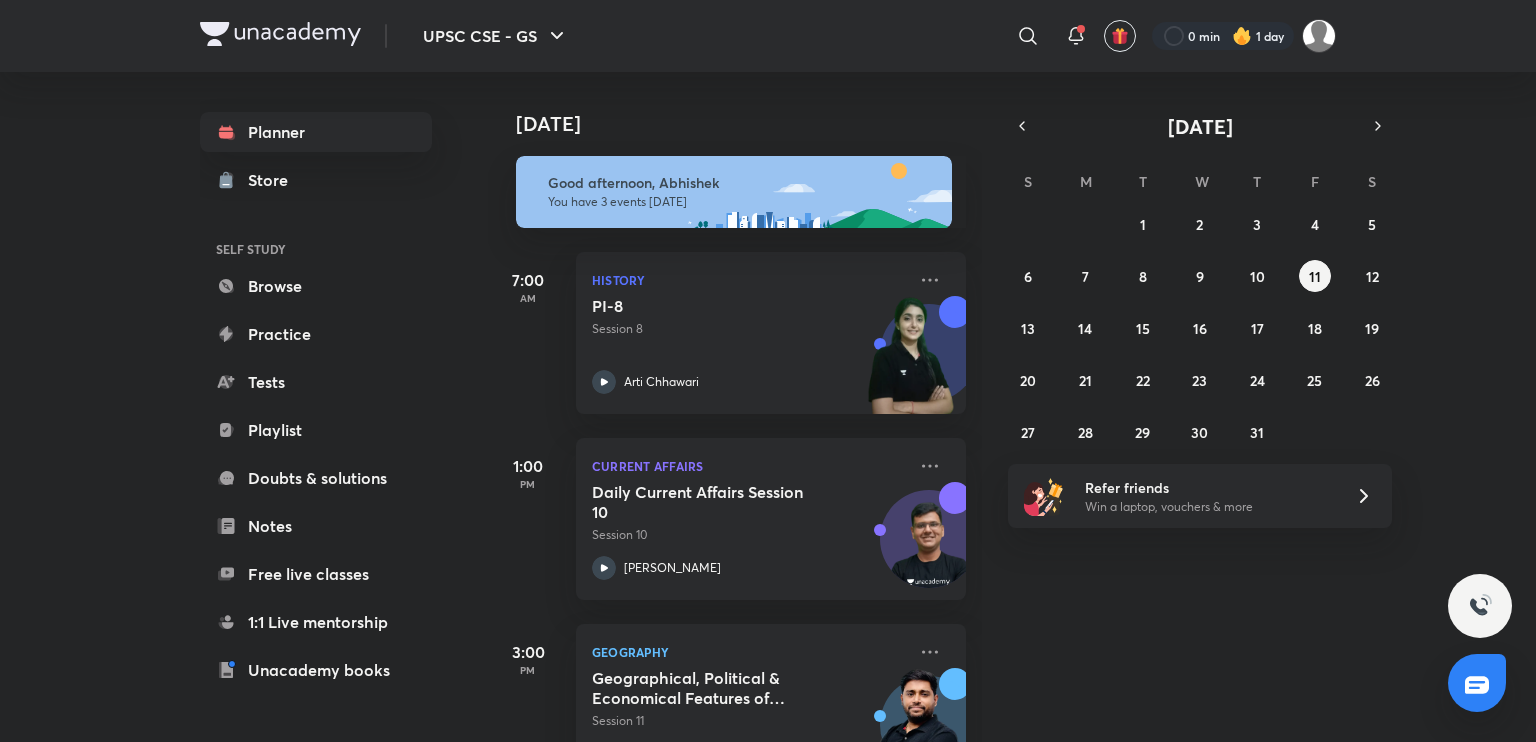 scroll, scrollTop: 0, scrollLeft: 0, axis: both 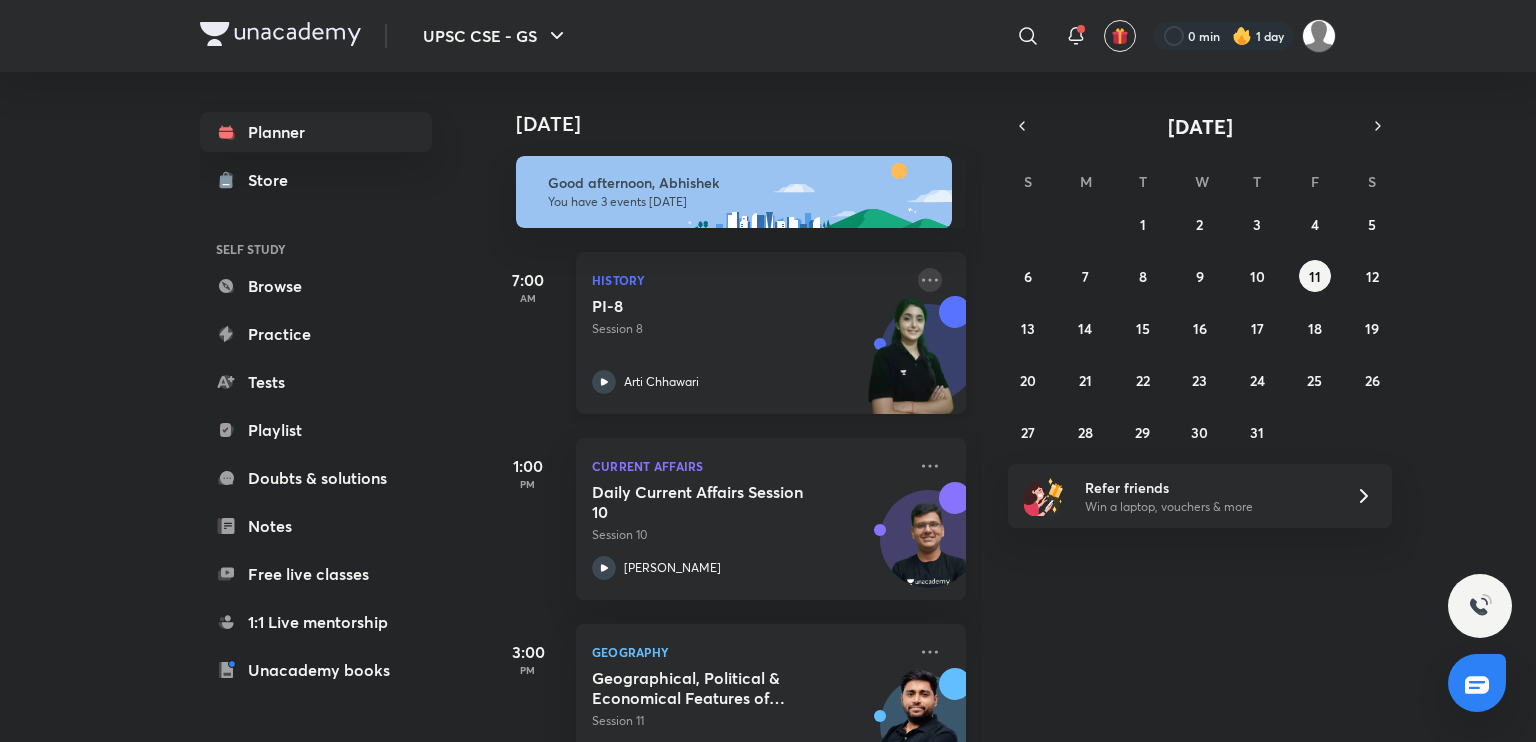 click 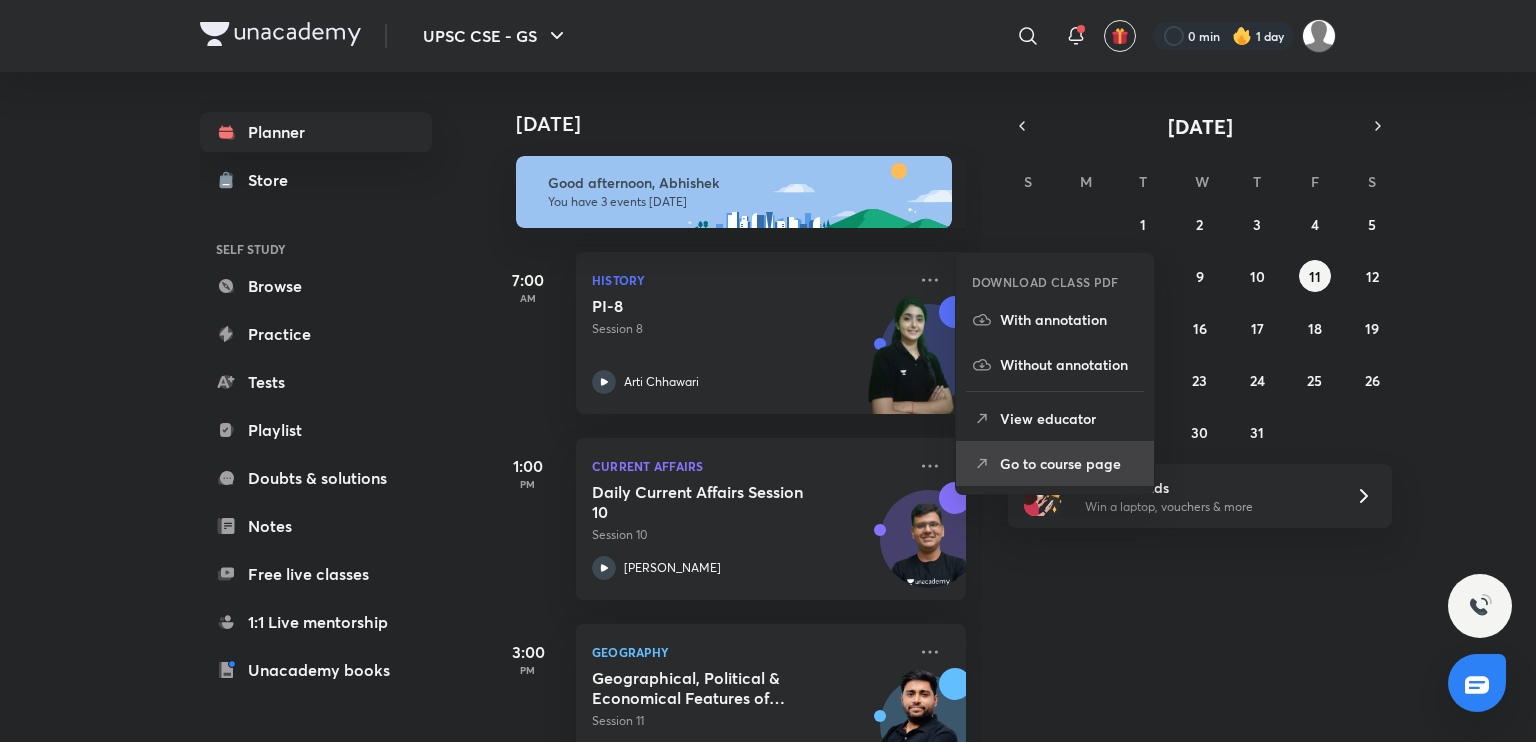 click 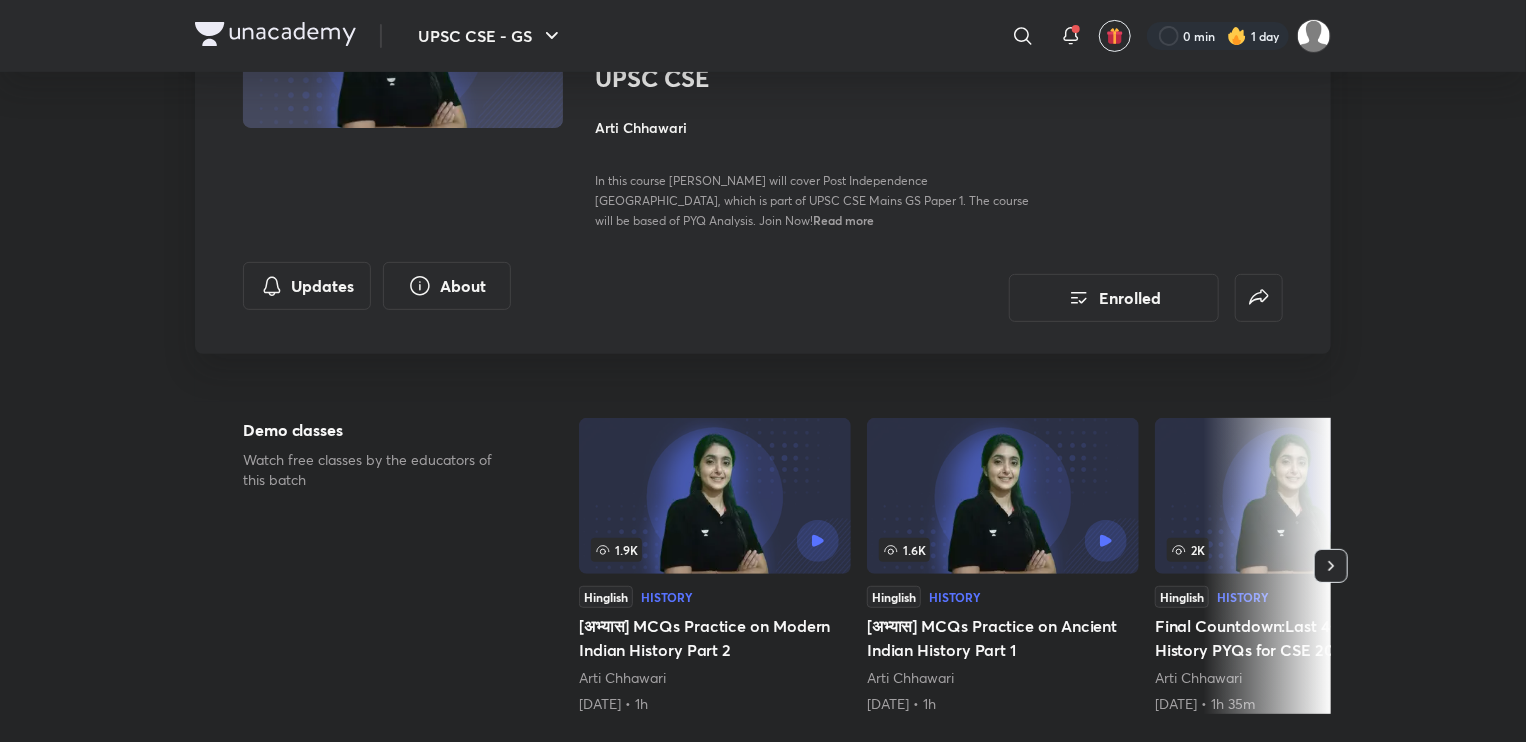 scroll, scrollTop: 267, scrollLeft: 0, axis: vertical 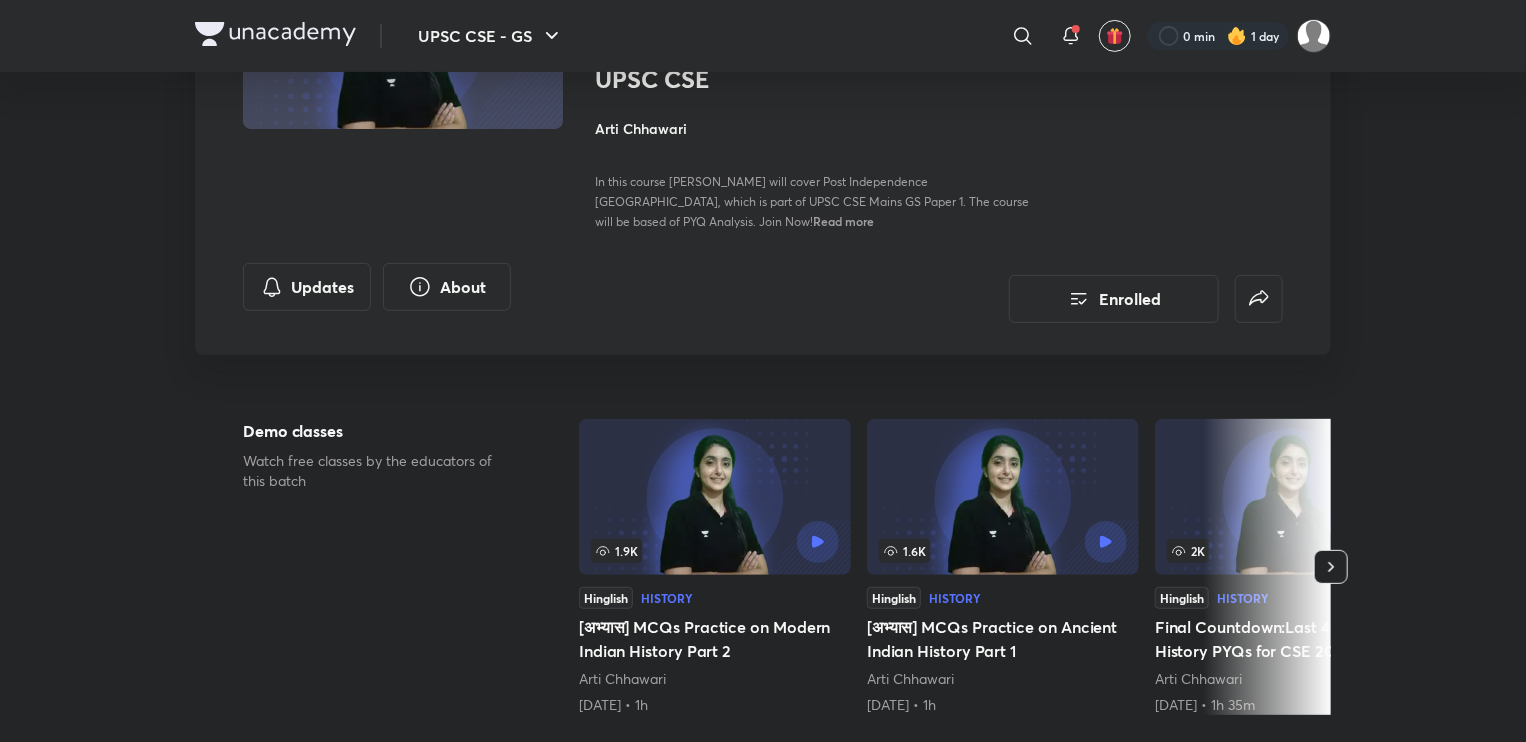 click 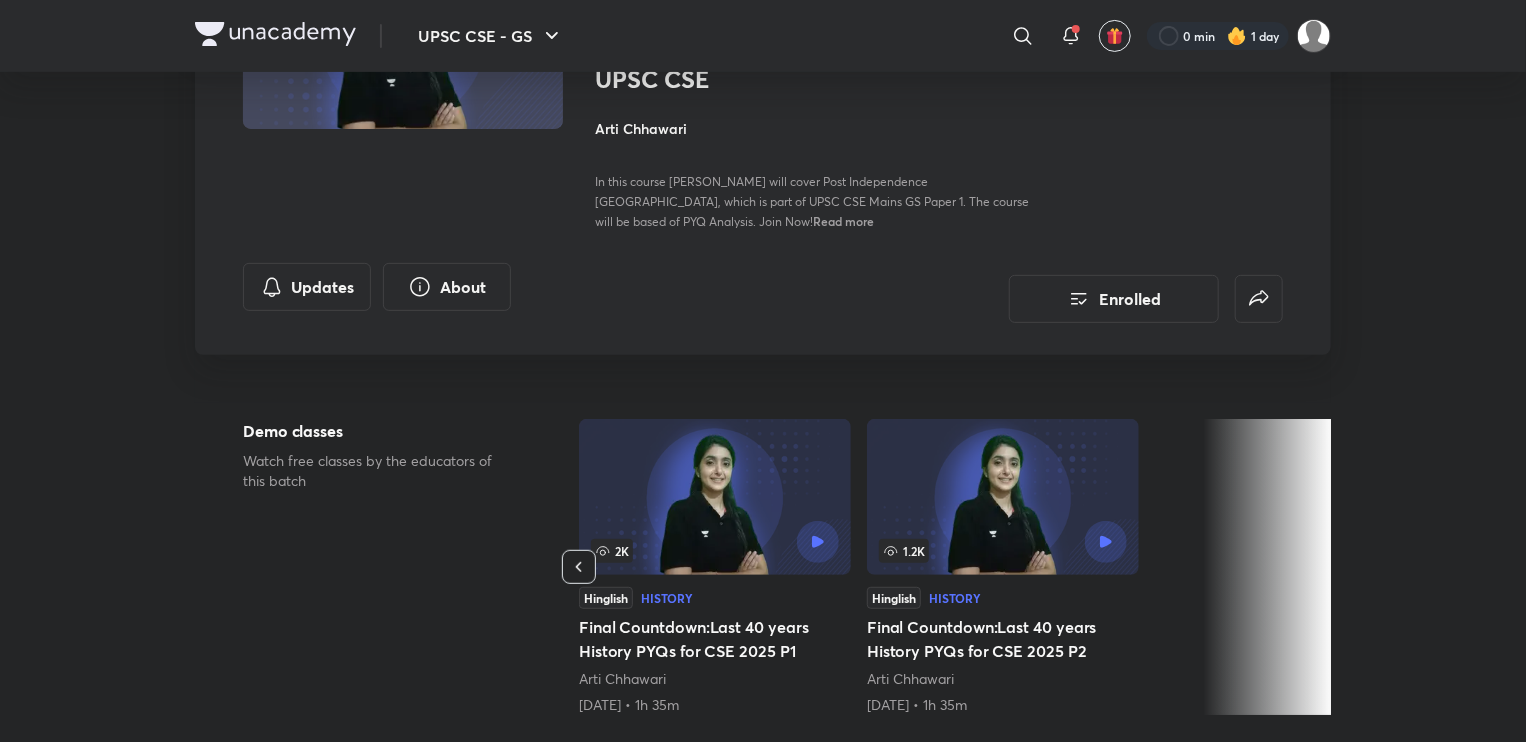click 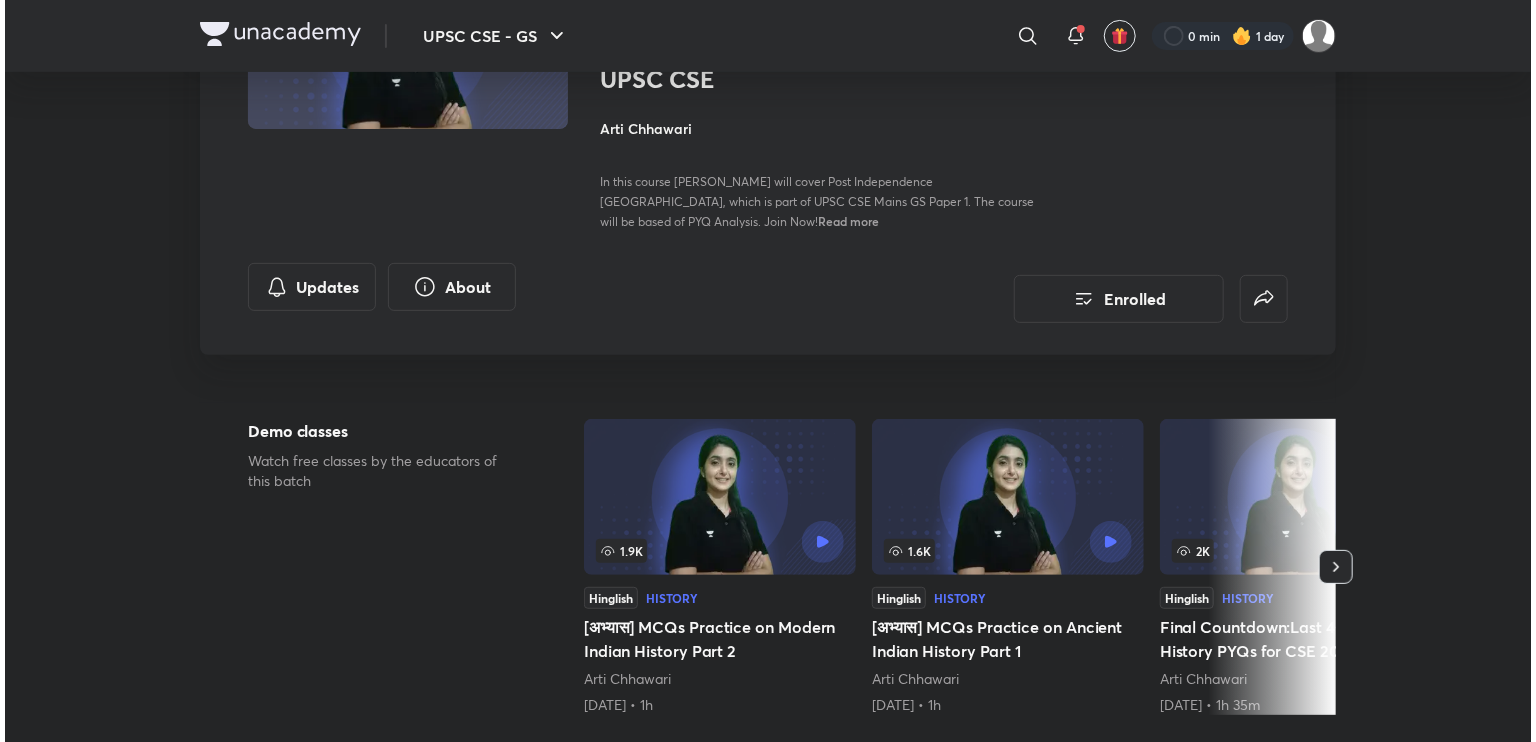 scroll, scrollTop: 0, scrollLeft: 0, axis: both 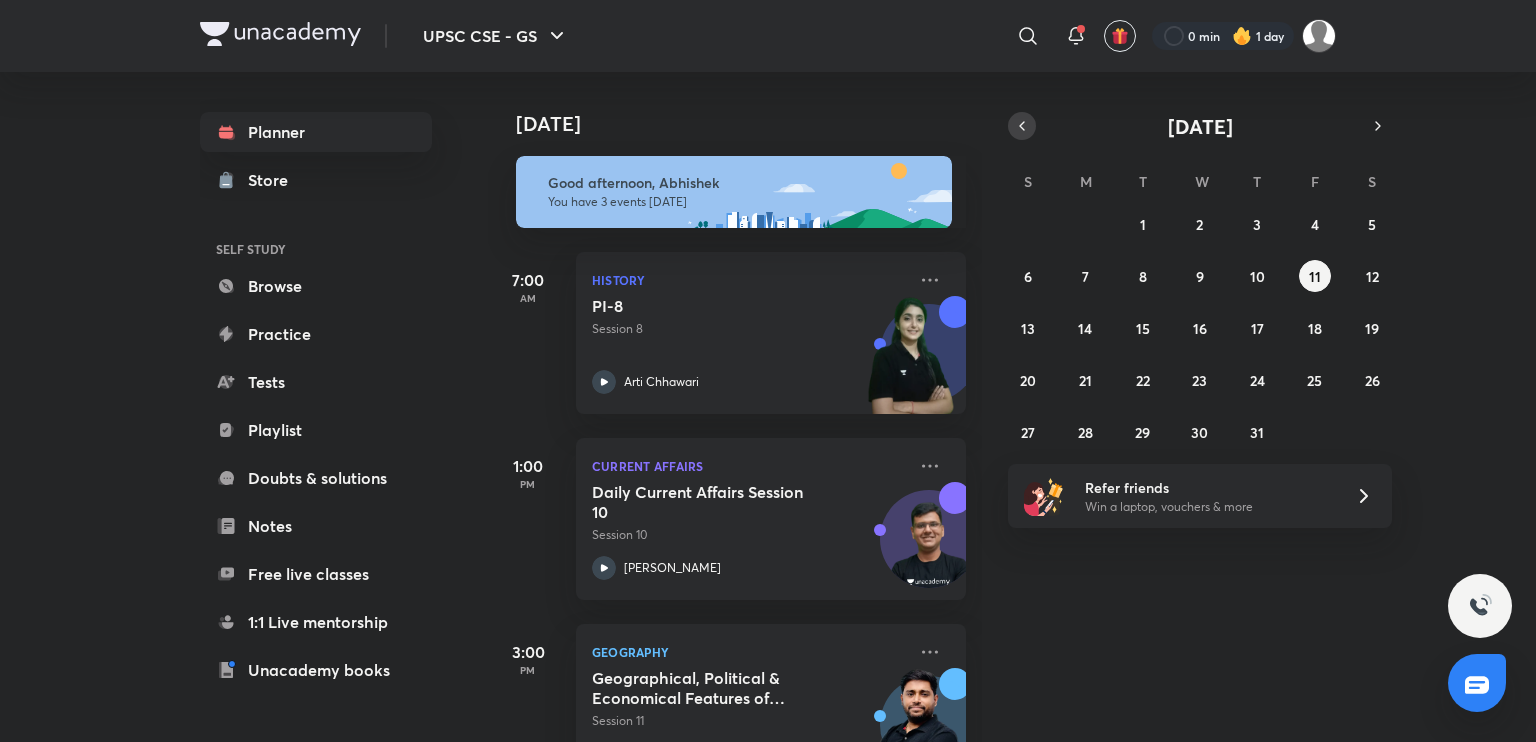 click at bounding box center (1022, 126) 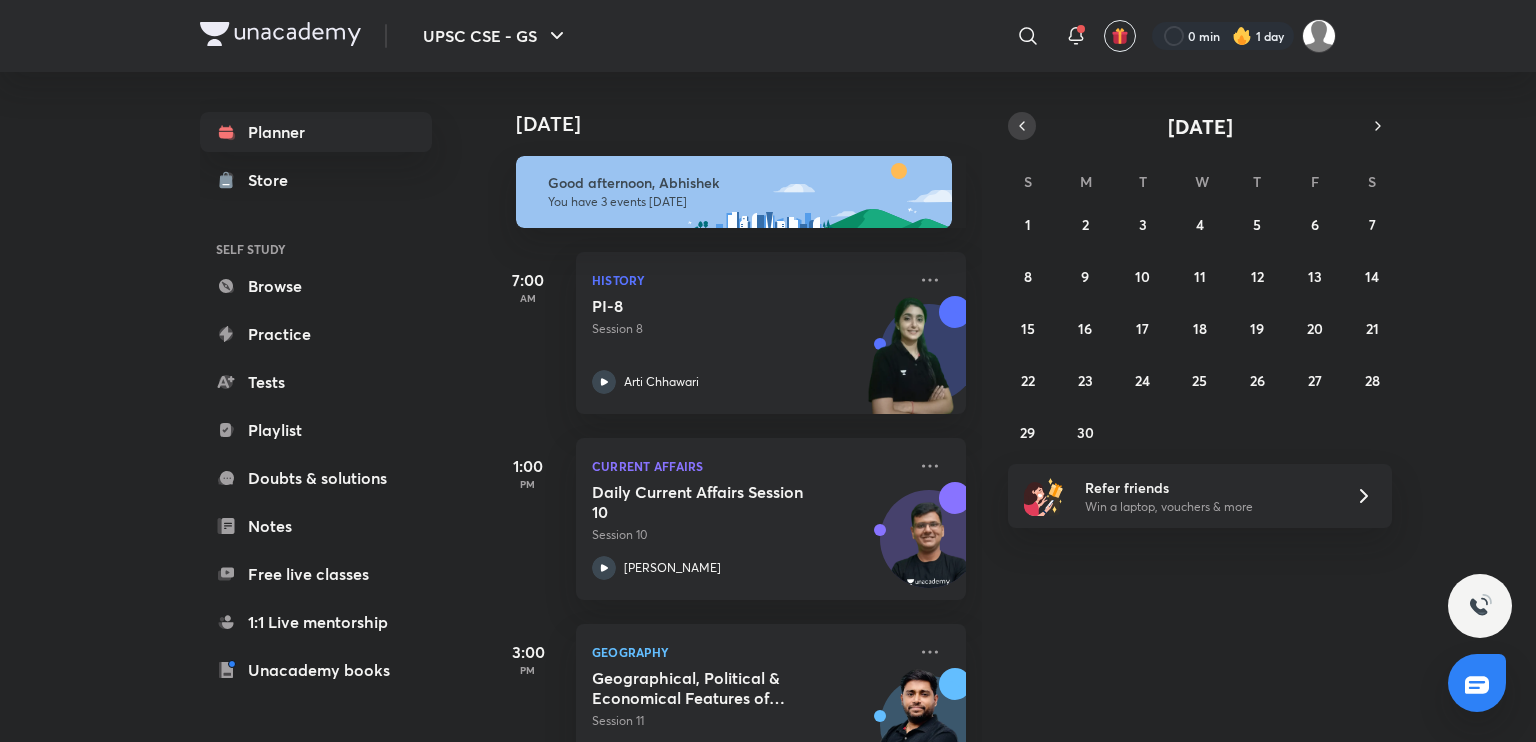 click at bounding box center [1022, 126] 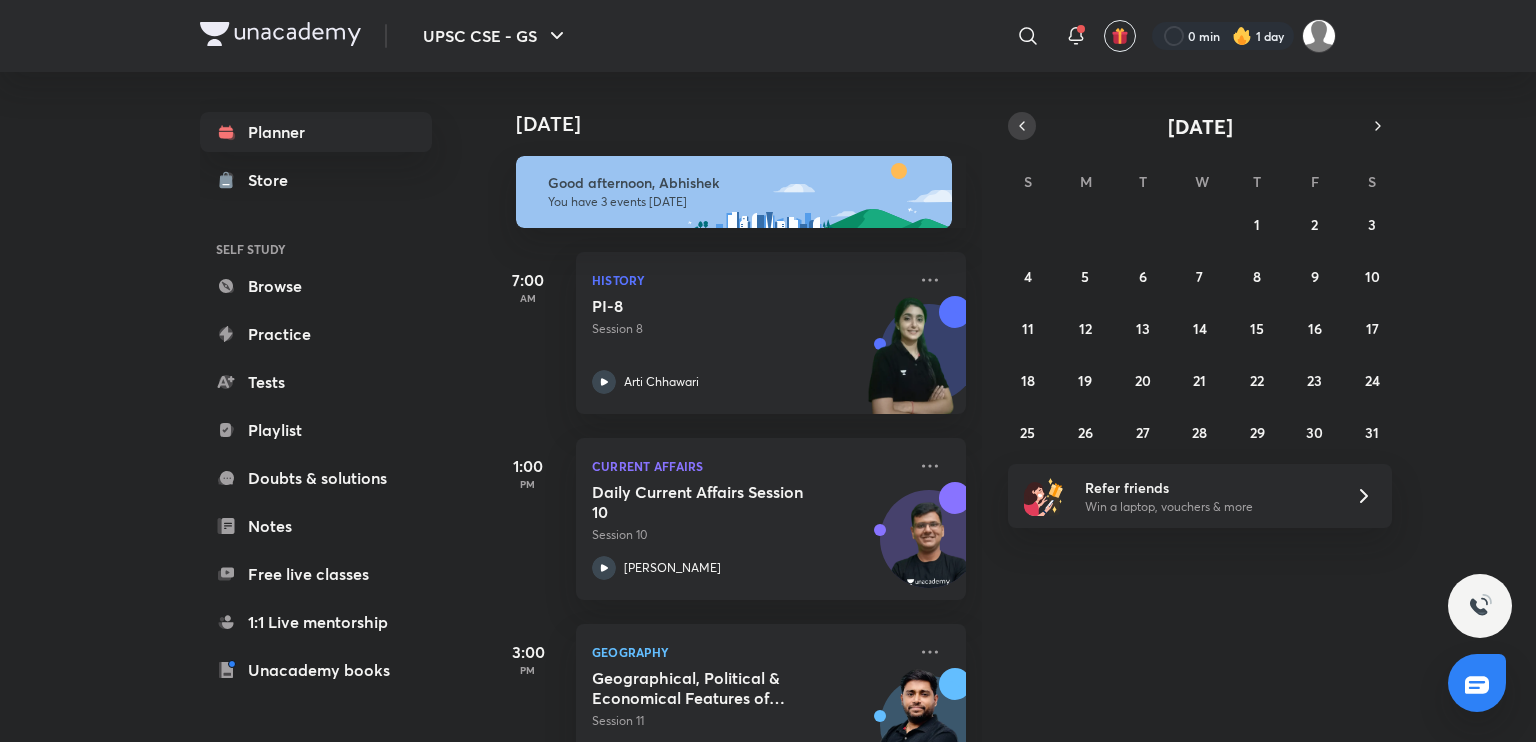 click at bounding box center (1022, 126) 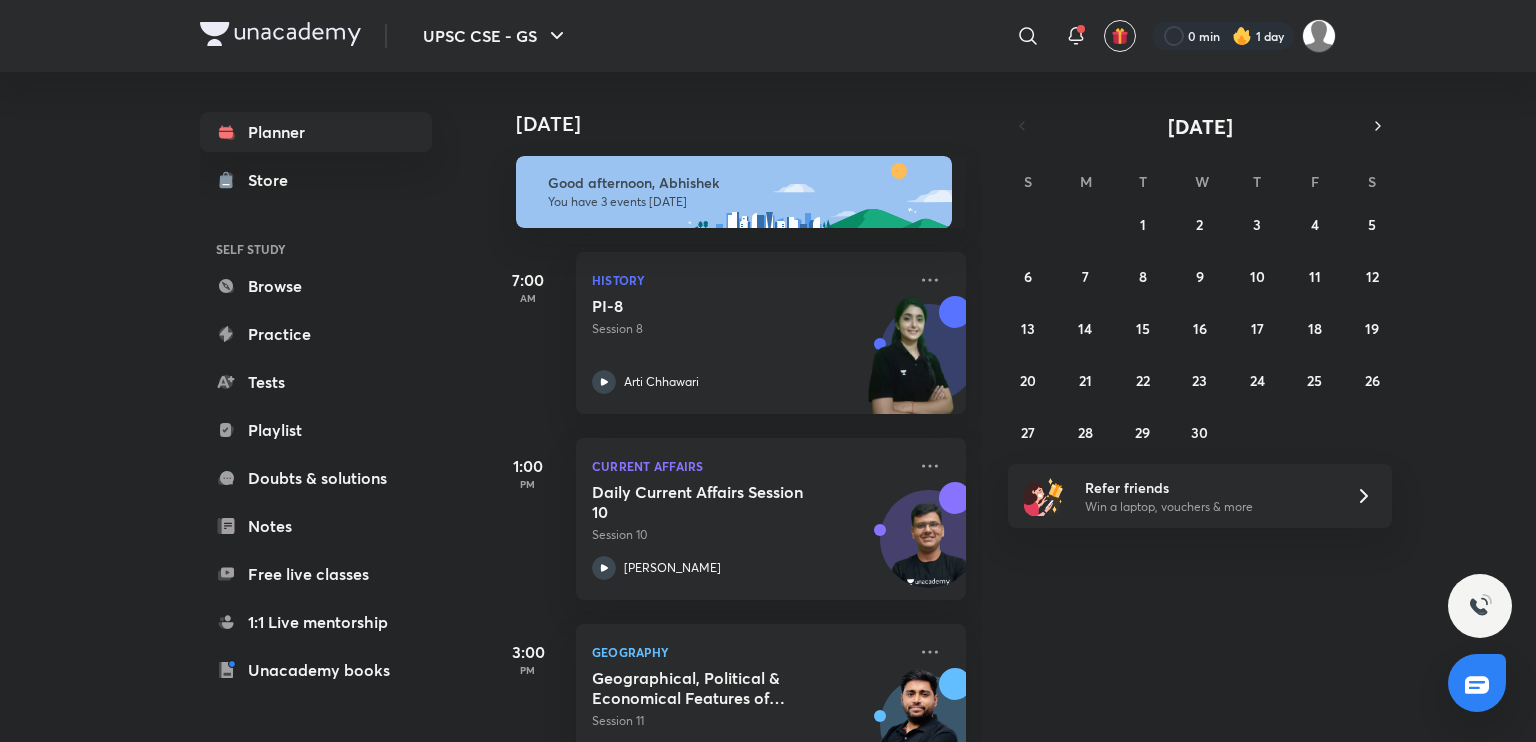 click on "Today Today Good afternoon, Abhishek You have 3 events today 7:00 AM History PI-8 Session 8 Arti Chhawari 1:00 PM Current Affairs Daily Current Affairs Session 10 Session 10 Chandramouli Choudhary 3:00 PM Geography Geographical, Political & Economical Features of North America - II Session 11 Sudarshan Gurjar April 2025 S M T W T F S 30 31 1 2 3 4 5 6 7 8 9 10 11 12 13 14 15 16 17 18 19 20 21 22 23 24 25 26 27 28 29 30 1 2 3 Refer friends Win a laptop, vouchers & more" at bounding box center (912, 407) 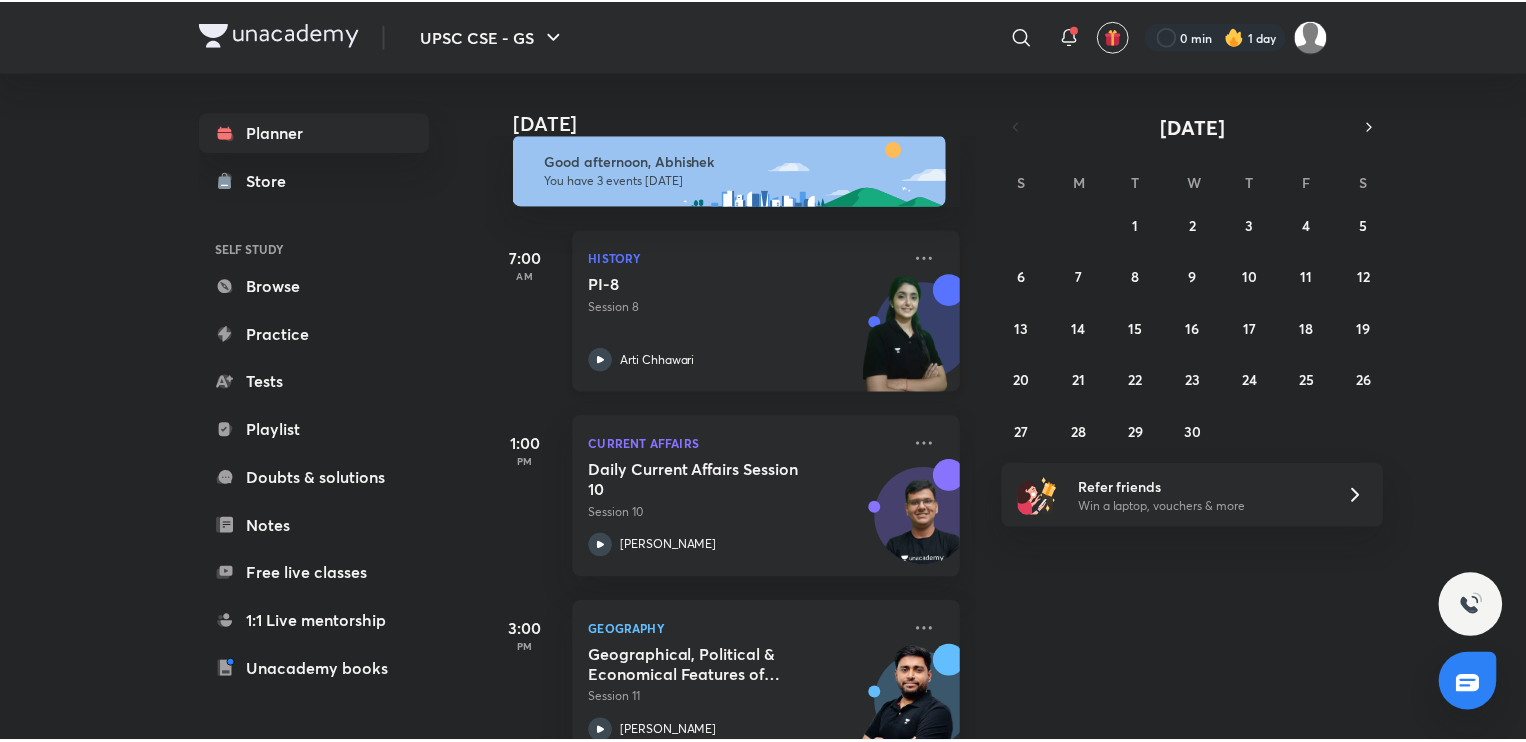 scroll, scrollTop: 75, scrollLeft: 0, axis: vertical 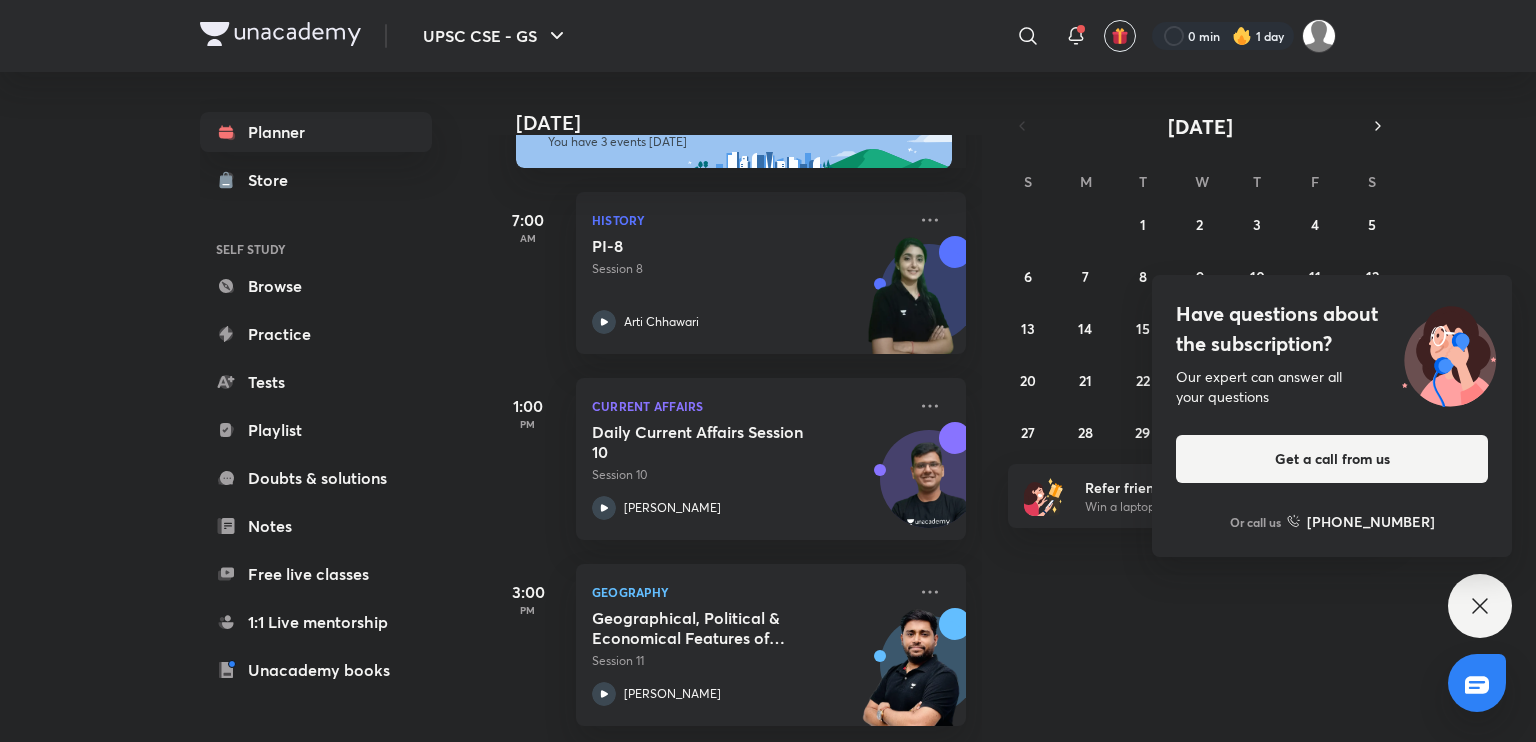 click on "Have questions about the subscription? Our expert can answer all your questions Get a call from us Or call us +91 8585858585" at bounding box center [1480, 606] 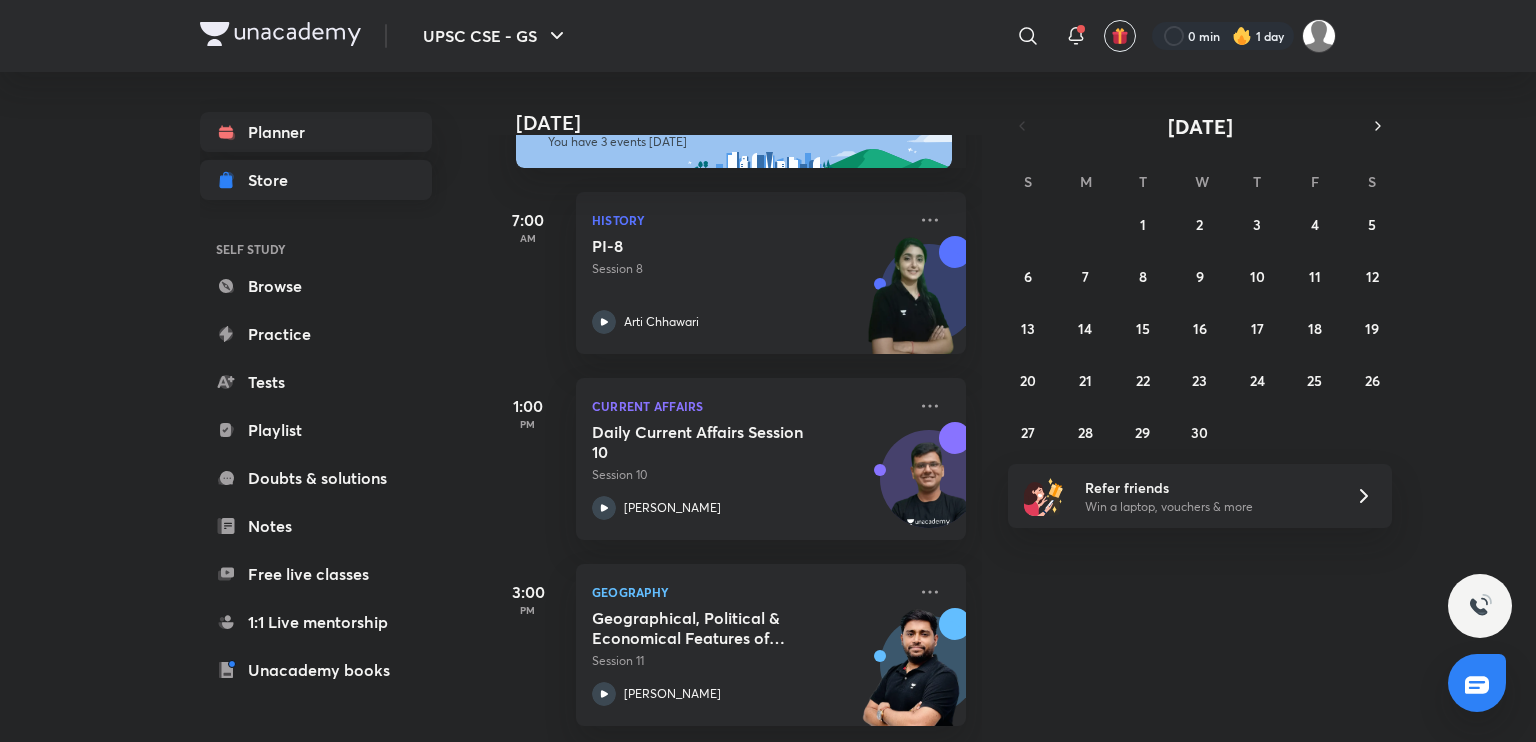 click on "Store" at bounding box center (274, 180) 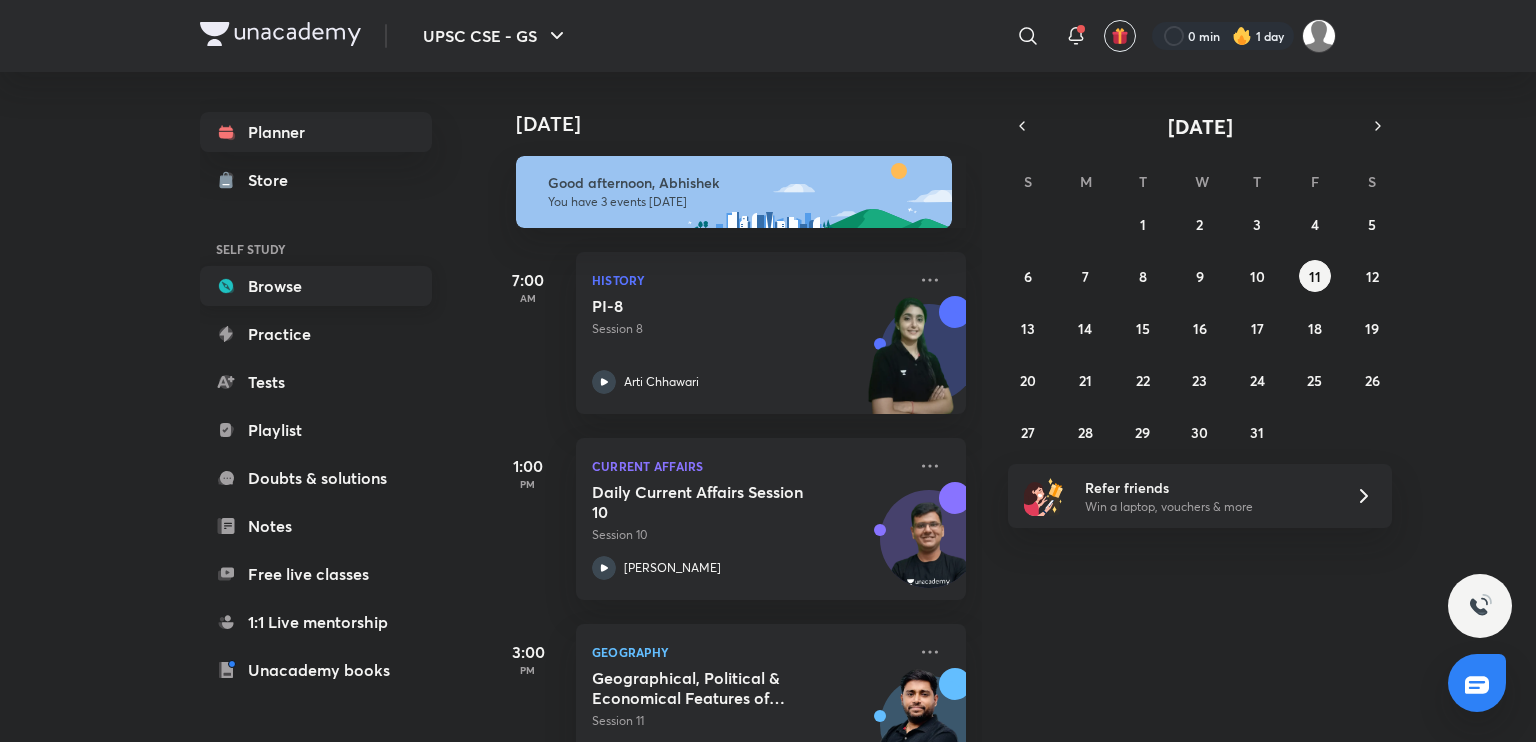 click on "Browse" at bounding box center (316, 286) 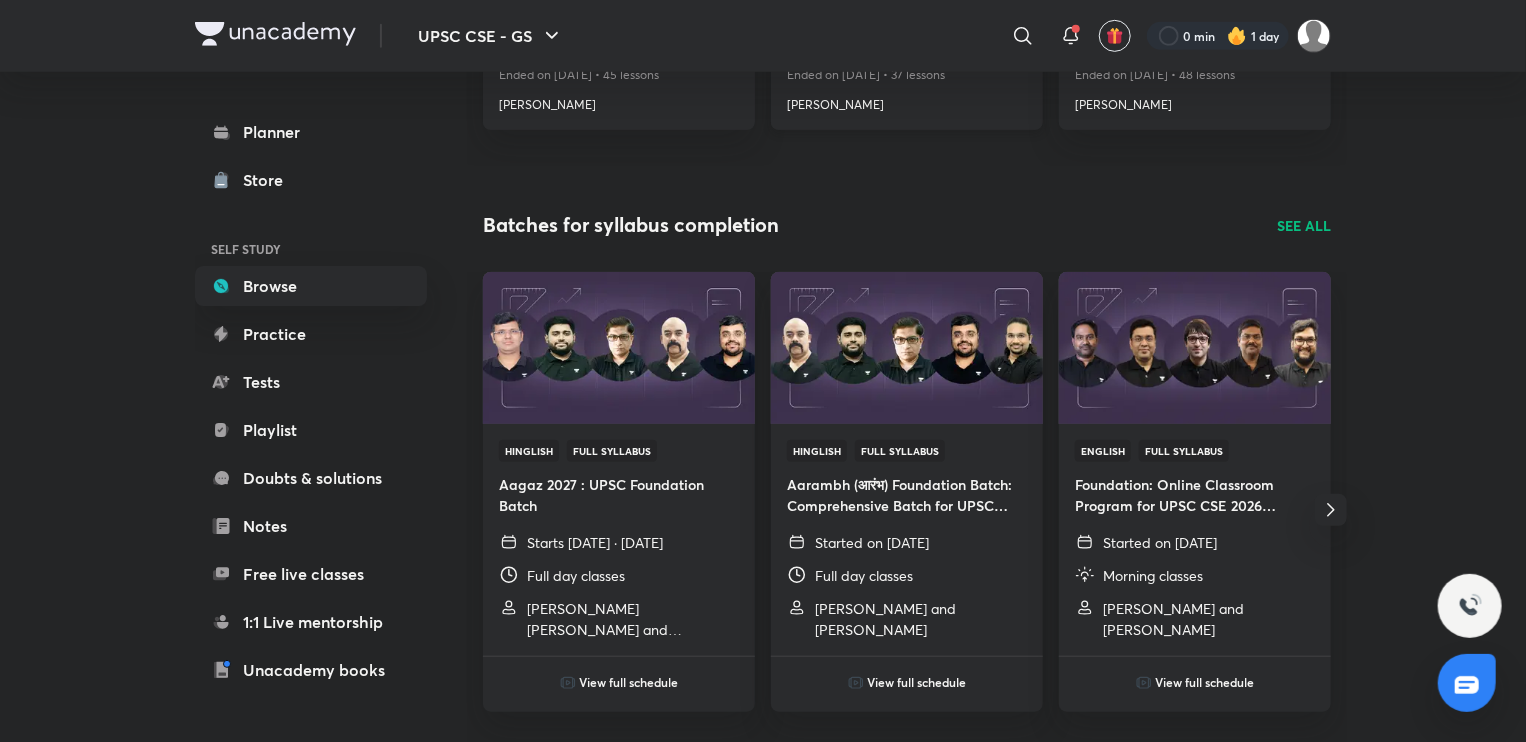 scroll, scrollTop: 544, scrollLeft: 0, axis: vertical 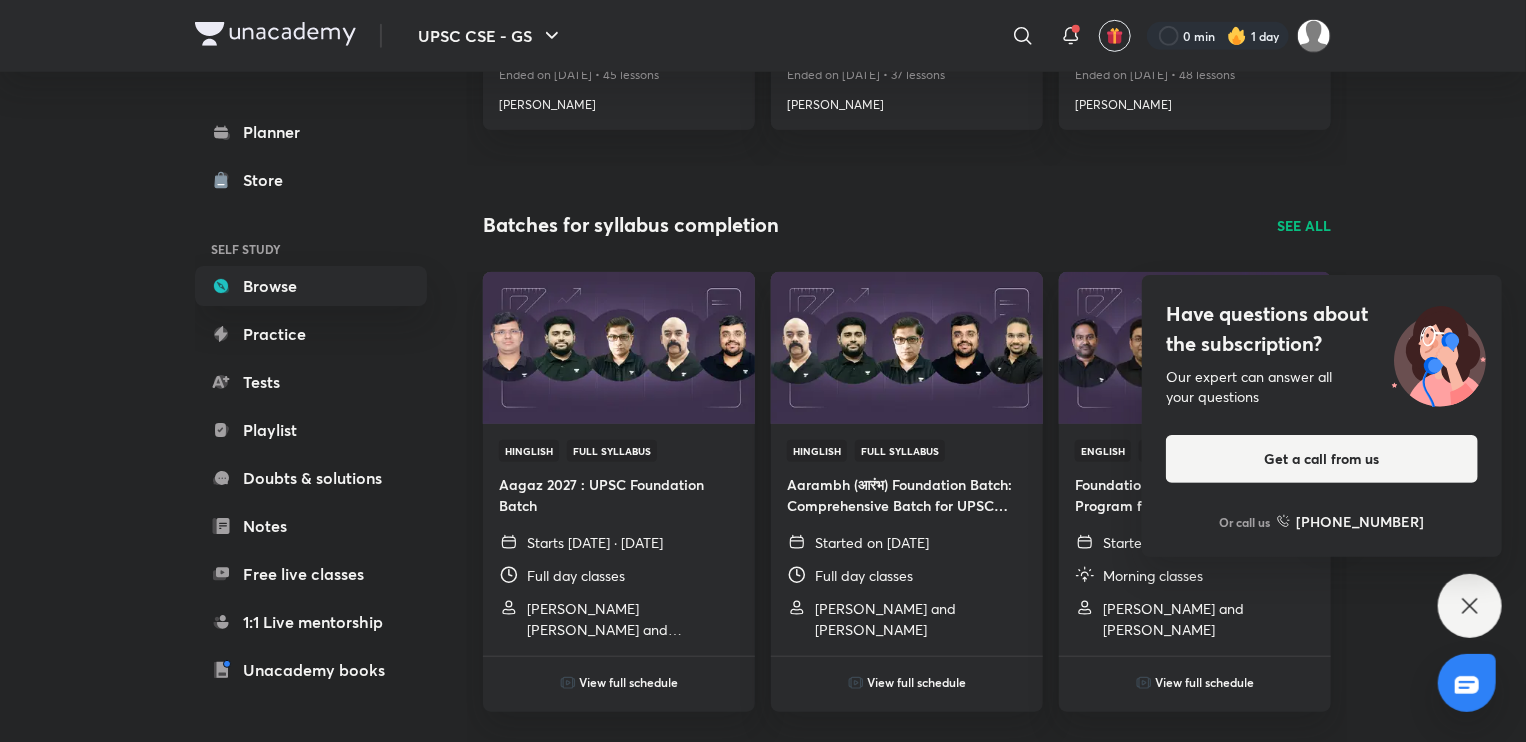 click on "Have questions about the subscription? Our expert can answer all your questions Get a call from us Or call us +91 8585858585" at bounding box center [1470, 606] 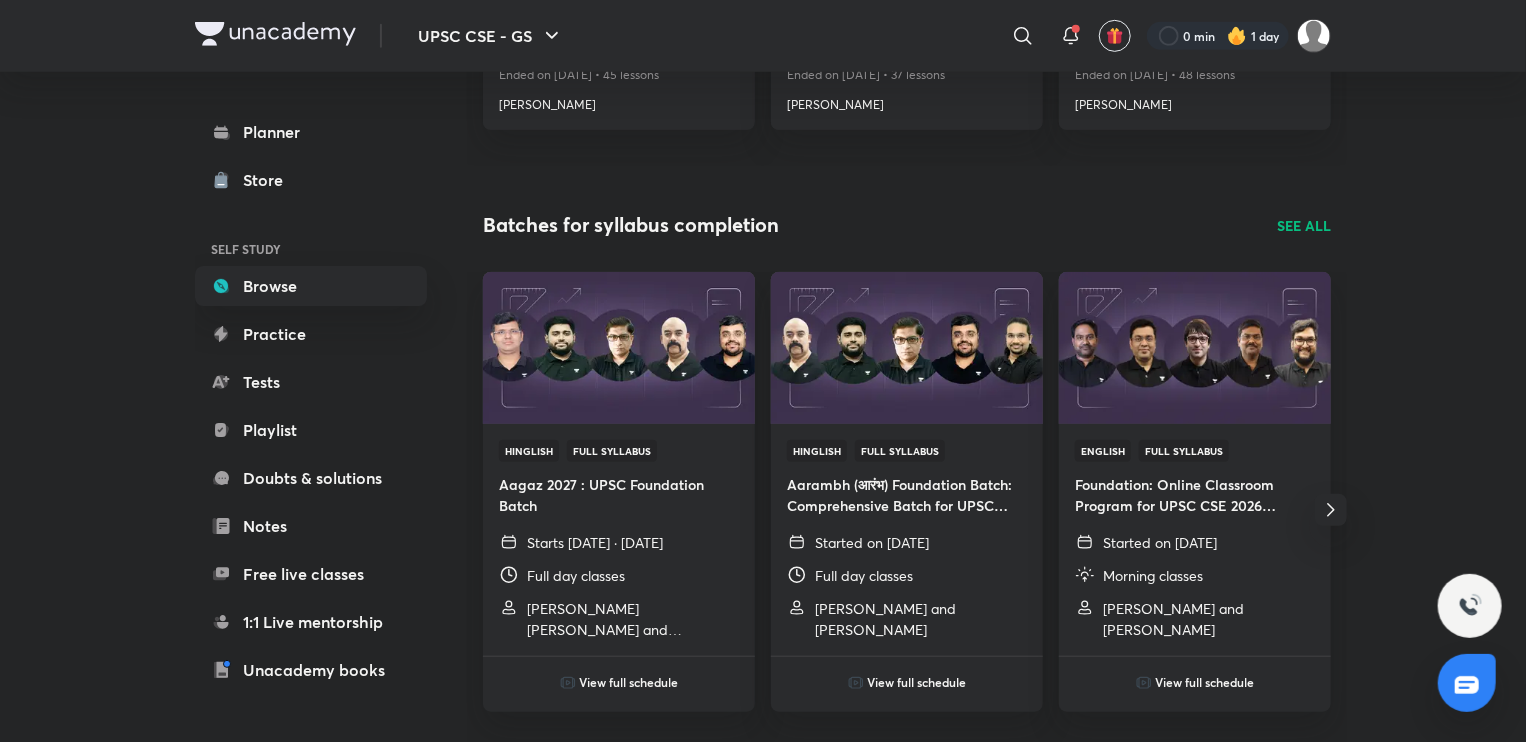 click 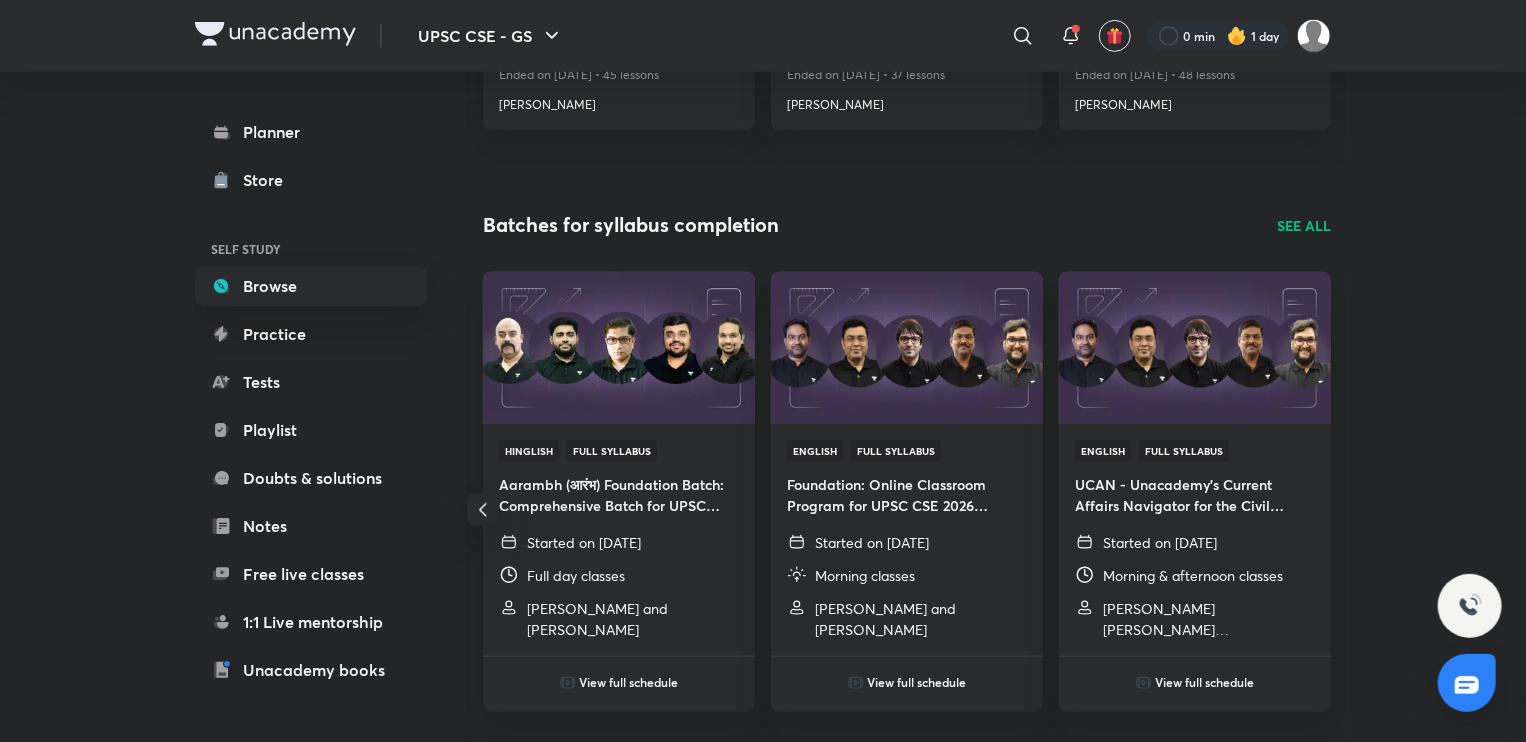 click on "SEE ALL" at bounding box center [1304, 225] 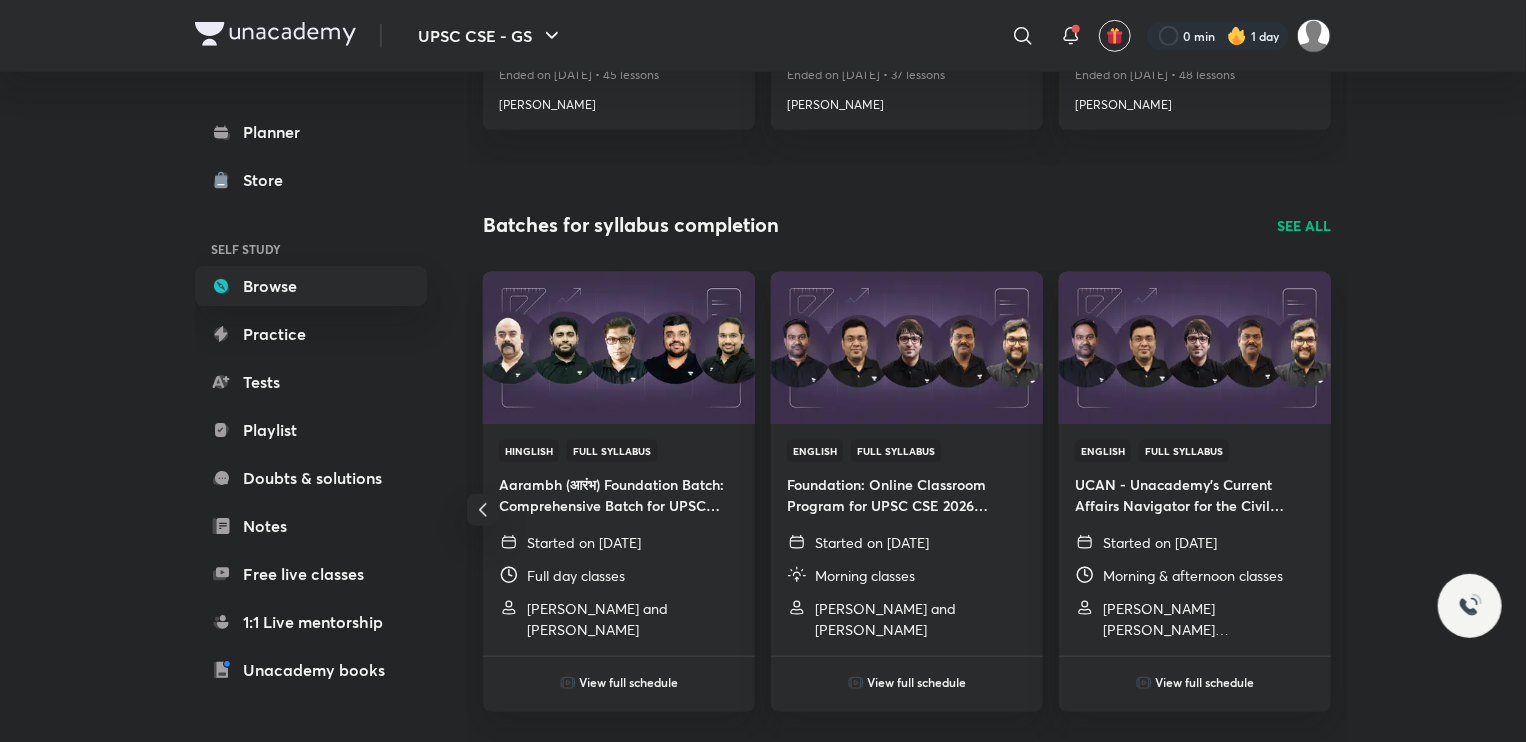 scroll, scrollTop: 0, scrollLeft: 0, axis: both 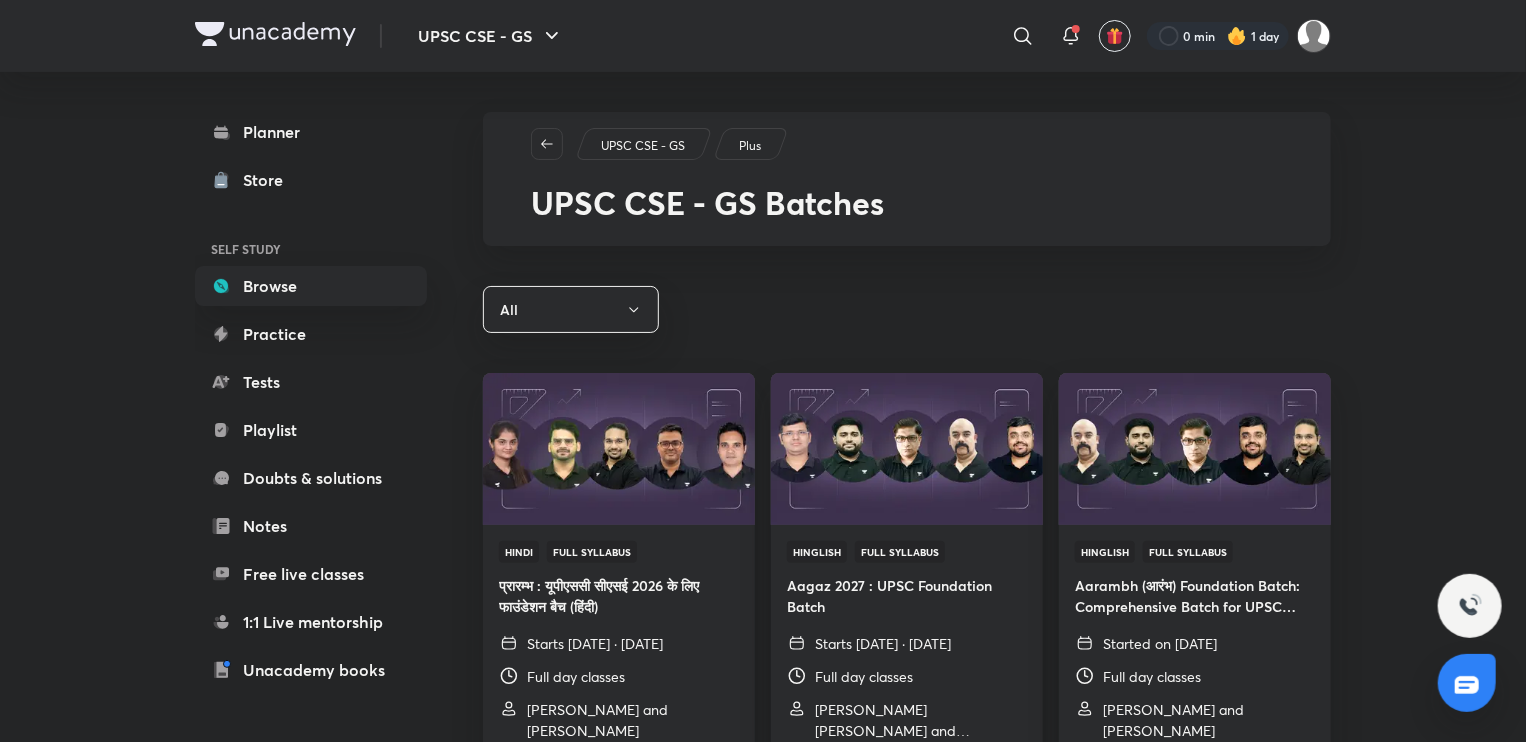 click on "UPSC CSE - GS Plus UPSC CSE - GS Batches" at bounding box center [907, 179] 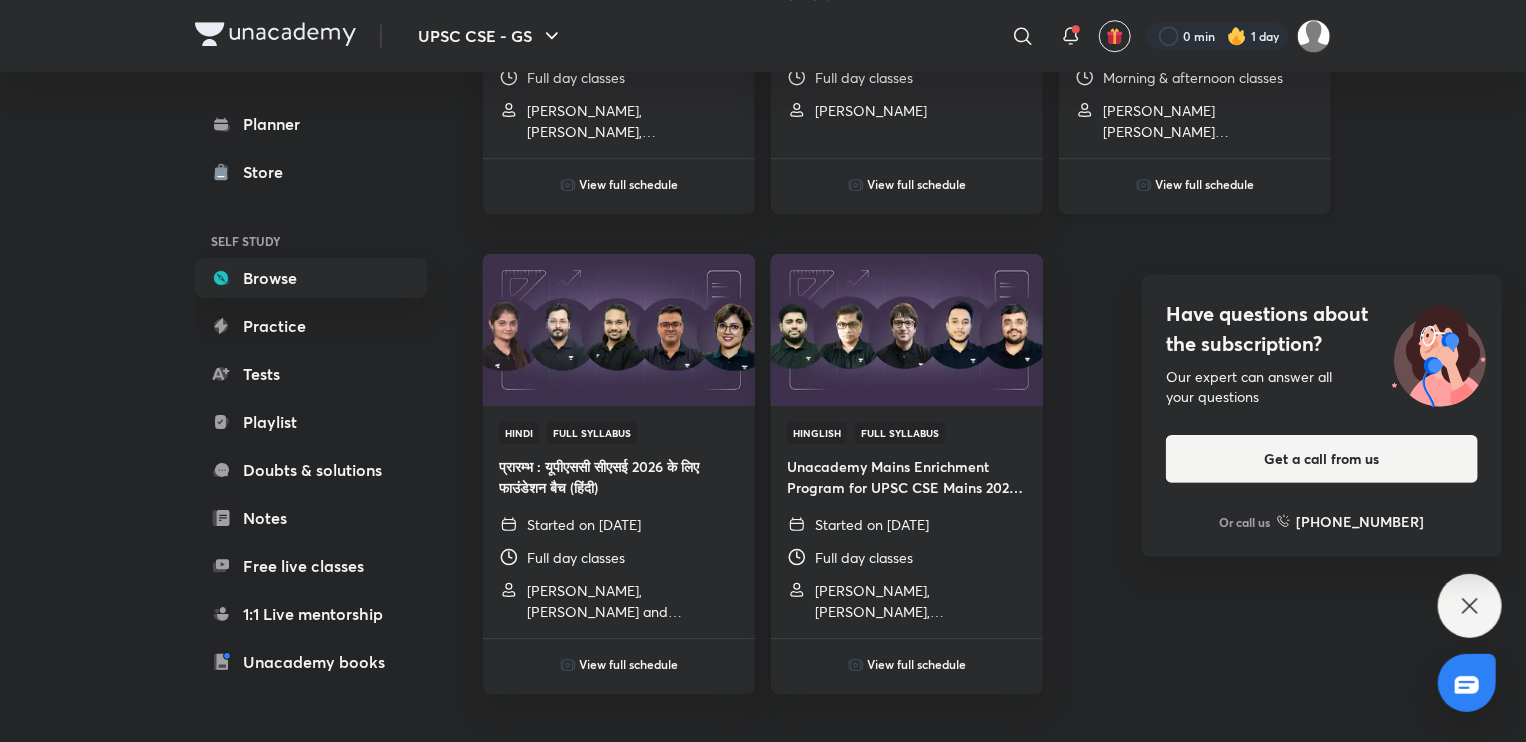 scroll, scrollTop: 3010, scrollLeft: 0, axis: vertical 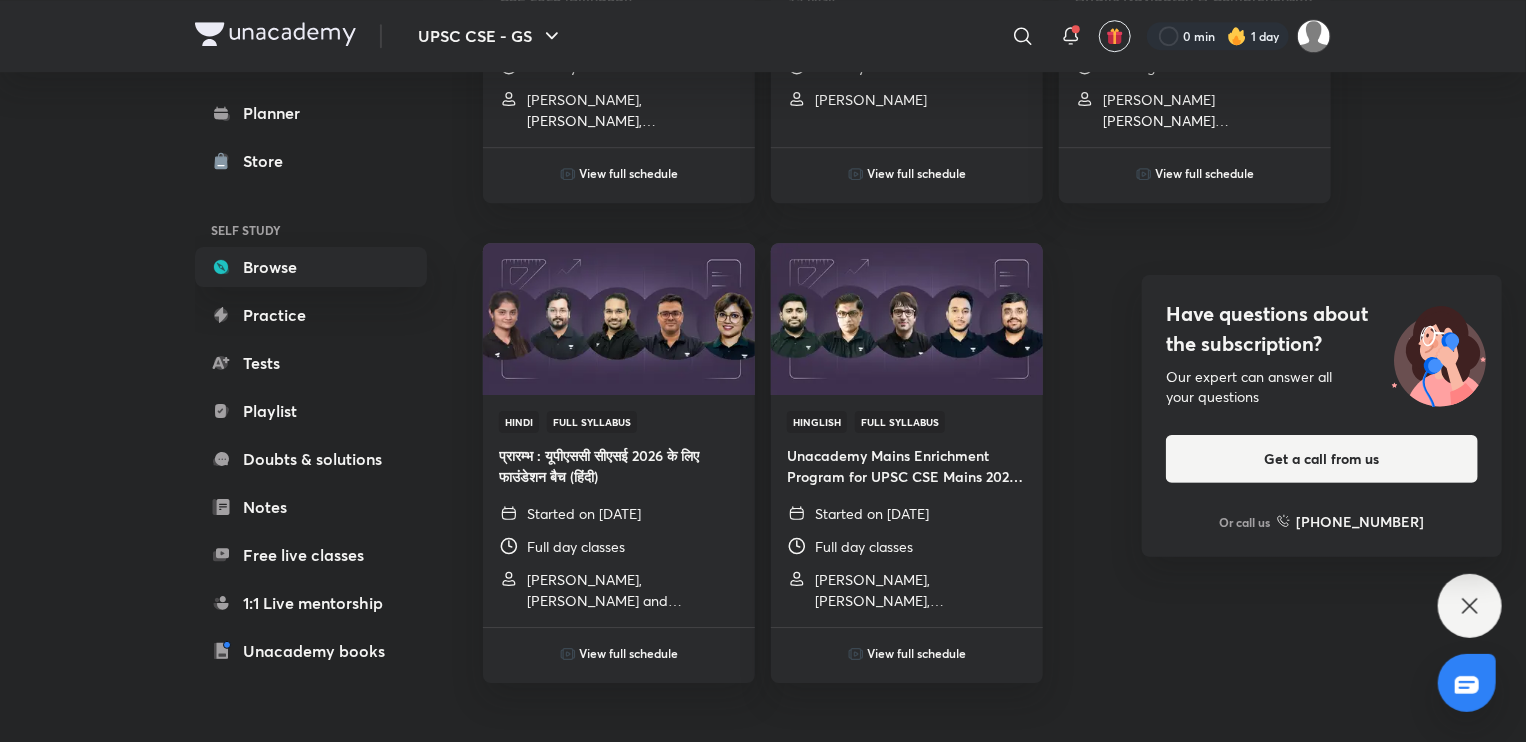 click 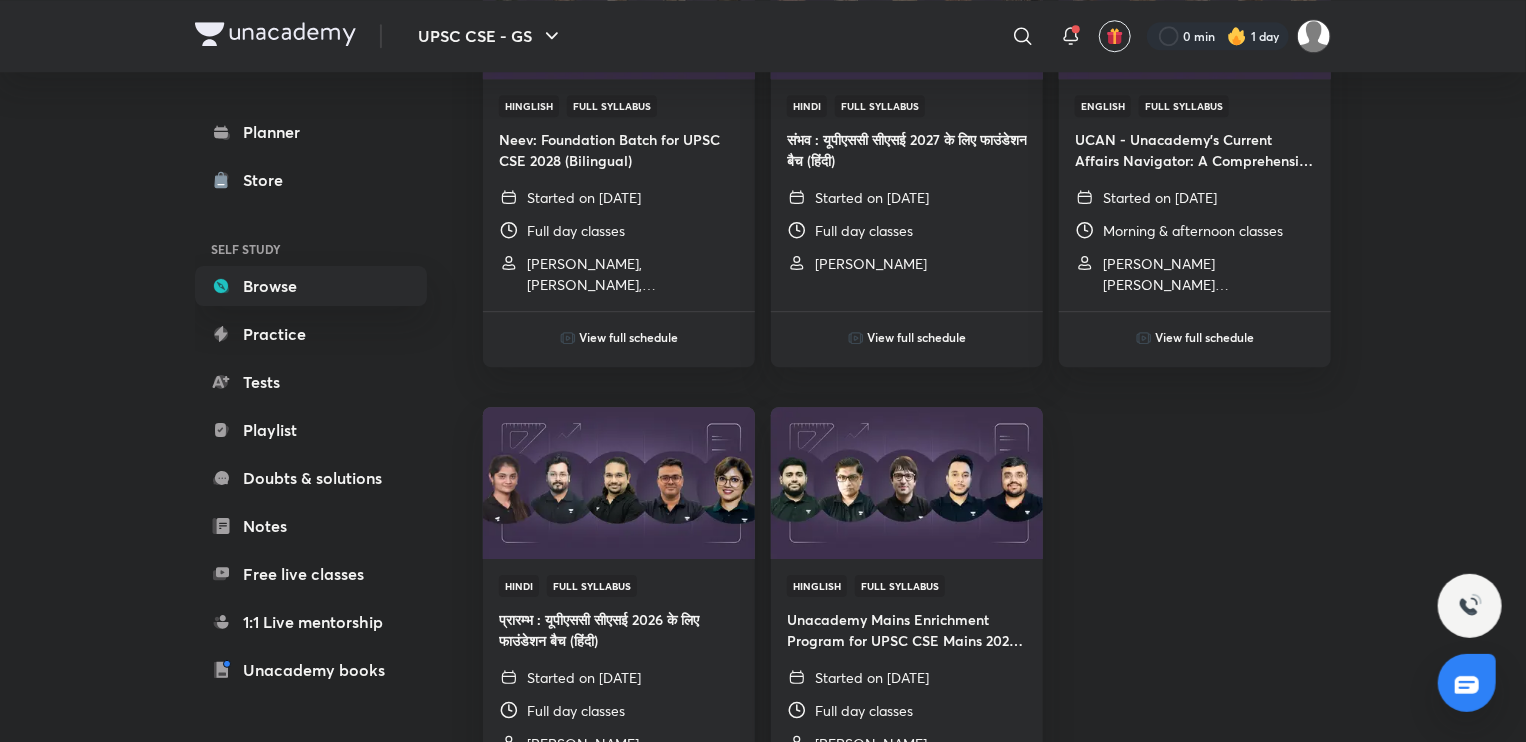 scroll, scrollTop: 2768, scrollLeft: 0, axis: vertical 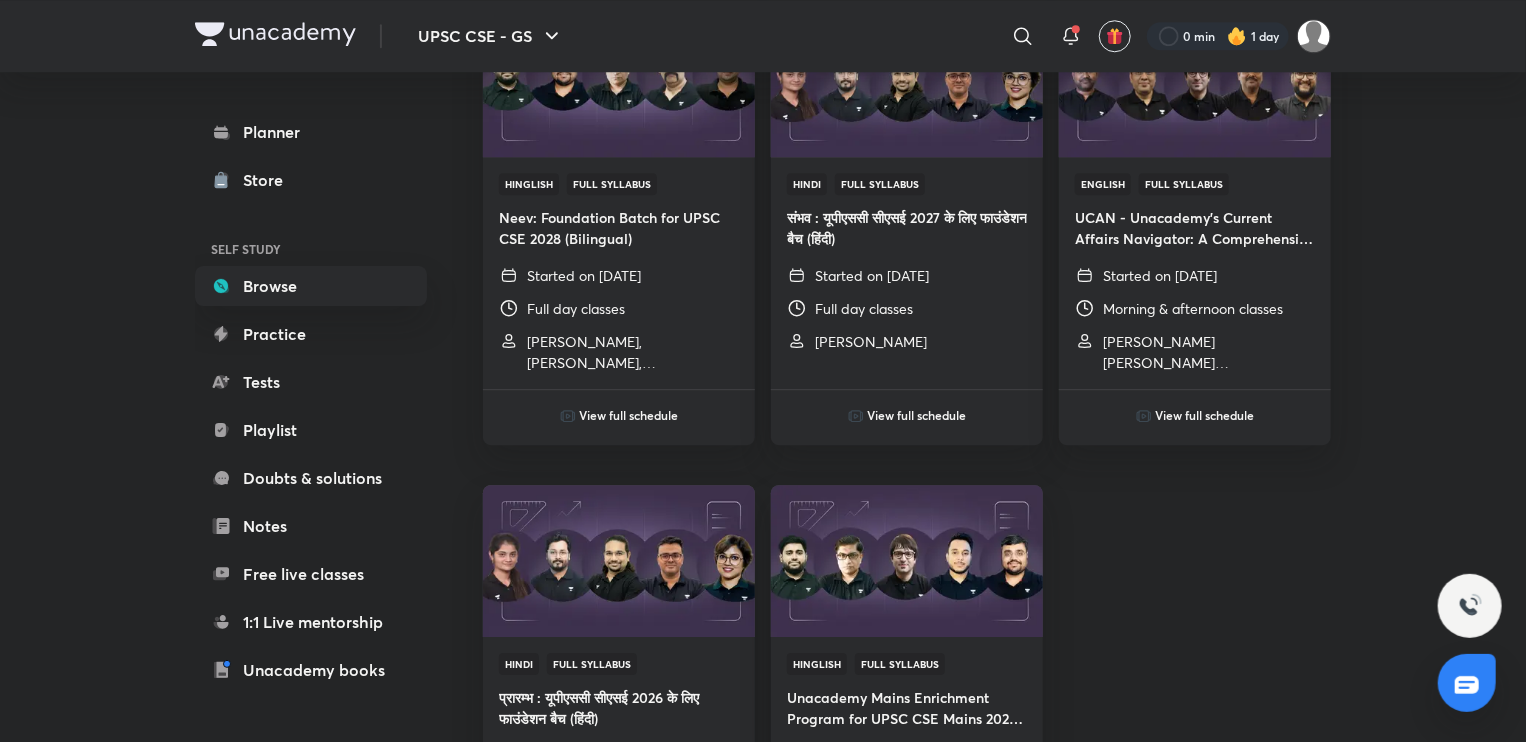 click on "UPSC CSE - GS Plus UPSC CSE - GS Batches All Hindi Full Syllabus प्रारम्भ : यूपीएससी सीएसई 2026 के लिए फाउंडेशन बैच (हिंदी) Starts tomorrow · 12 Jul 2025 Full day classes Parvej Alam and Apoorva Rajput View full schedule Hinglish Full Syllabus Aagaz 2027 : UPSC Foundation Batch Starts tomorrow · 12 Jul 2025 Full day classes Yuvraj Singh Shekhawat and Arunav Das View full schedule Hinglish Full Syllabus Aarambh (आरंभ) Foundation Batch: Comprehensive Batch for UPSC CSE, 2026 (Bilingual) Started on 9 Jul 2025 Full day classes Sudarshan Gurjar and Mrunal Patel View full schedule English Full Syllabus Foundation: Online Classroom Program for UPSC CSE 2026 (English) Started on 9 Jul 2025 Morning classes Sarmad Mehraj and Shyam Shankar Kaggod View full schedule English Full Syllabus UCAN - Unacademy's Current Affairs Navigator for the Civil Services Examination Started on 4 Jul 2025 Morning & afternoon classes Hinglish" at bounding box center (907, -854) 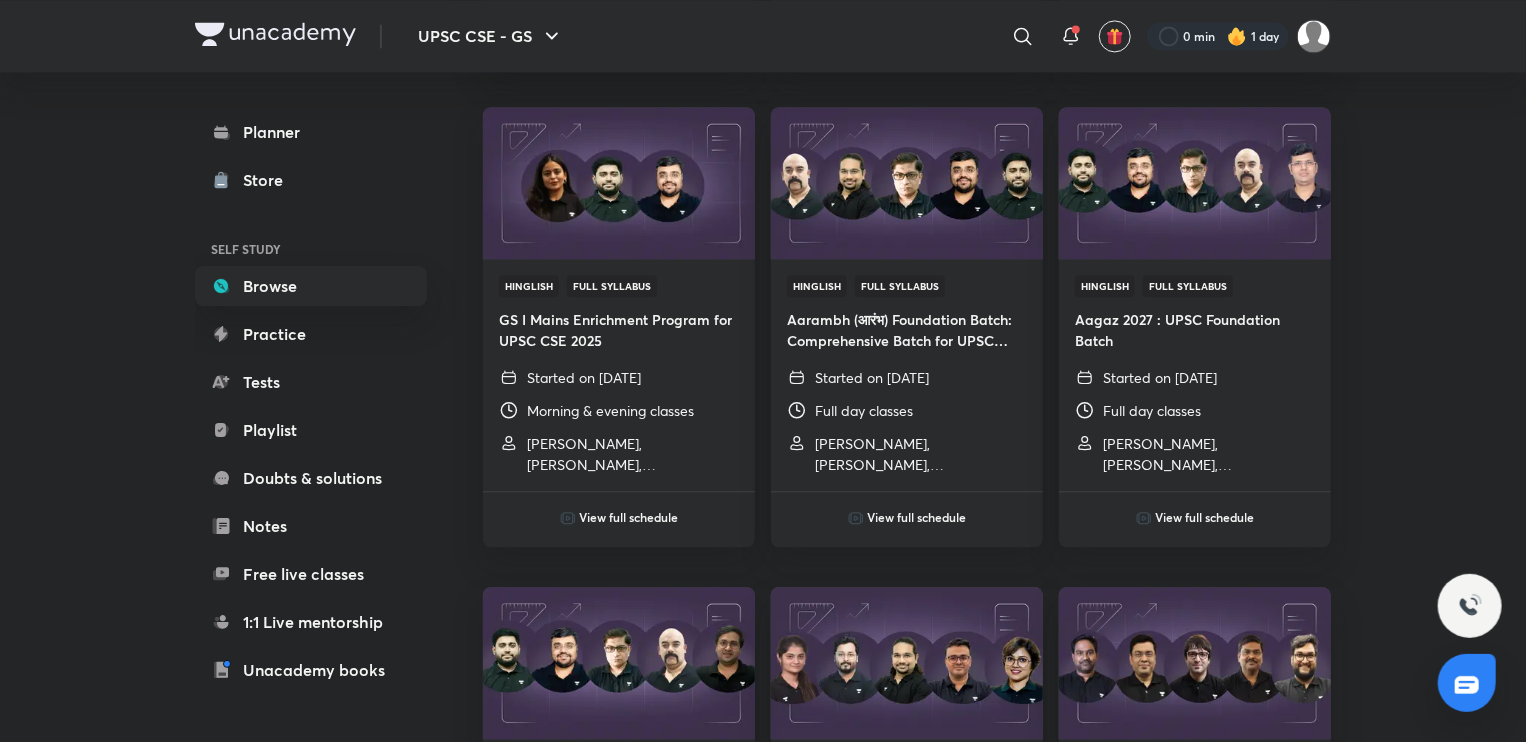 scroll, scrollTop: 2185, scrollLeft: 0, axis: vertical 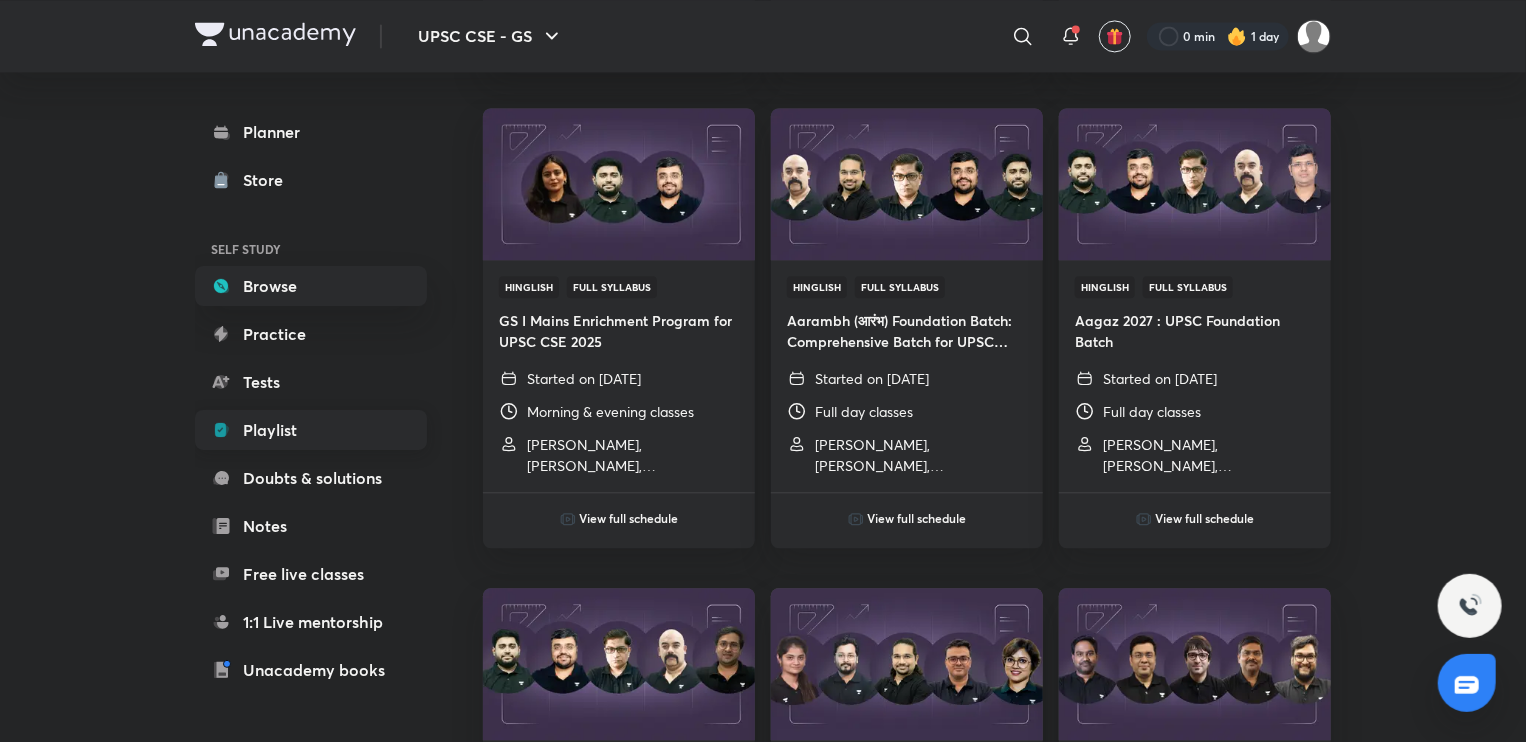 click on "Playlist" at bounding box center (311, 430) 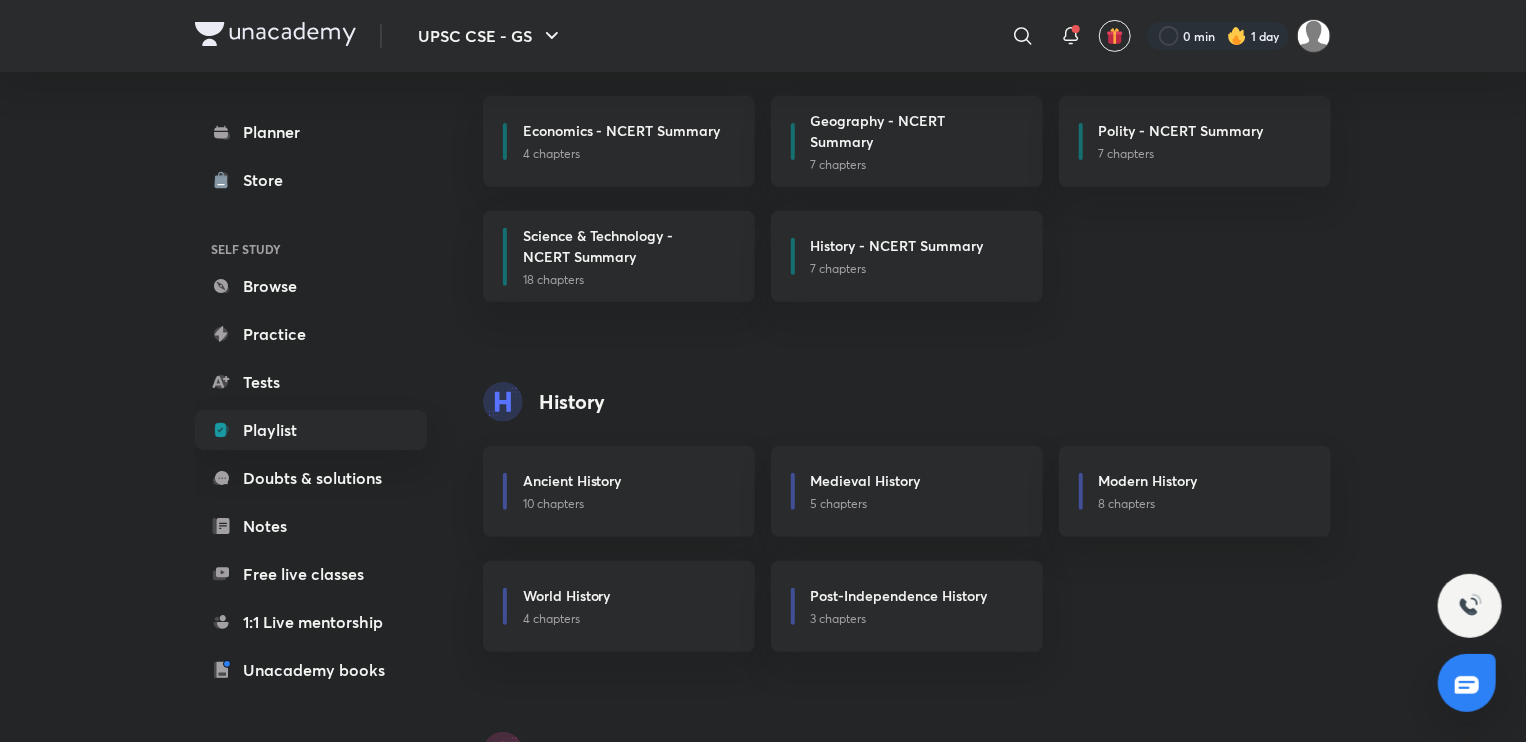 scroll, scrollTop: 307, scrollLeft: 0, axis: vertical 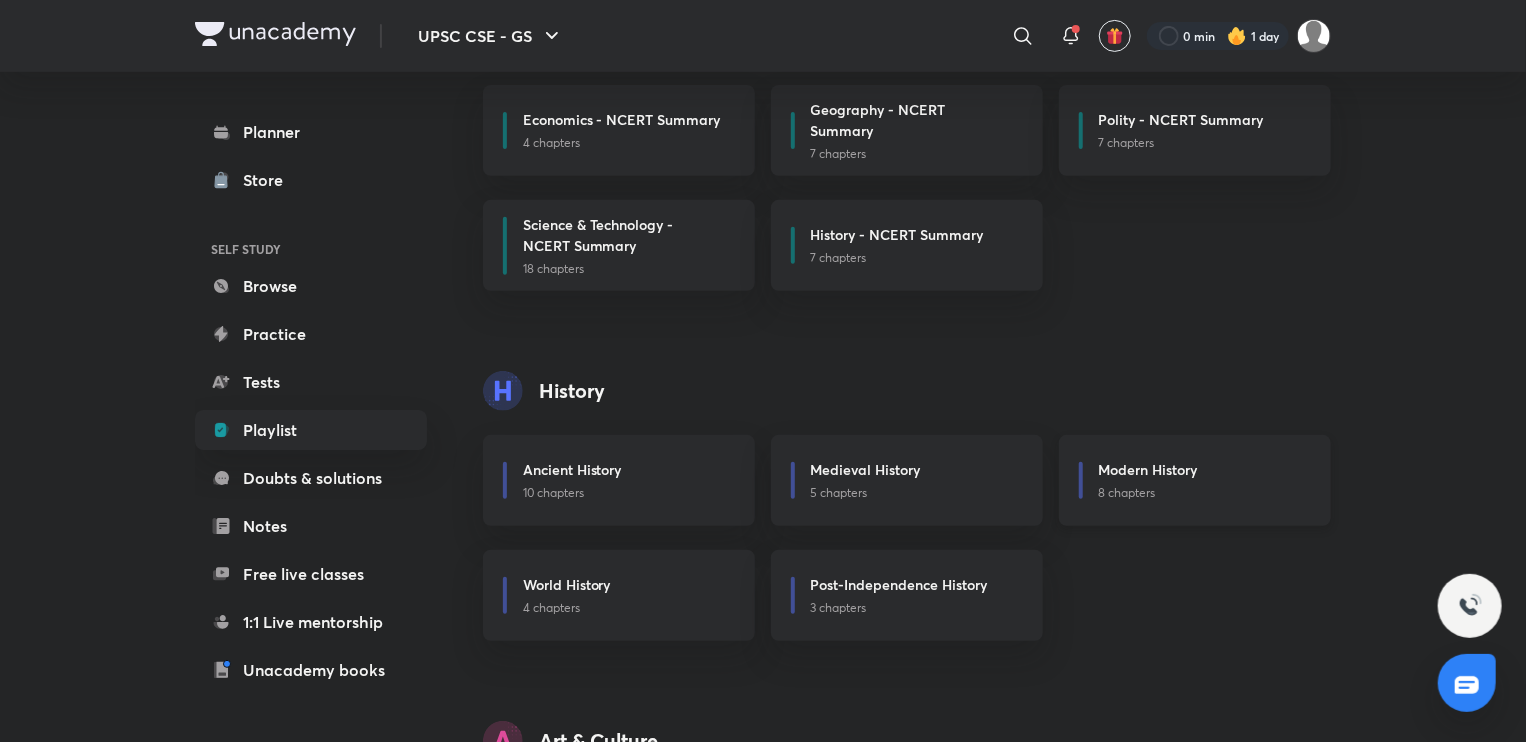 click on "8 chapters" at bounding box center [1203, 493] 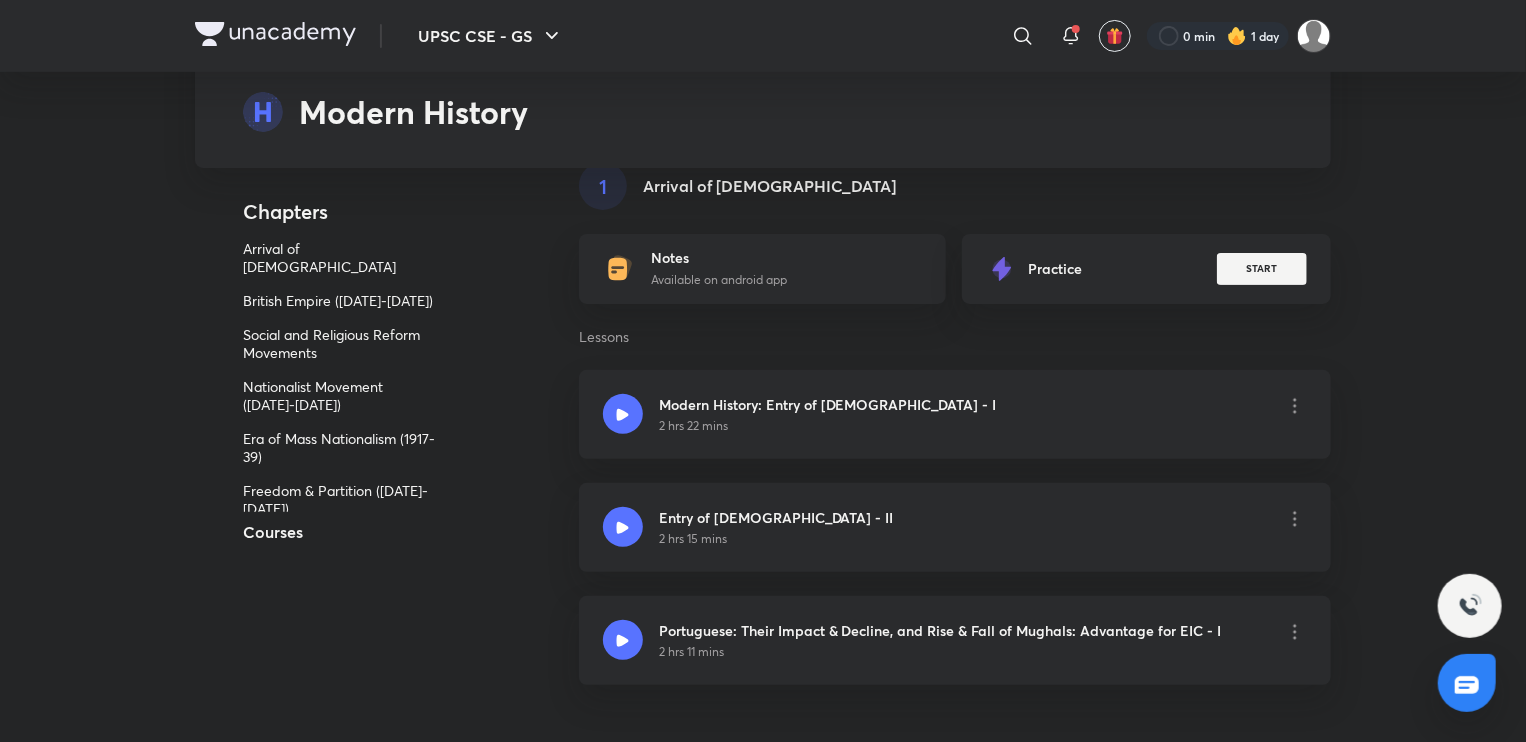 scroll, scrollTop: 0, scrollLeft: 0, axis: both 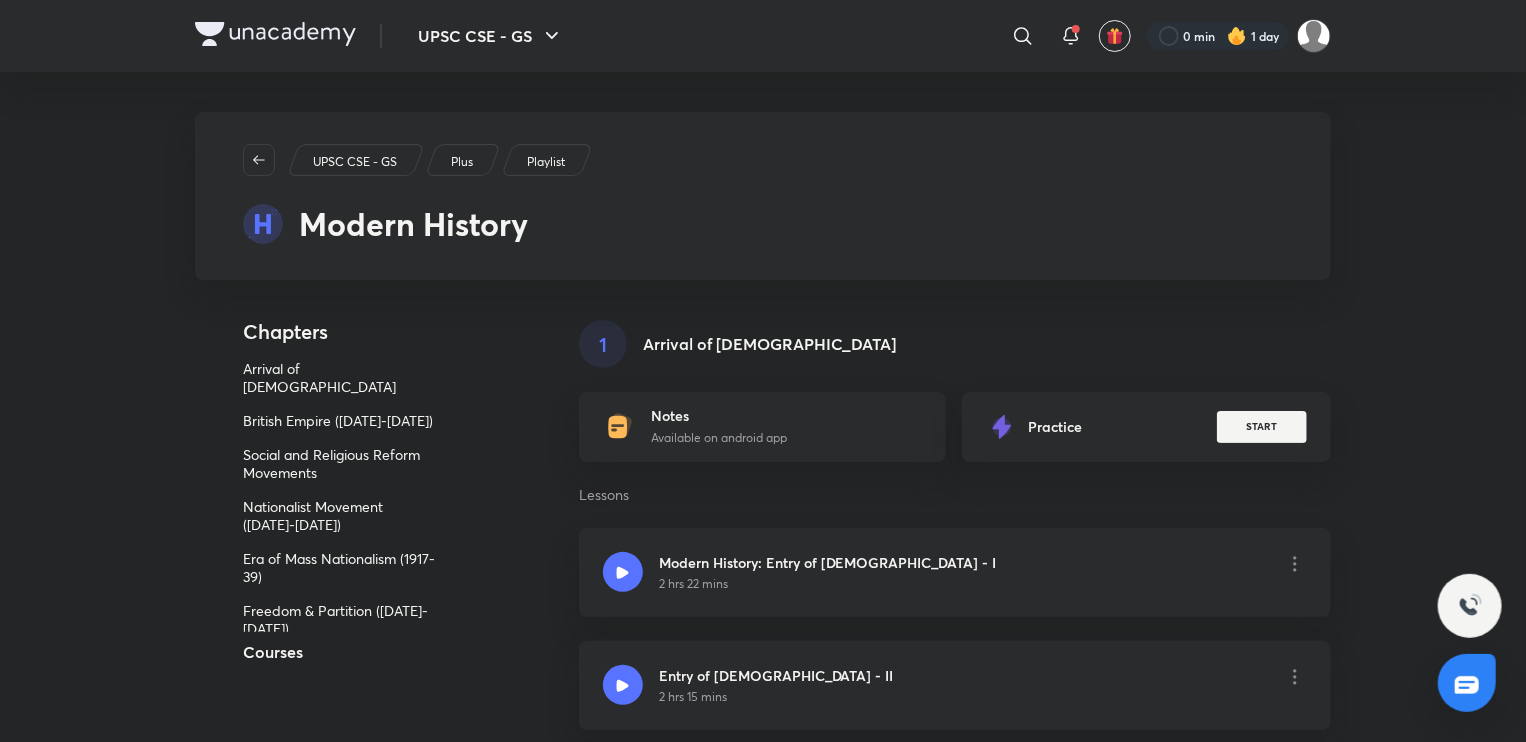 click on "Arrival of Europeans" at bounding box center (340, 378) 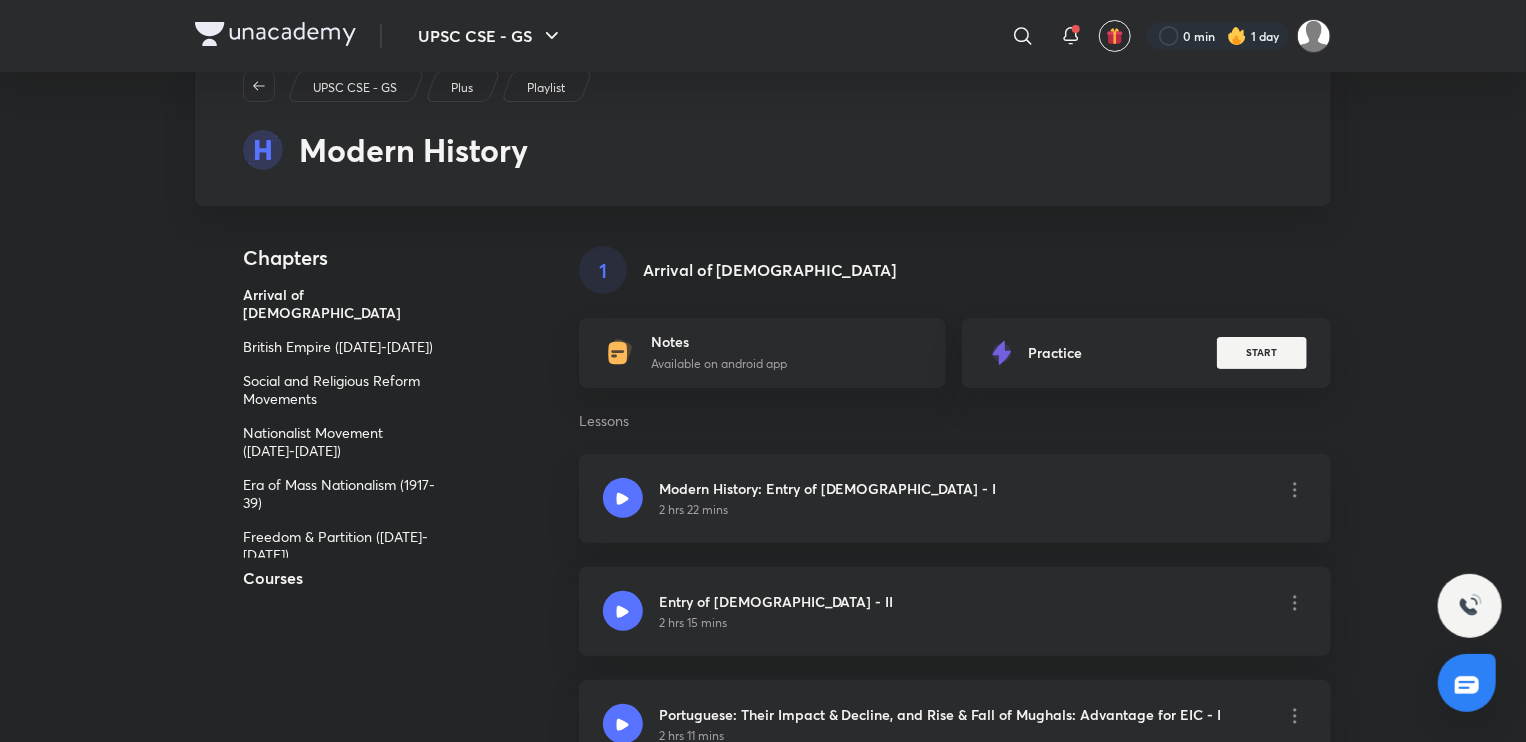 scroll, scrollTop: 120, scrollLeft: 0, axis: vertical 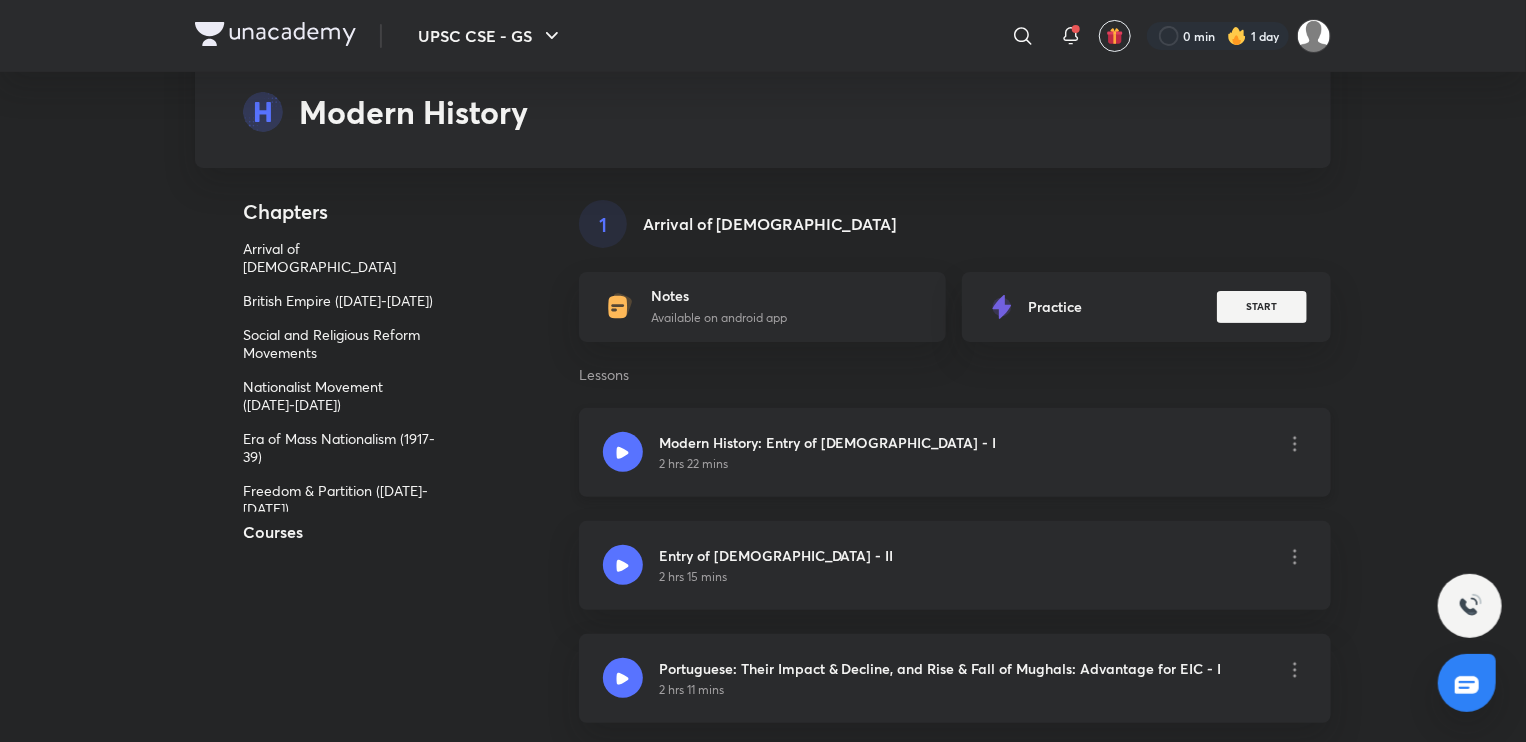 click at bounding box center (623, 452) 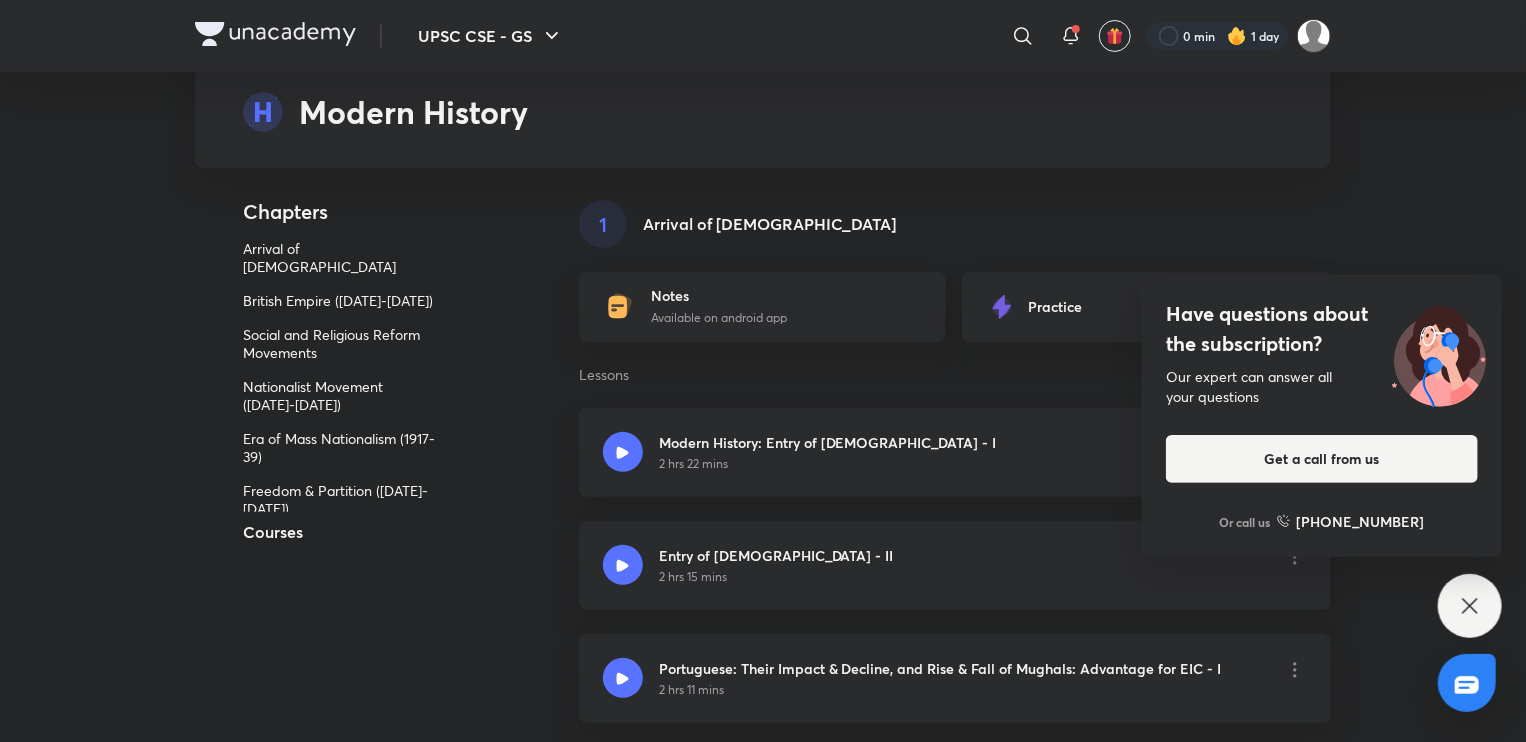 scroll, scrollTop: 0, scrollLeft: 0, axis: both 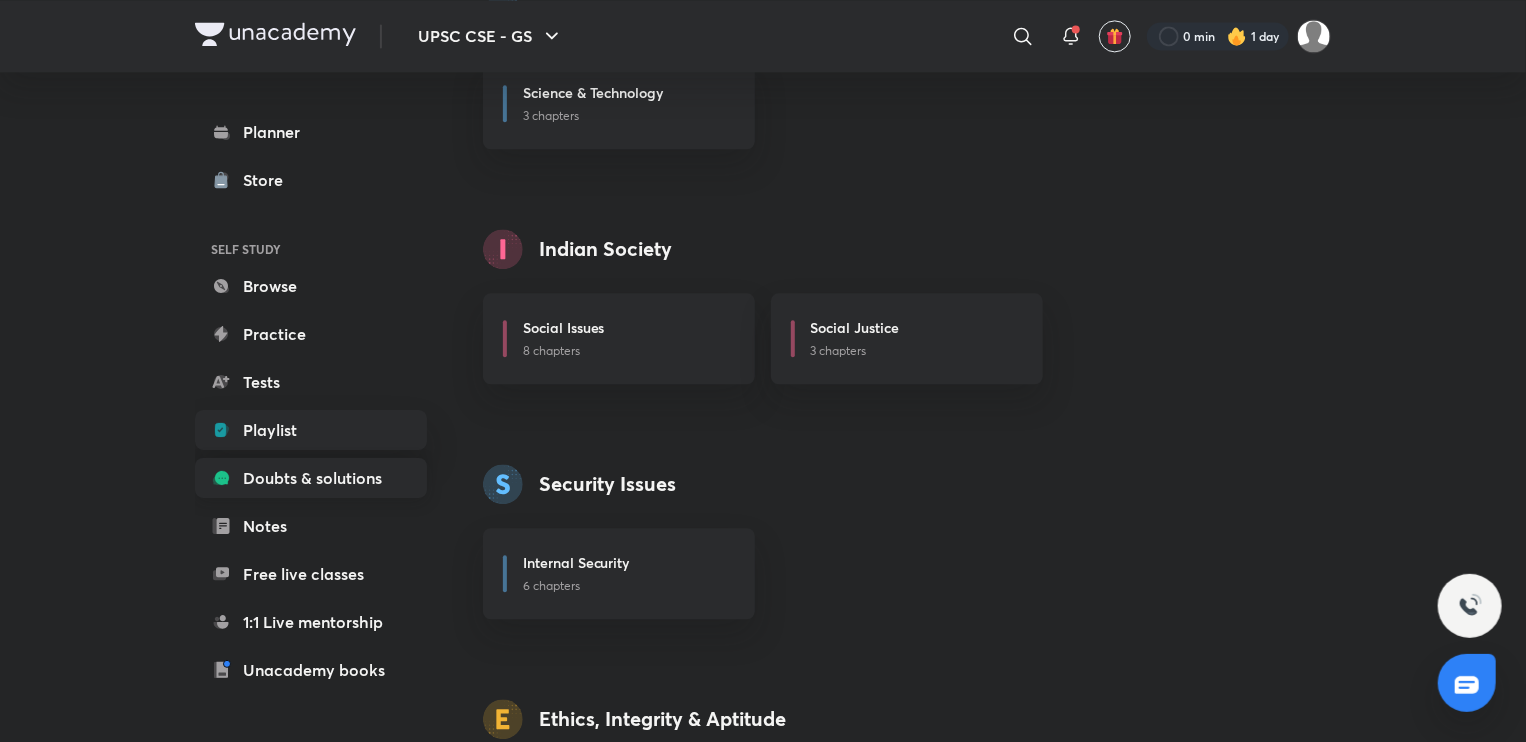click on "Doubts & solutions" at bounding box center (311, 478) 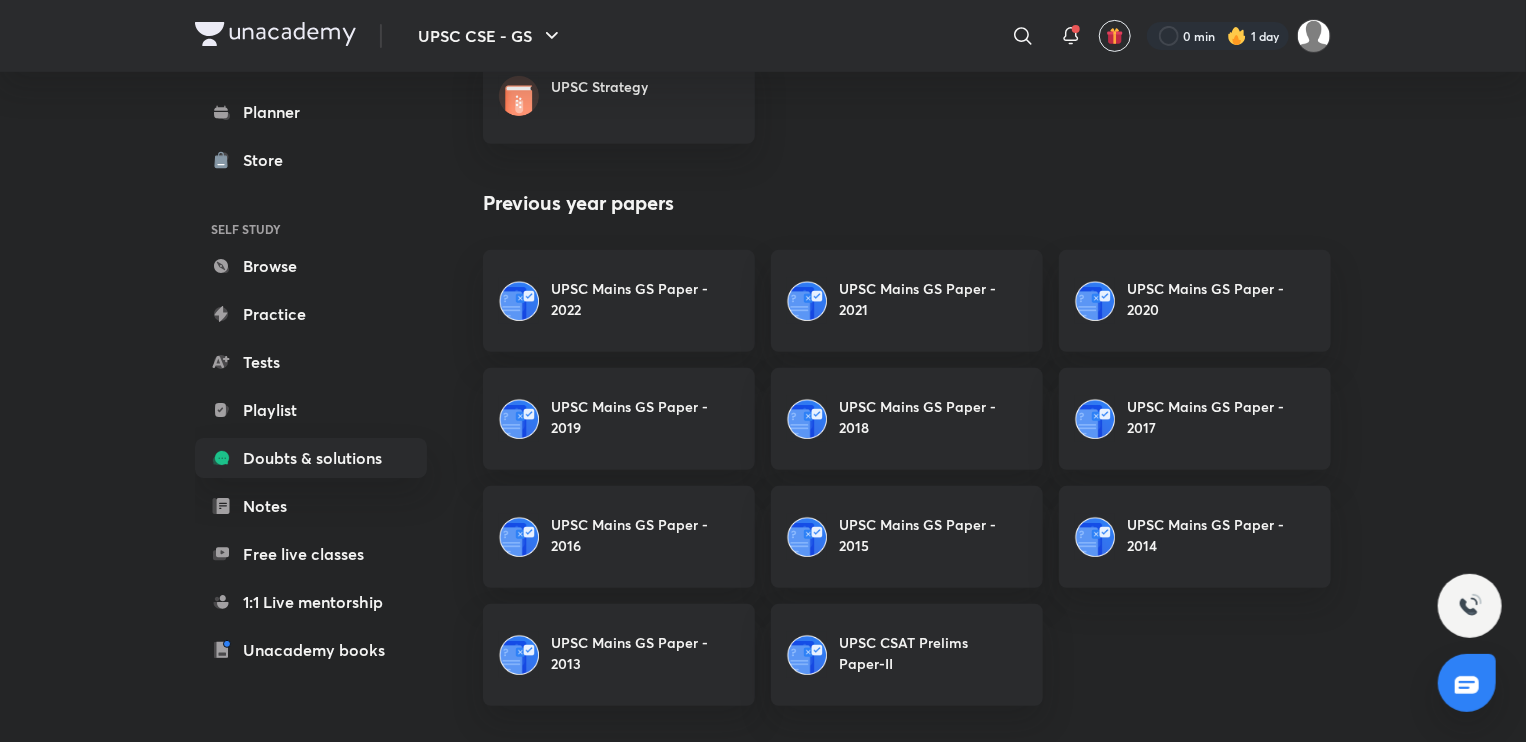 scroll, scrollTop: 0, scrollLeft: 0, axis: both 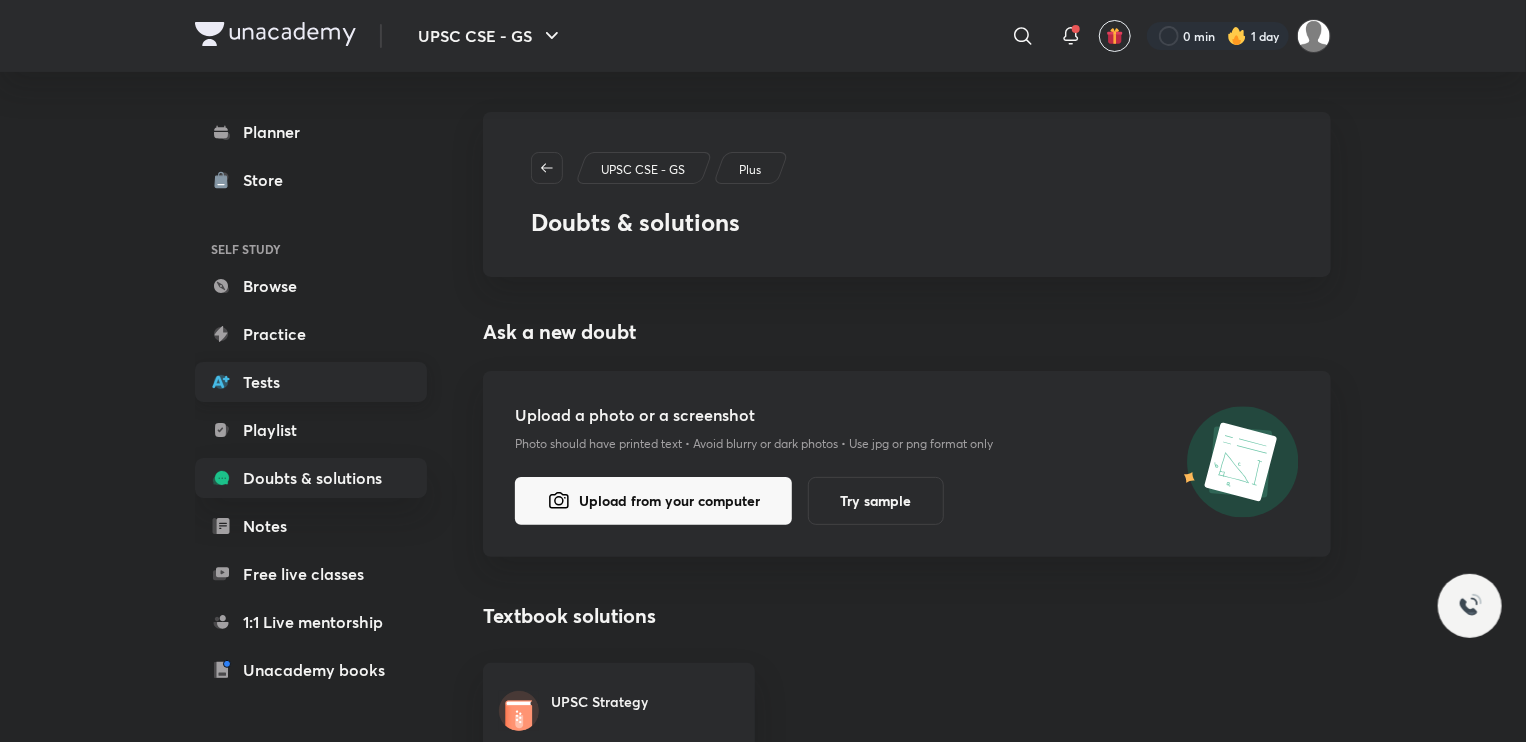 click on "Tests" at bounding box center [311, 382] 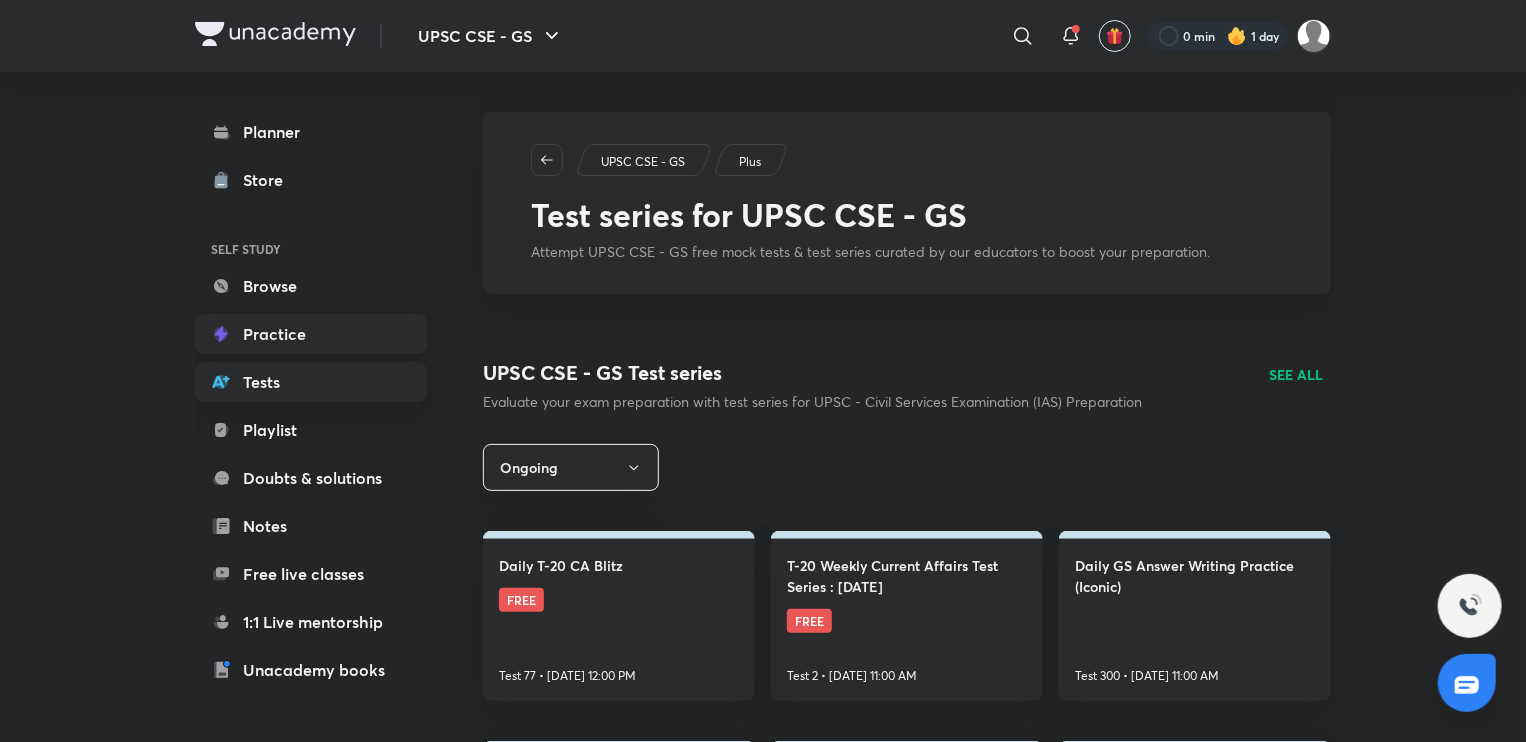 click on "Practice" at bounding box center [311, 334] 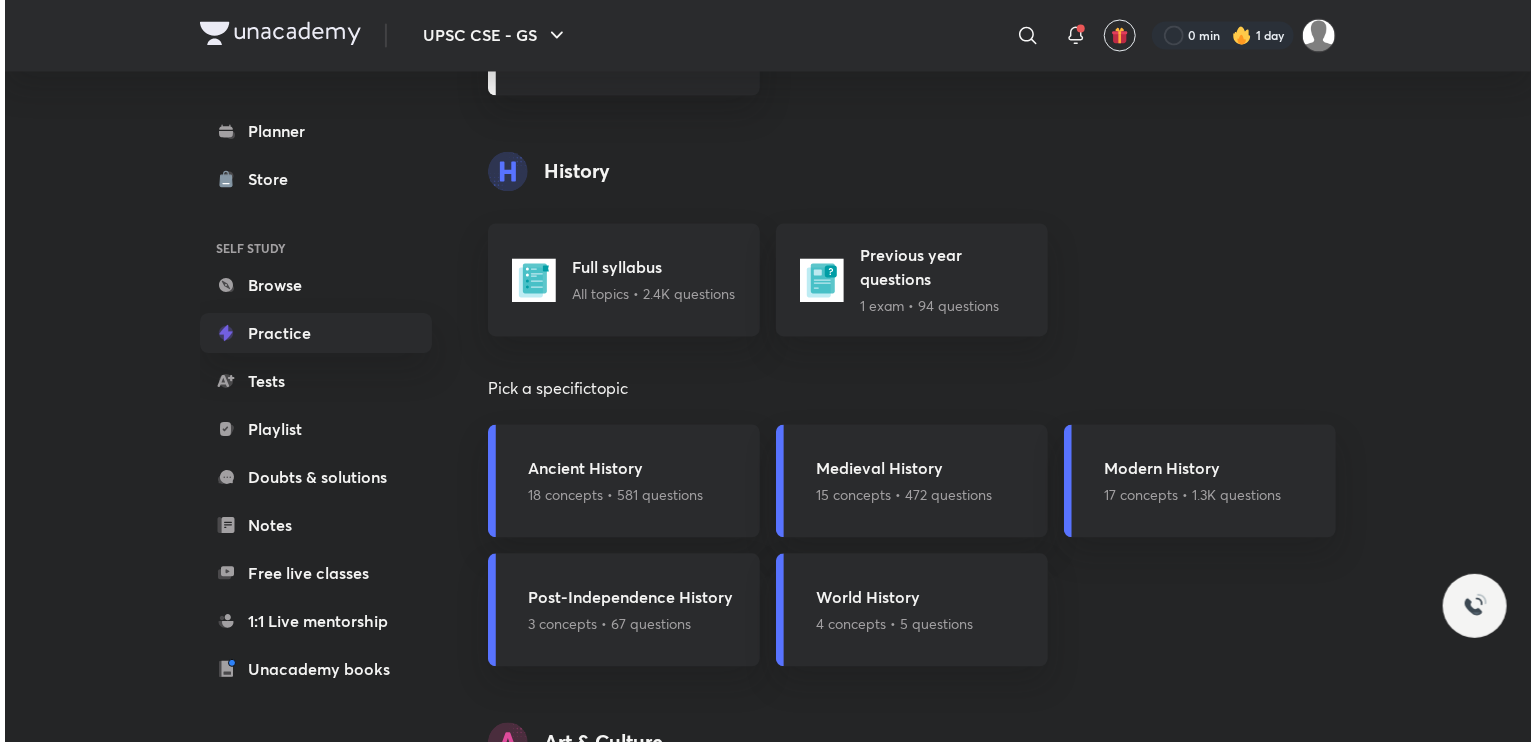 scroll, scrollTop: 1902, scrollLeft: 0, axis: vertical 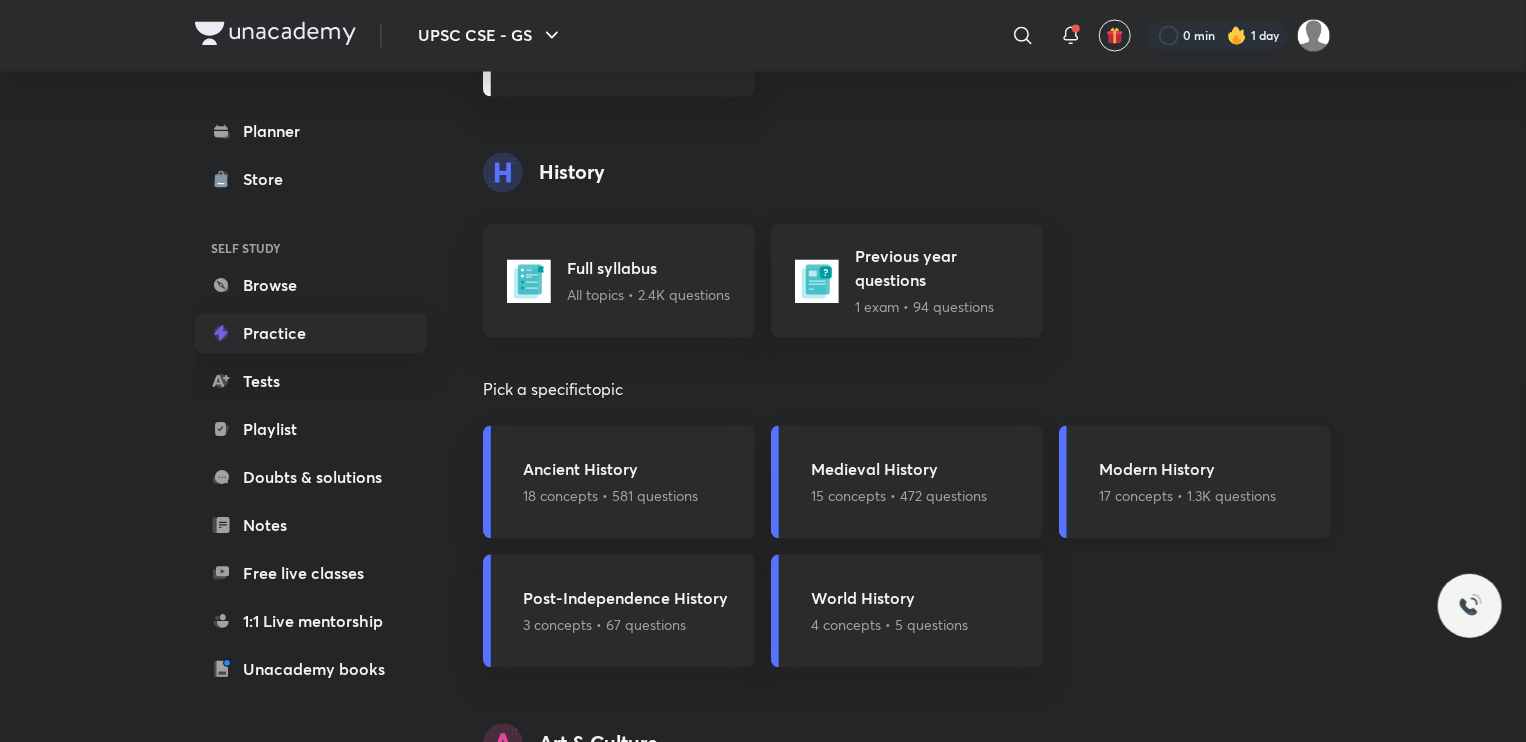 click on "17 concepts • 1.3K questions" at bounding box center (1187, 496) 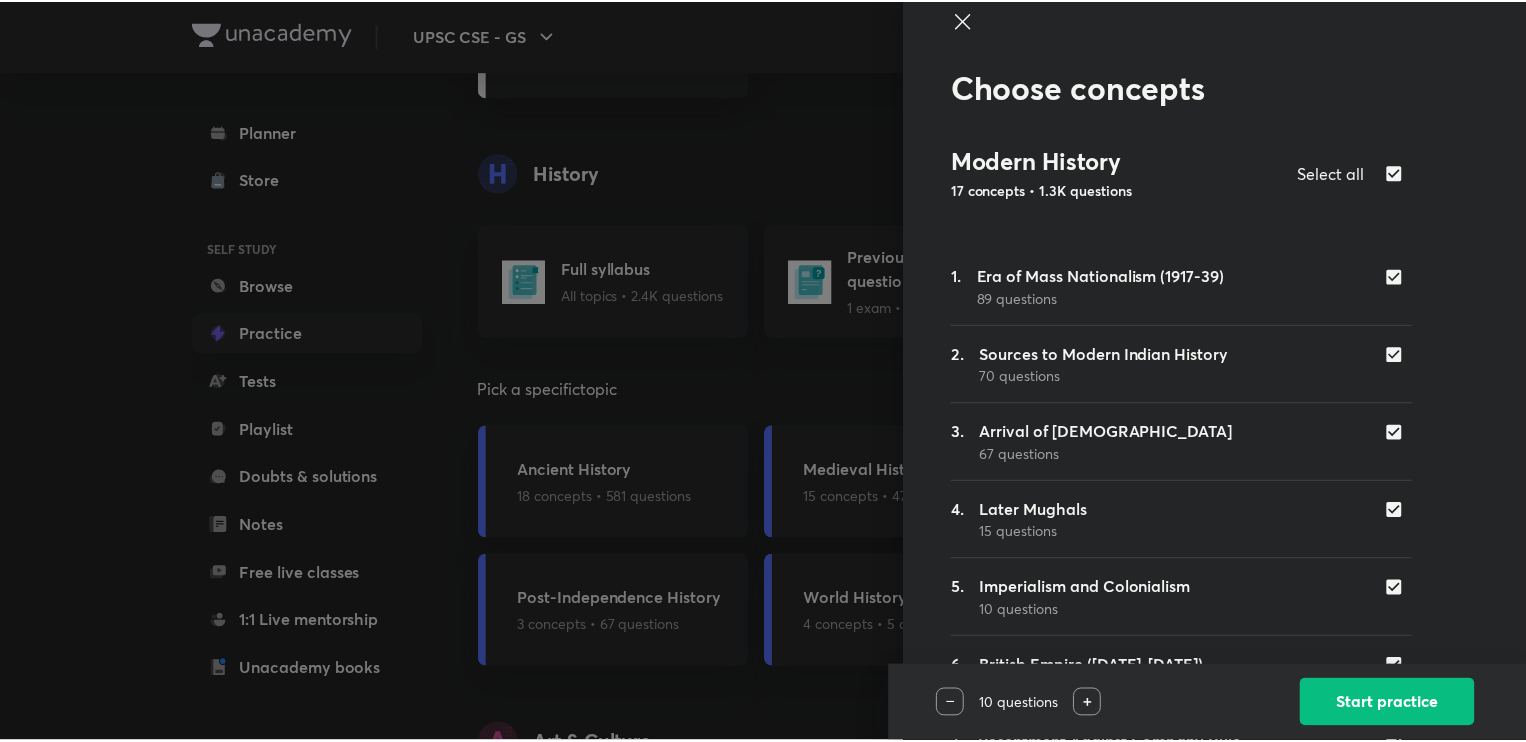 scroll, scrollTop: 24, scrollLeft: 0, axis: vertical 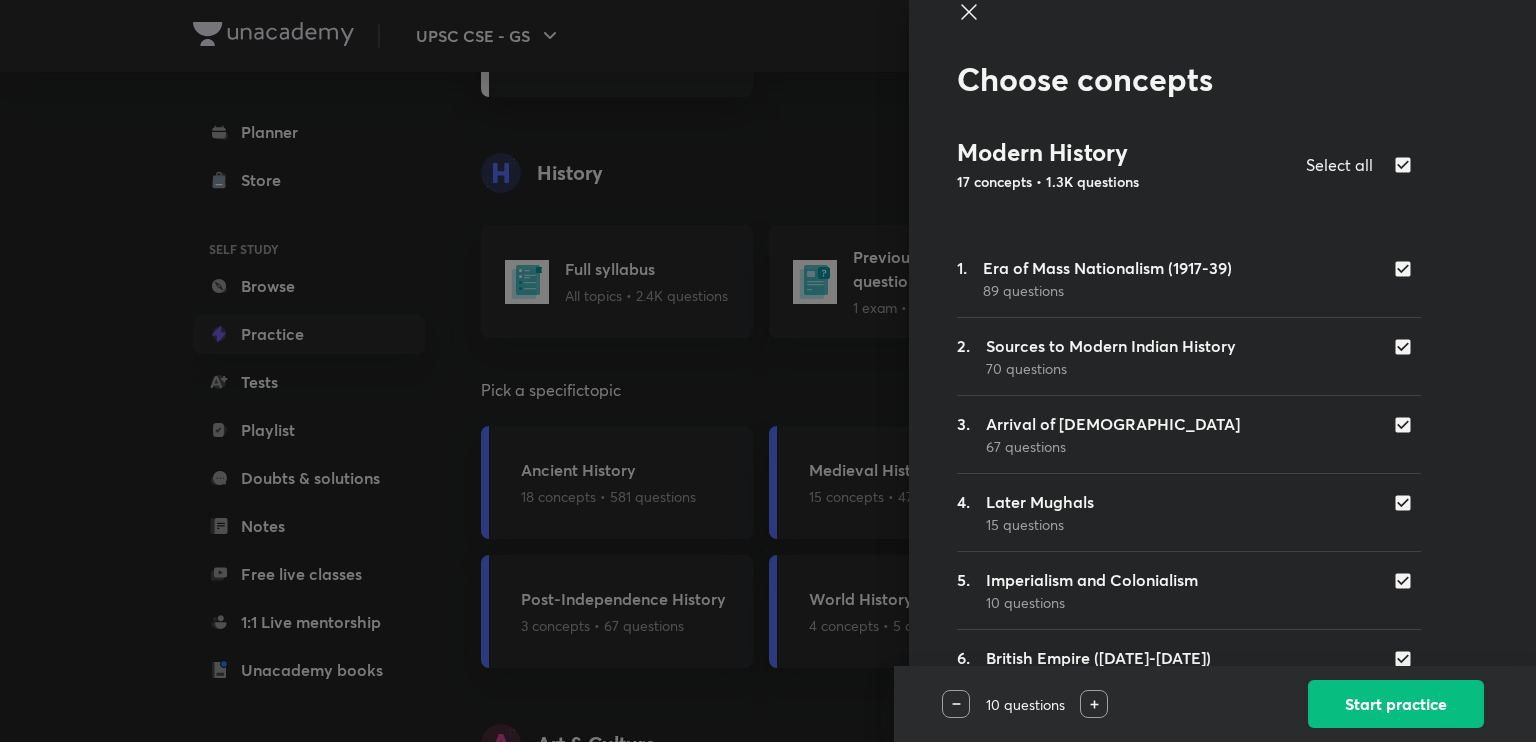 click 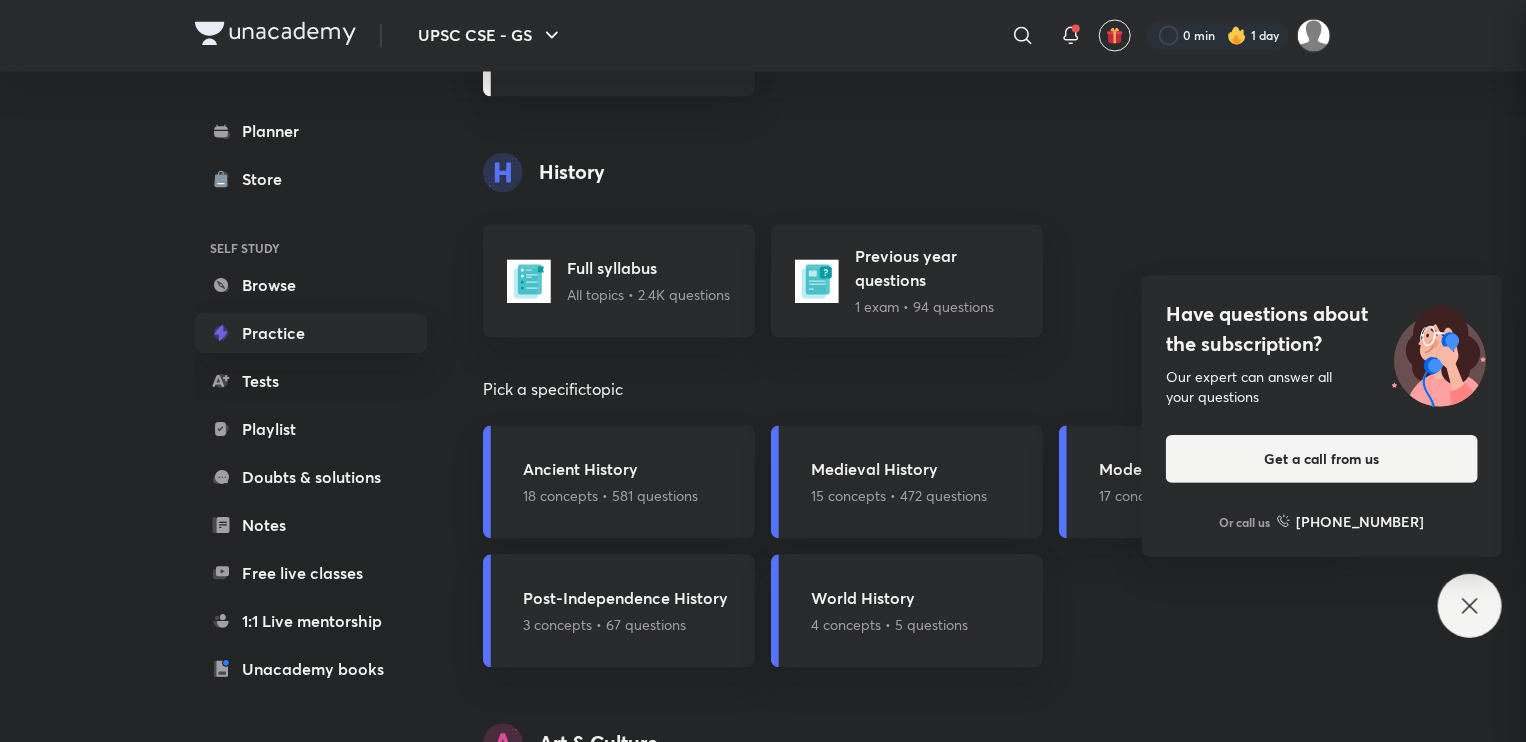 scroll, scrollTop: 0, scrollLeft: 0, axis: both 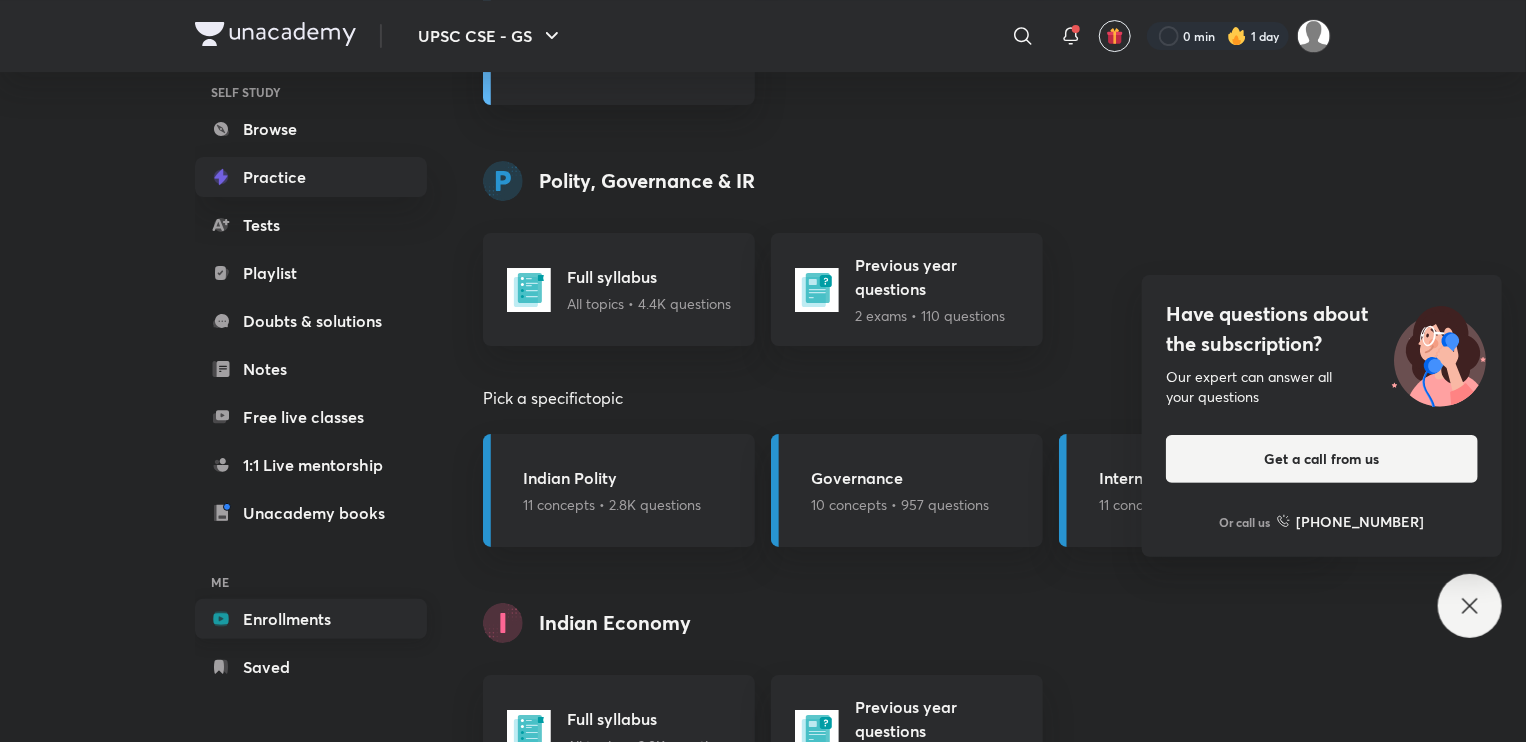 click on "Enrollments" at bounding box center (311, 619) 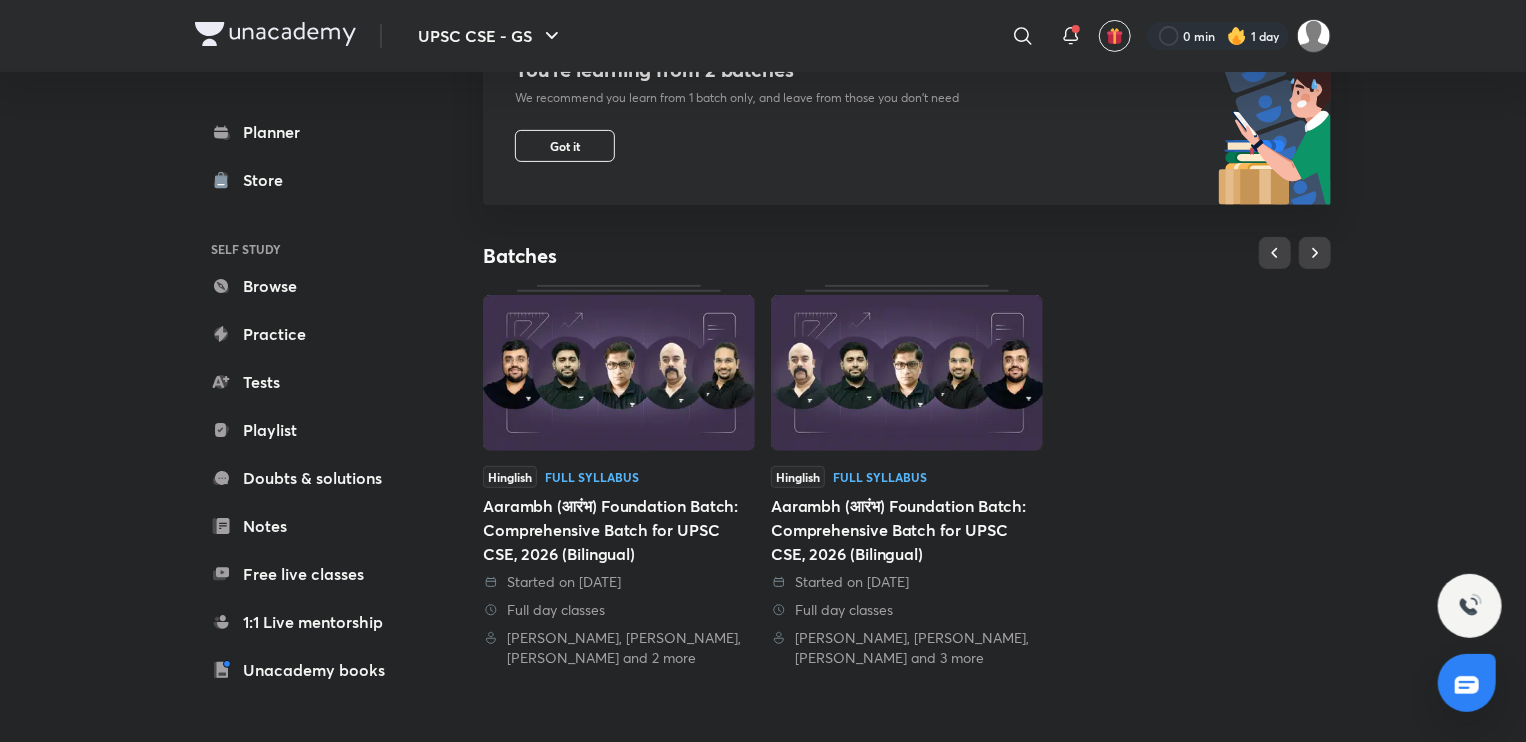 scroll, scrollTop: 272, scrollLeft: 0, axis: vertical 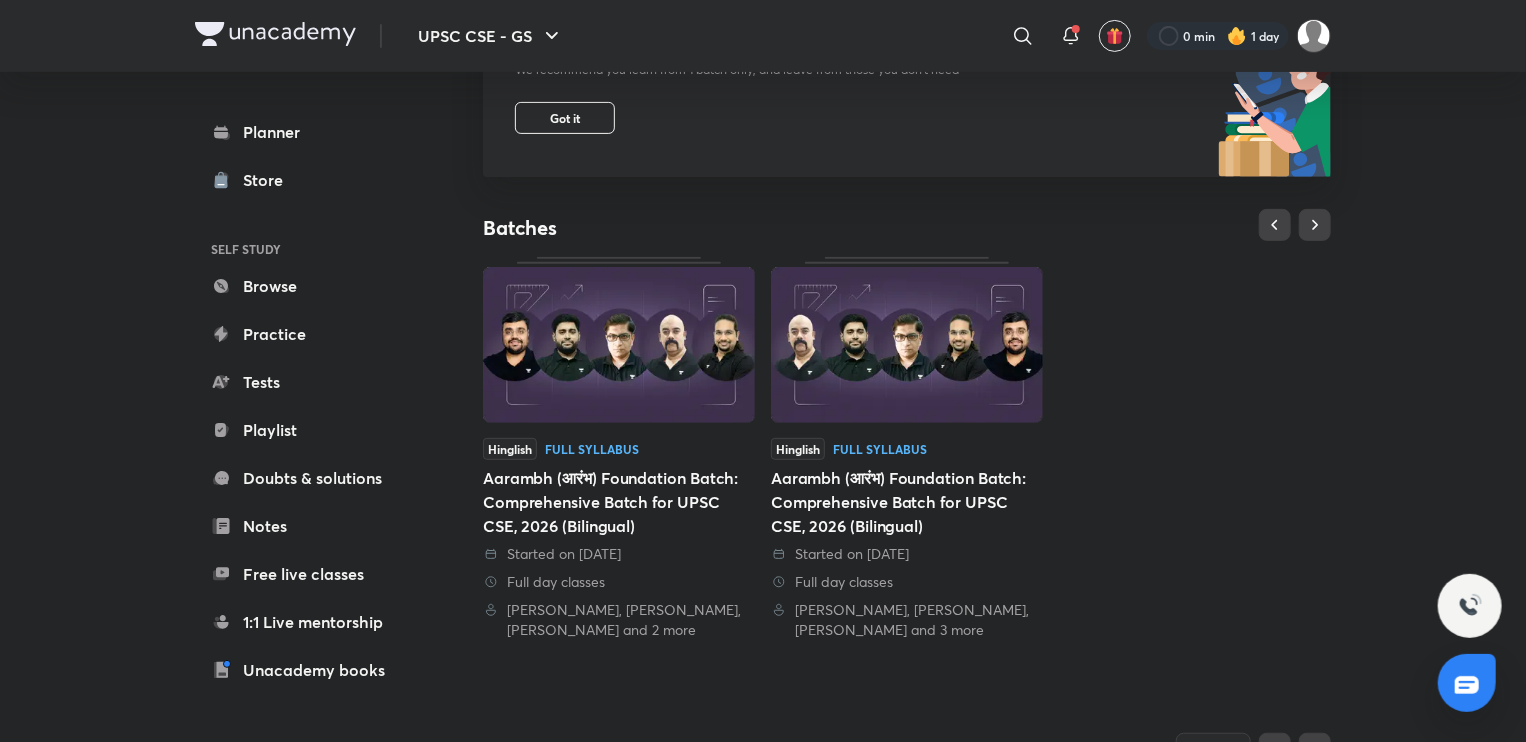 click at bounding box center (619, 345) 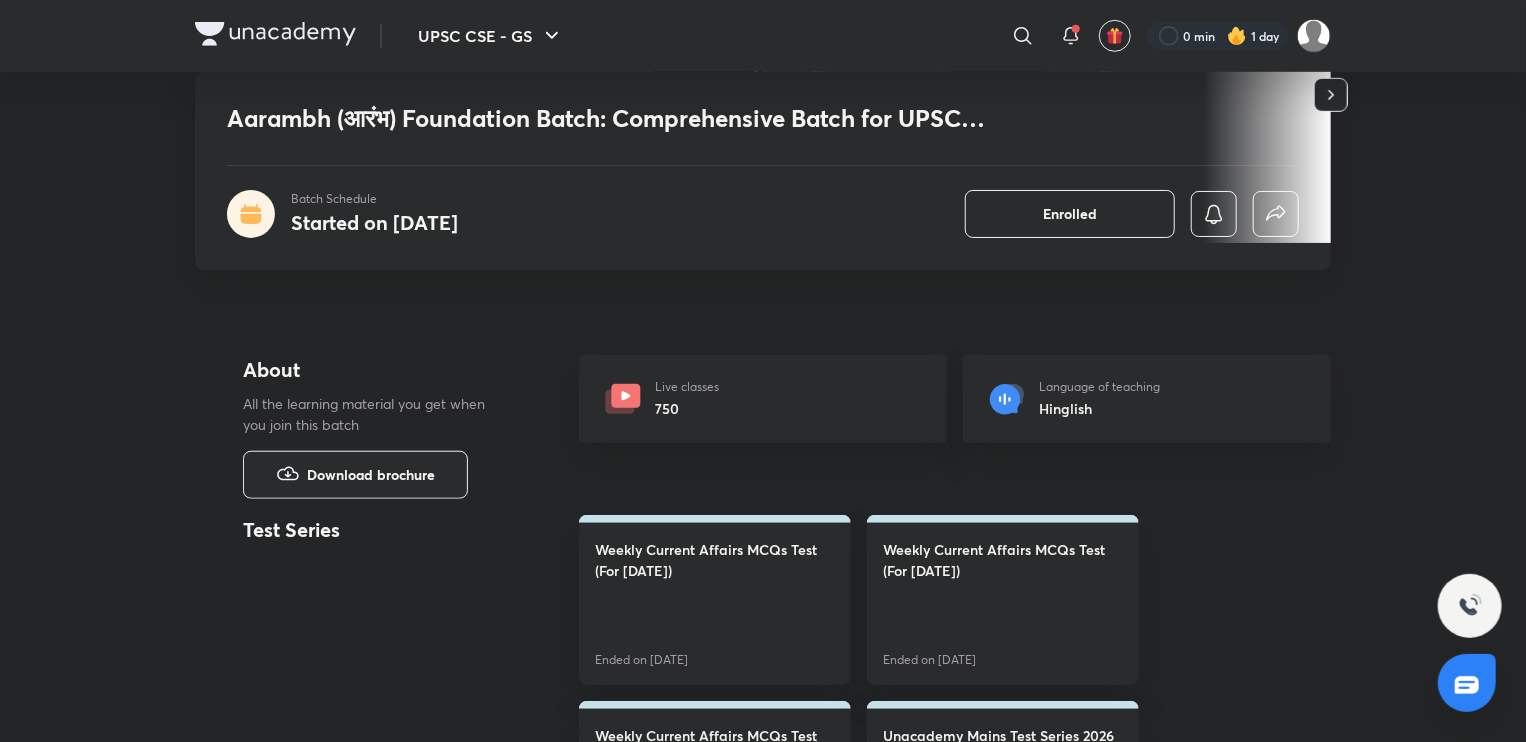 scroll, scrollTop: 668, scrollLeft: 0, axis: vertical 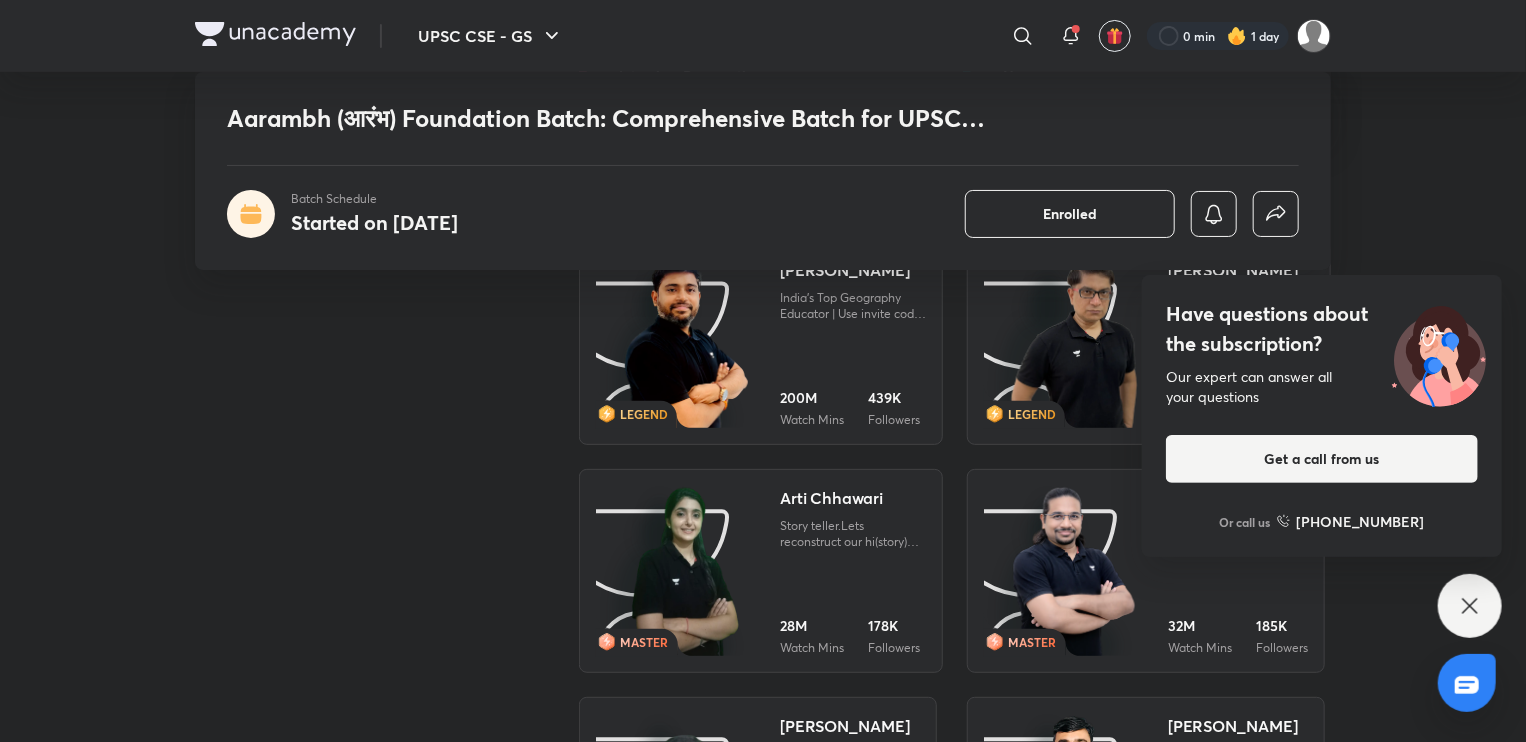 click 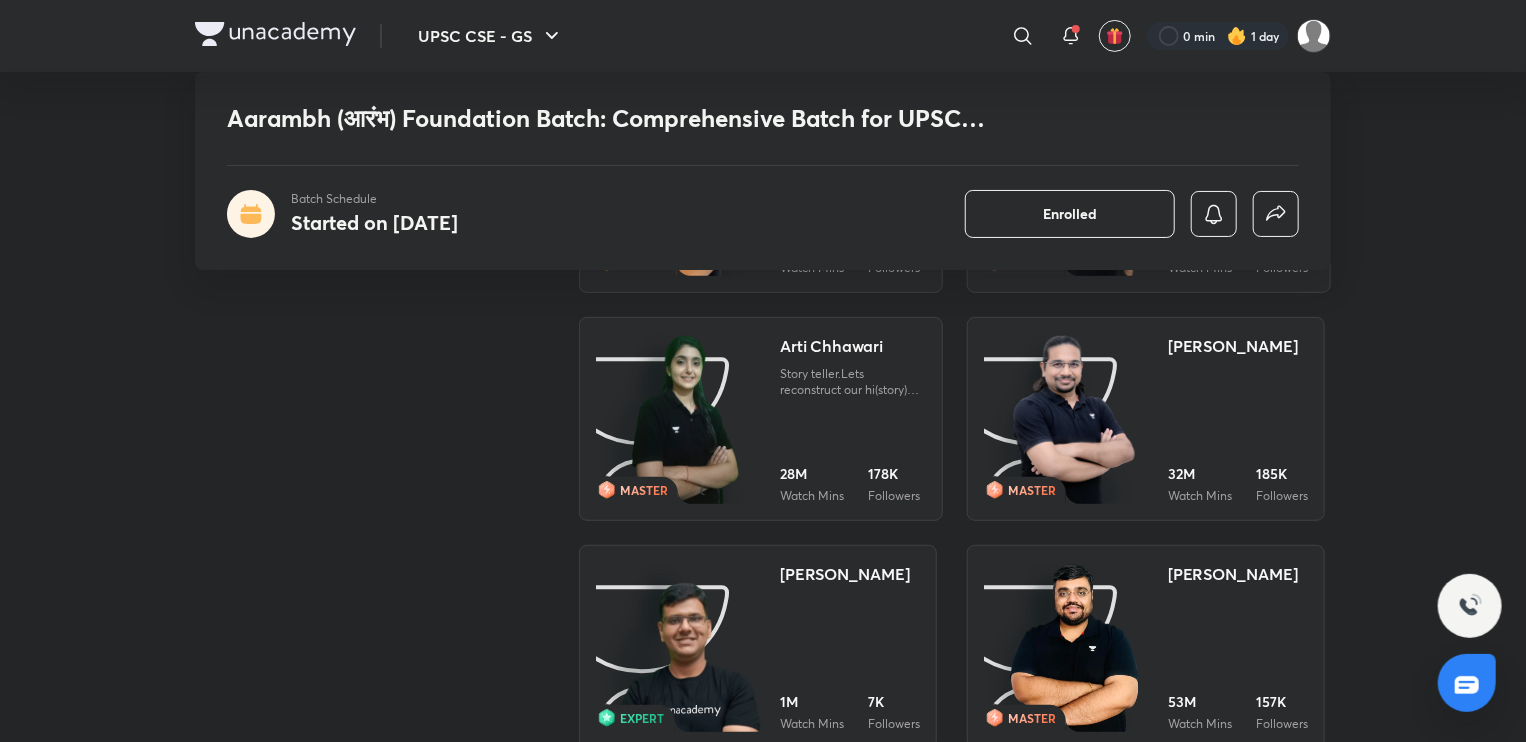 scroll, scrollTop: 4091, scrollLeft: 0, axis: vertical 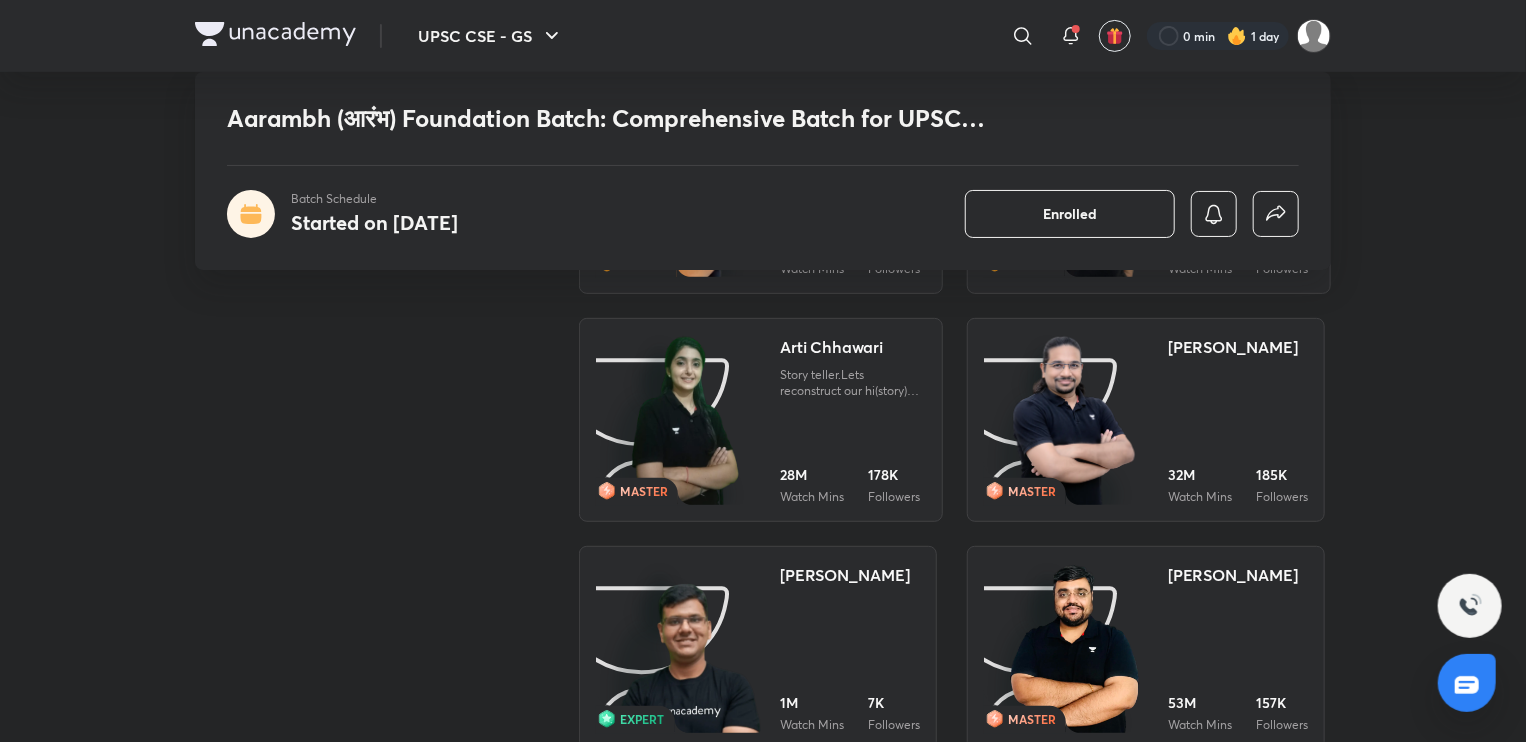 click on "Arti Chhawari Story teller.Lets reconstruct our hi(story) together📚
Use code:ARTI1702
Join my community: https://unacademy.com/community/FVOPNU
28M Watch Mins 178K Followers" at bounding box center (853, 420) 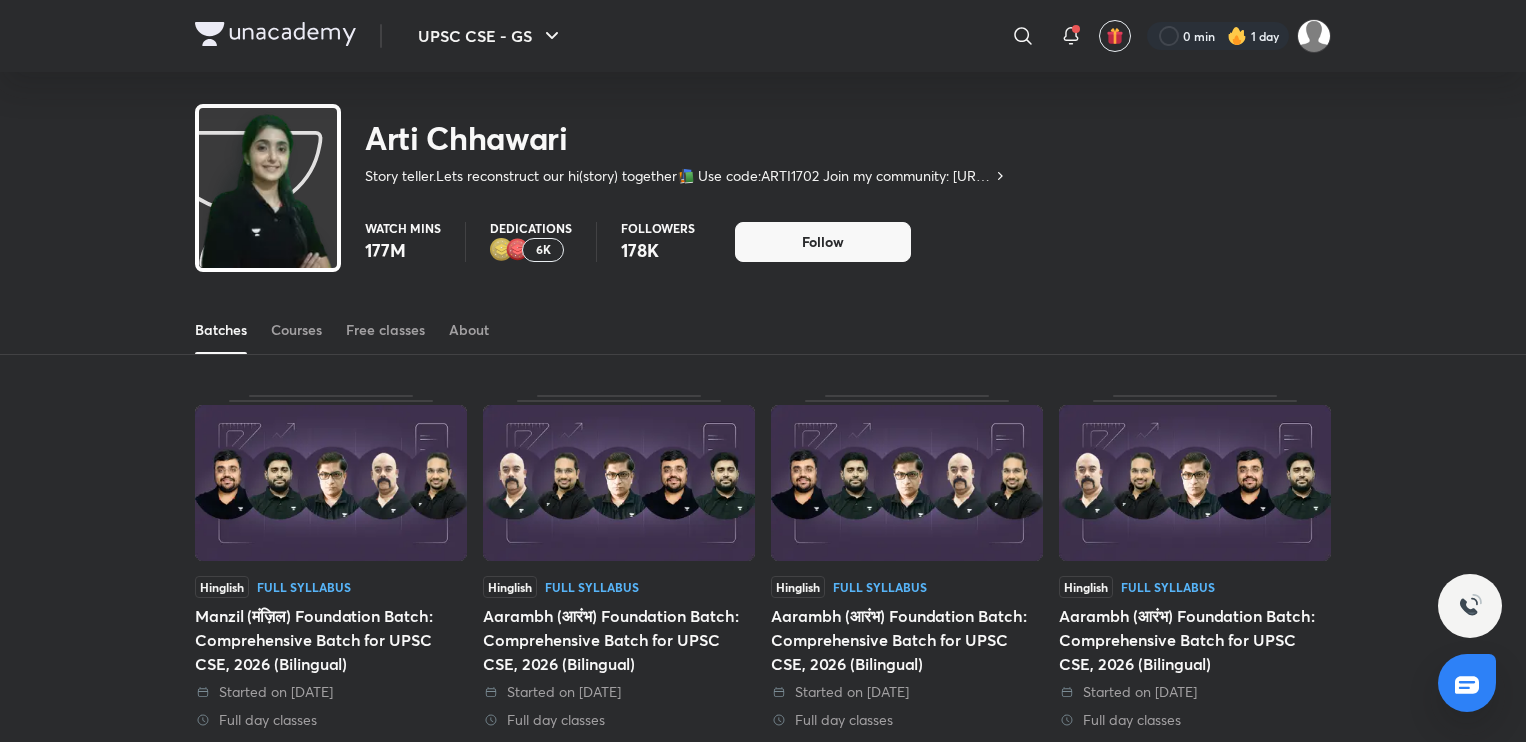 scroll, scrollTop: 0, scrollLeft: 0, axis: both 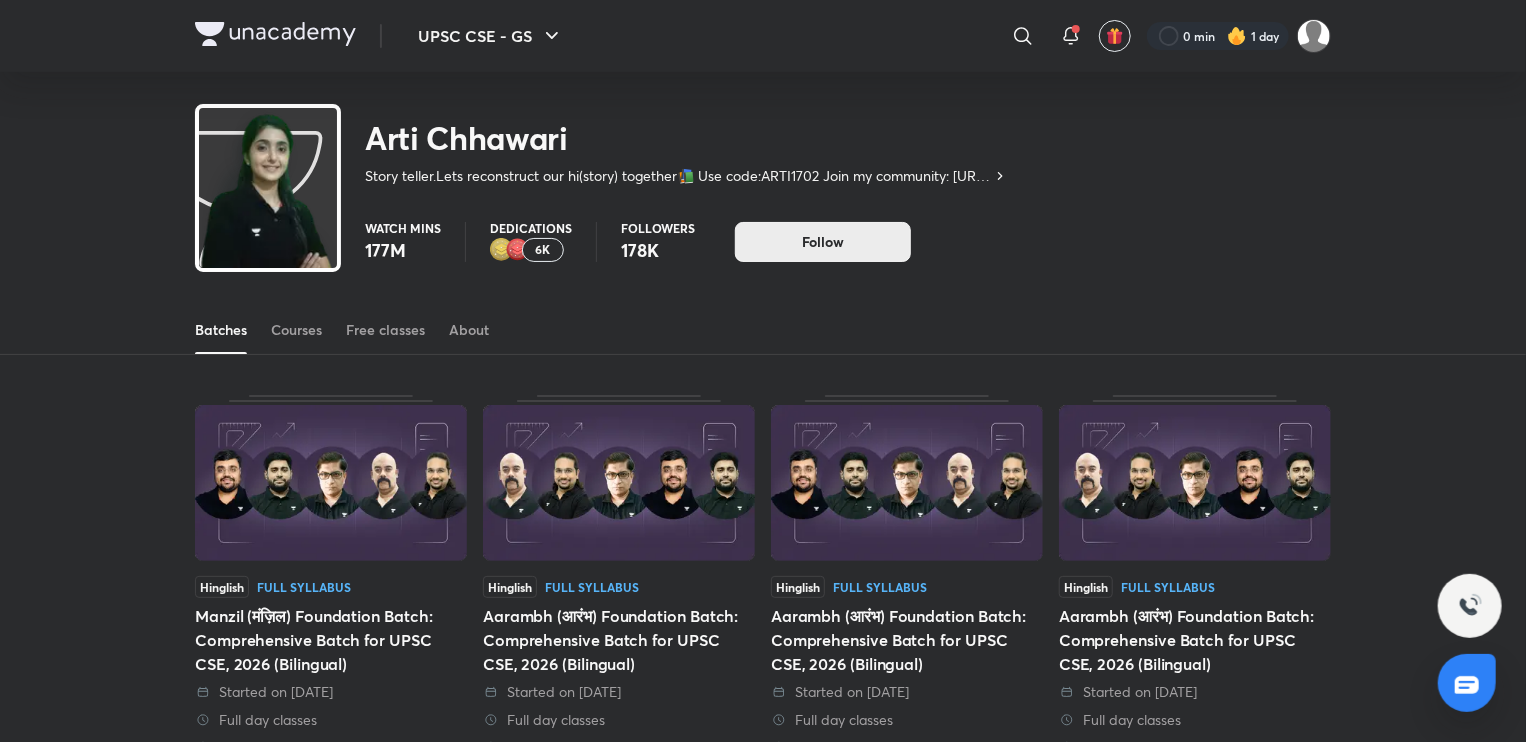 click on "Follow" at bounding box center [823, 242] 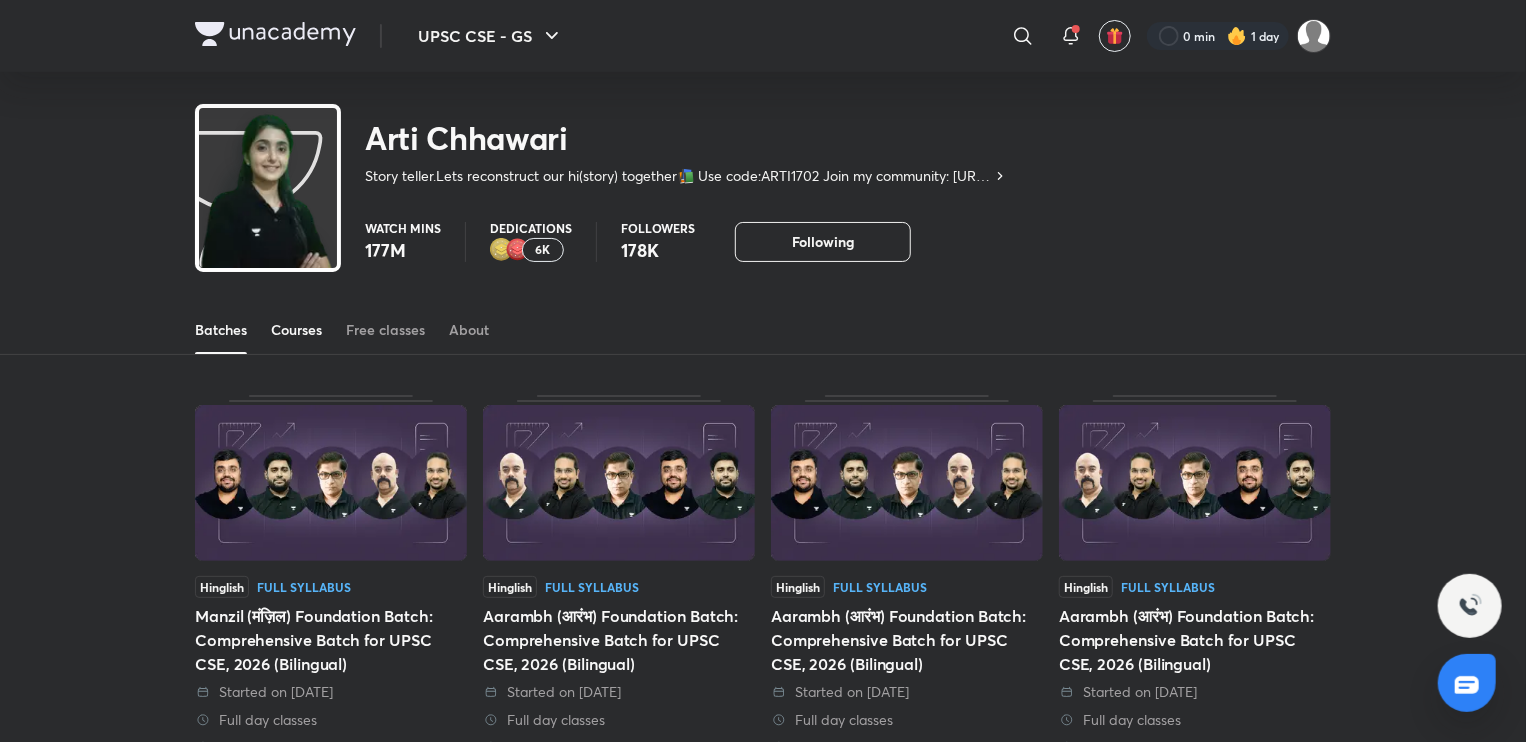 click on "Courses" at bounding box center [296, 330] 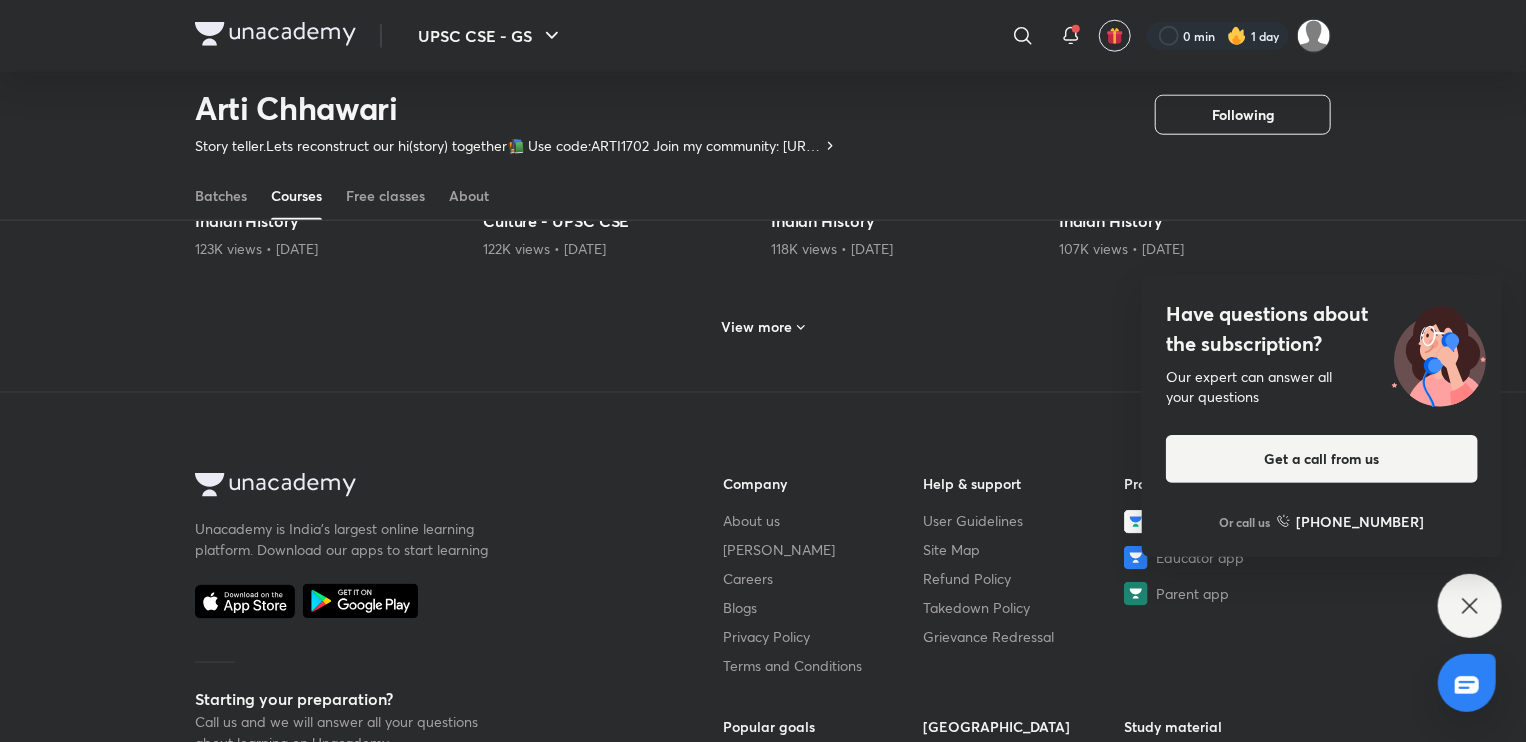 scroll, scrollTop: 1054, scrollLeft: 0, axis: vertical 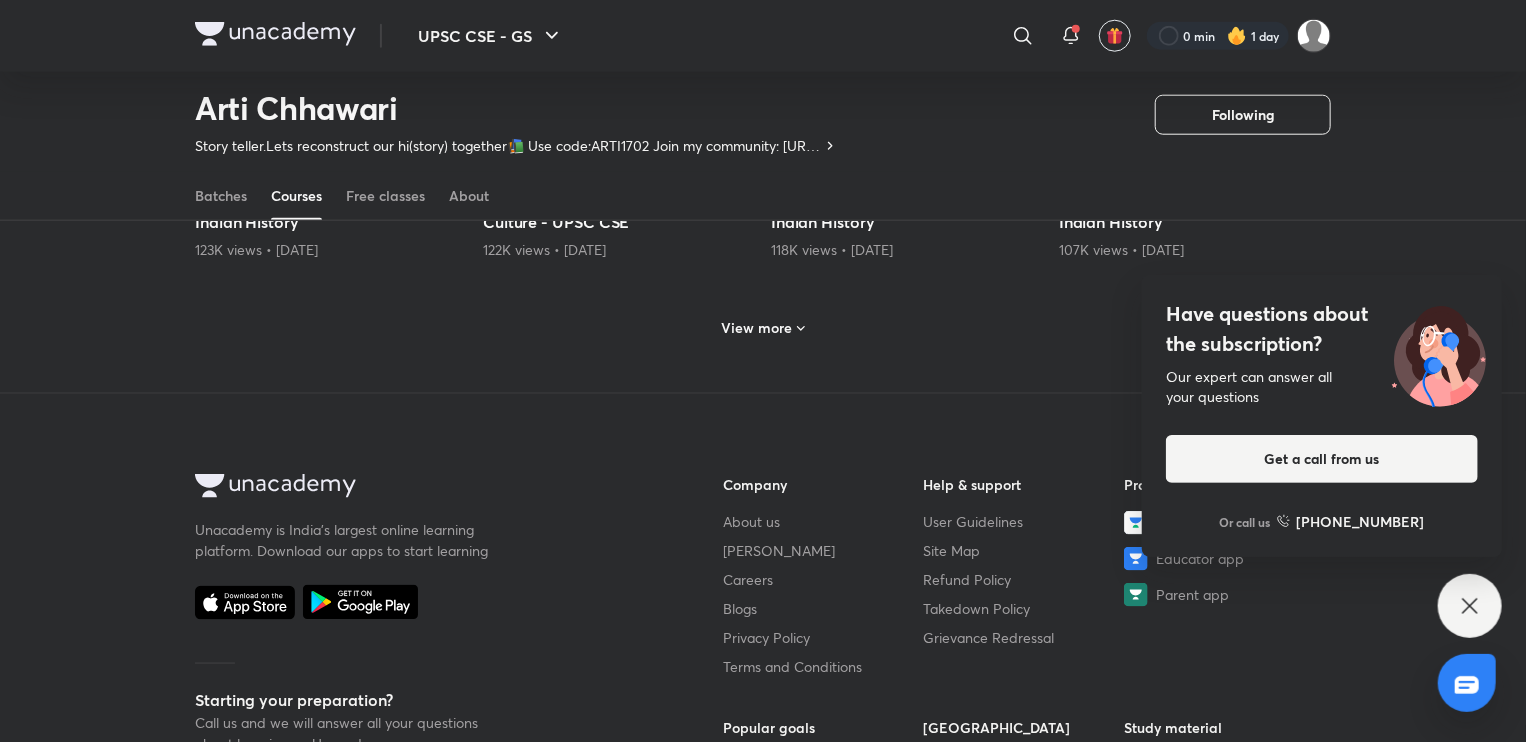 click on "View more" at bounding box center (757, 328) 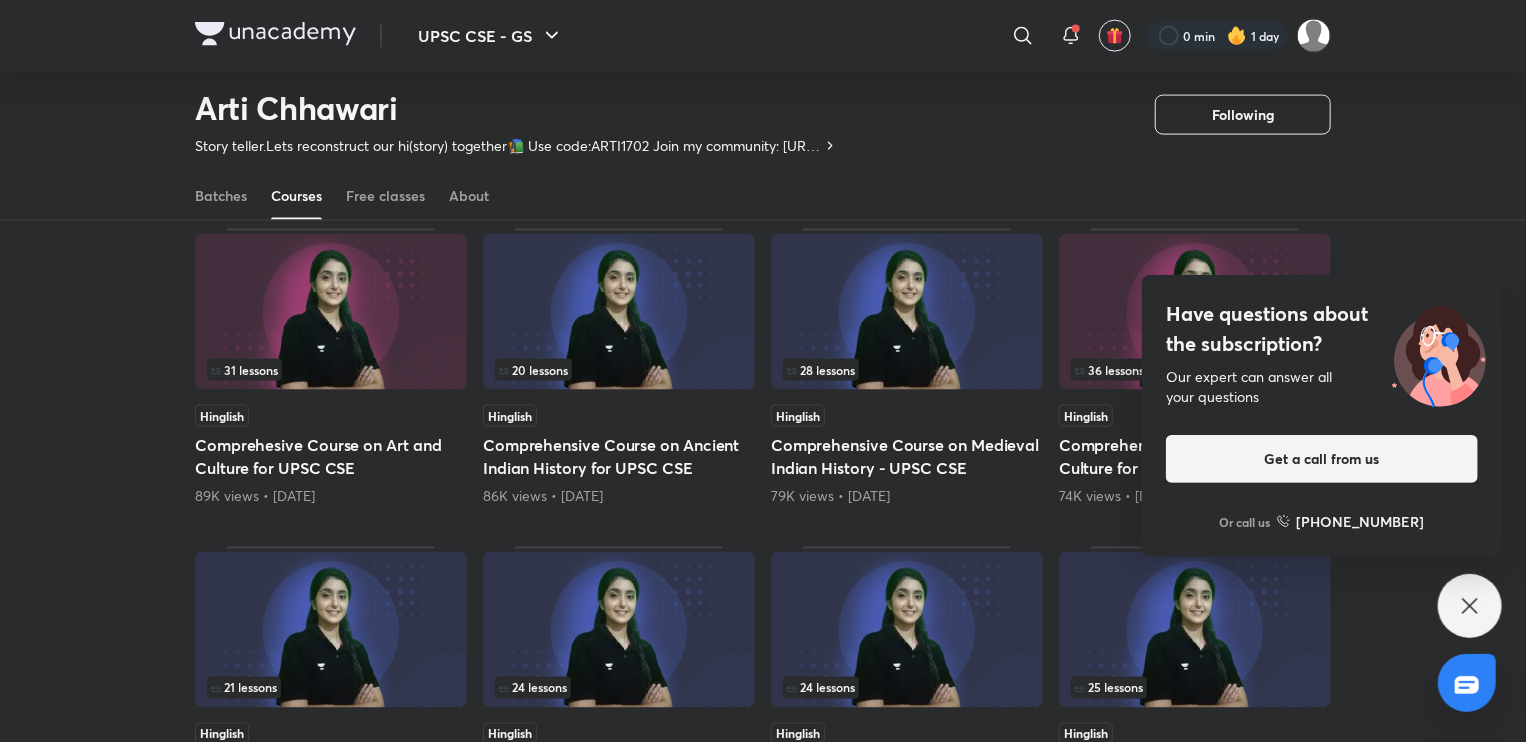scroll, scrollTop: 1446, scrollLeft: 0, axis: vertical 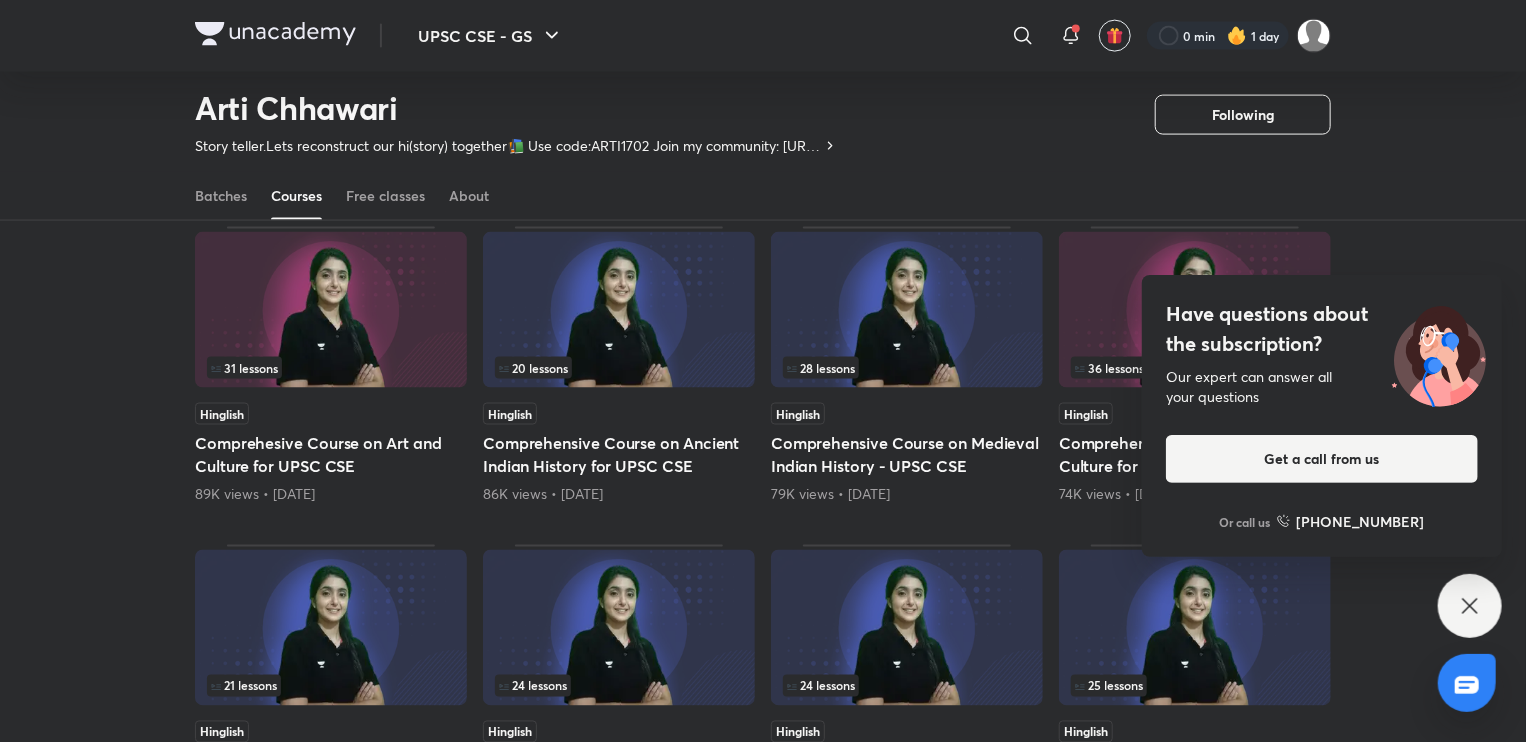 click on "Have questions about the subscription? Our expert can answer all your questions Get a call from us Or call us [PHONE_NUMBER]" at bounding box center [1470, 606] 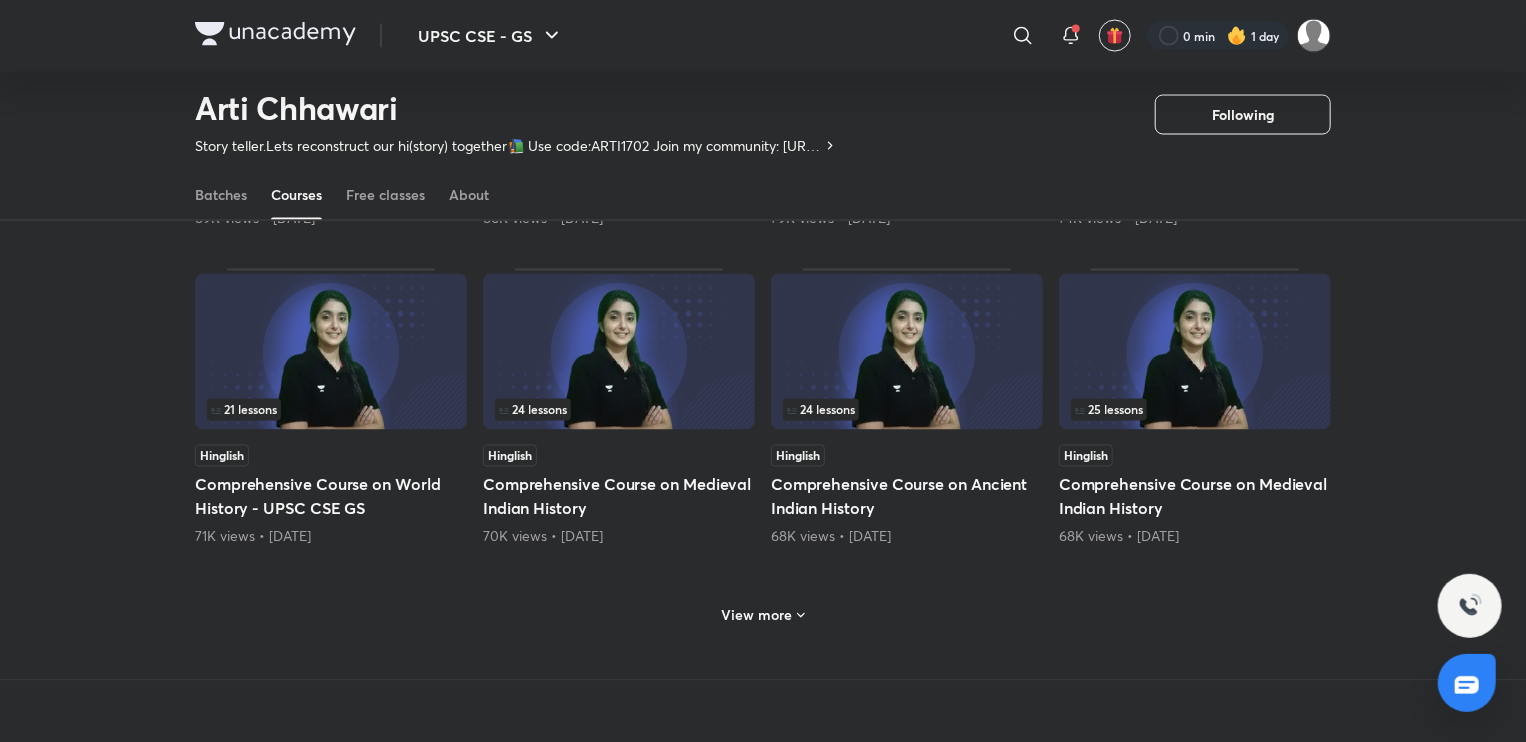 scroll, scrollTop: 1724, scrollLeft: 0, axis: vertical 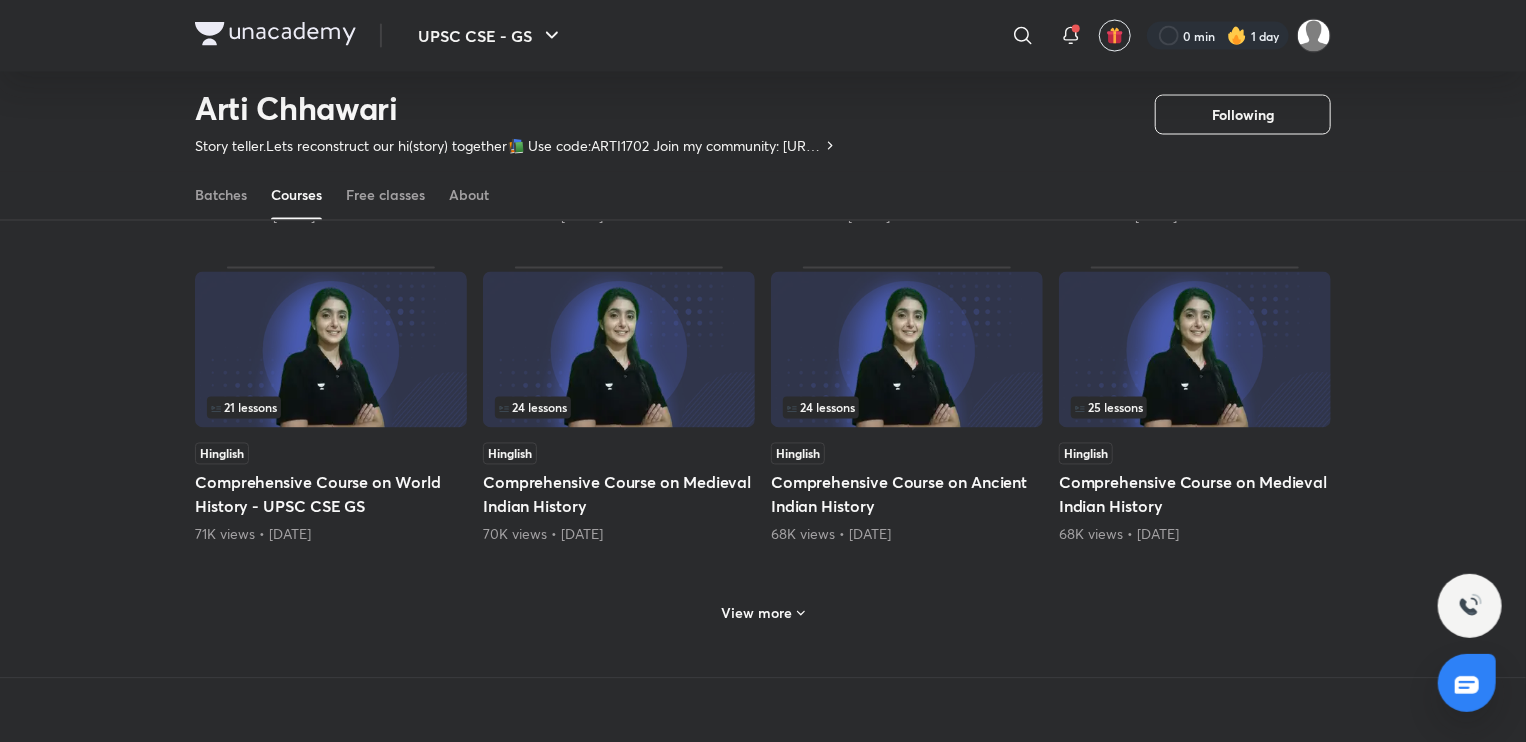 click on "View more" at bounding box center (757, 614) 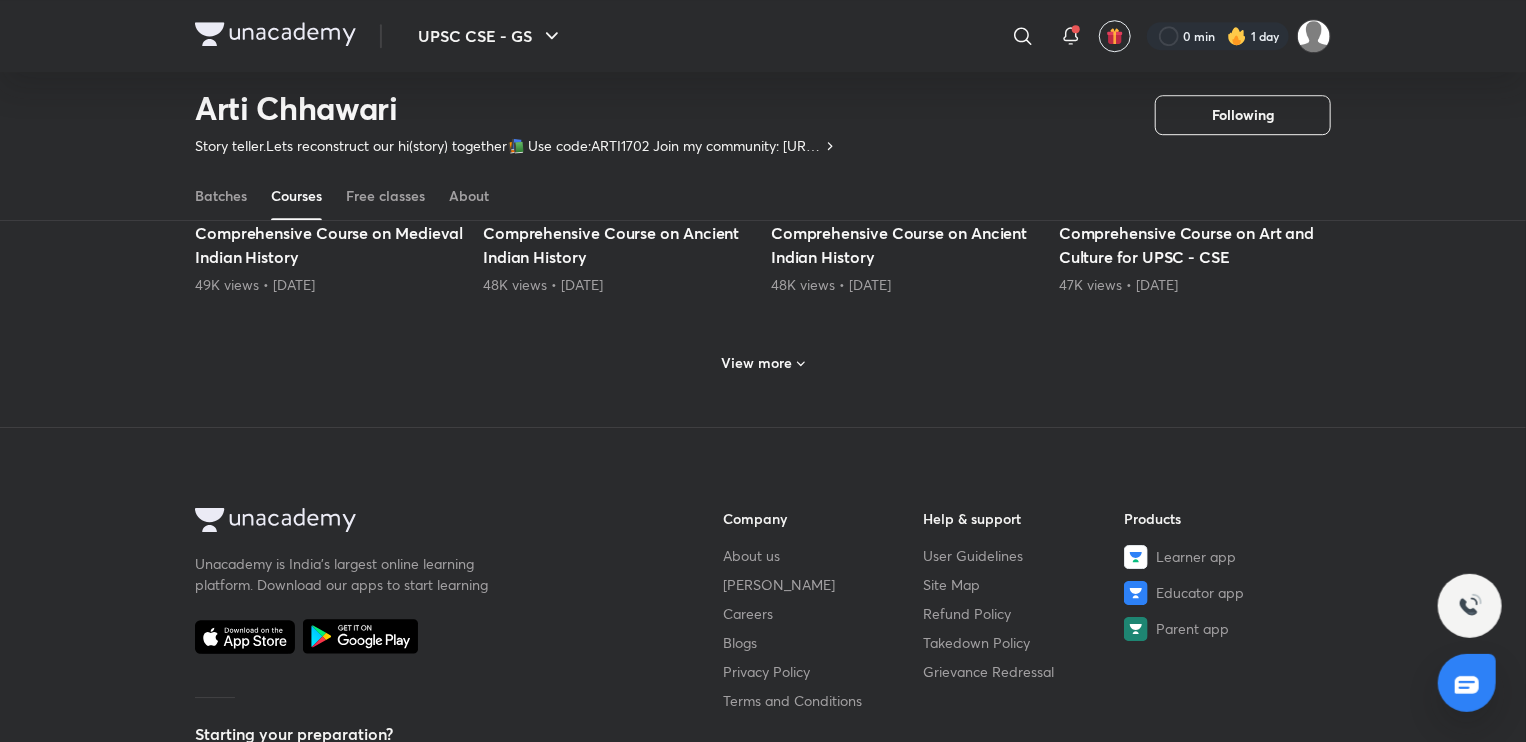 scroll, scrollTop: 2944, scrollLeft: 0, axis: vertical 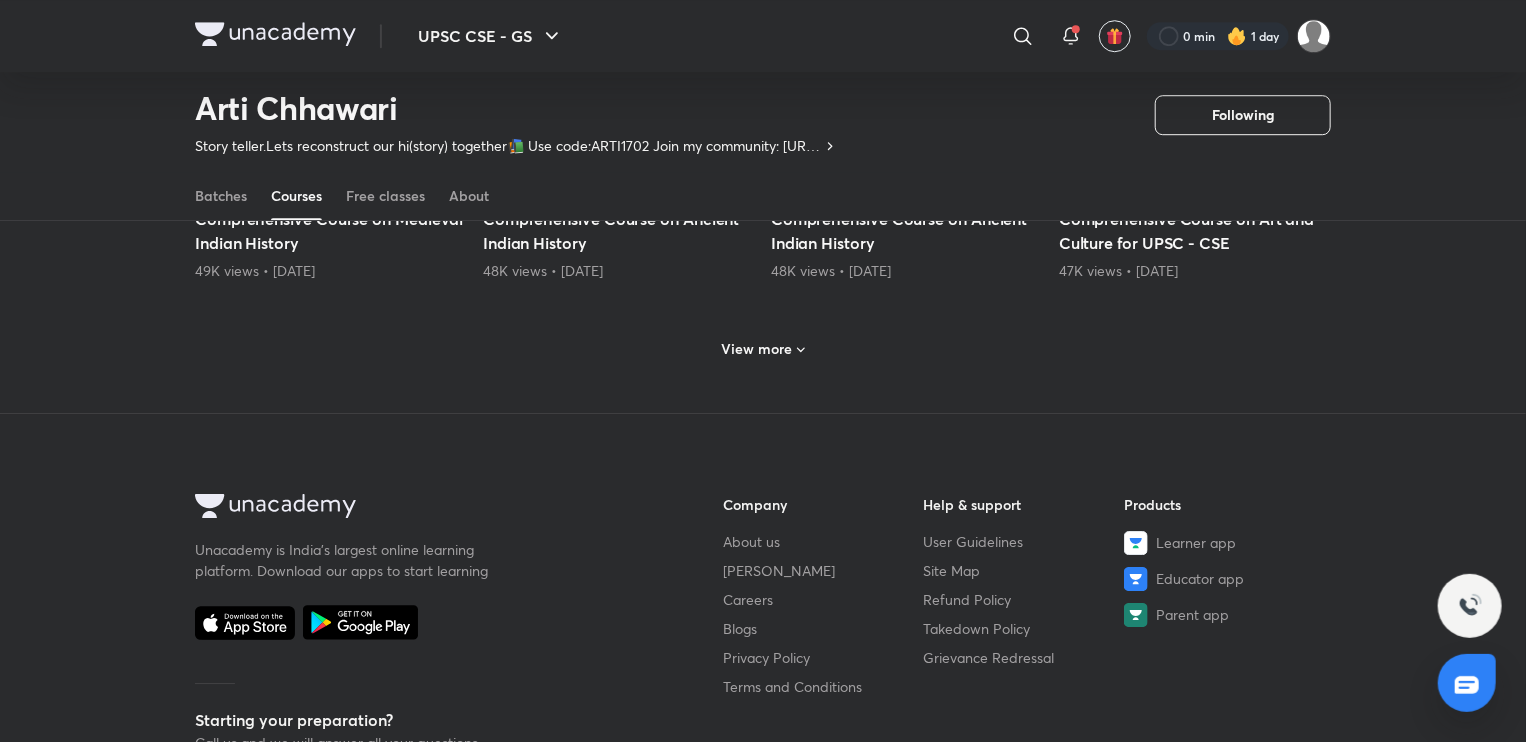 click 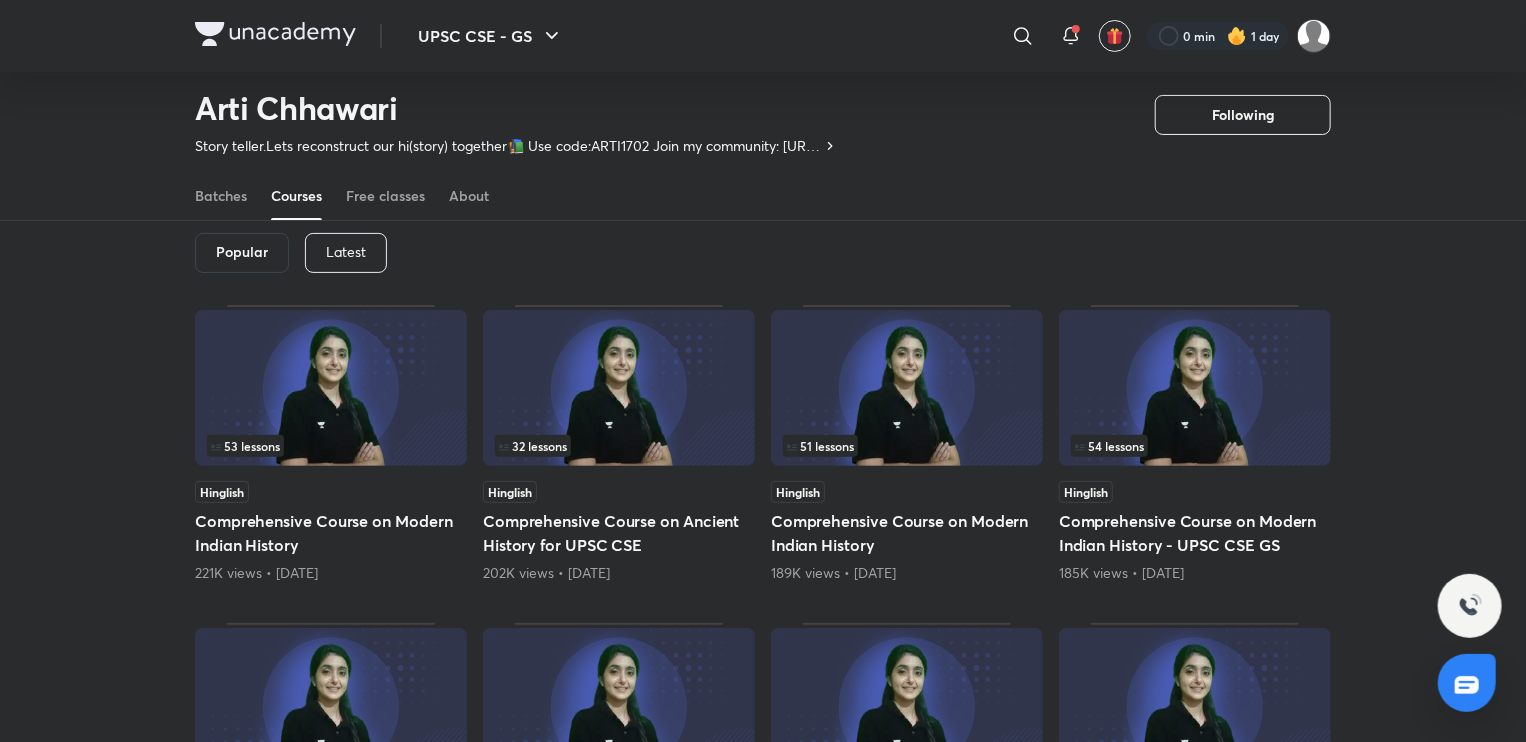 scroll, scrollTop: 93, scrollLeft: 0, axis: vertical 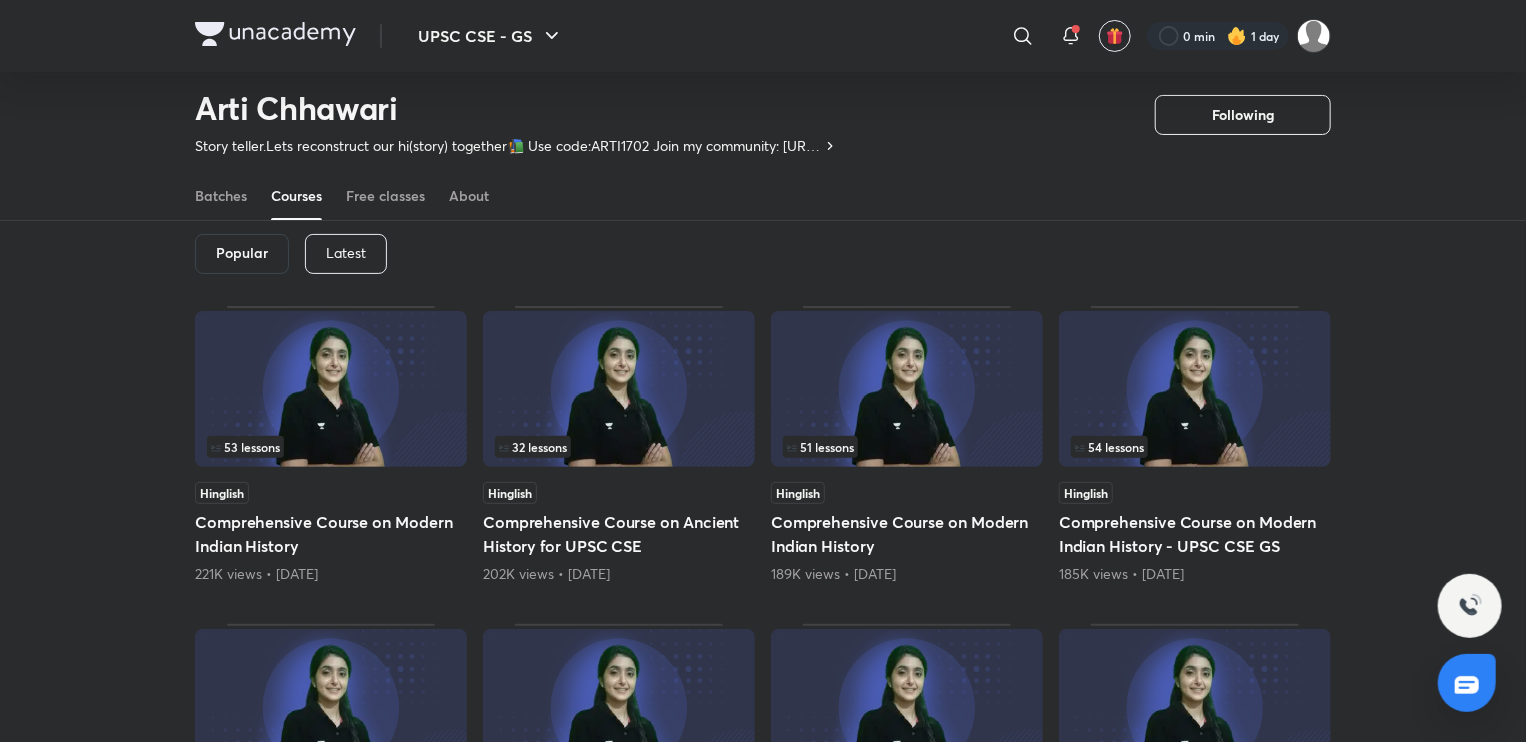 click at bounding box center (331, 389) 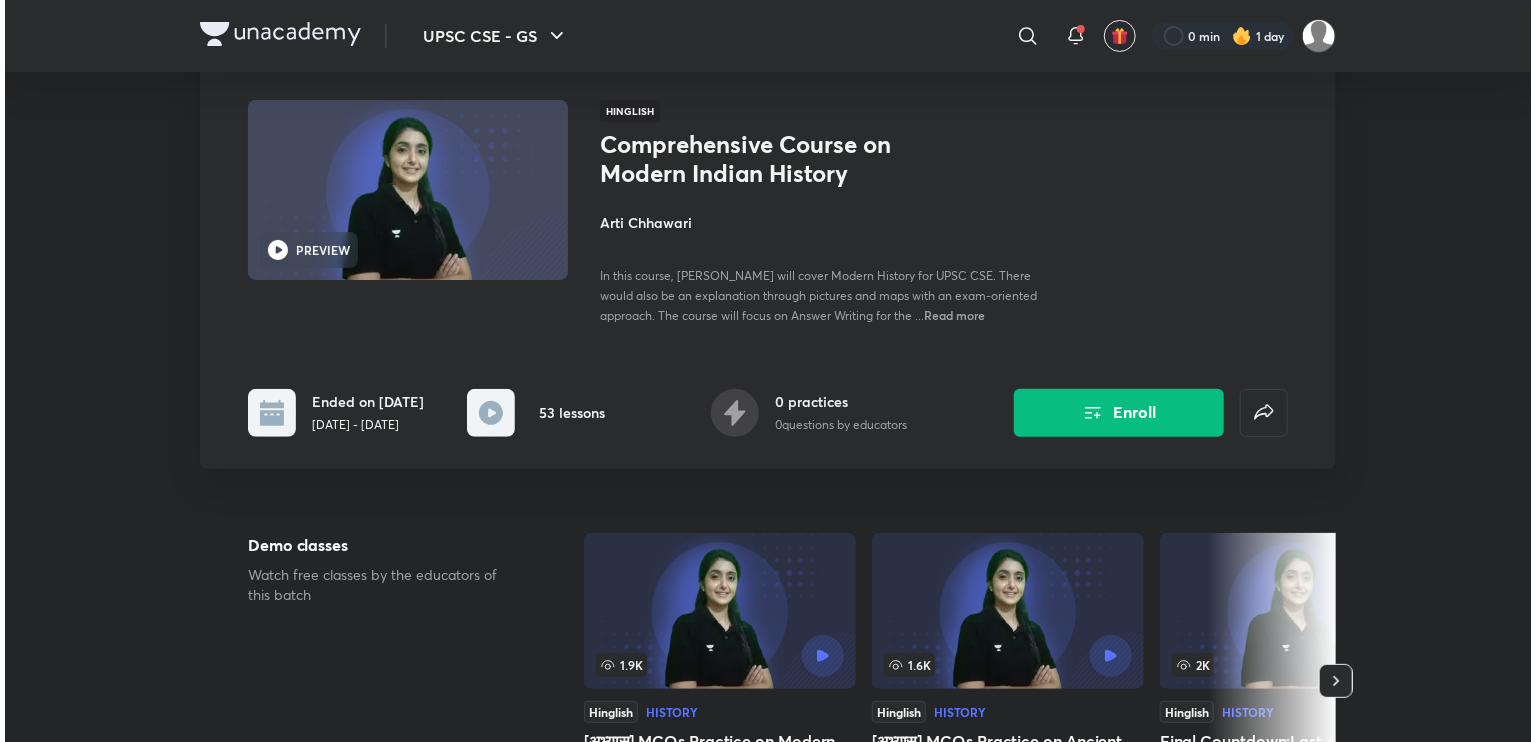 scroll, scrollTop: 114, scrollLeft: 0, axis: vertical 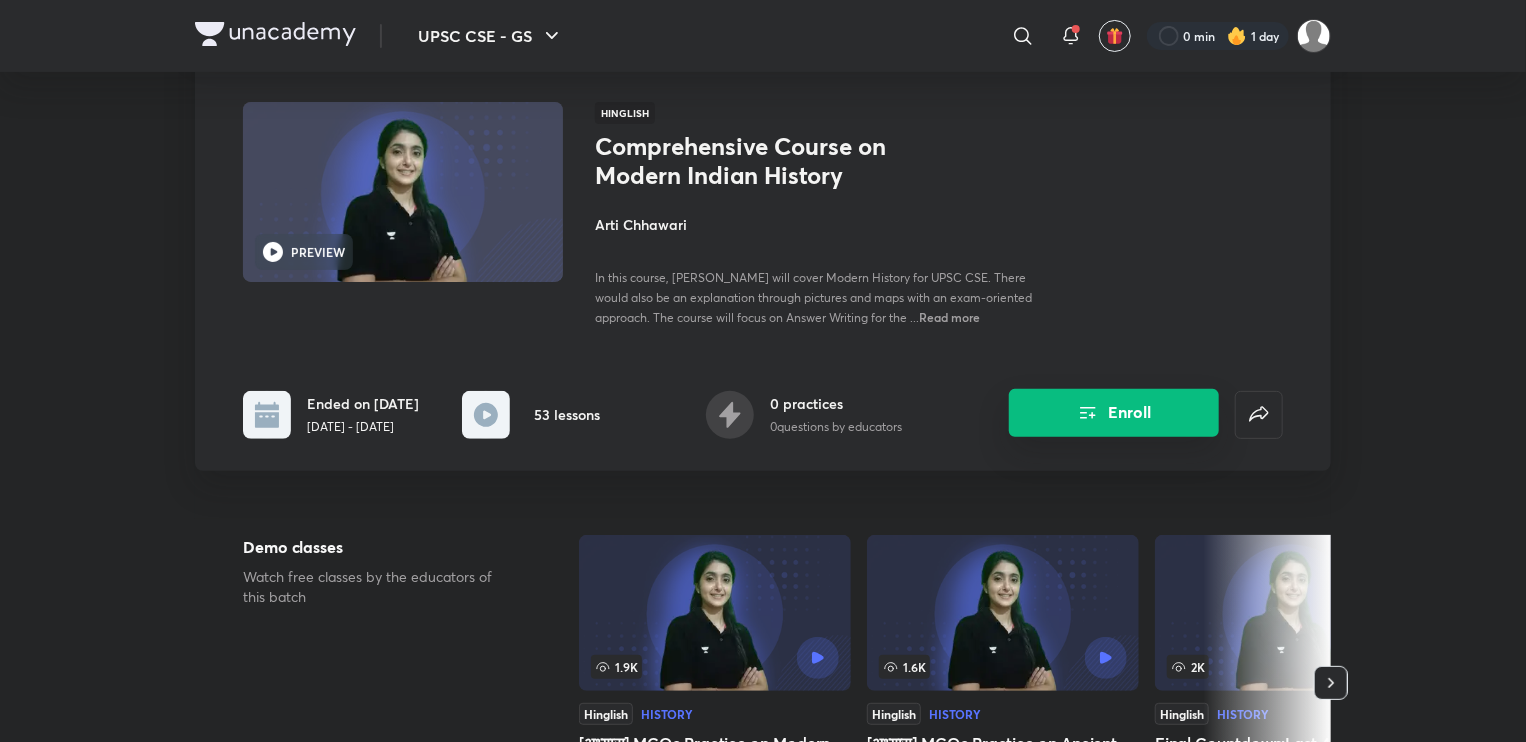 click 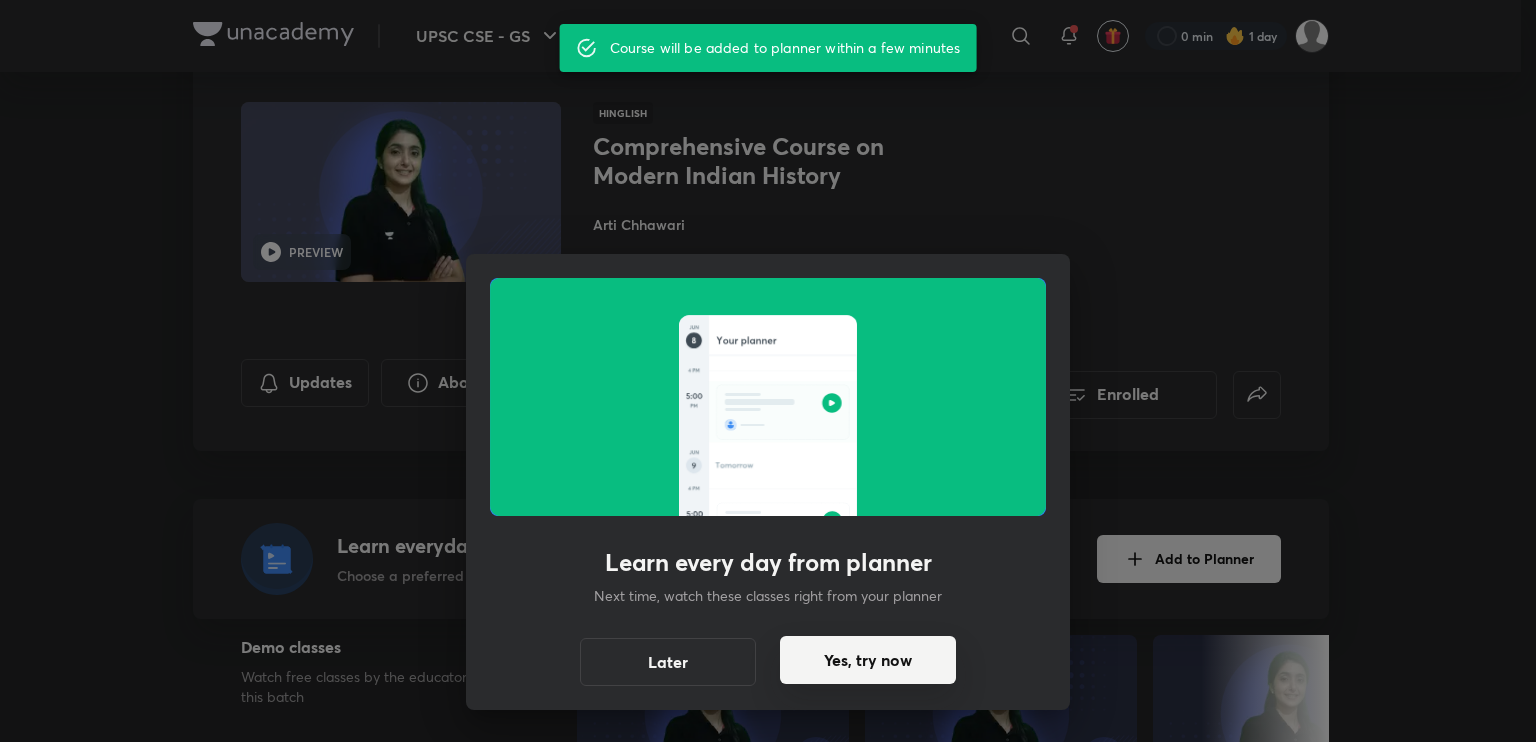 click on "Yes, try now" at bounding box center [868, 660] 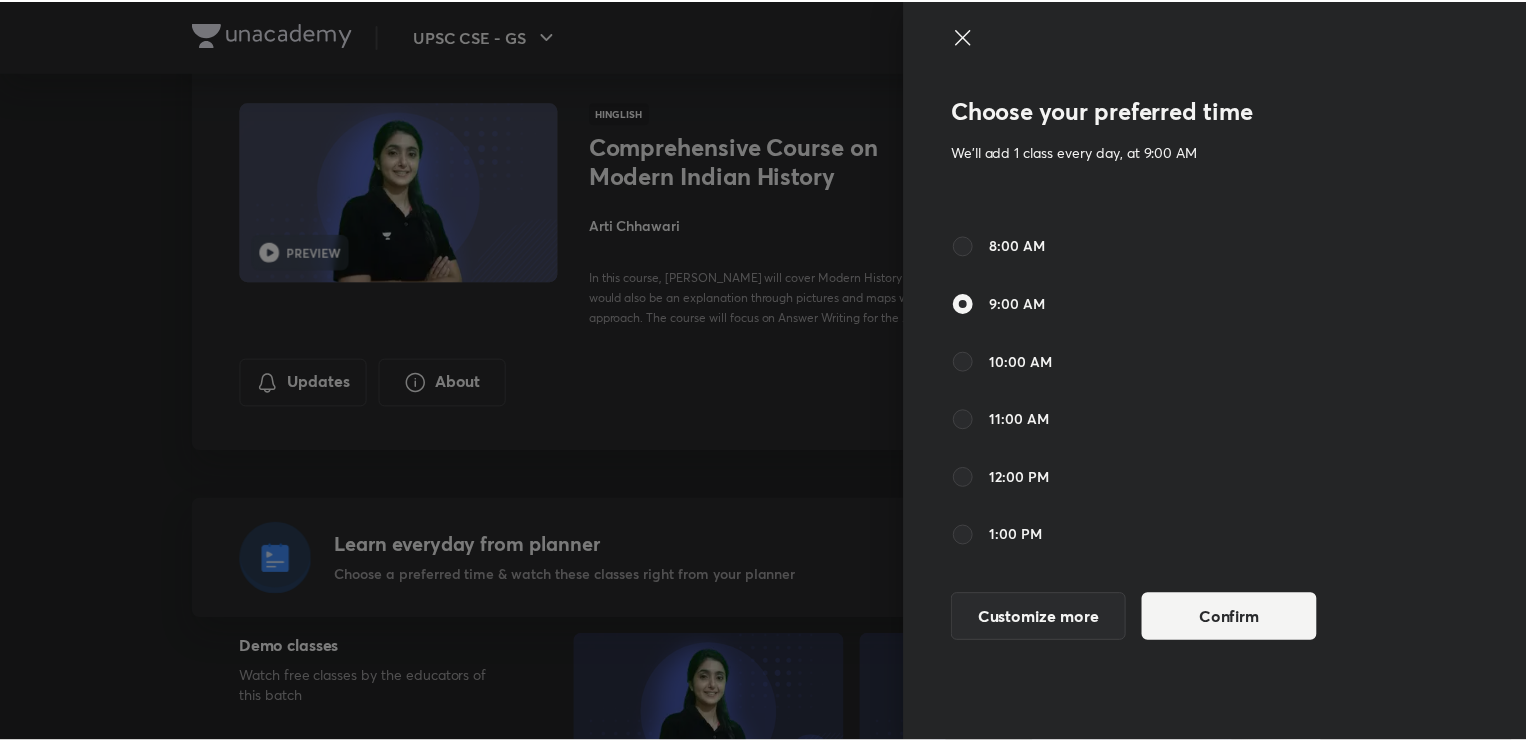 scroll, scrollTop: 83, scrollLeft: 0, axis: vertical 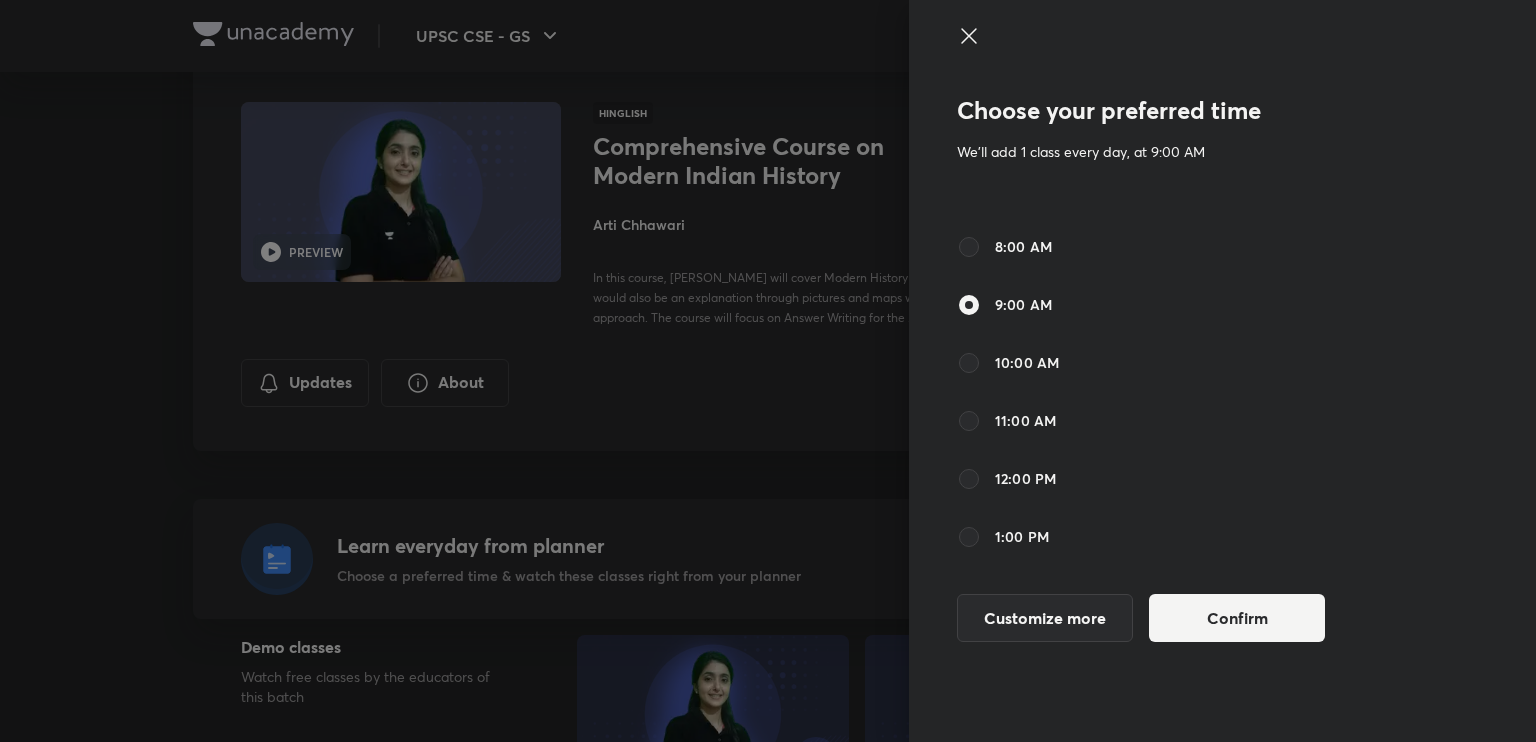 click on "Choose your preferred time We'll add 1 class every day, at   9:00 AM 6:00 AM 7:00 AM 8:00 AM 9:00 AM 10:00 AM 11:00 AM 12:00 PM 1:00 PM 2:00 PM 3:00 PM 4:00 PM 5:00 PM 6:00 PM 7:00 PM 8:00 PM 9:00 PM 10:00 PM 11:00 PM 12:00 AM 1:00 AM 2:00 AM 3:00 AM 4:00 AM 5:00 AM Customize more Confirm" at bounding box center [1222, 371] 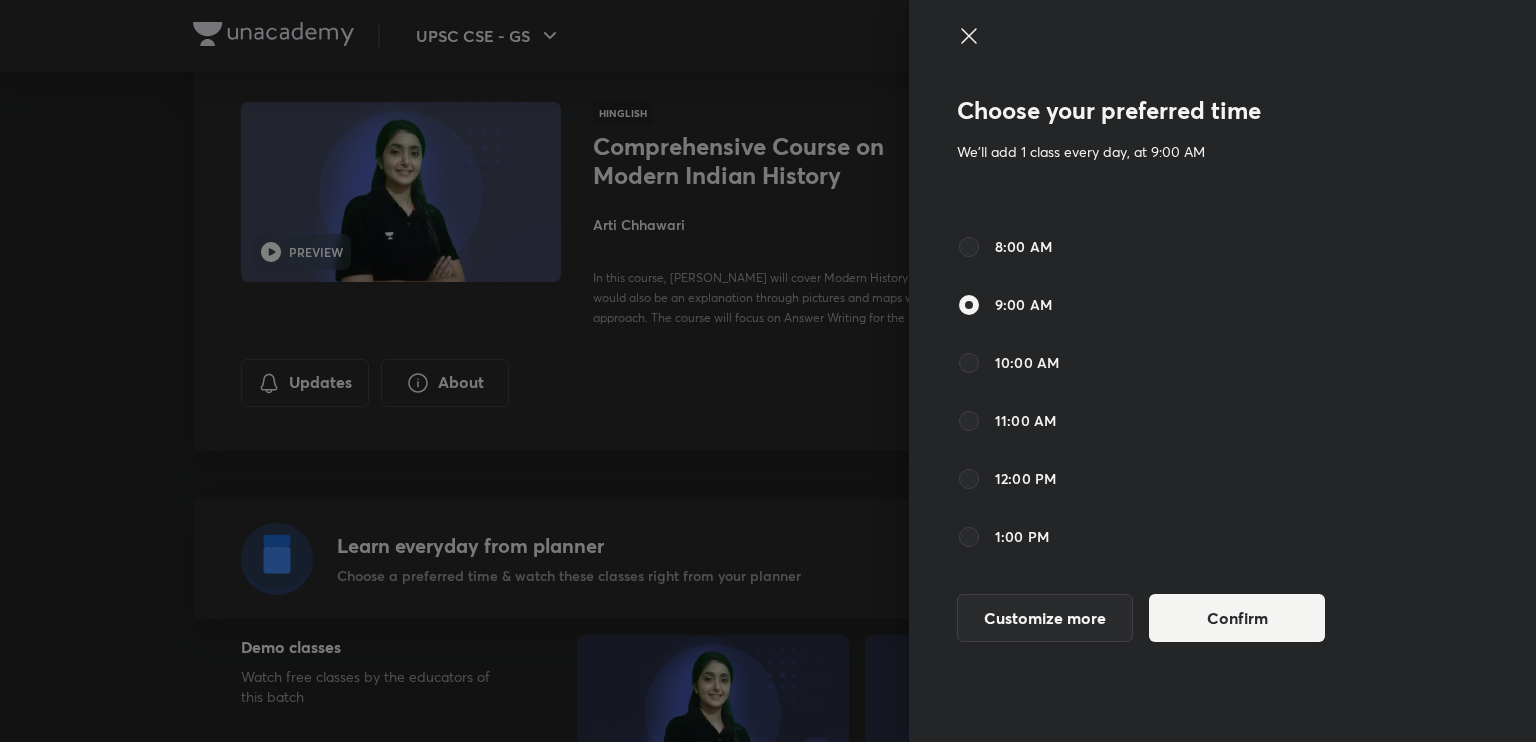 click 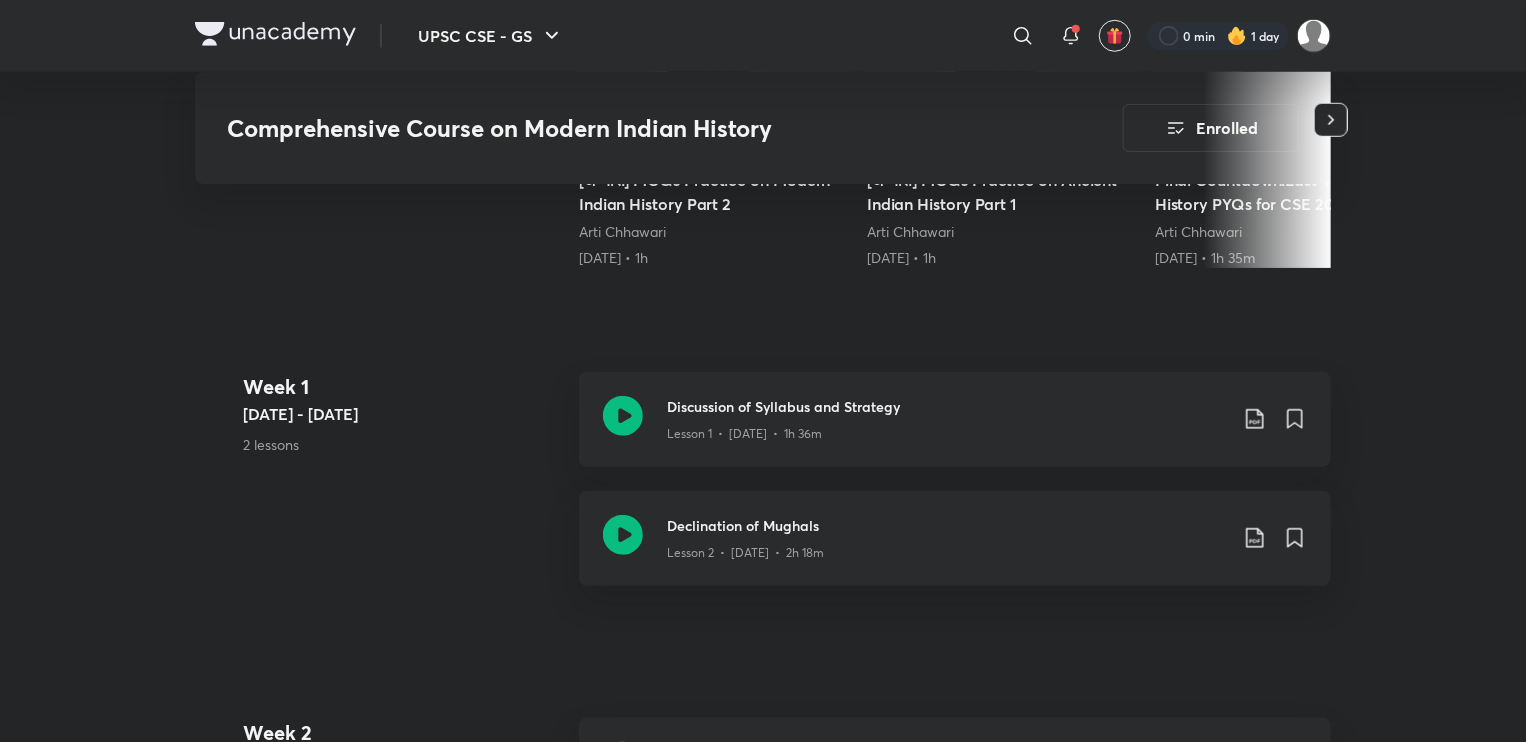 scroll, scrollTop: 776, scrollLeft: 0, axis: vertical 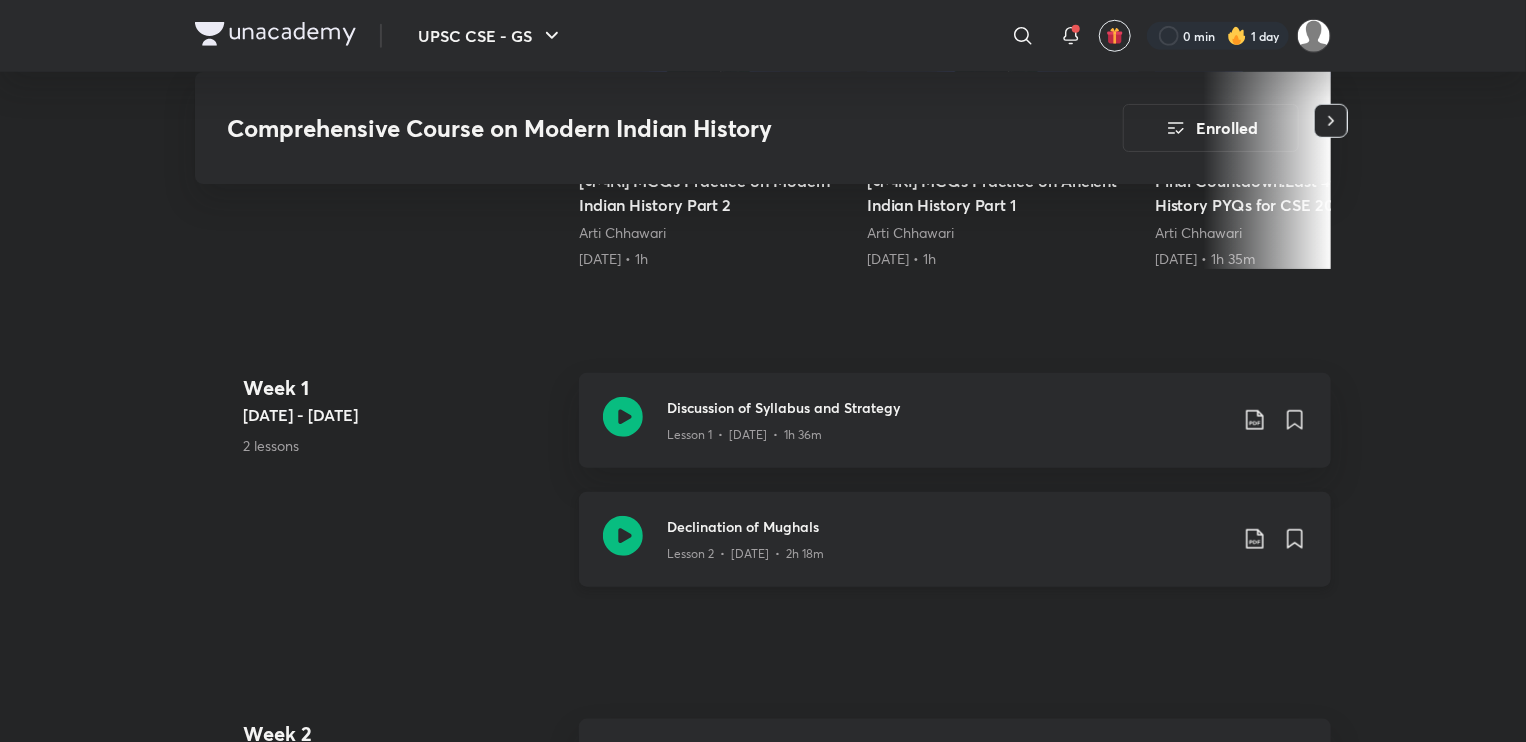 click 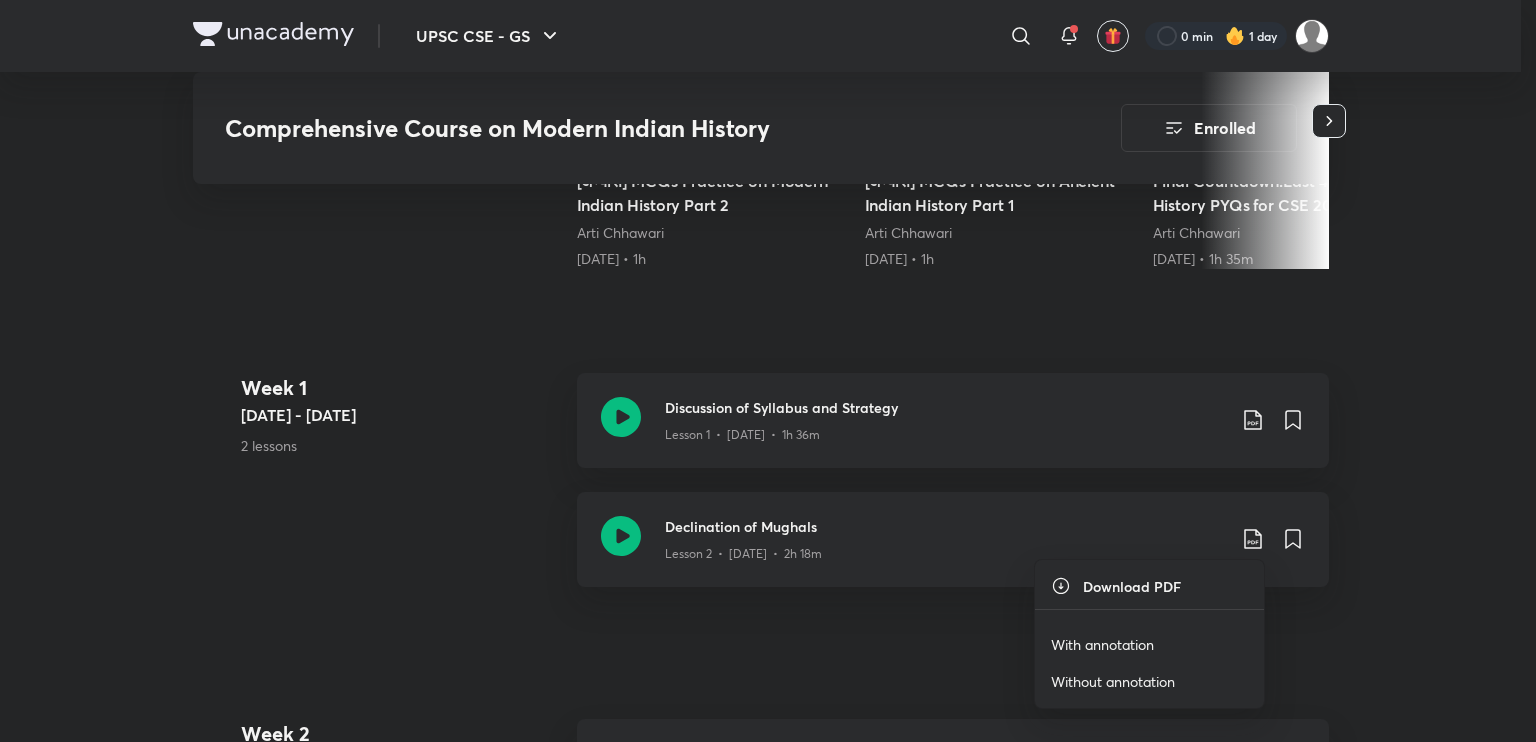 click on "With annotation" at bounding box center (1102, 644) 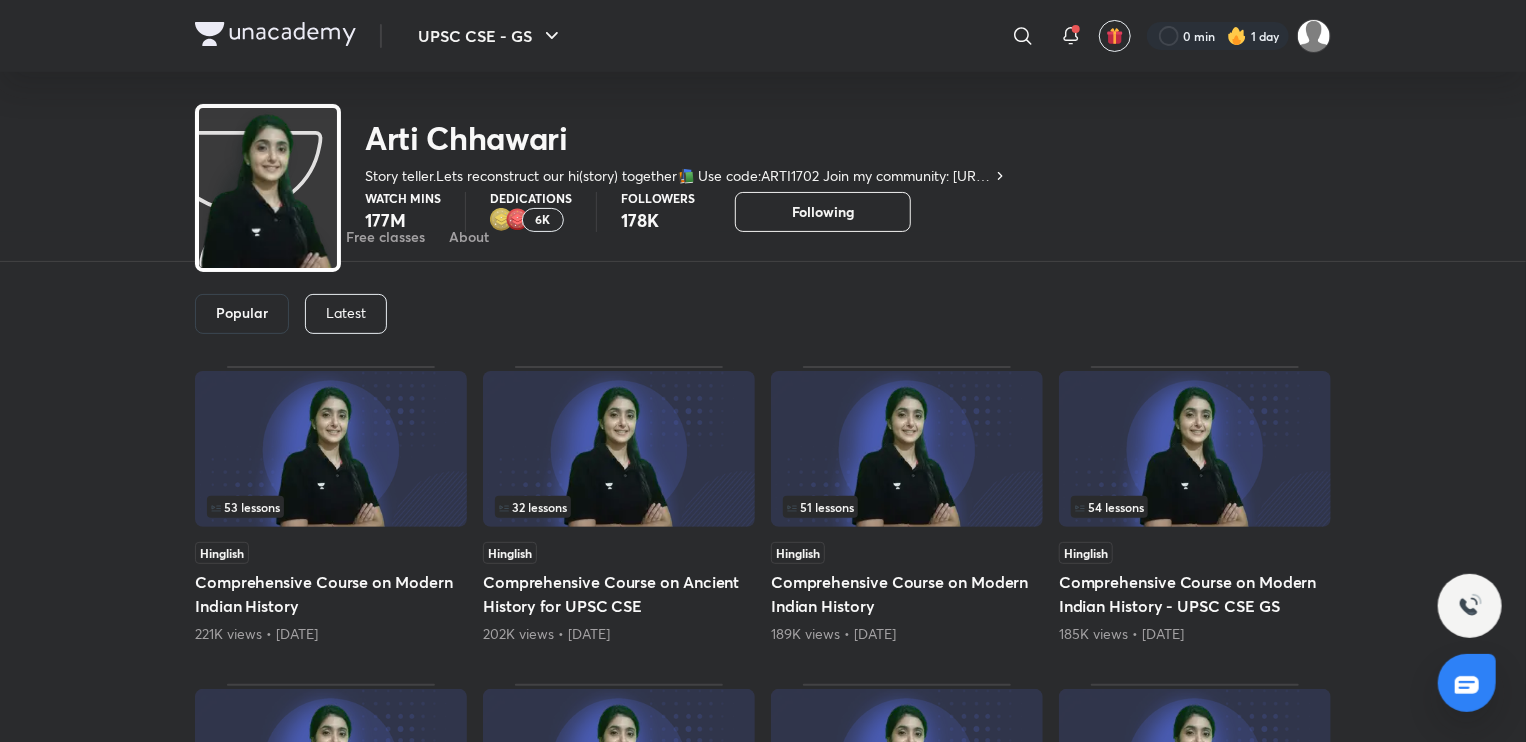 scroll, scrollTop: 0, scrollLeft: 0, axis: both 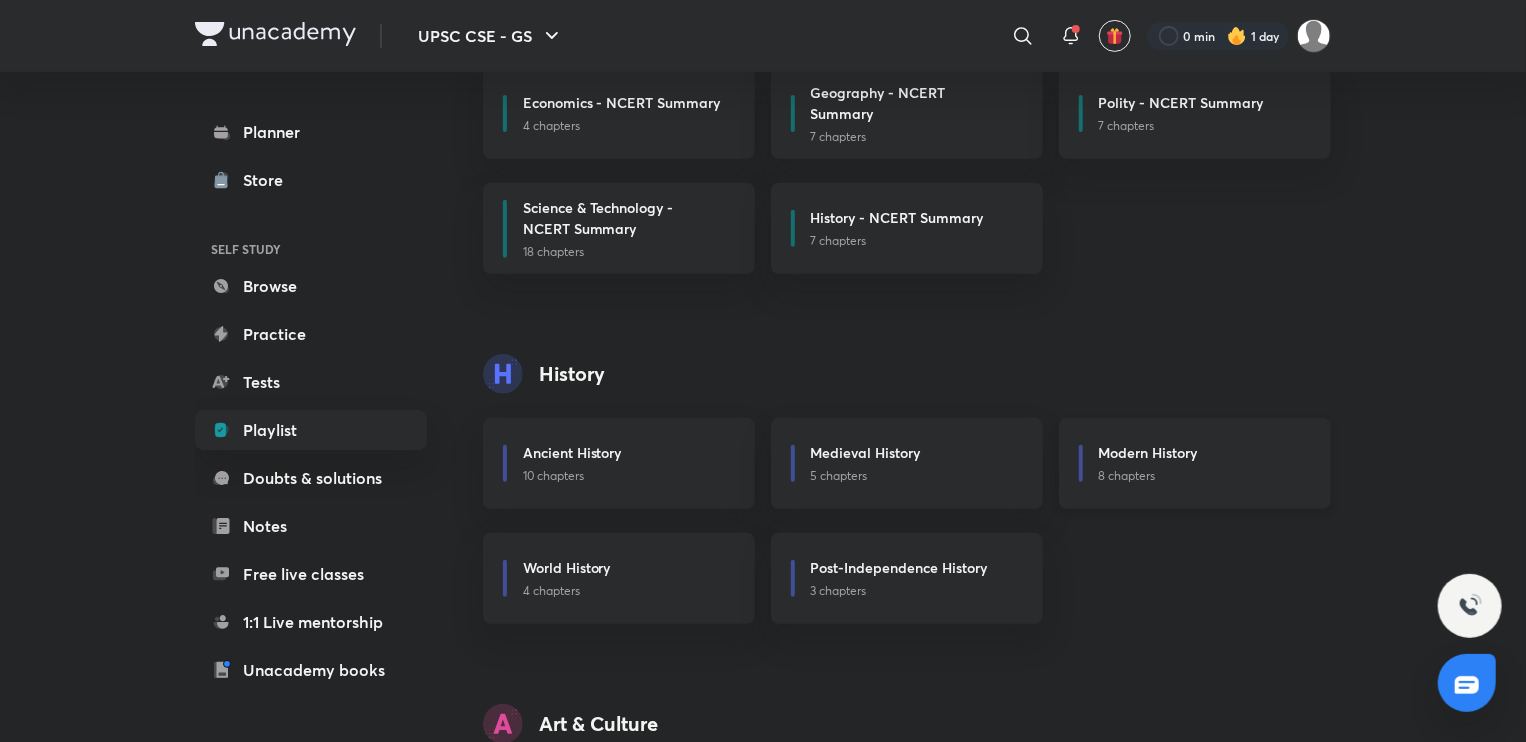 click on "8 chapters" at bounding box center (1203, 476) 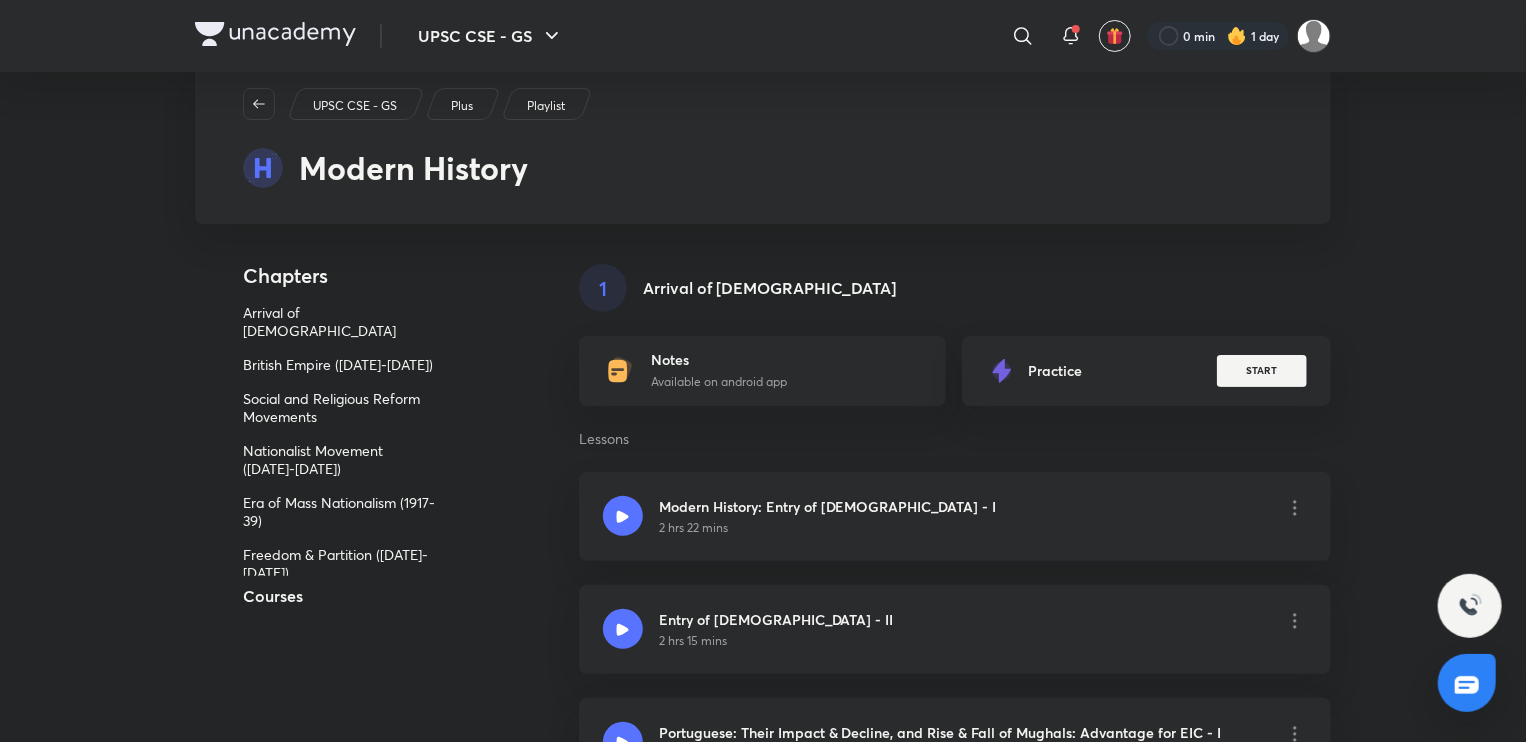 scroll, scrollTop: 58, scrollLeft: 0, axis: vertical 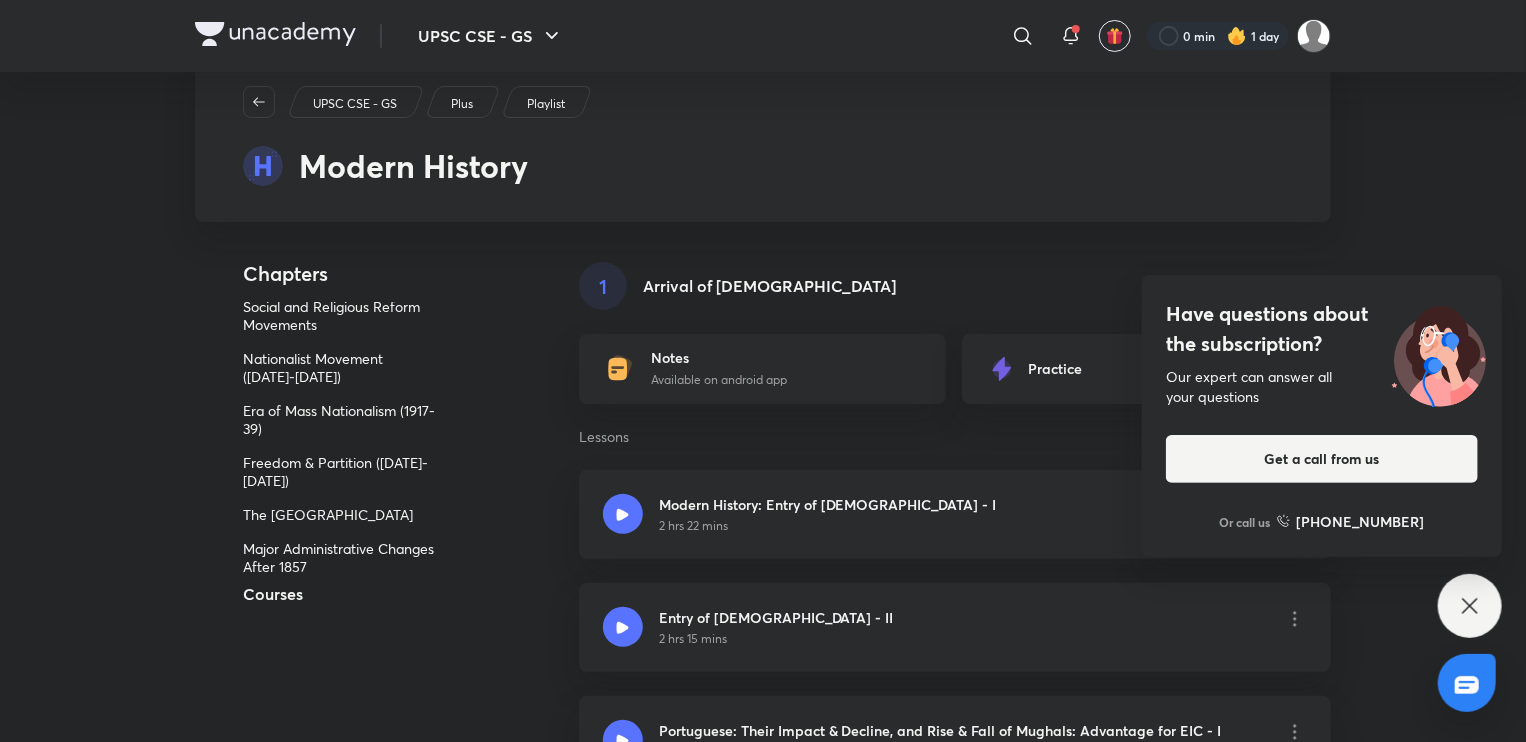 click on "Have questions about the subscription? Our expert can answer all your questions Get a call from us Or call us [PHONE_NUMBER]" at bounding box center [1470, 606] 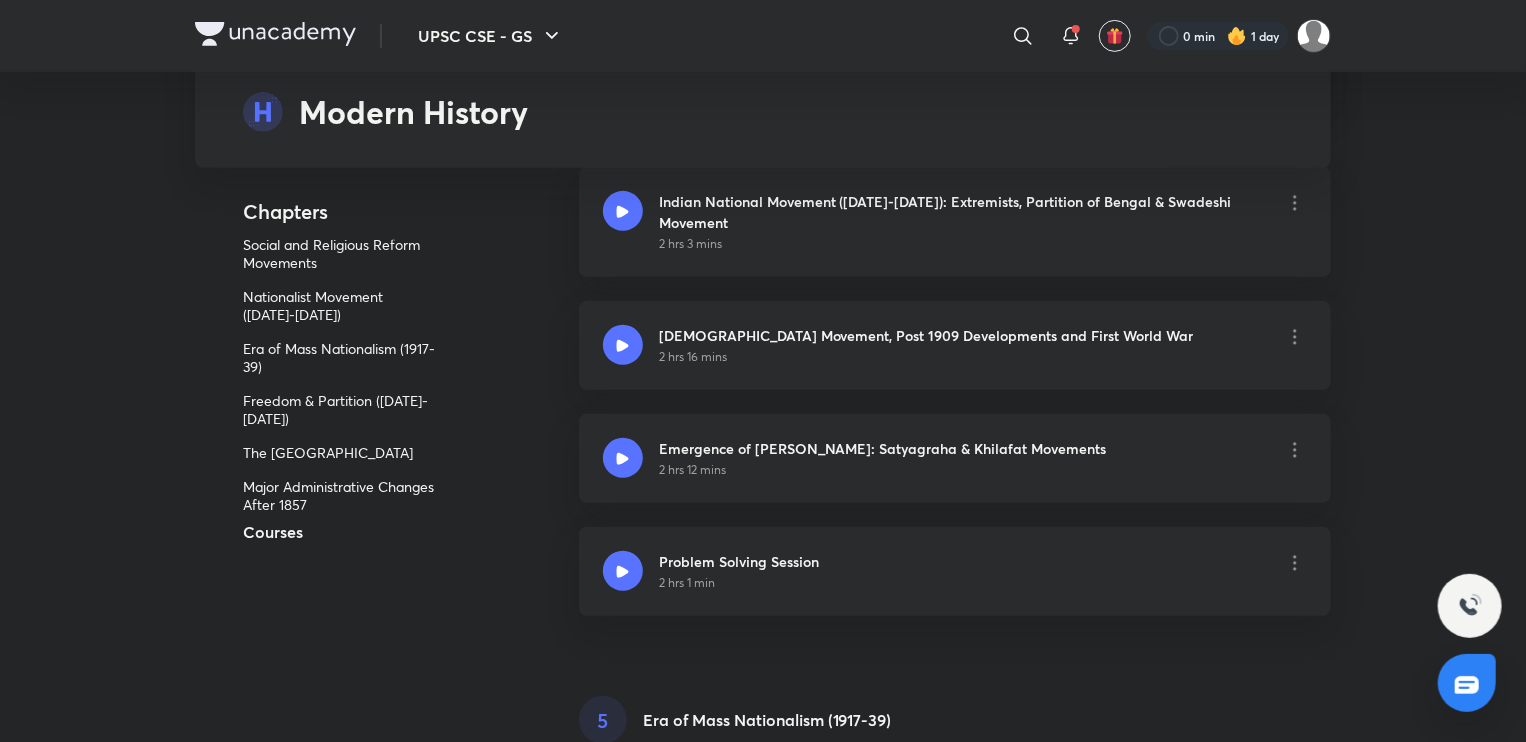 scroll, scrollTop: 4176, scrollLeft: 0, axis: vertical 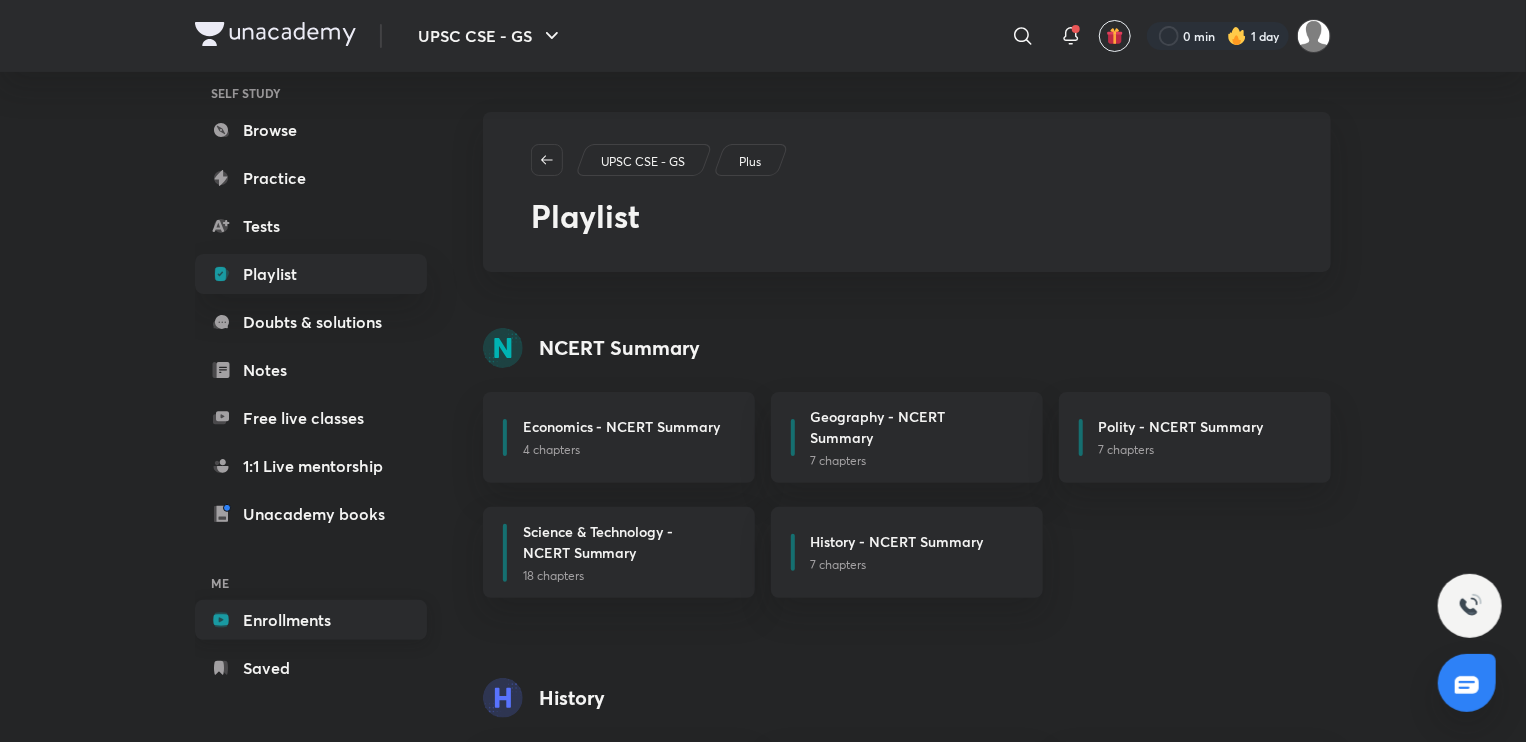 click on "Enrollments" at bounding box center [311, 620] 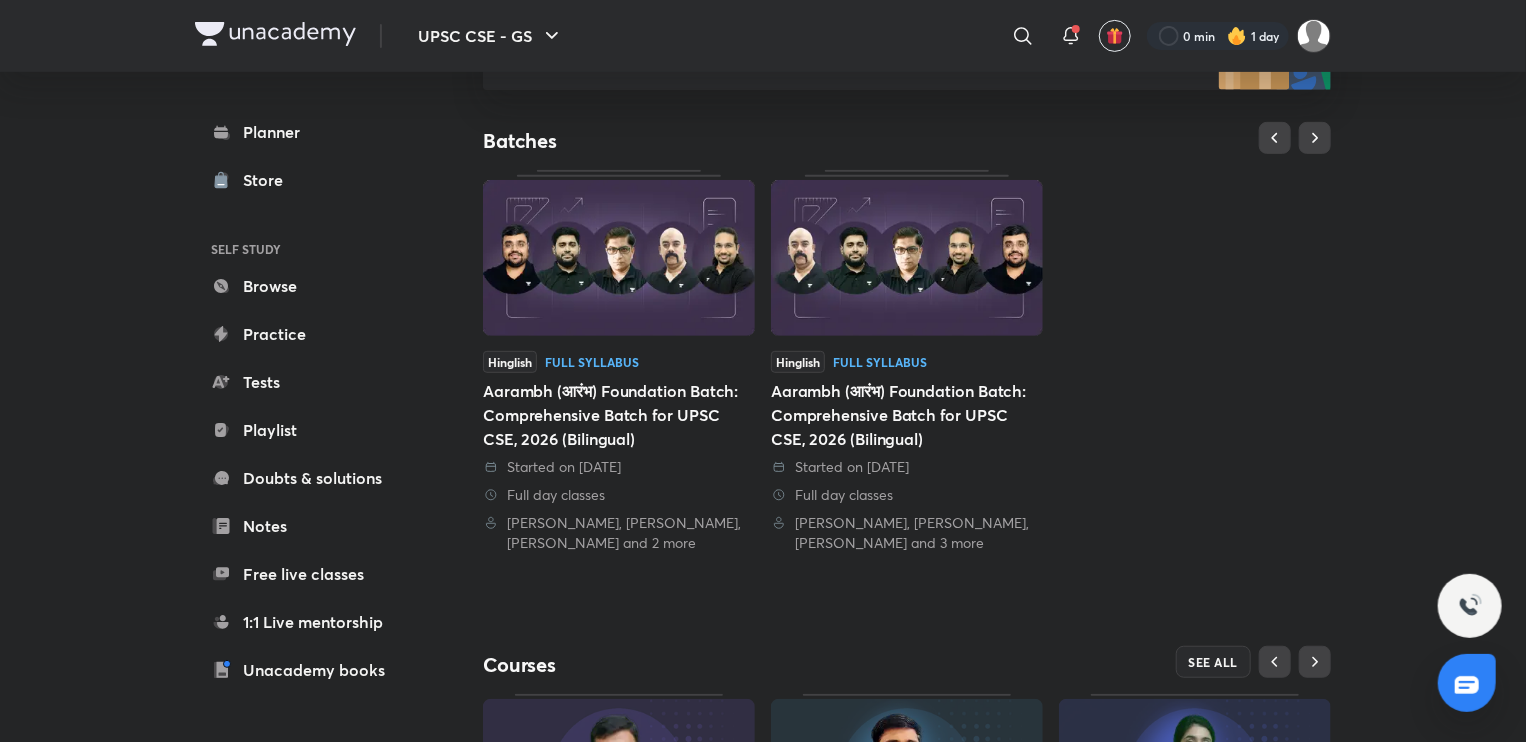 scroll, scrollTop: 360, scrollLeft: 0, axis: vertical 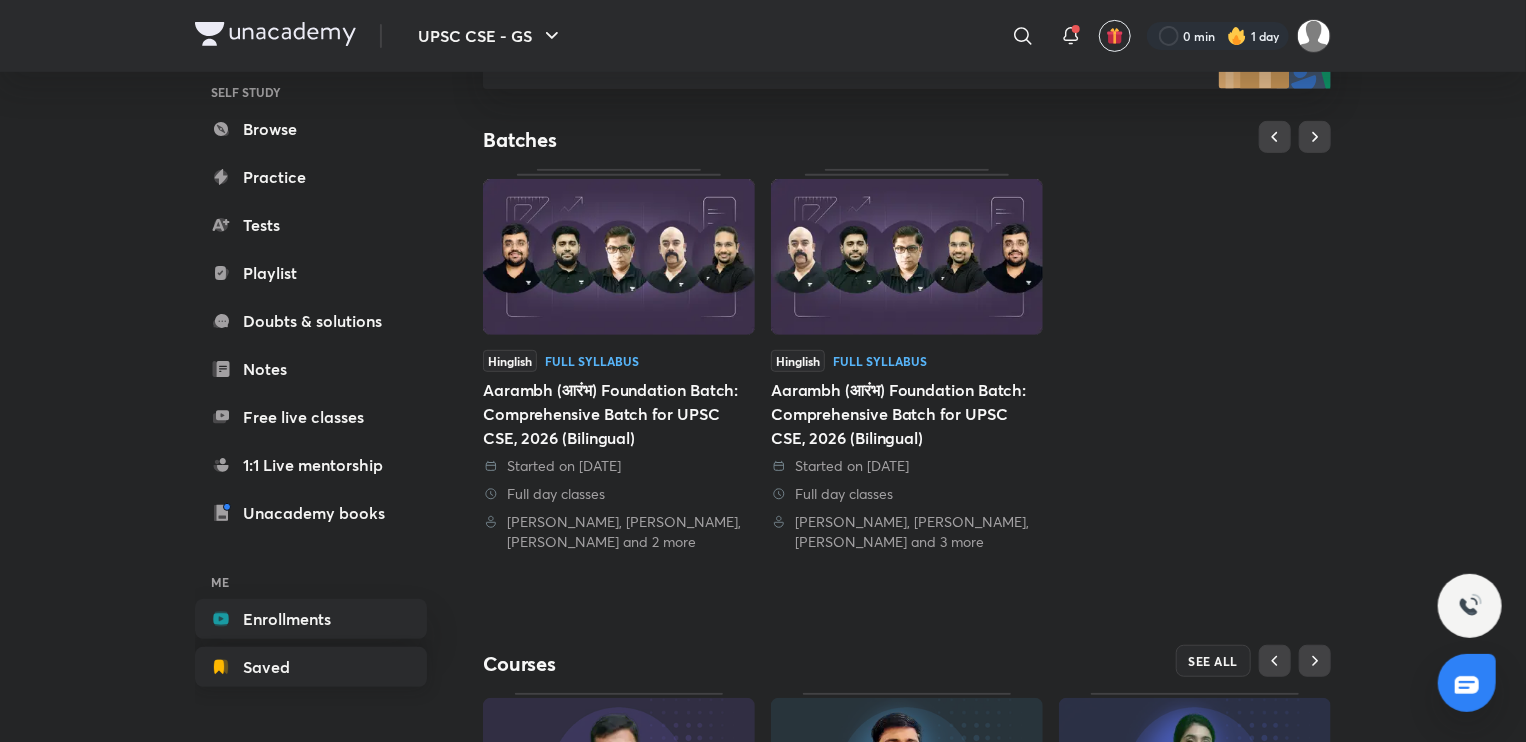 click on "Saved" at bounding box center [311, 667] 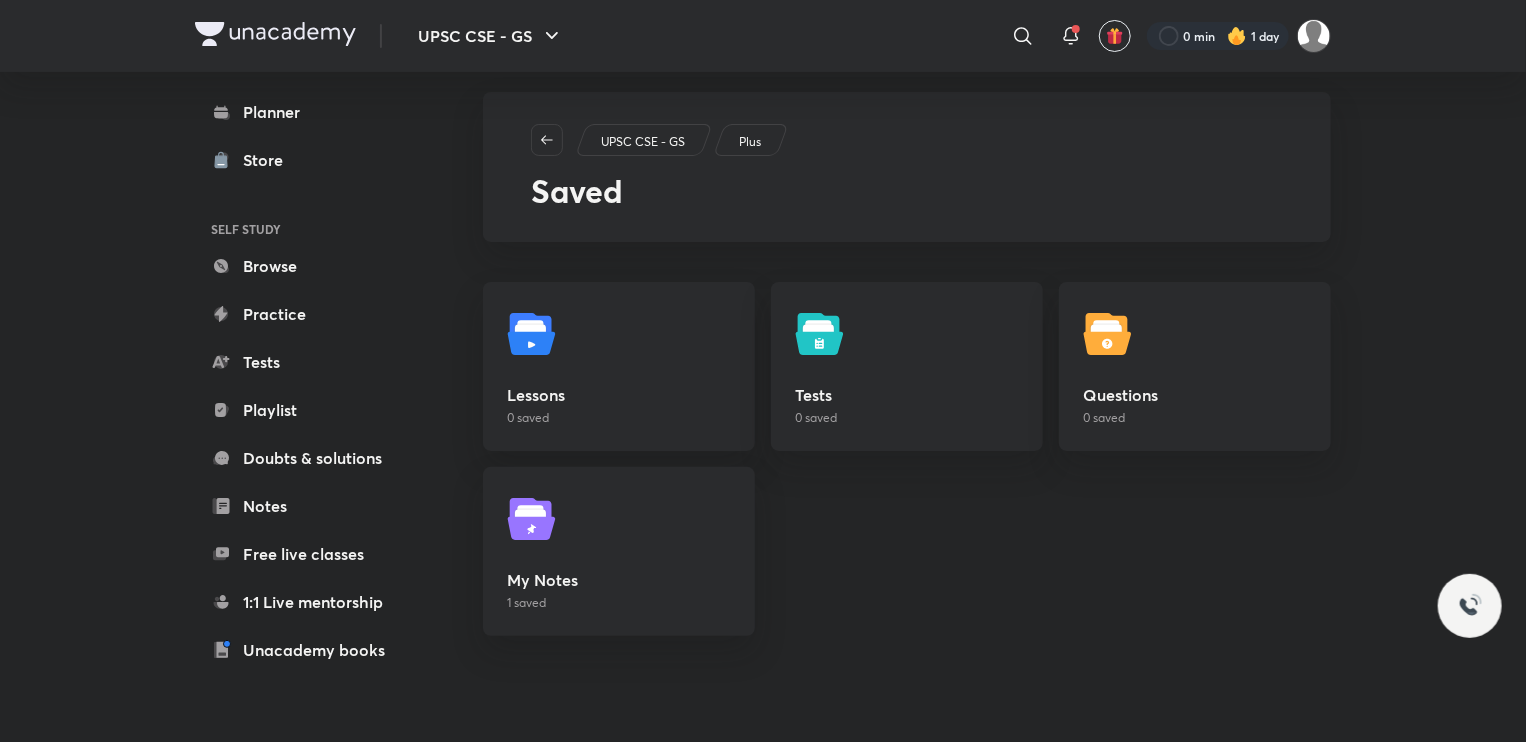 scroll, scrollTop: 0, scrollLeft: 0, axis: both 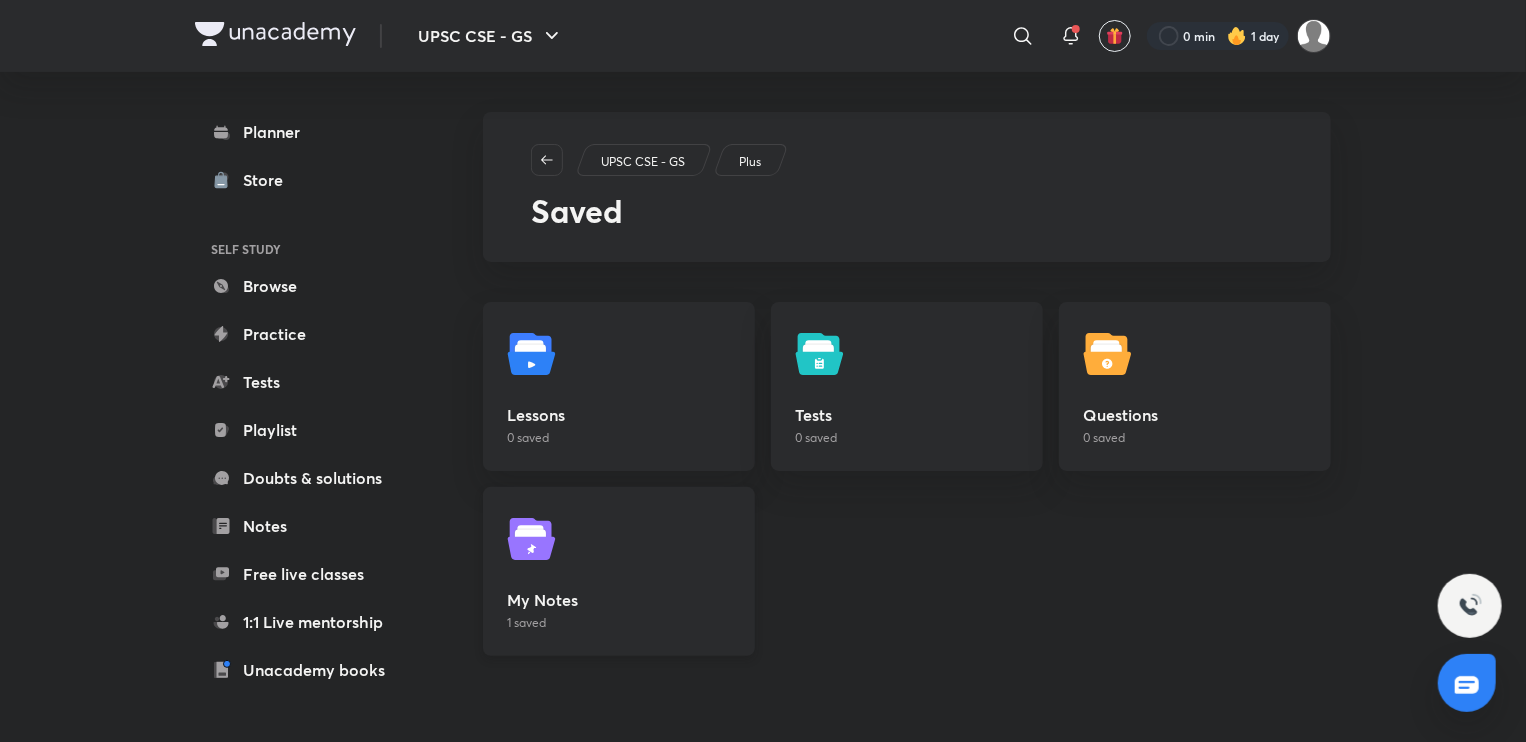 click on "My Notes" at bounding box center [619, 600] 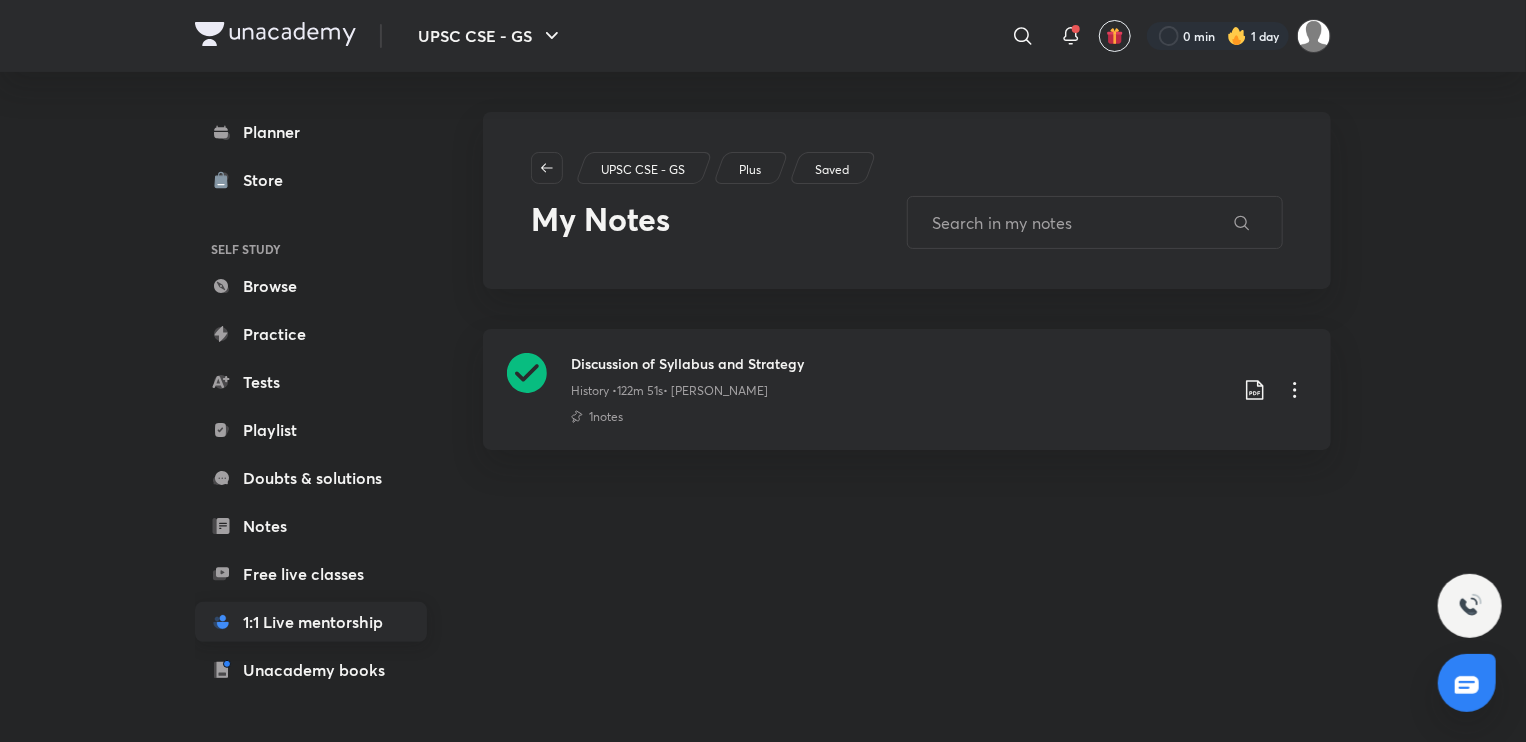 click on "1:1 Live mentorship" at bounding box center (311, 622) 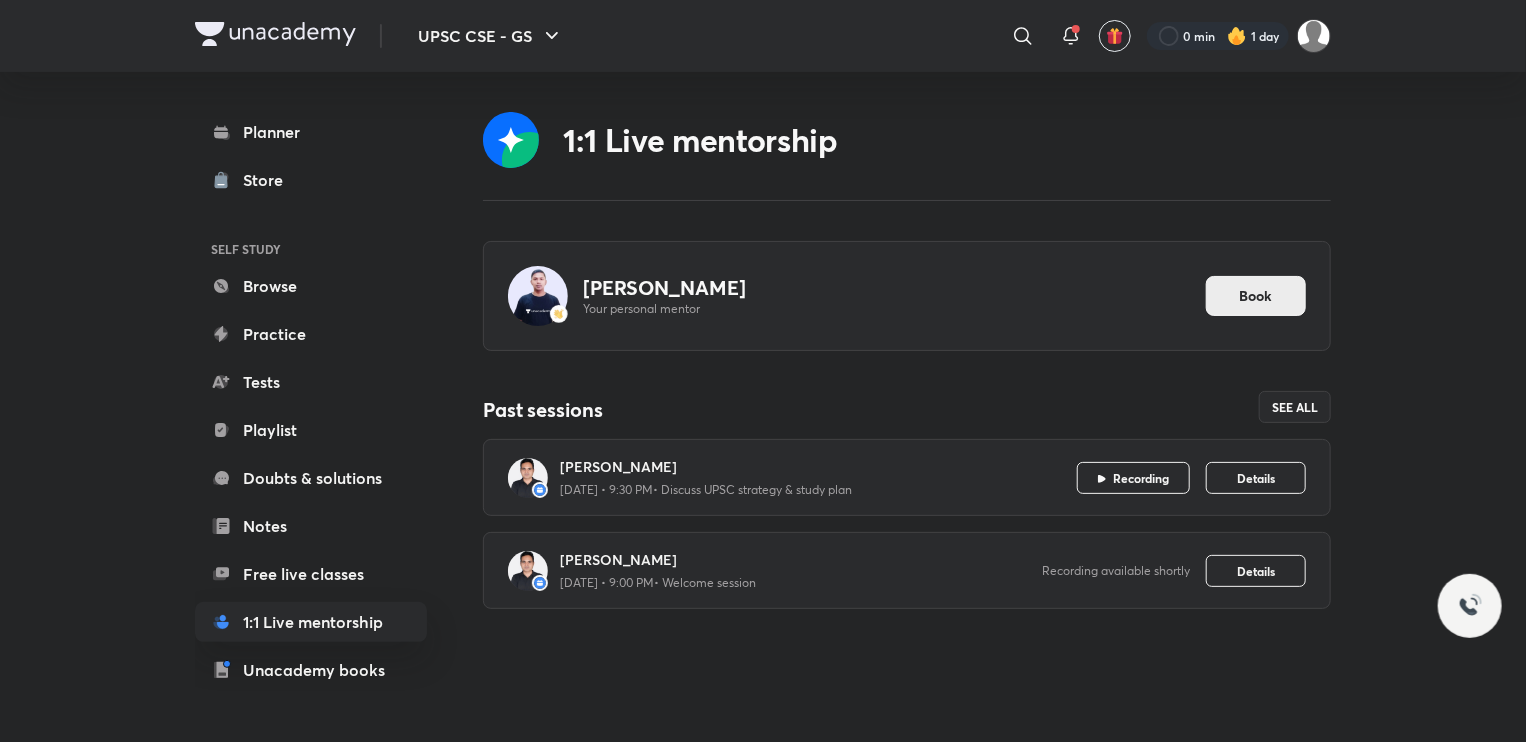click on "Book" at bounding box center (1256, 296) 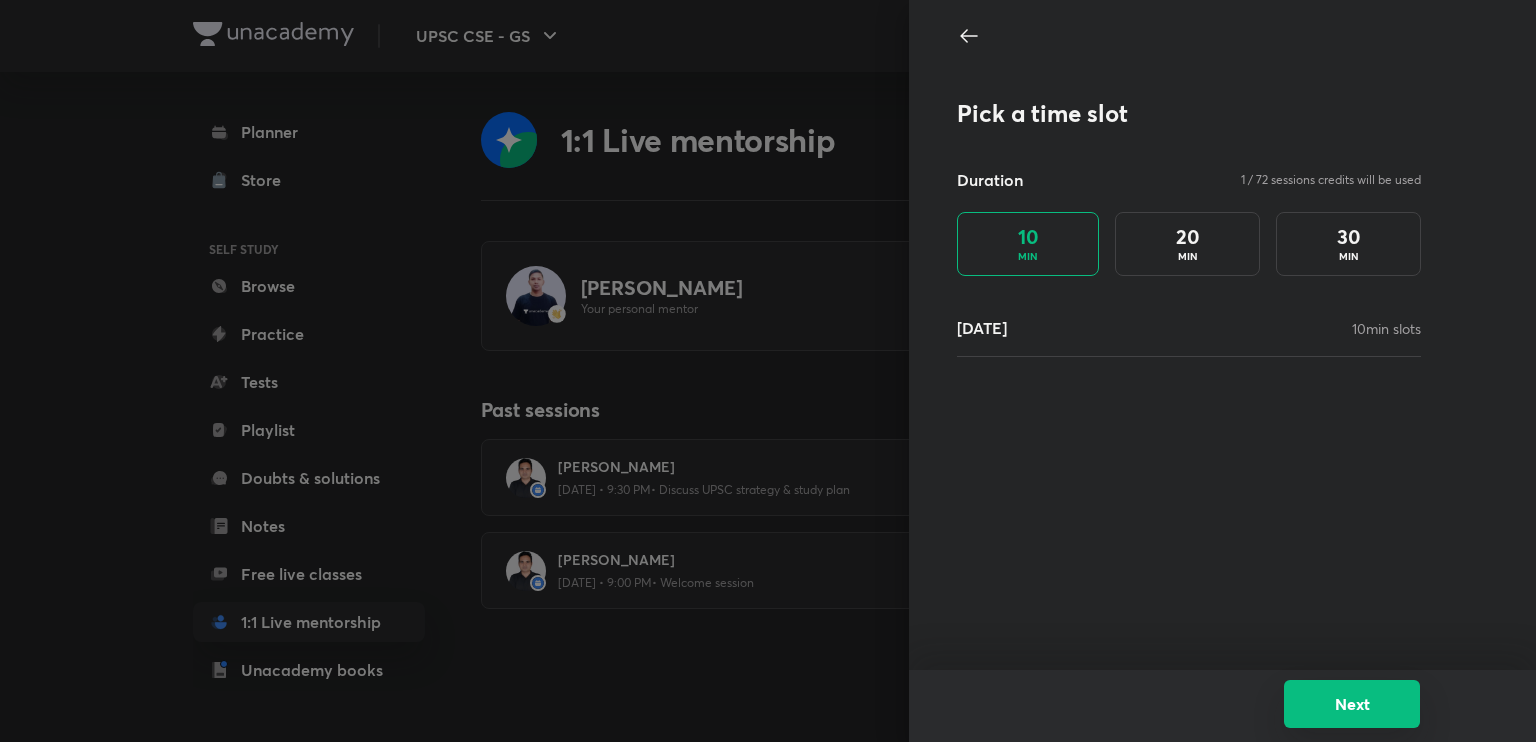 click on "Next" at bounding box center (1352, 704) 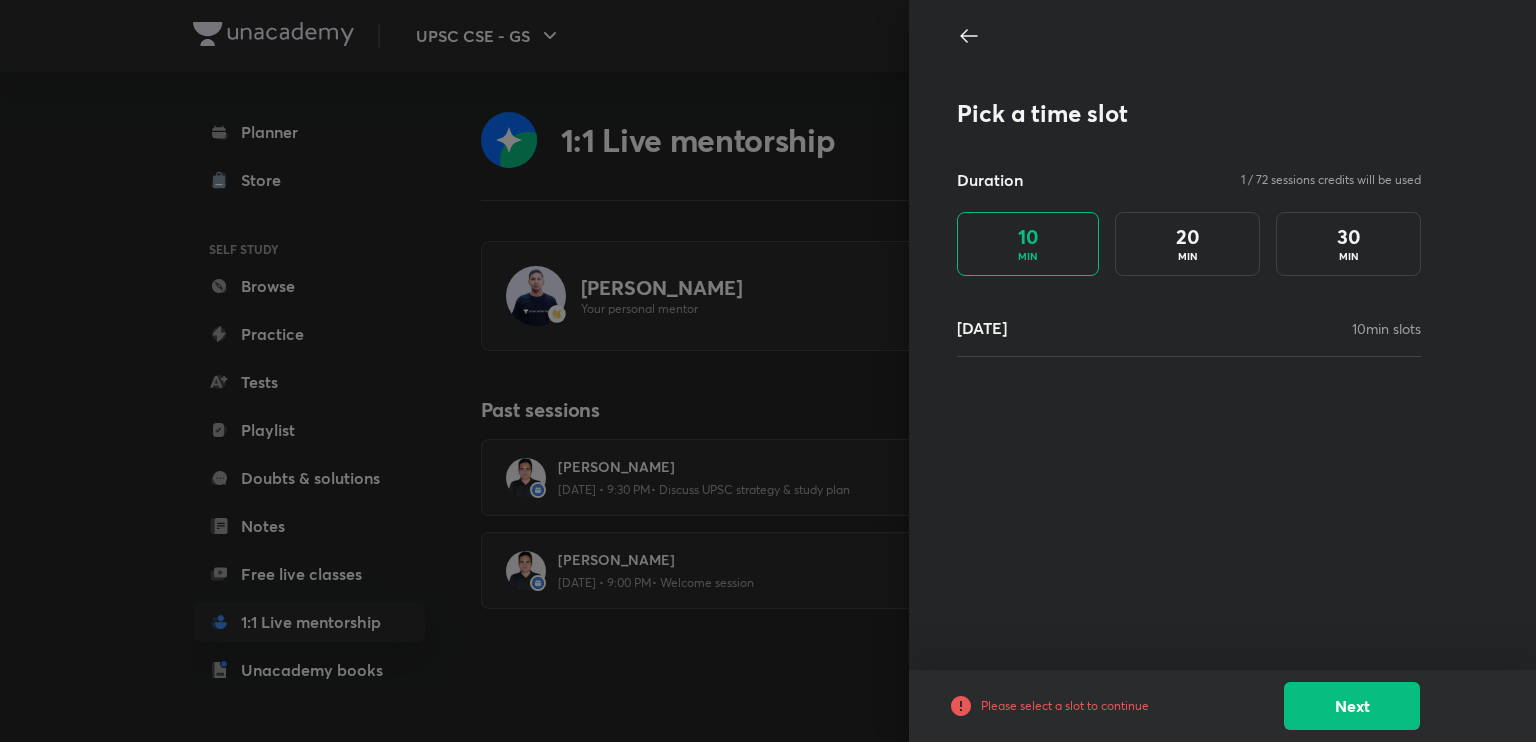 click on "12 Jul 10  min slots" at bounding box center (1189, 328) 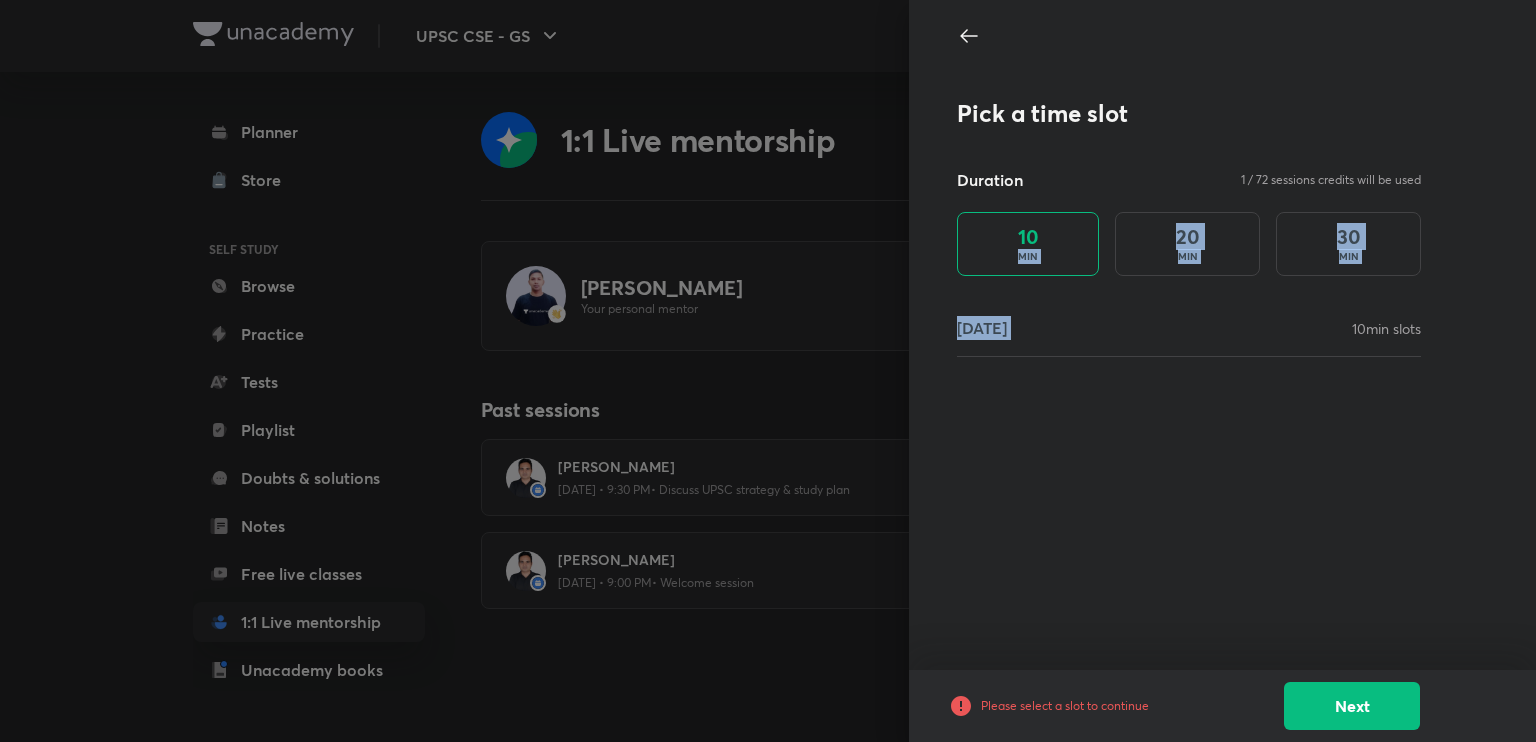 drag, startPoint x: 1062, startPoint y: 241, endPoint x: 1215, endPoint y: 320, distance: 172.19176 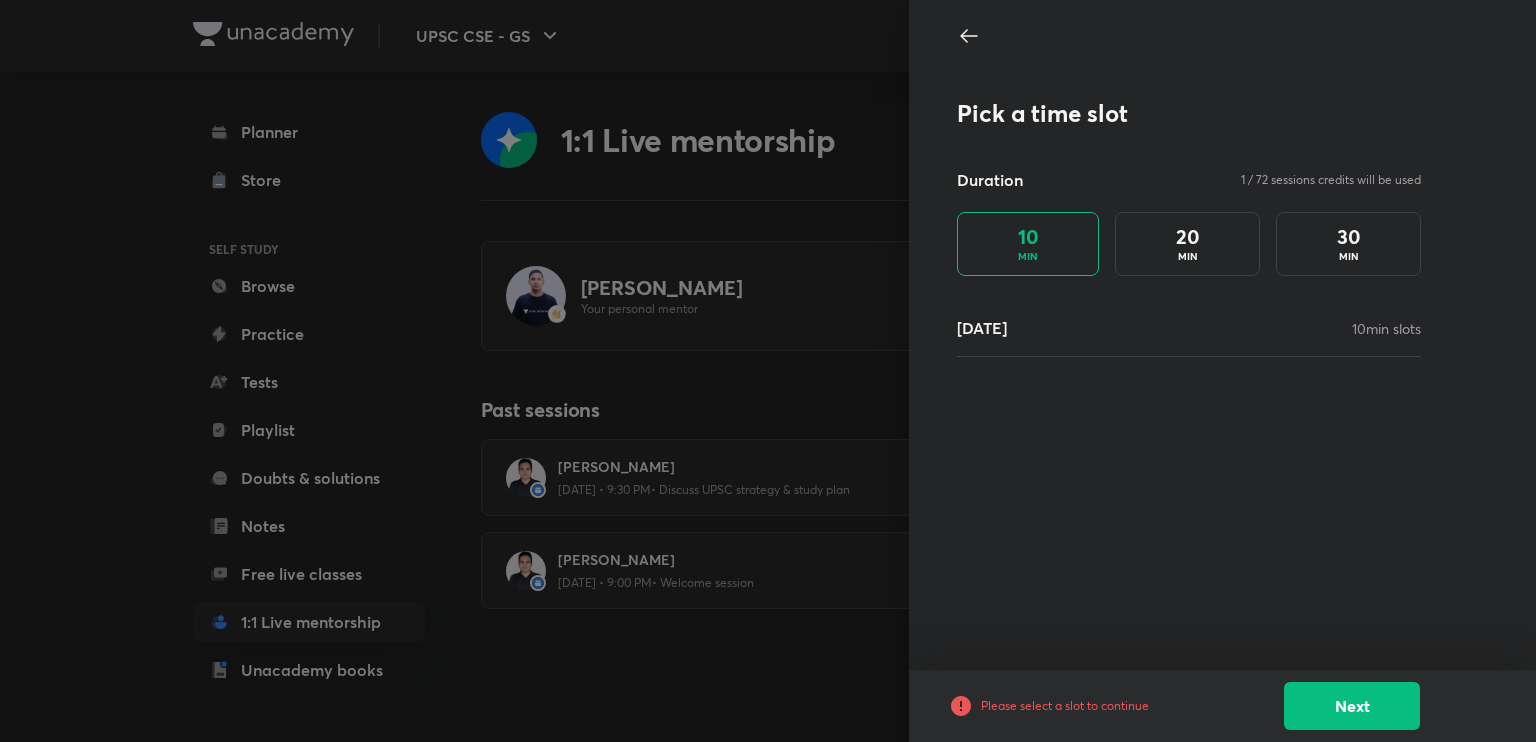 click on "12 Jul 10  min slots" at bounding box center (1189, 336) 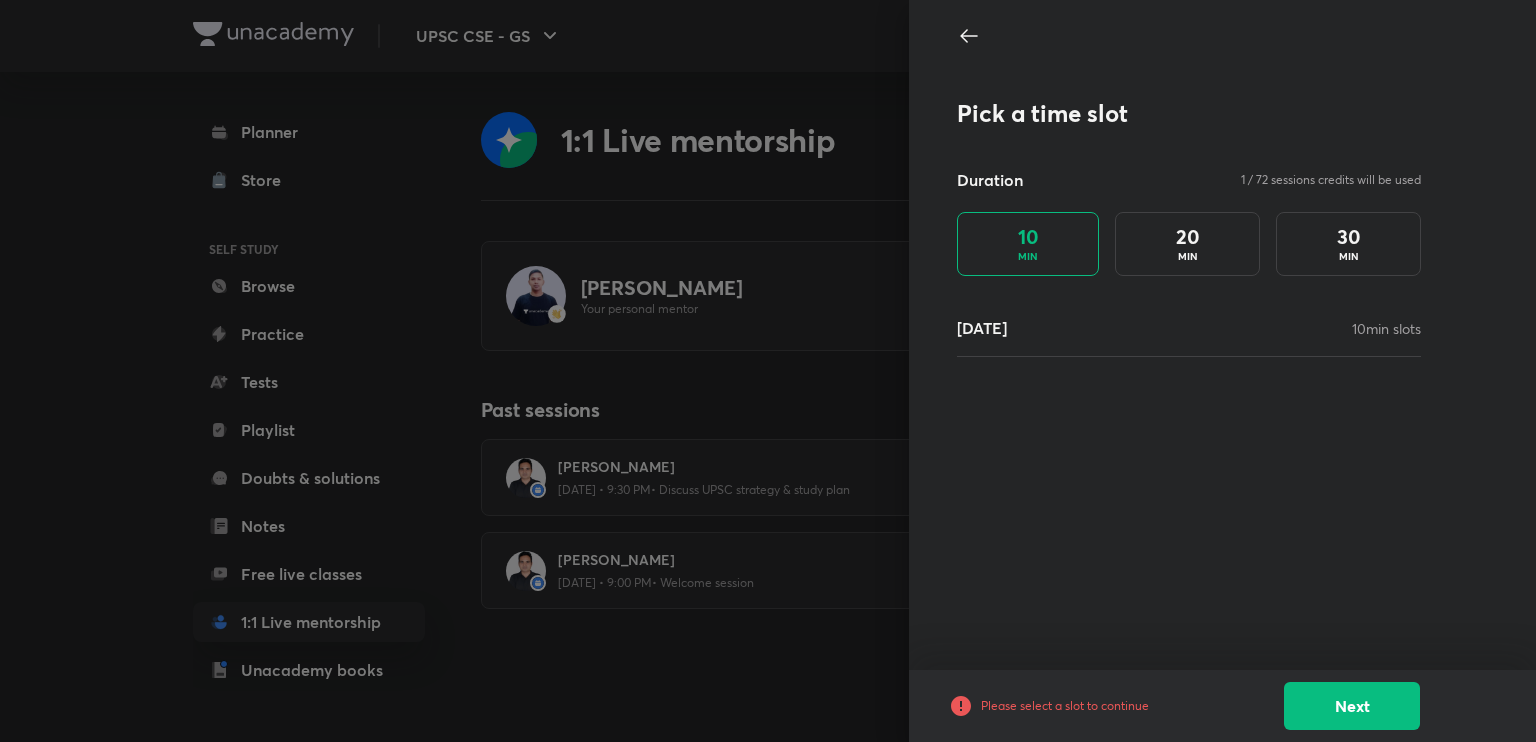 click on "12 Jul 10  min slots" at bounding box center (1189, 328) 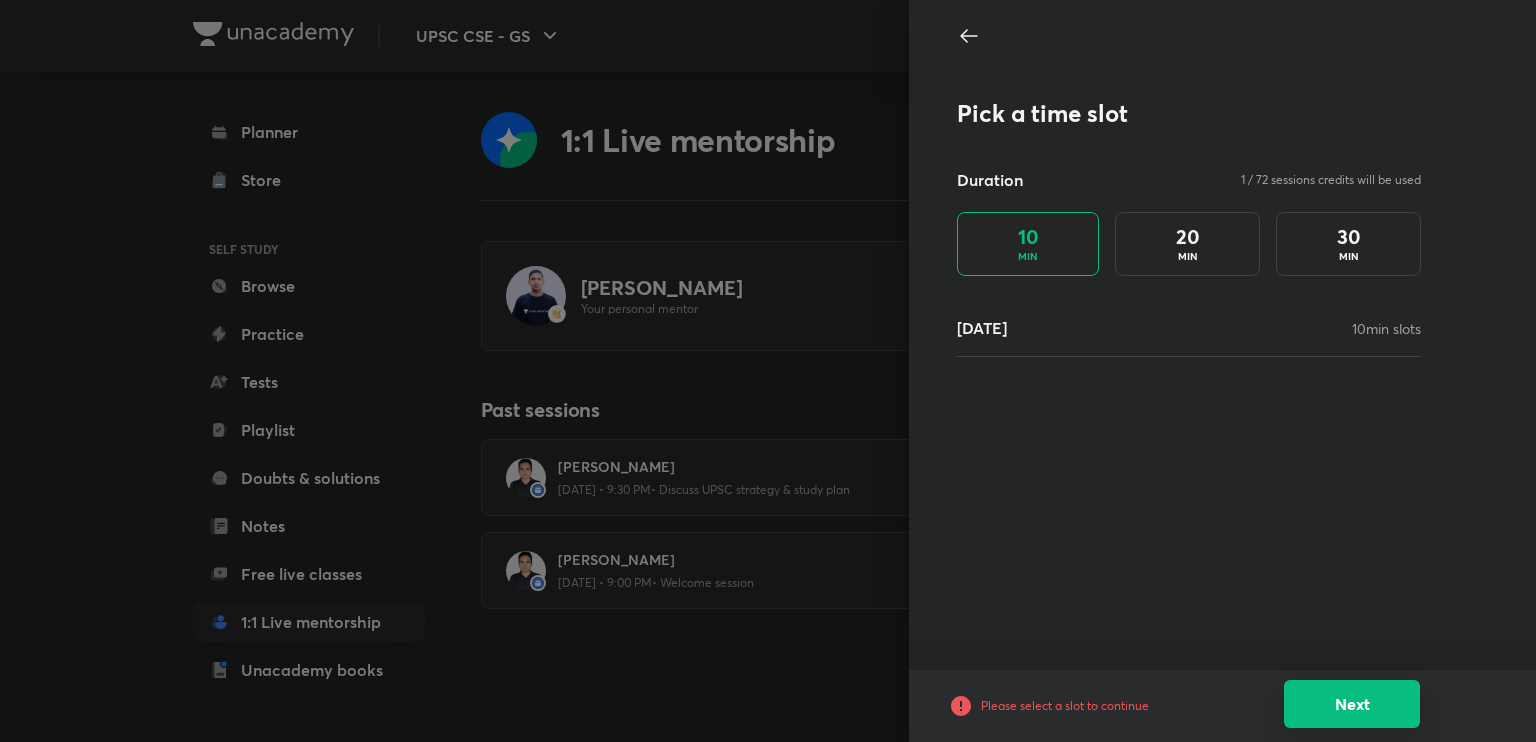 click on "Next" at bounding box center (1352, 704) 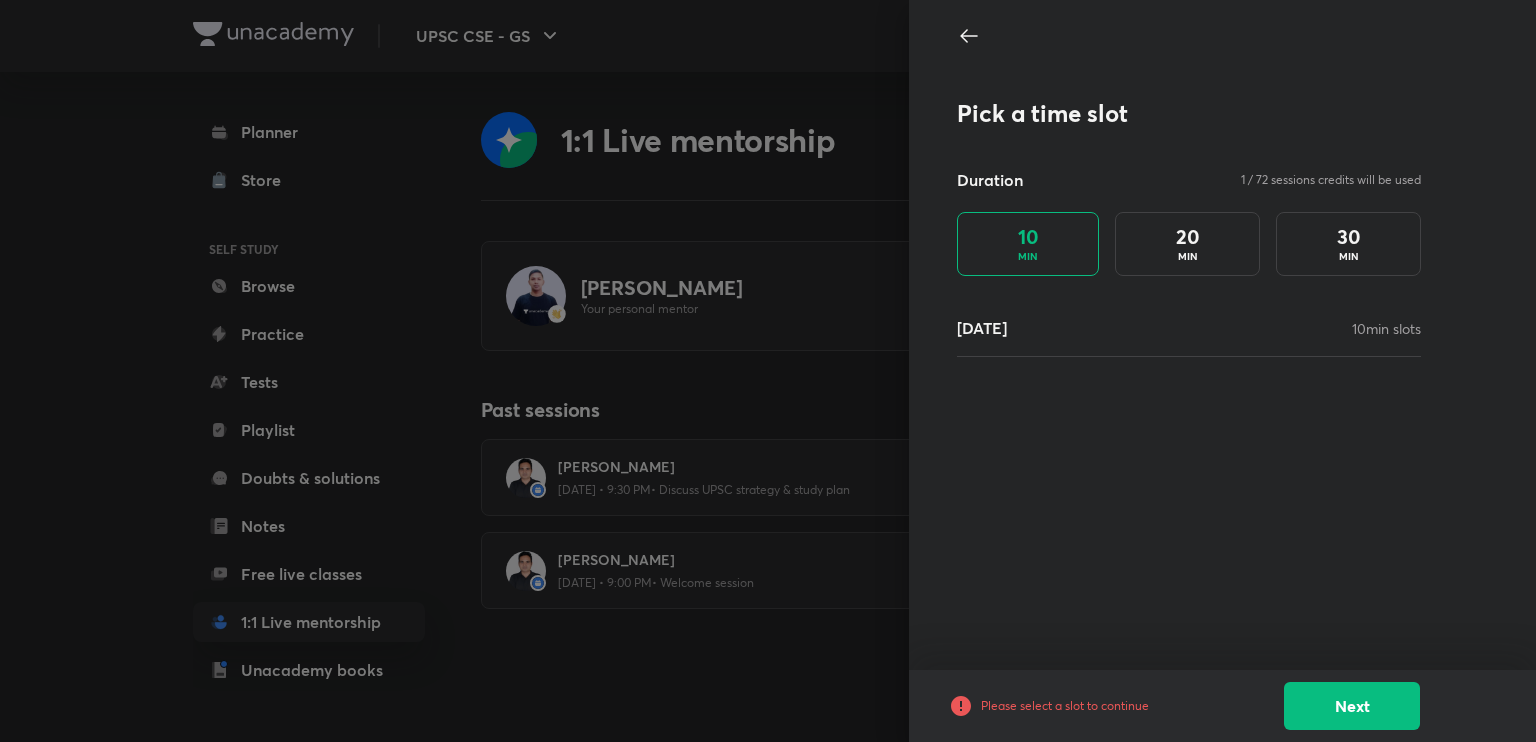 click on "20 MIN" at bounding box center (1187, 244) 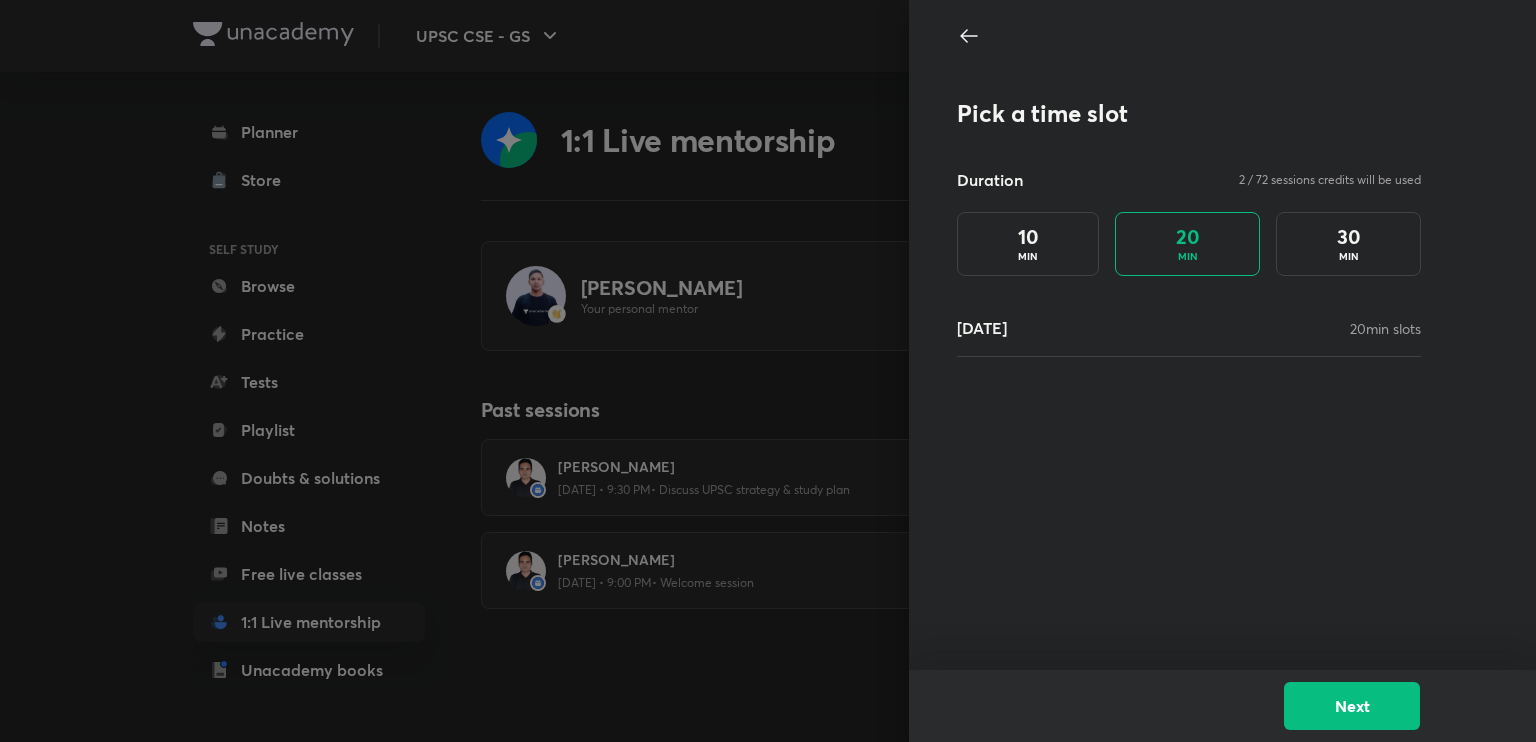 click on "MIN" at bounding box center [1349, 256] 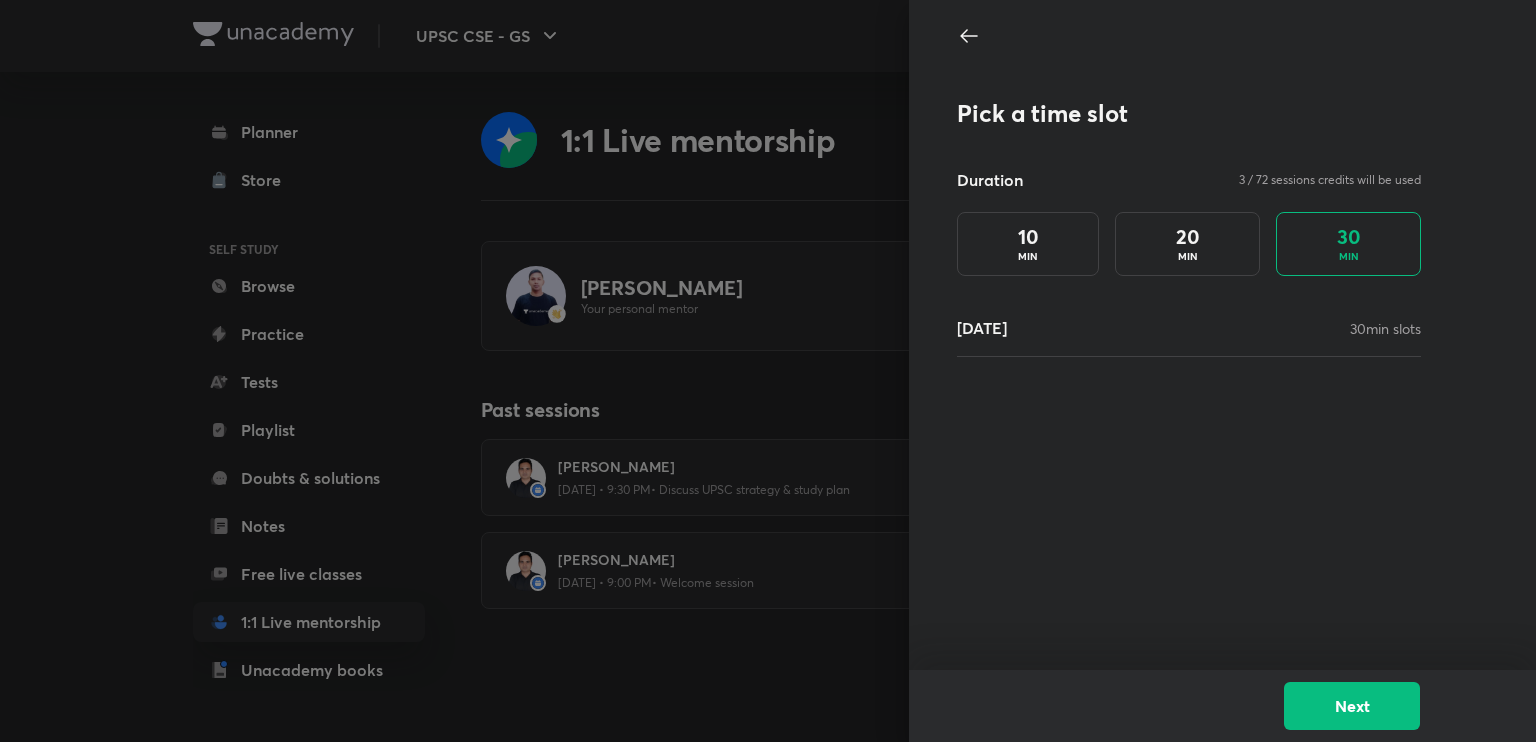click on "10 MIN" at bounding box center [1028, 244] 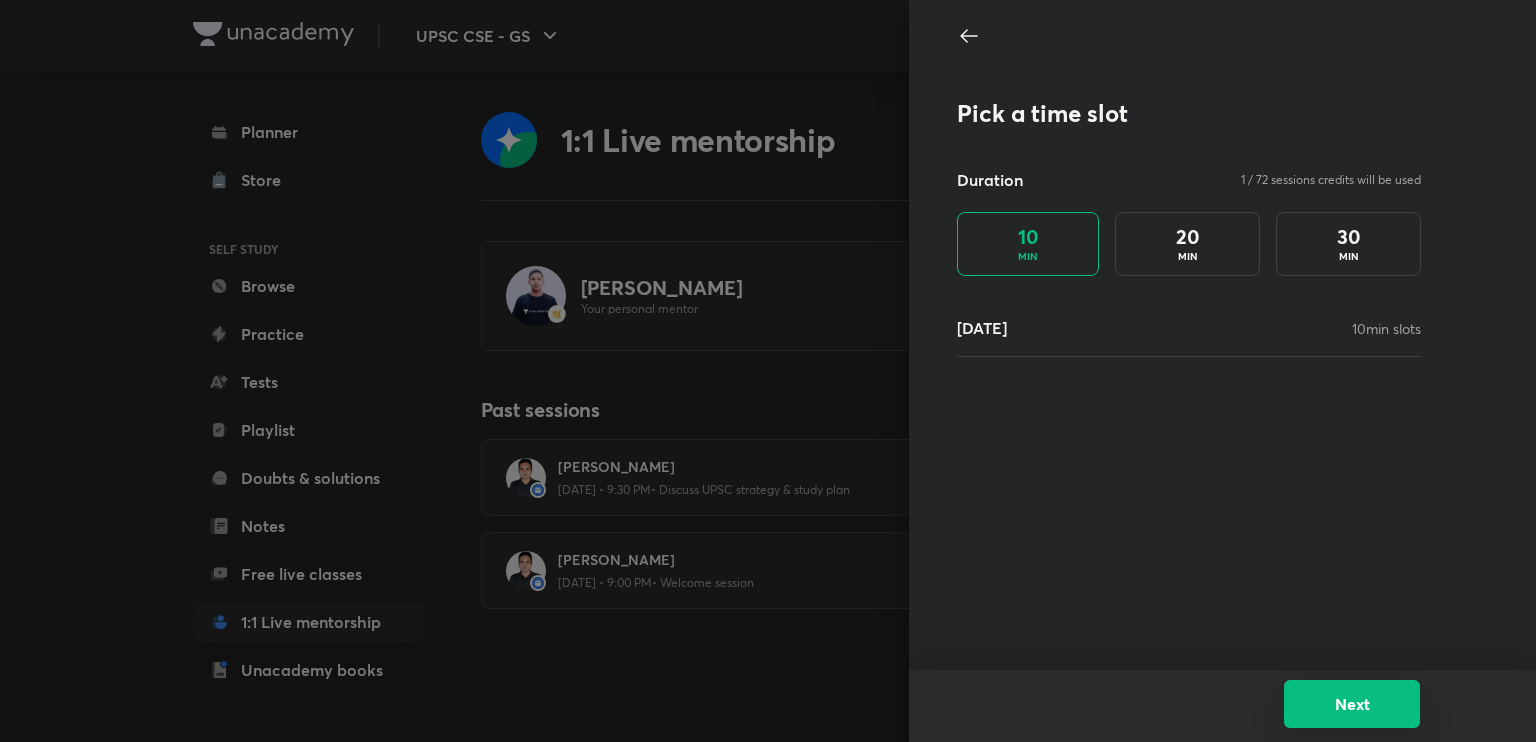 click on "Next" at bounding box center [1352, 704] 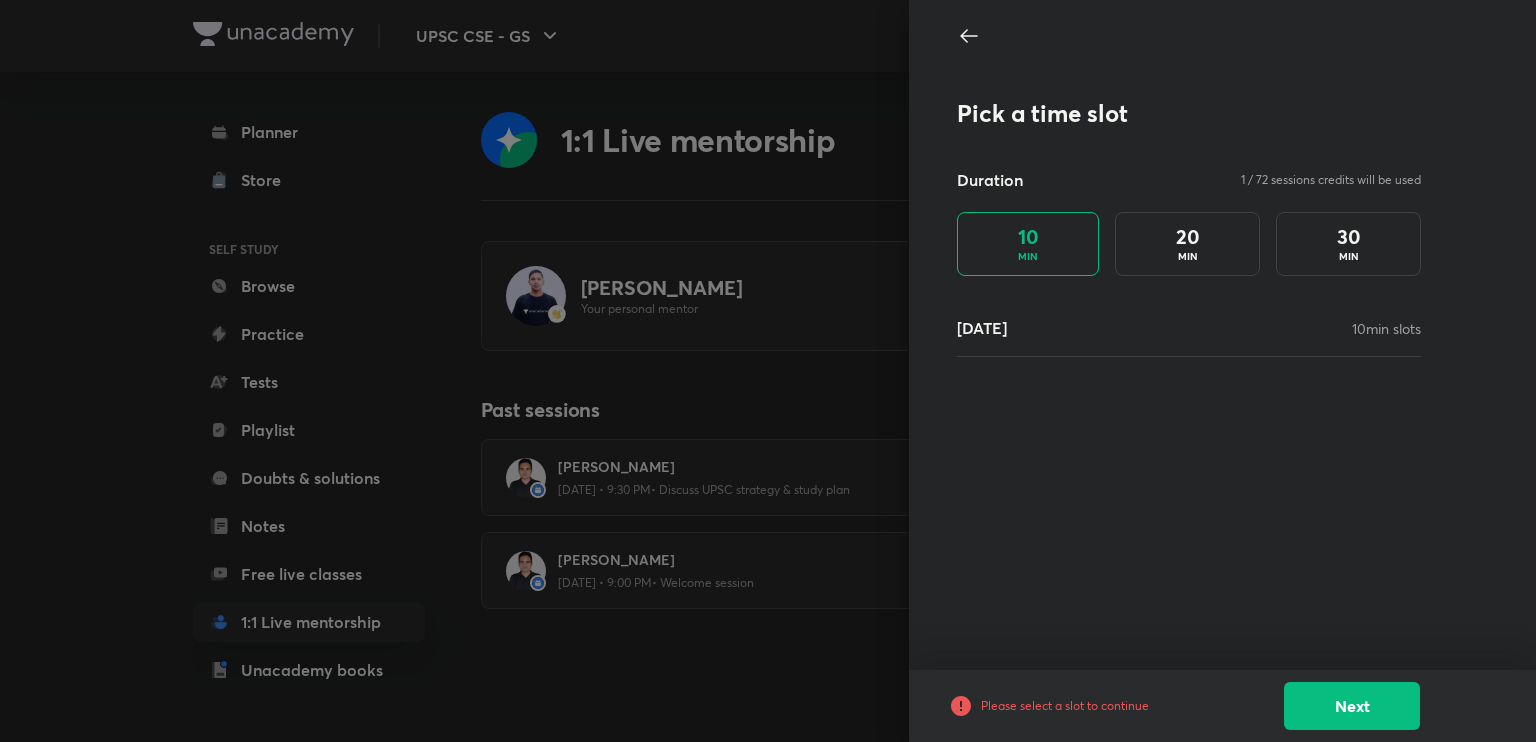 click on "20 MIN" at bounding box center [1187, 244] 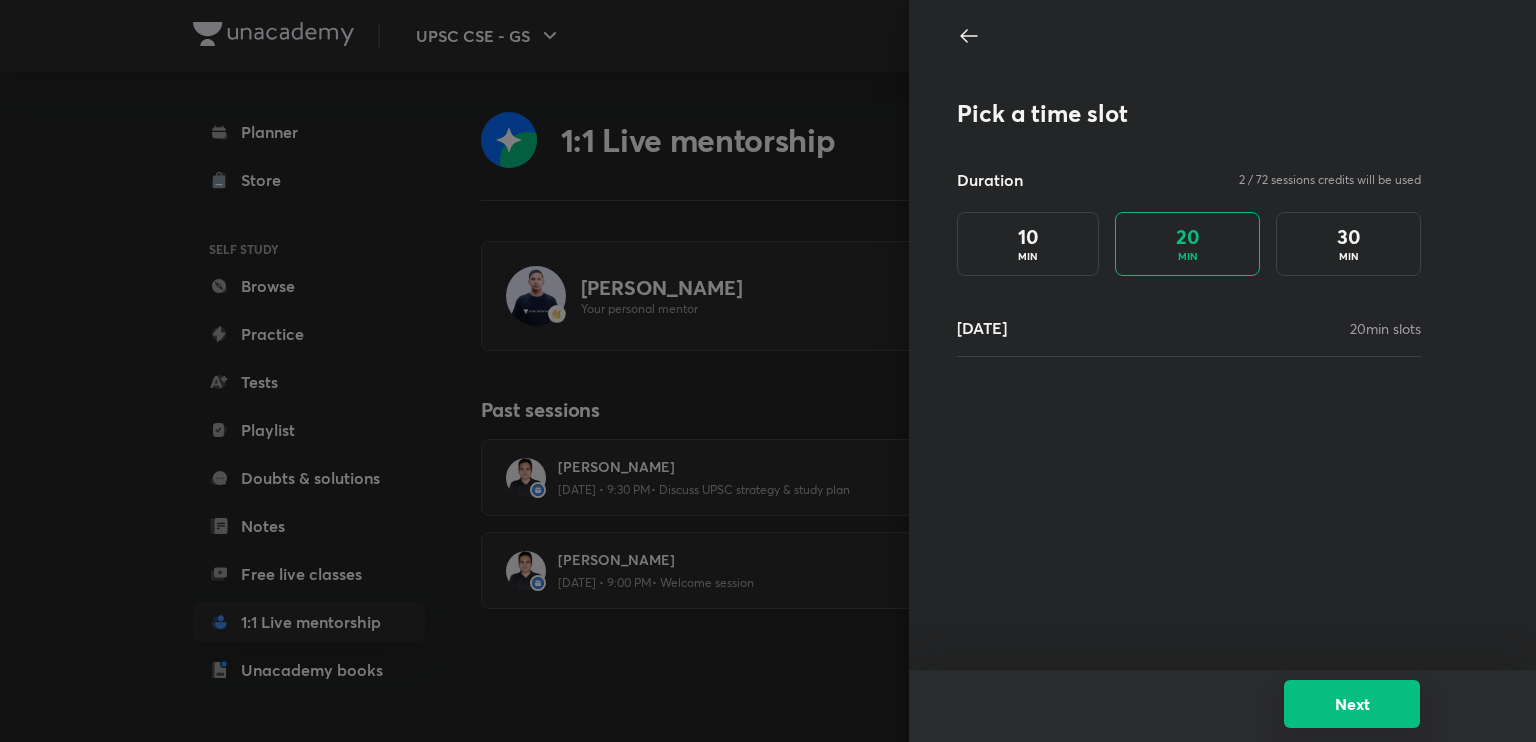 click on "Next" at bounding box center [1352, 704] 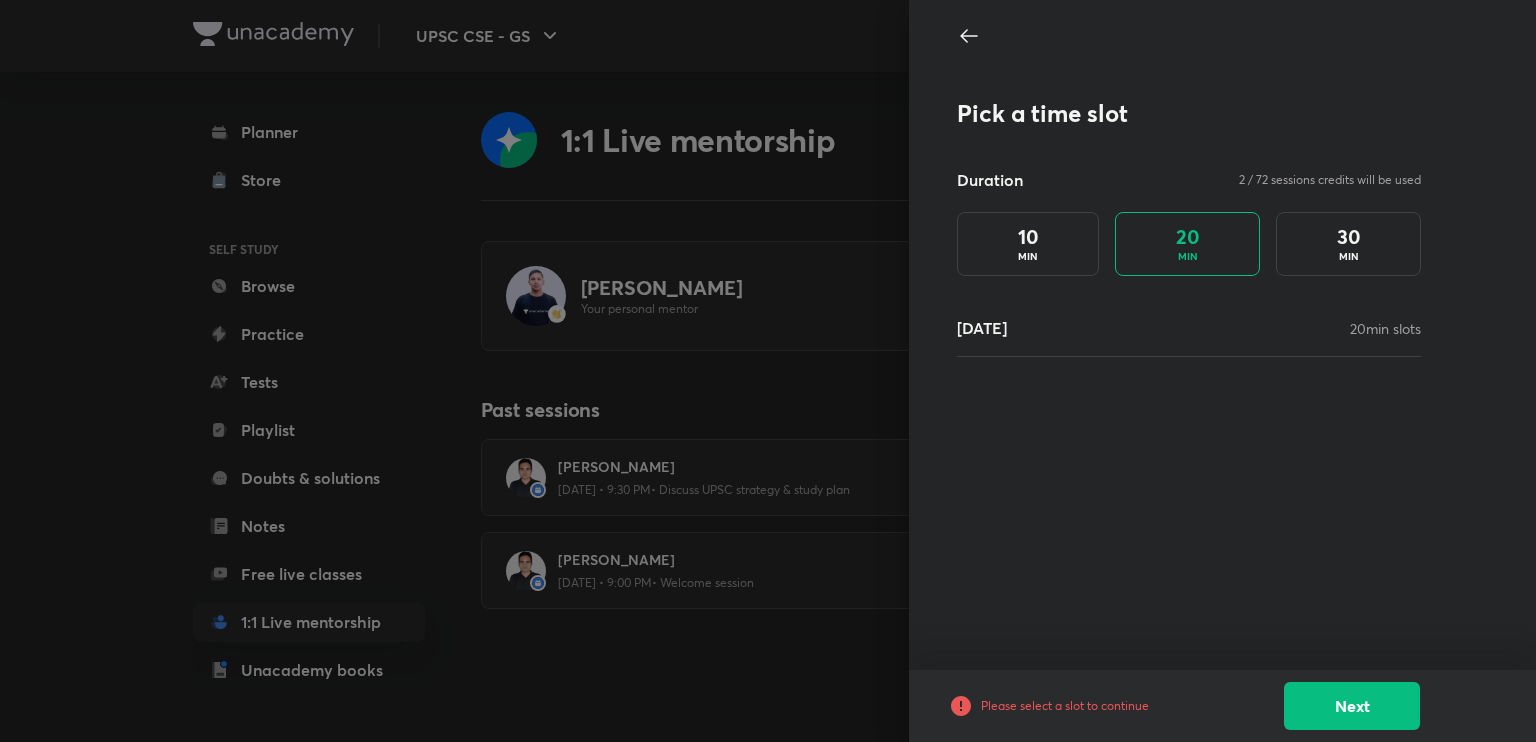 click on "12 Jul 20  min slots" at bounding box center (1189, 328) 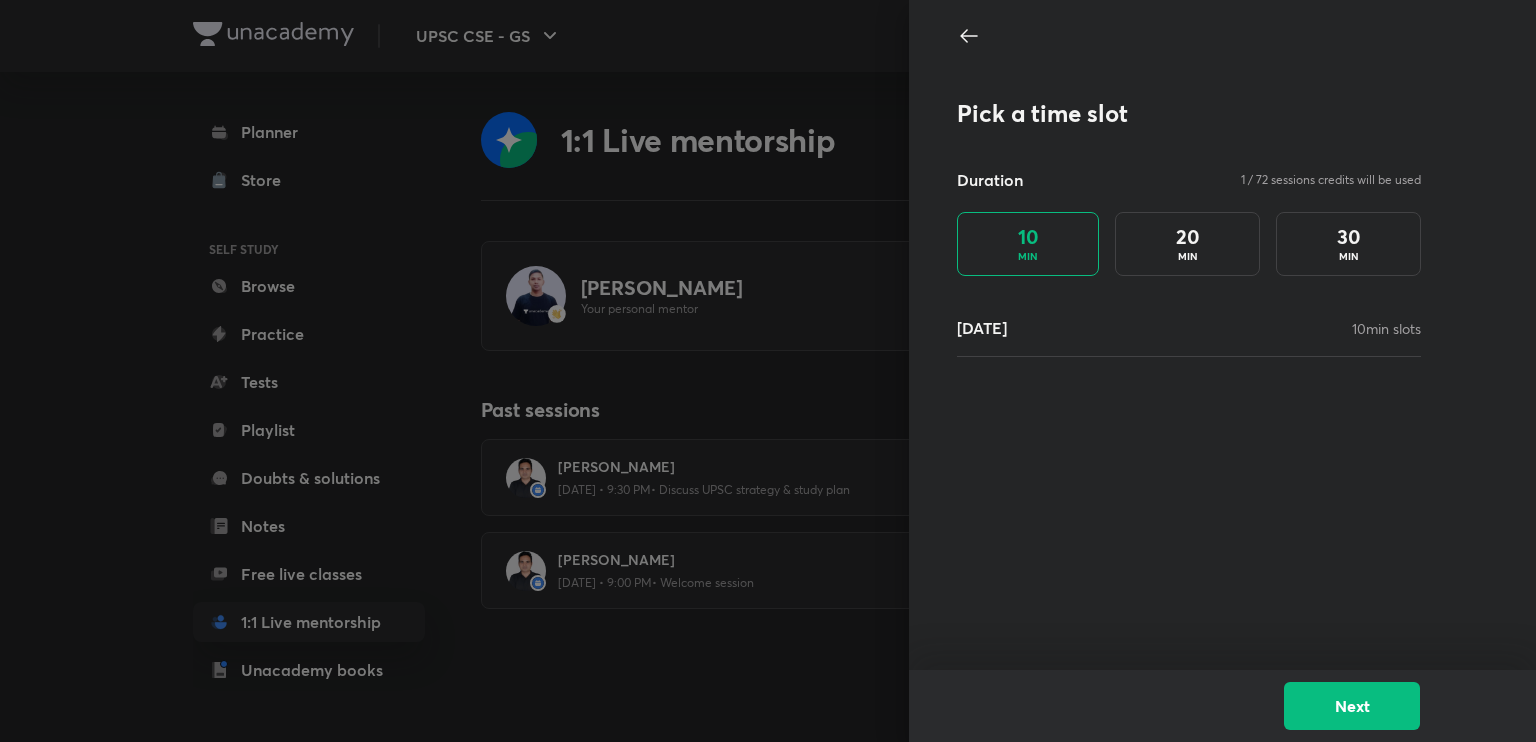 click 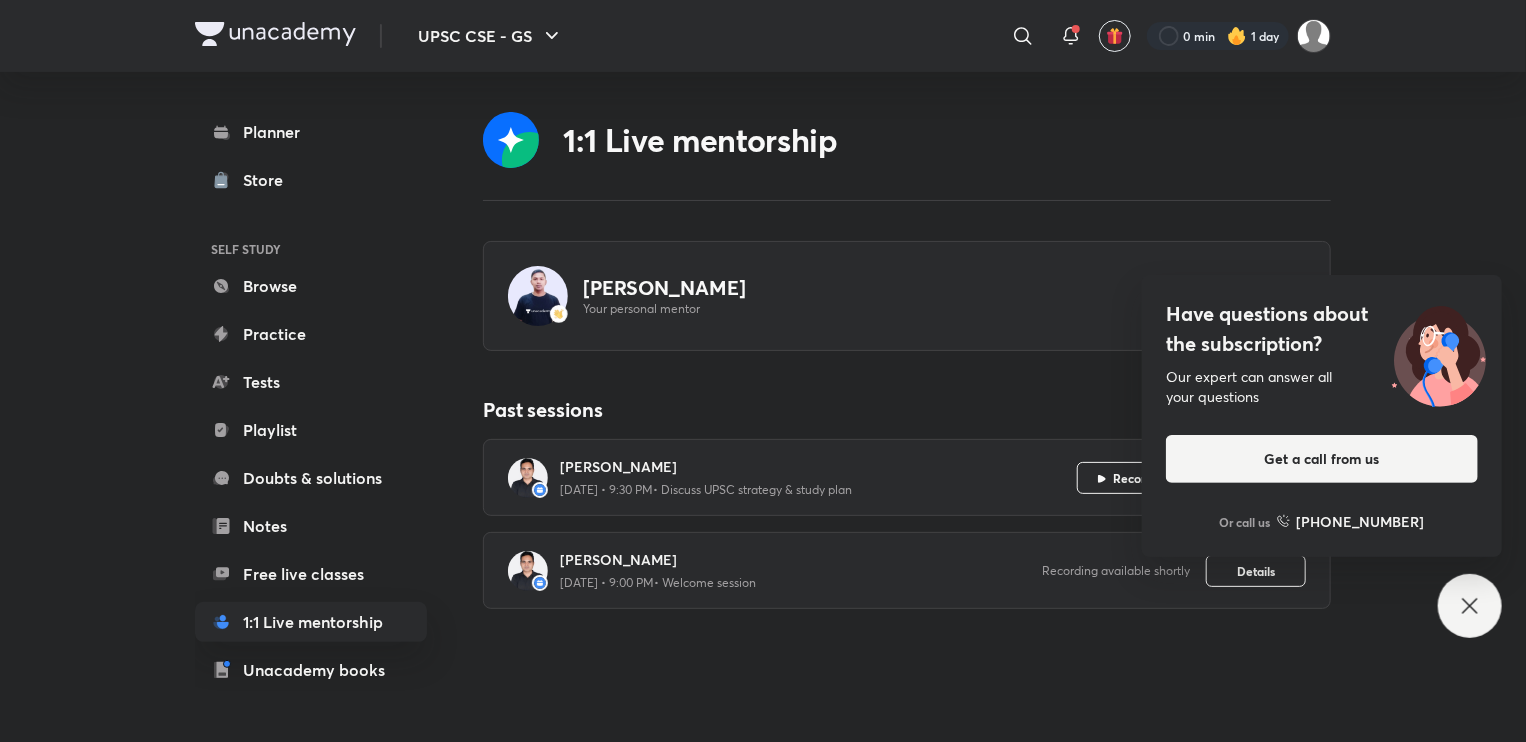 click 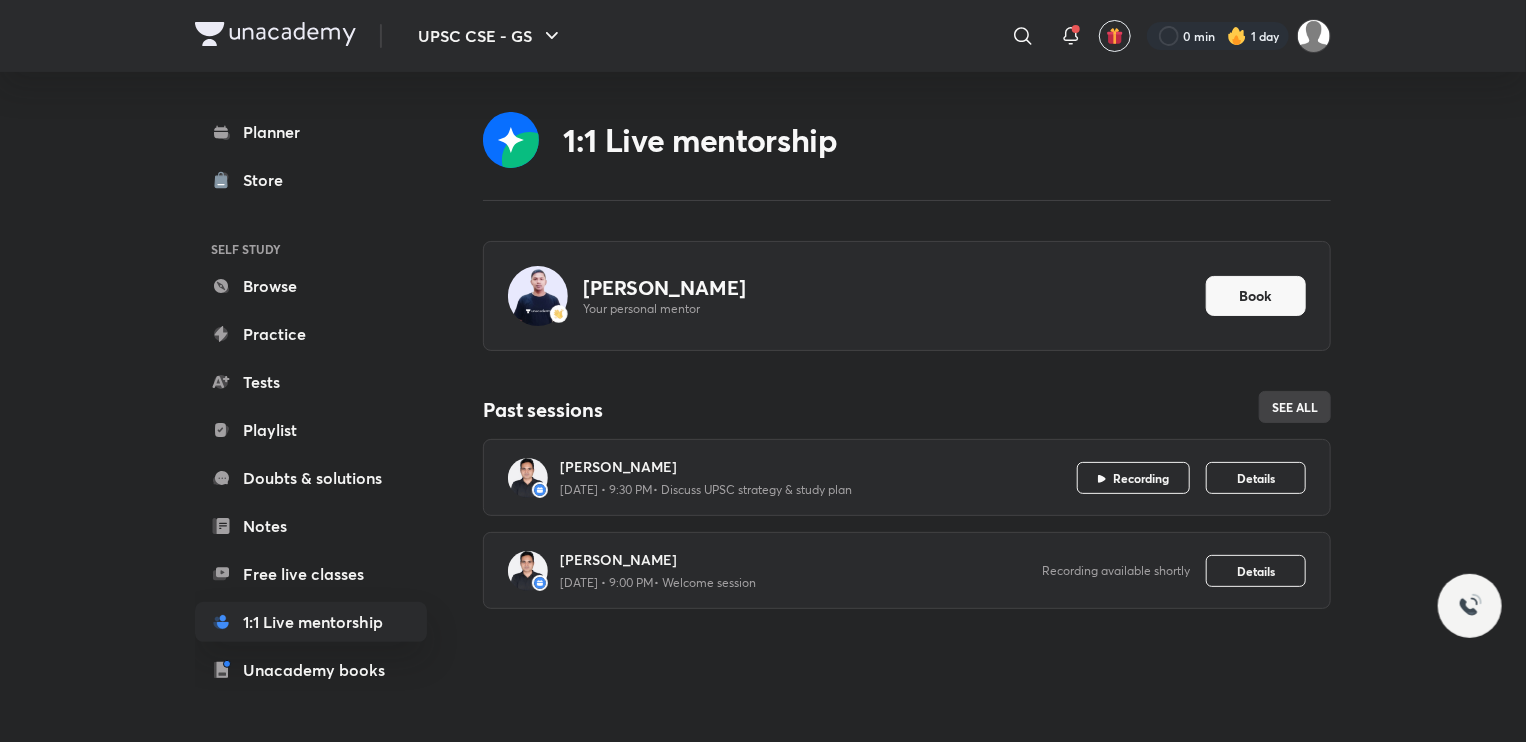 click on "See all" at bounding box center [1295, 407] 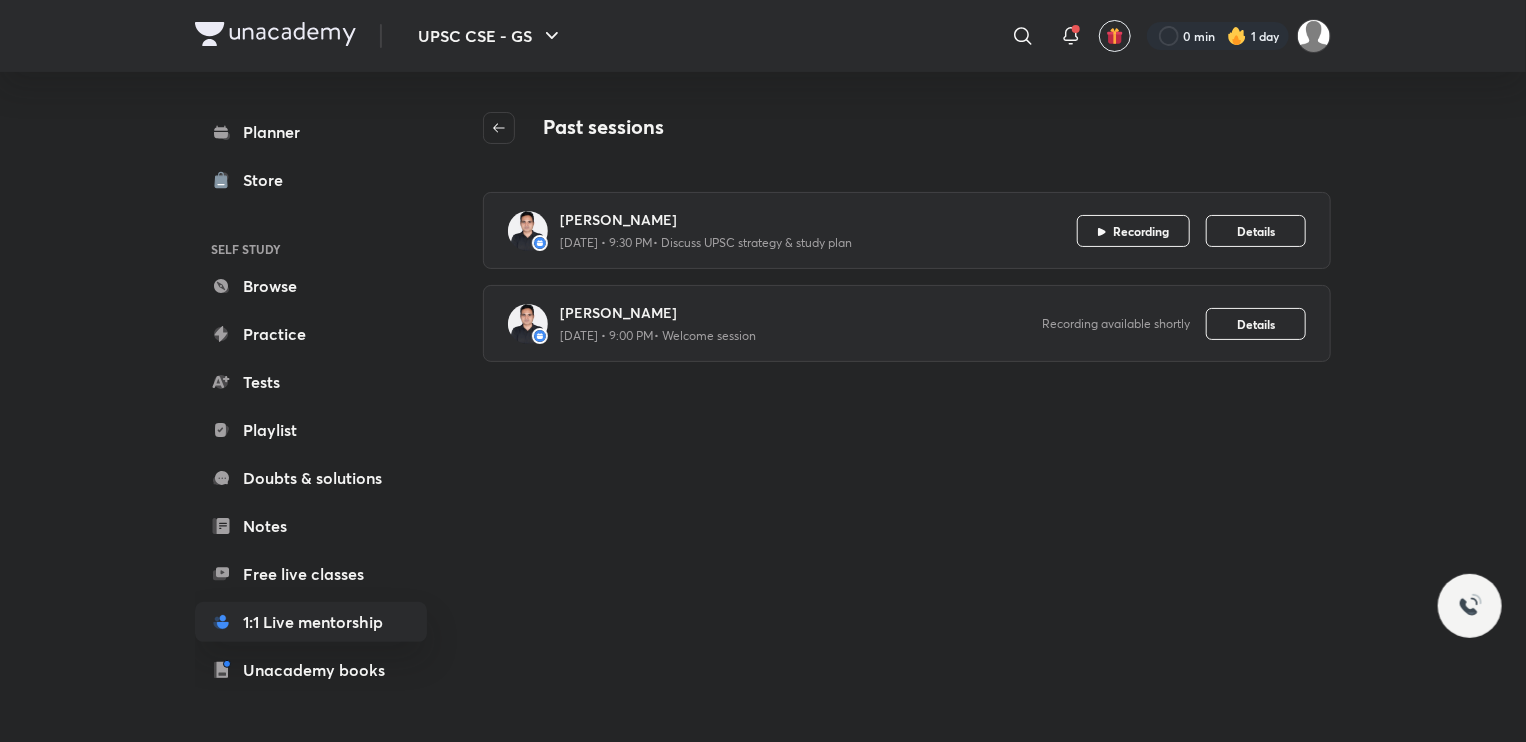 click 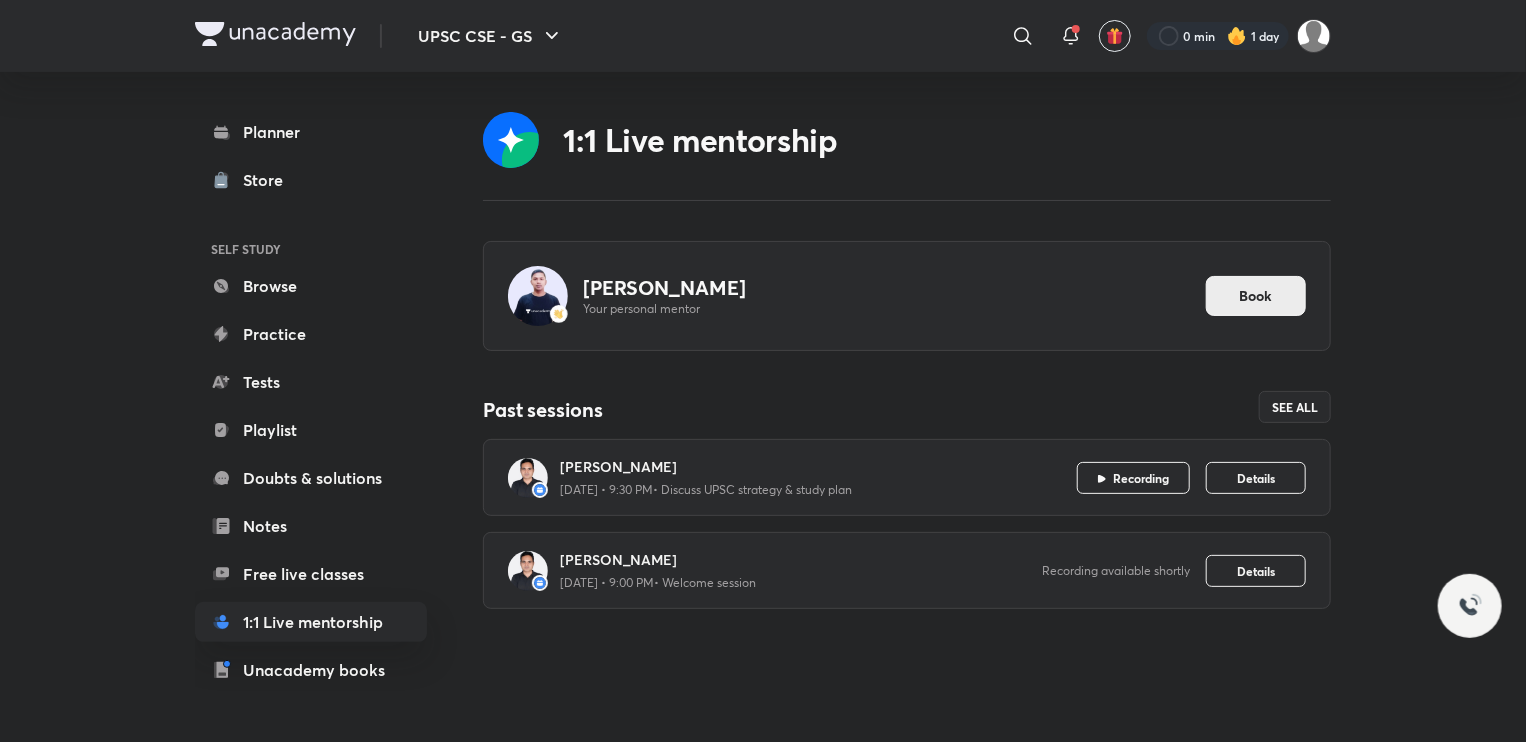 click on "Book" at bounding box center (1256, 296) 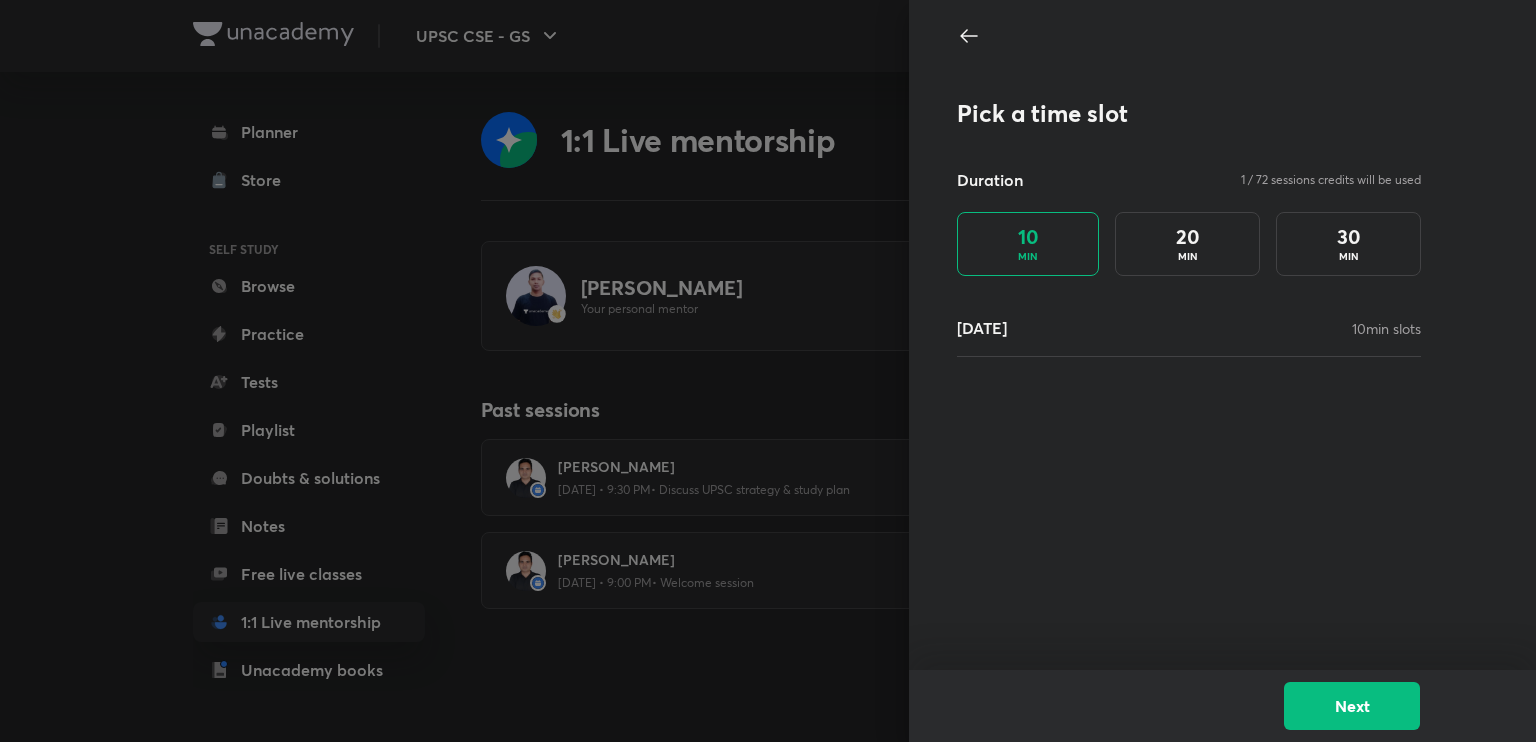 click on "10  min slots" at bounding box center [1386, 328] 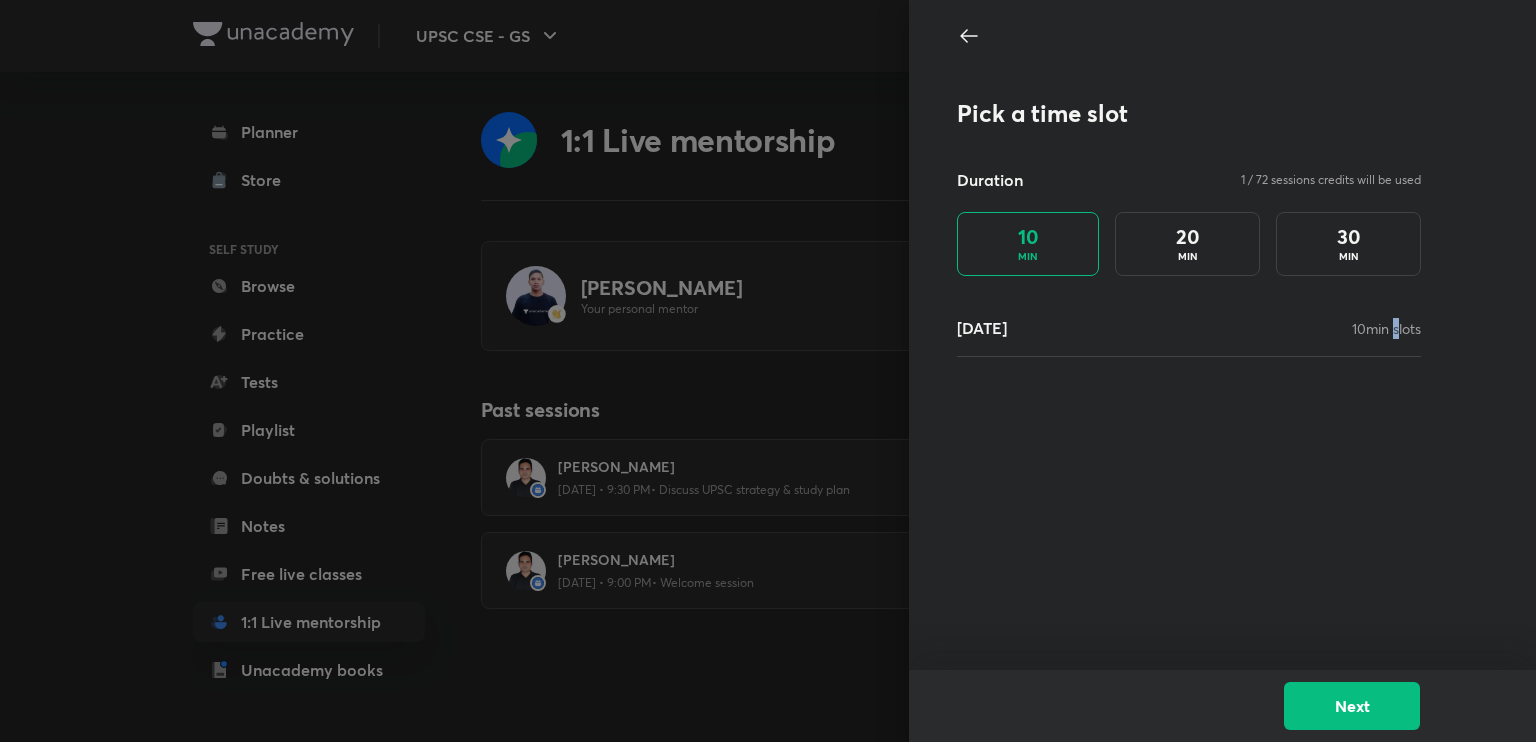 click on "10  min slots" at bounding box center [1386, 328] 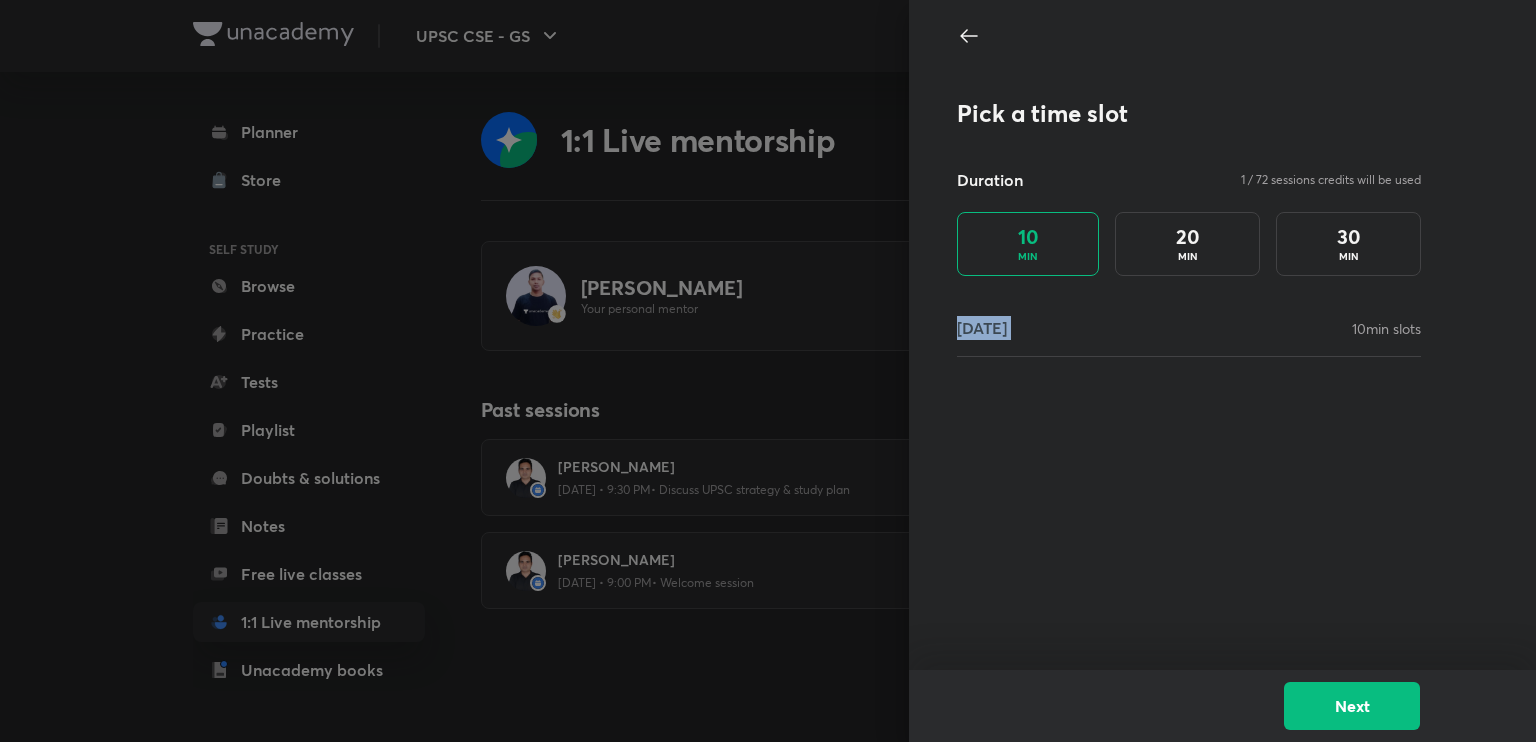 click on "10  min slots" at bounding box center [1386, 328] 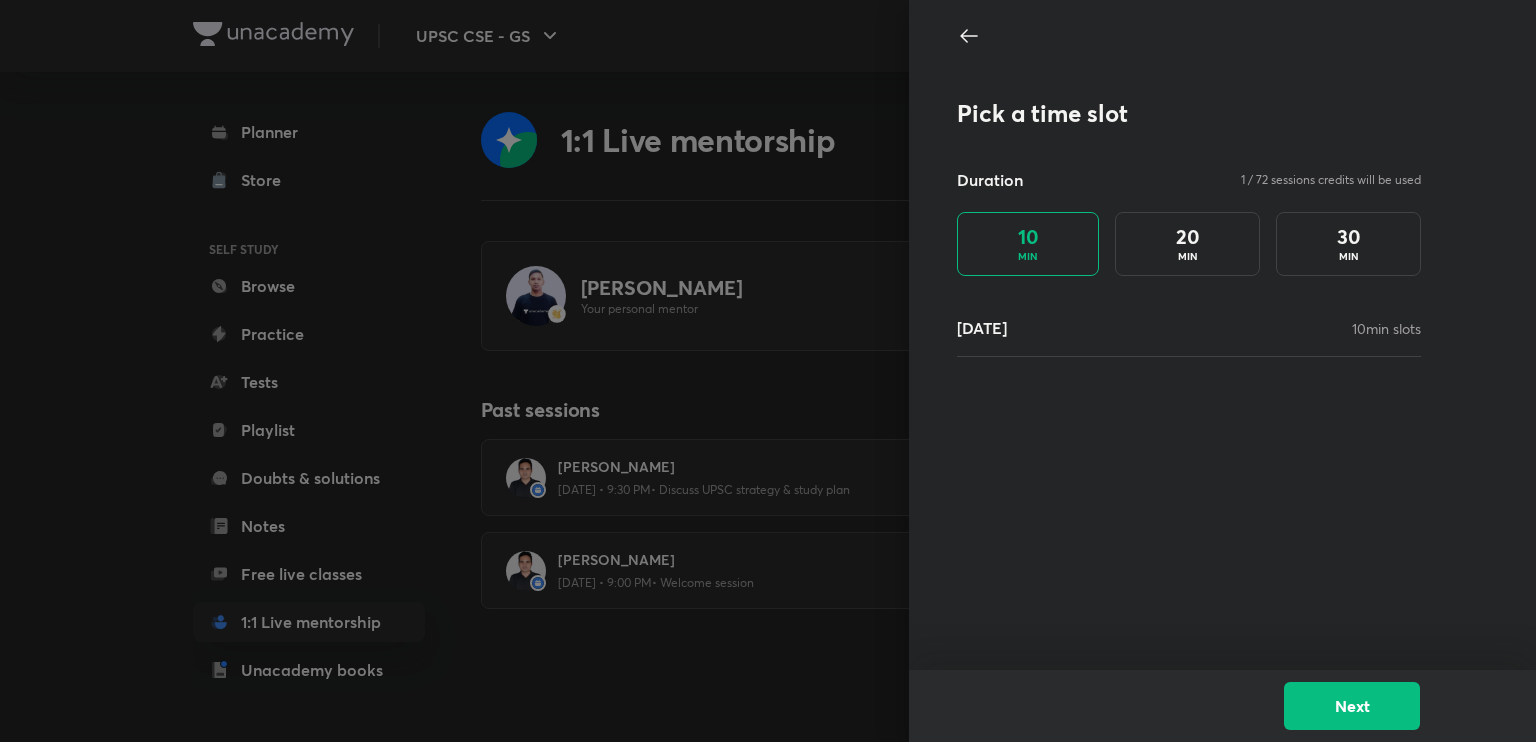 click on "1 / 72 sessions credits will be used" at bounding box center [1331, 180] 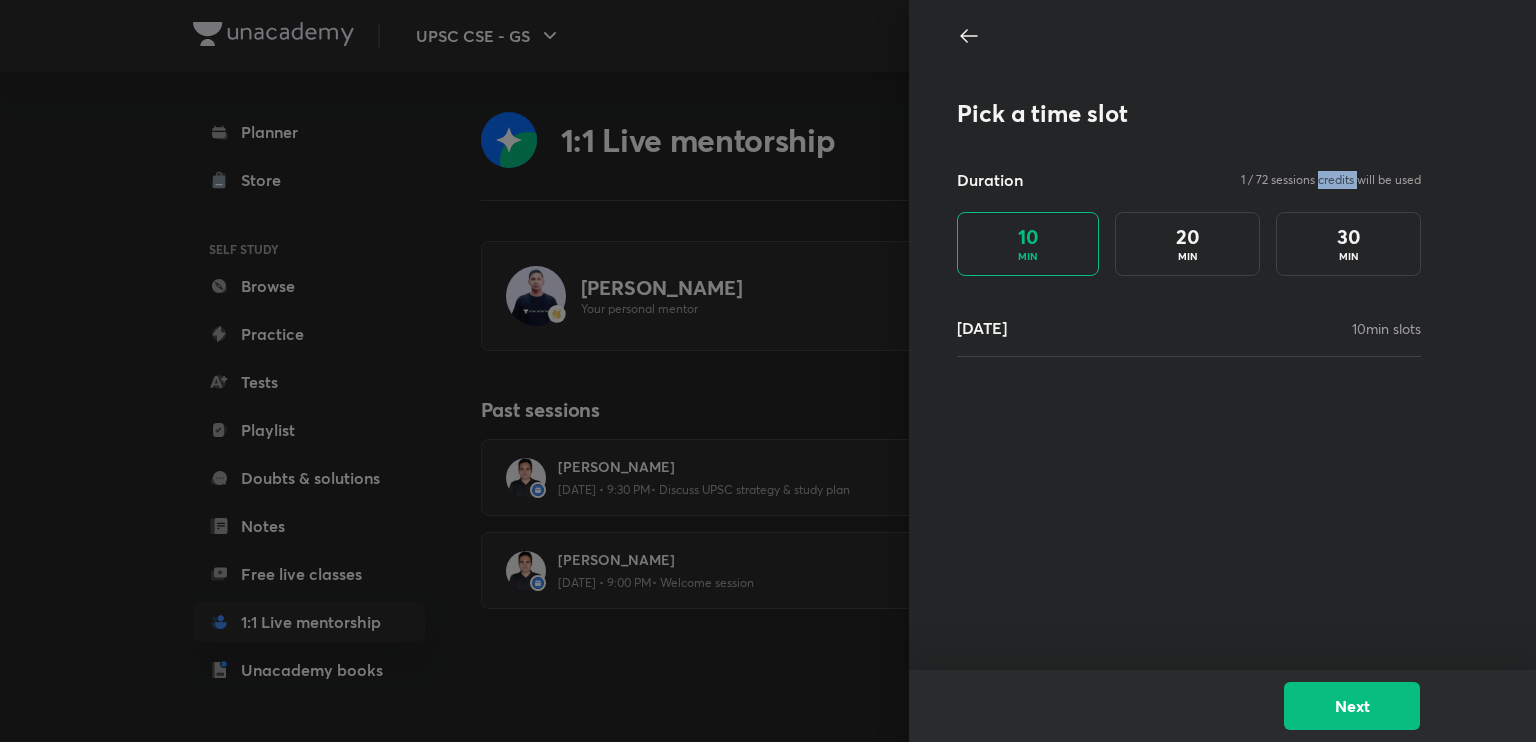 click on "1 / 72 sessions credits will be used" at bounding box center [1331, 180] 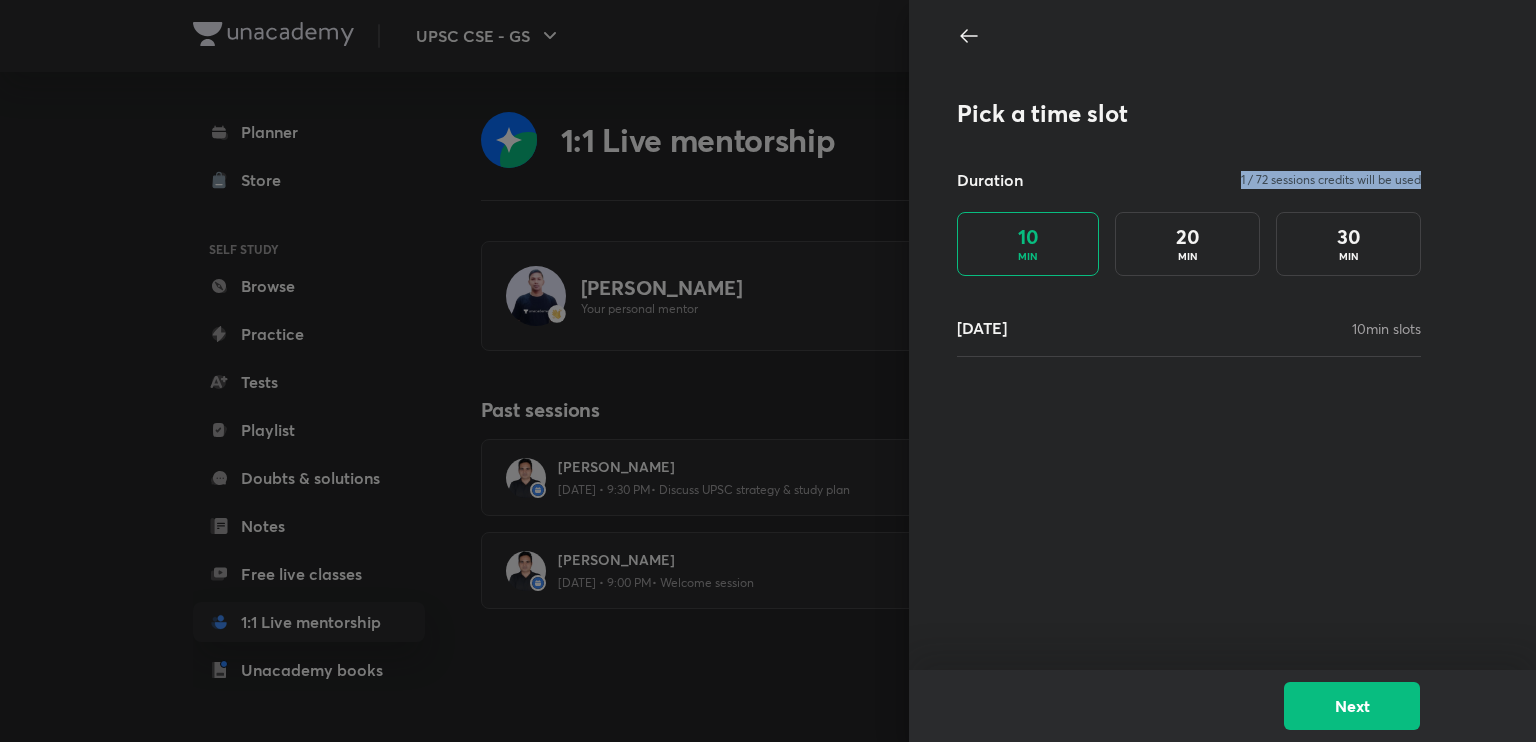 click on "1 / 72 sessions credits will be used" at bounding box center (1331, 180) 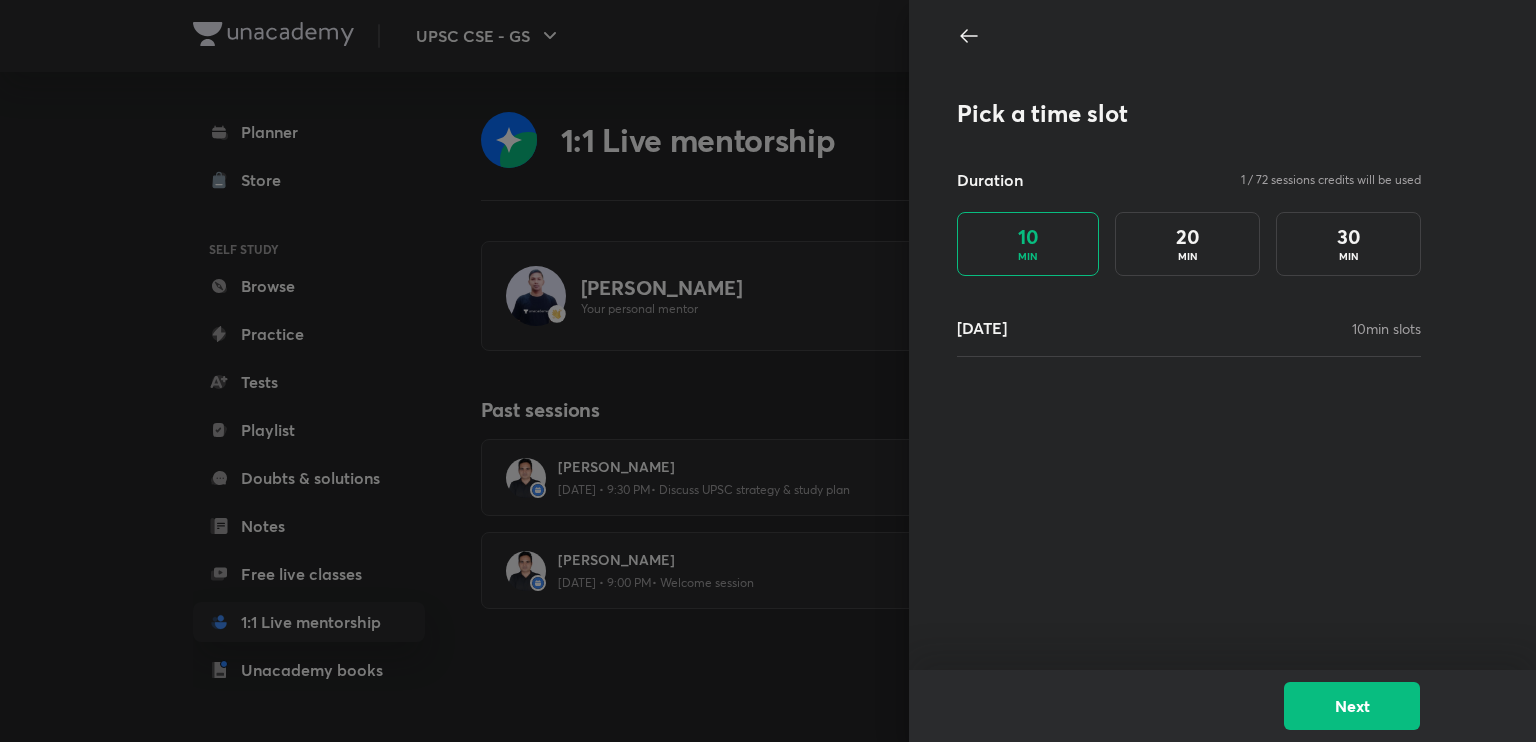 click on "Pick a time slot Duration 1 / 72 sessions credits will be used   10 MIN   20 MIN   30 MIN 12 Jul 10  min slots" at bounding box center (1222, 335) 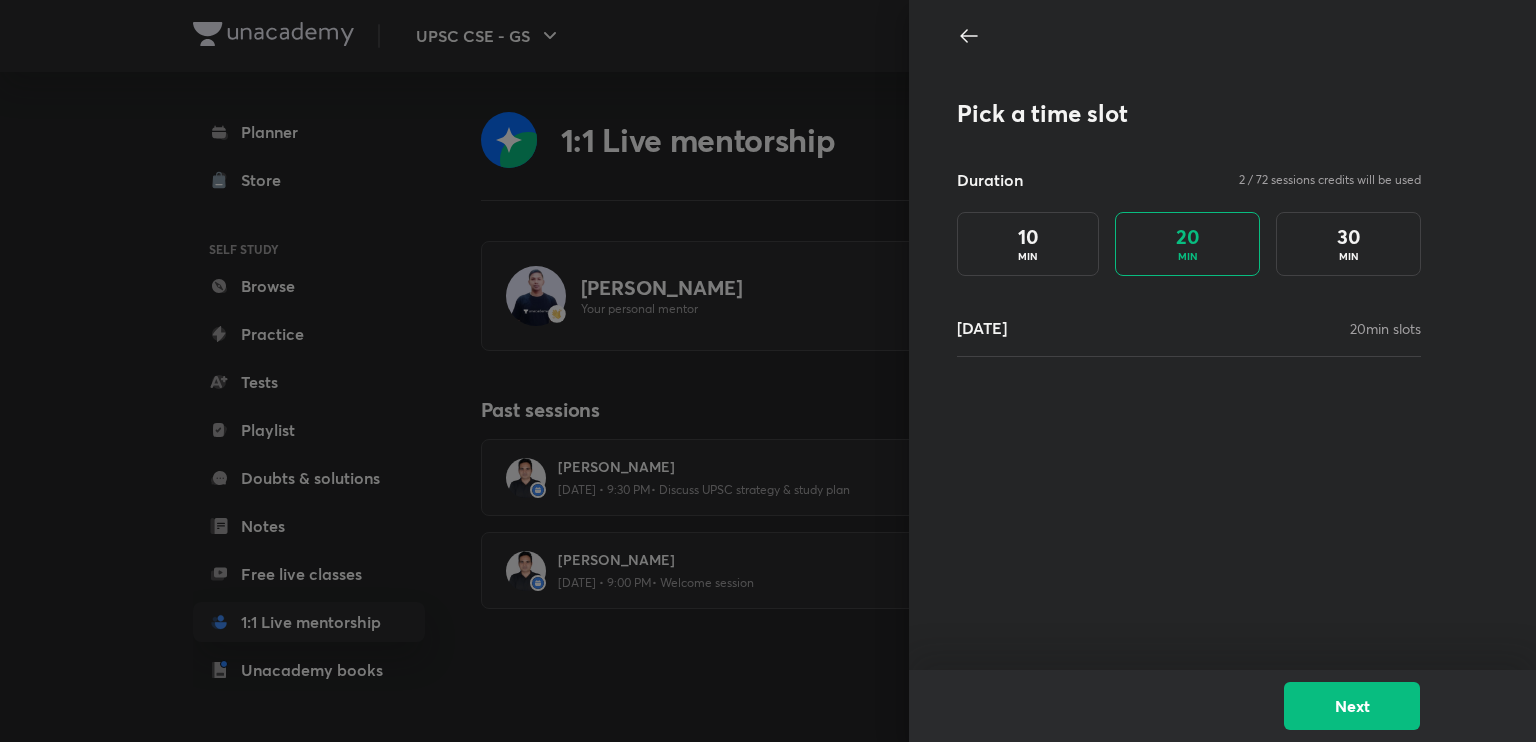 click on "30 MIN" at bounding box center [1348, 244] 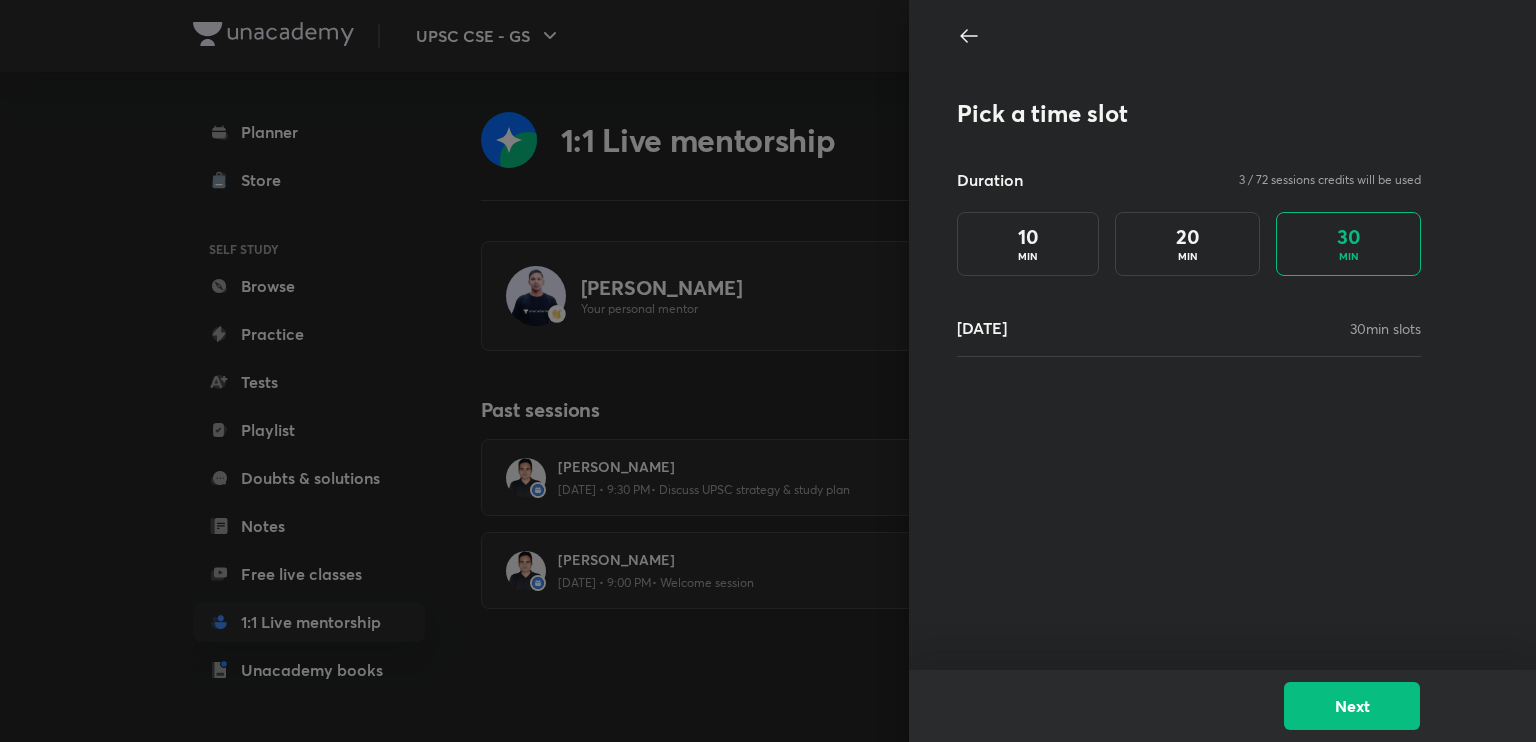 click on "10 MIN" at bounding box center [1028, 244] 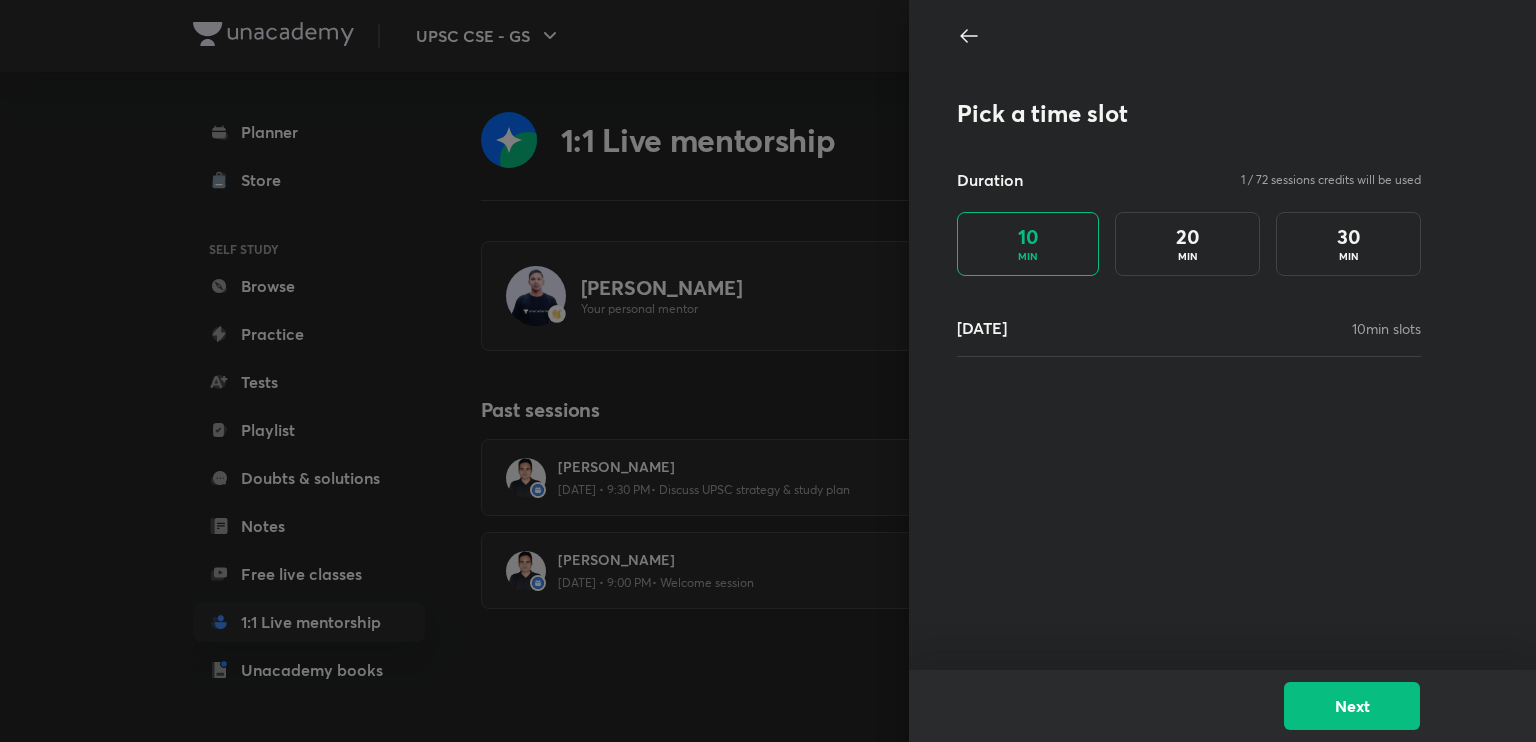 click on "Pick a time slot Duration 1 / 72 sessions credits will be used   10 MIN   20 MIN   30 MIN 12 Jul 10  min slots" at bounding box center [1222, 335] 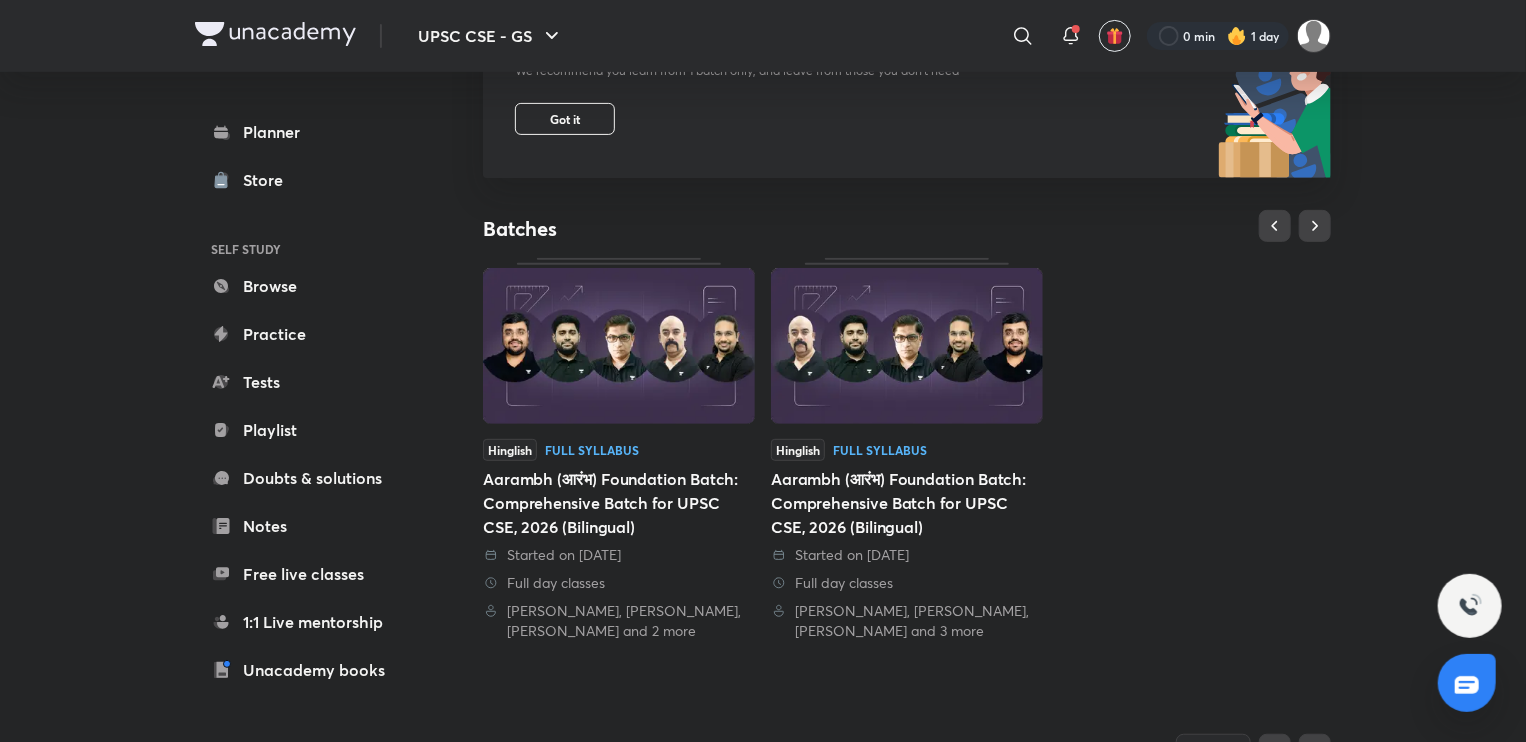 scroll, scrollTop: 272, scrollLeft: 0, axis: vertical 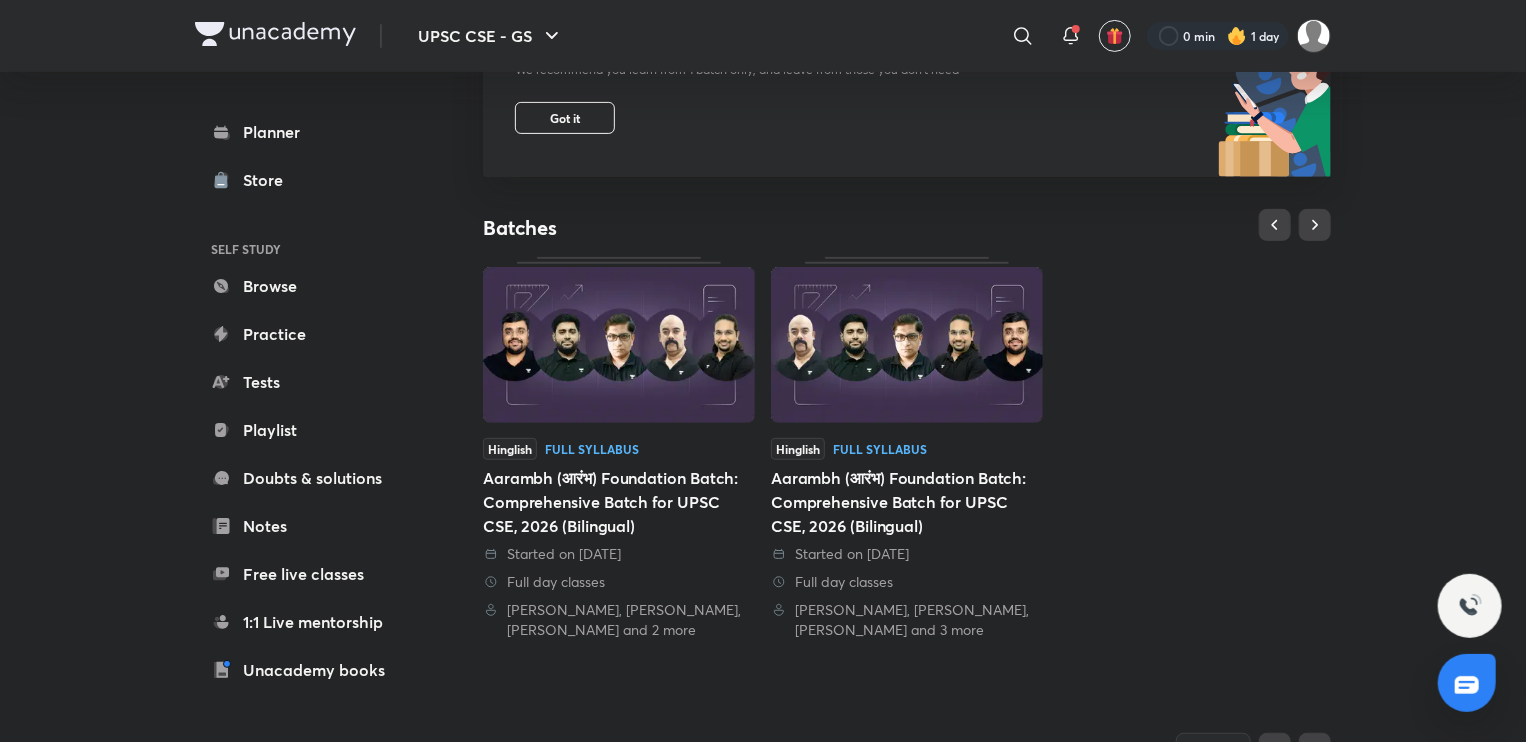 click at bounding box center [619, 345] 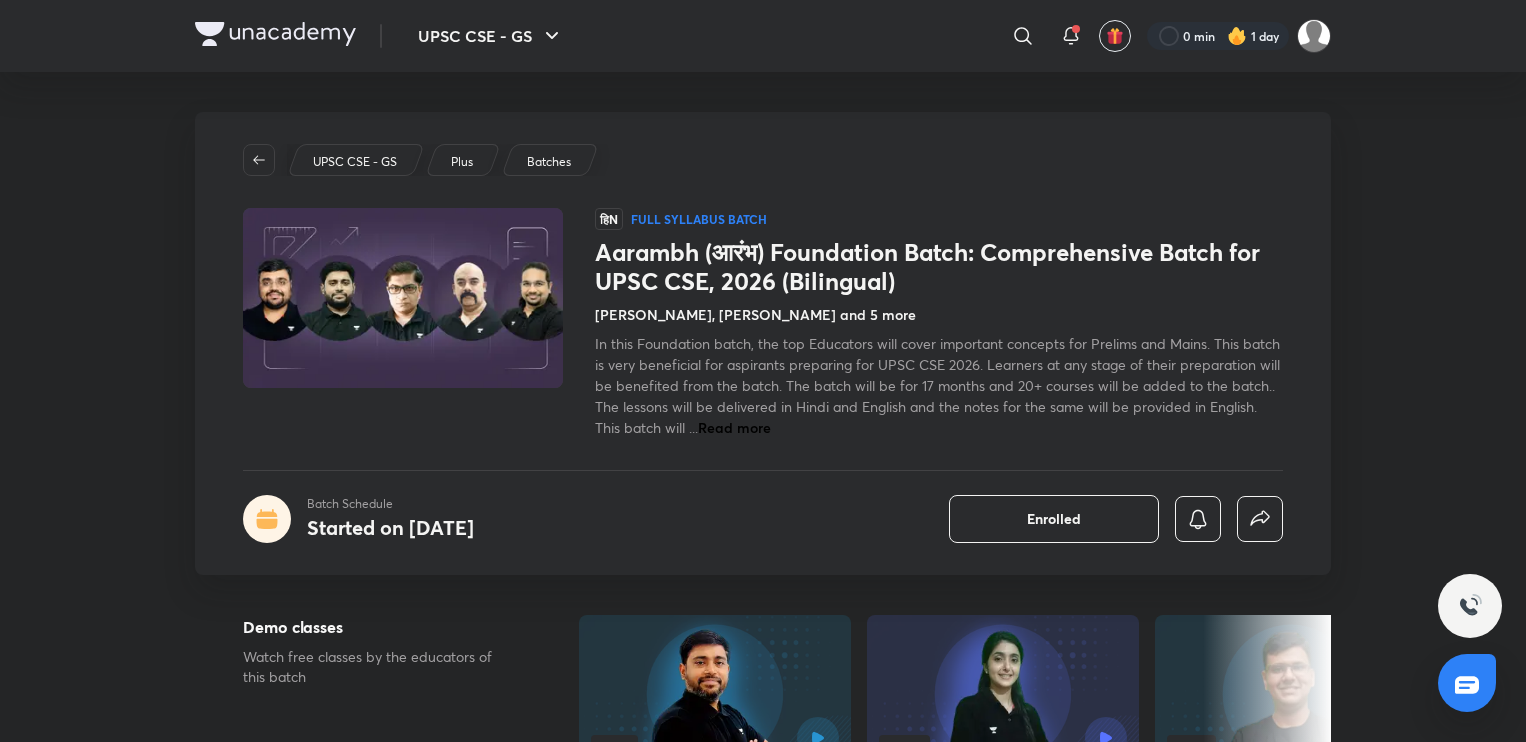 scroll, scrollTop: 295, scrollLeft: 0, axis: vertical 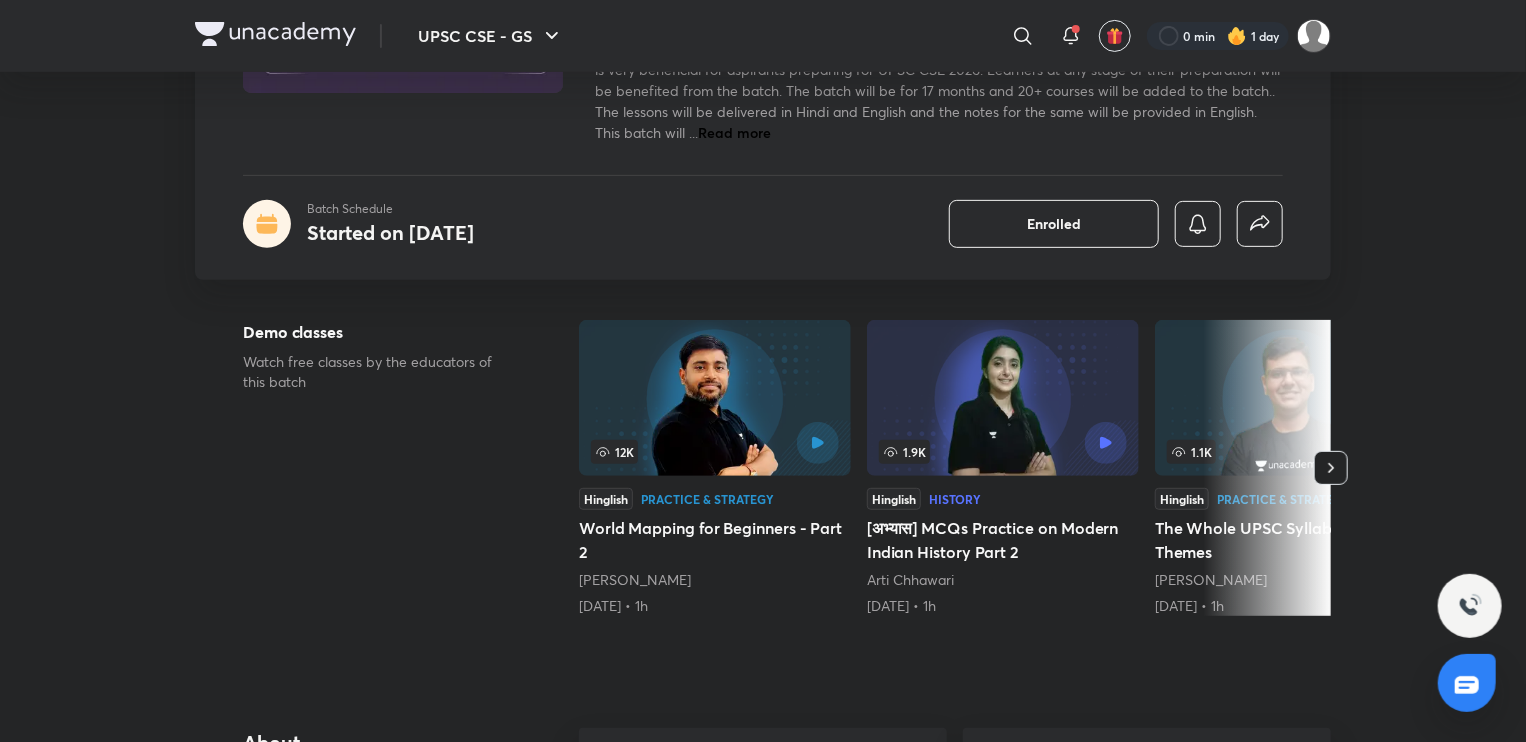 click 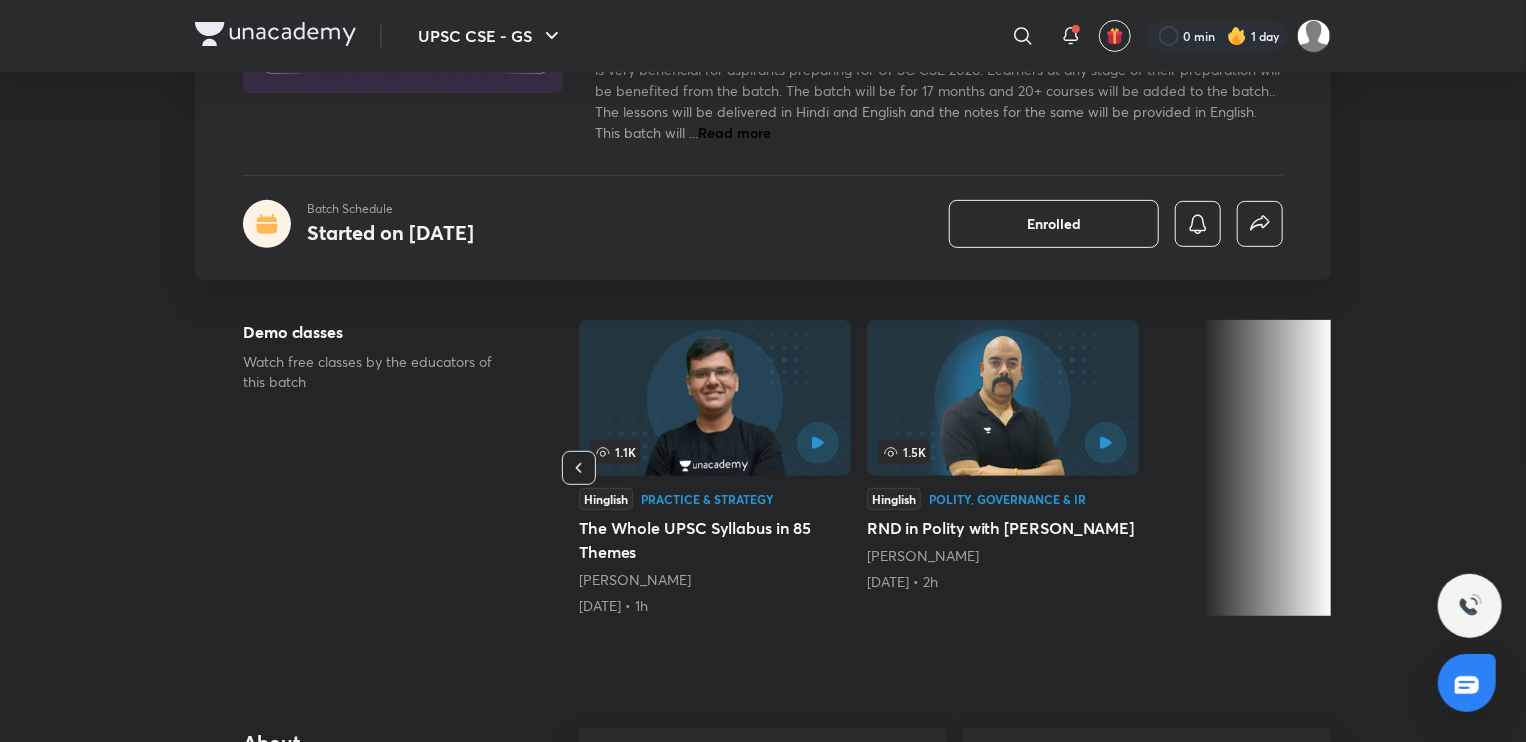 click 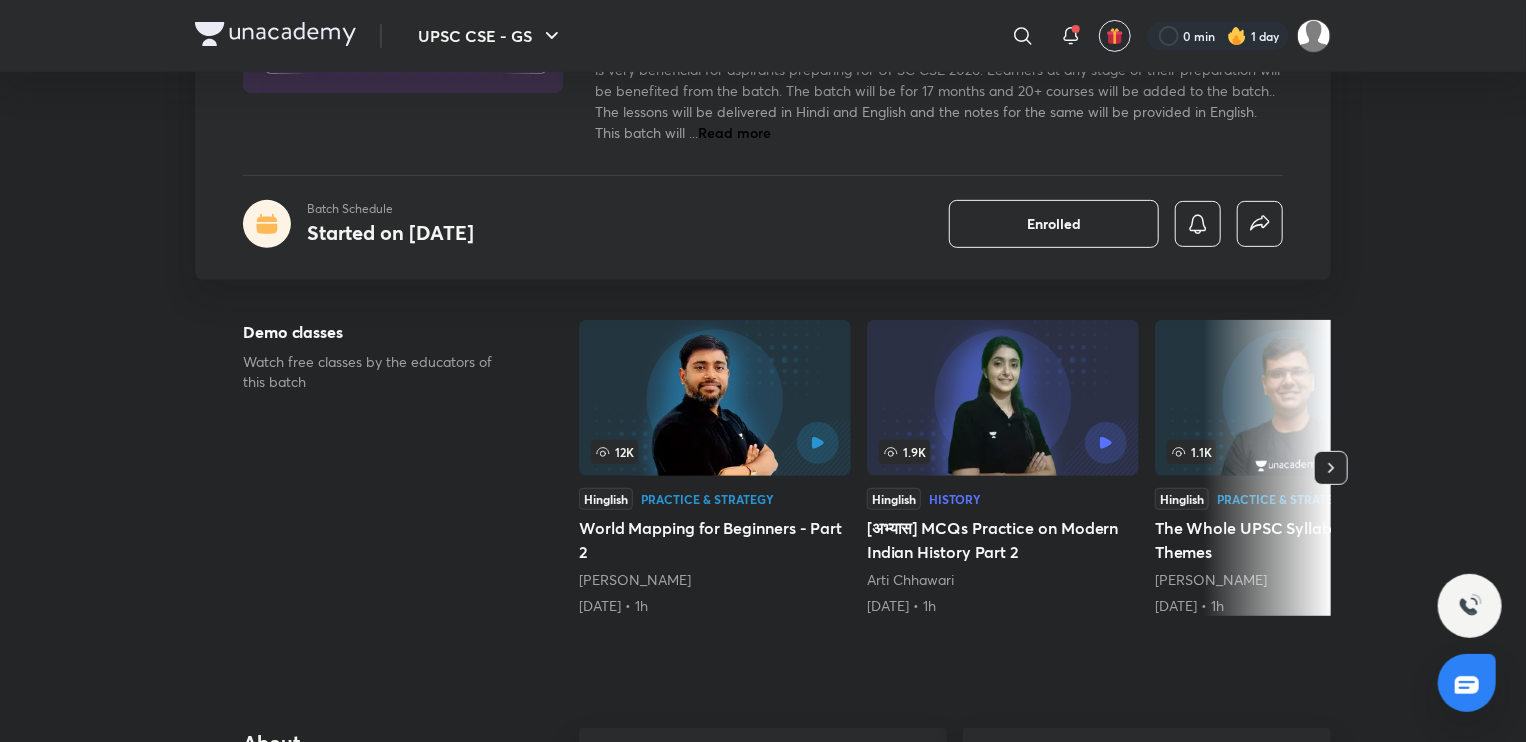 click at bounding box center [1003, 398] 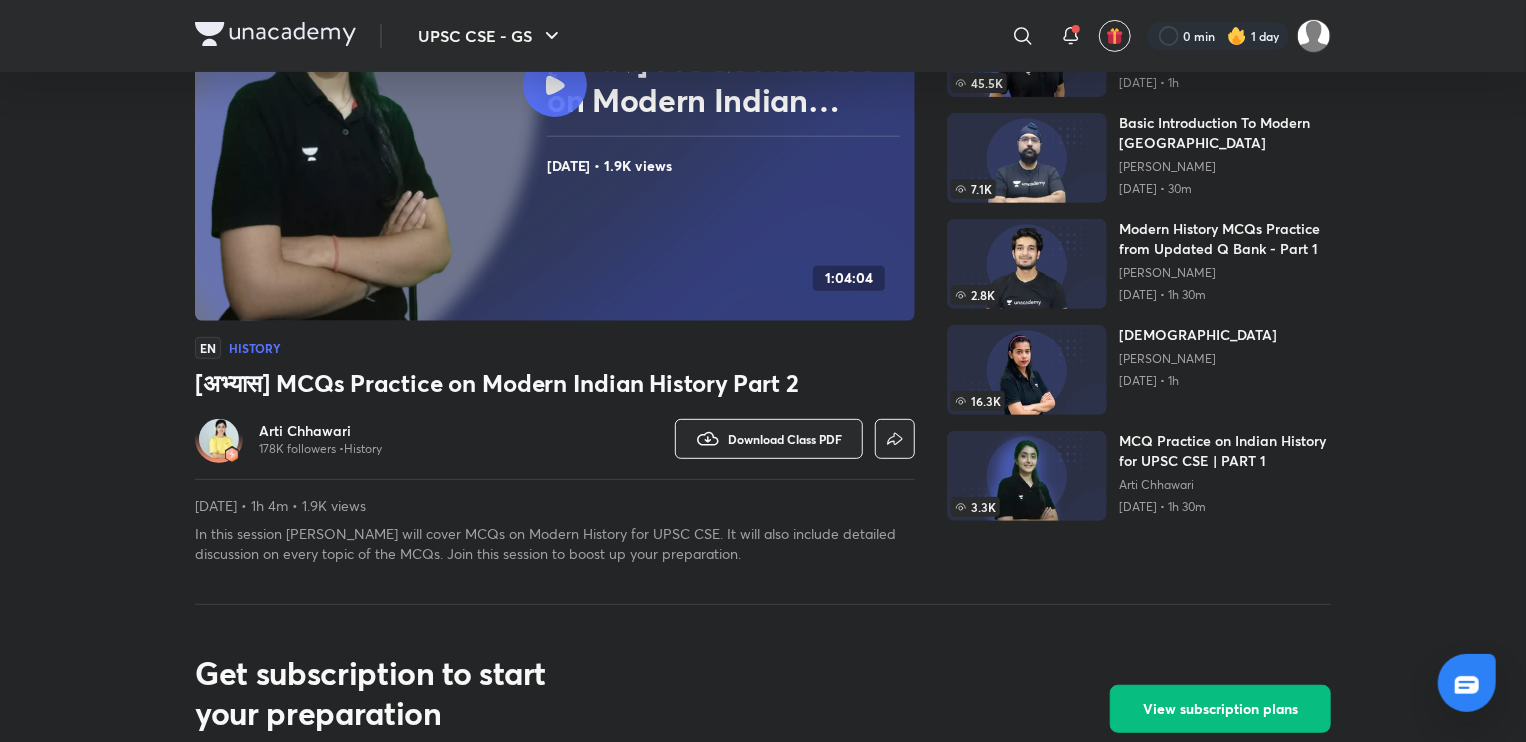 scroll, scrollTop: 0, scrollLeft: 0, axis: both 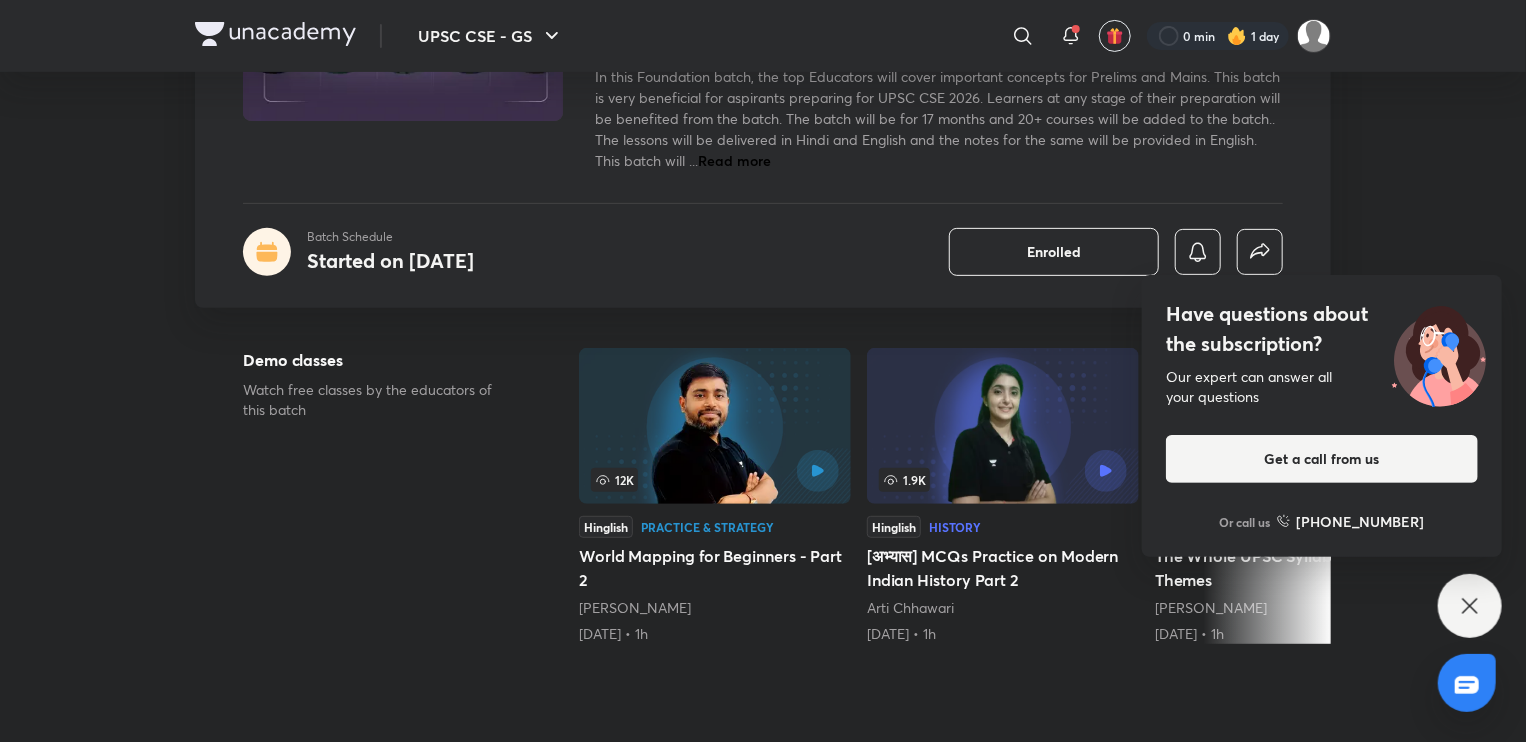 click at bounding box center [1003, 426] 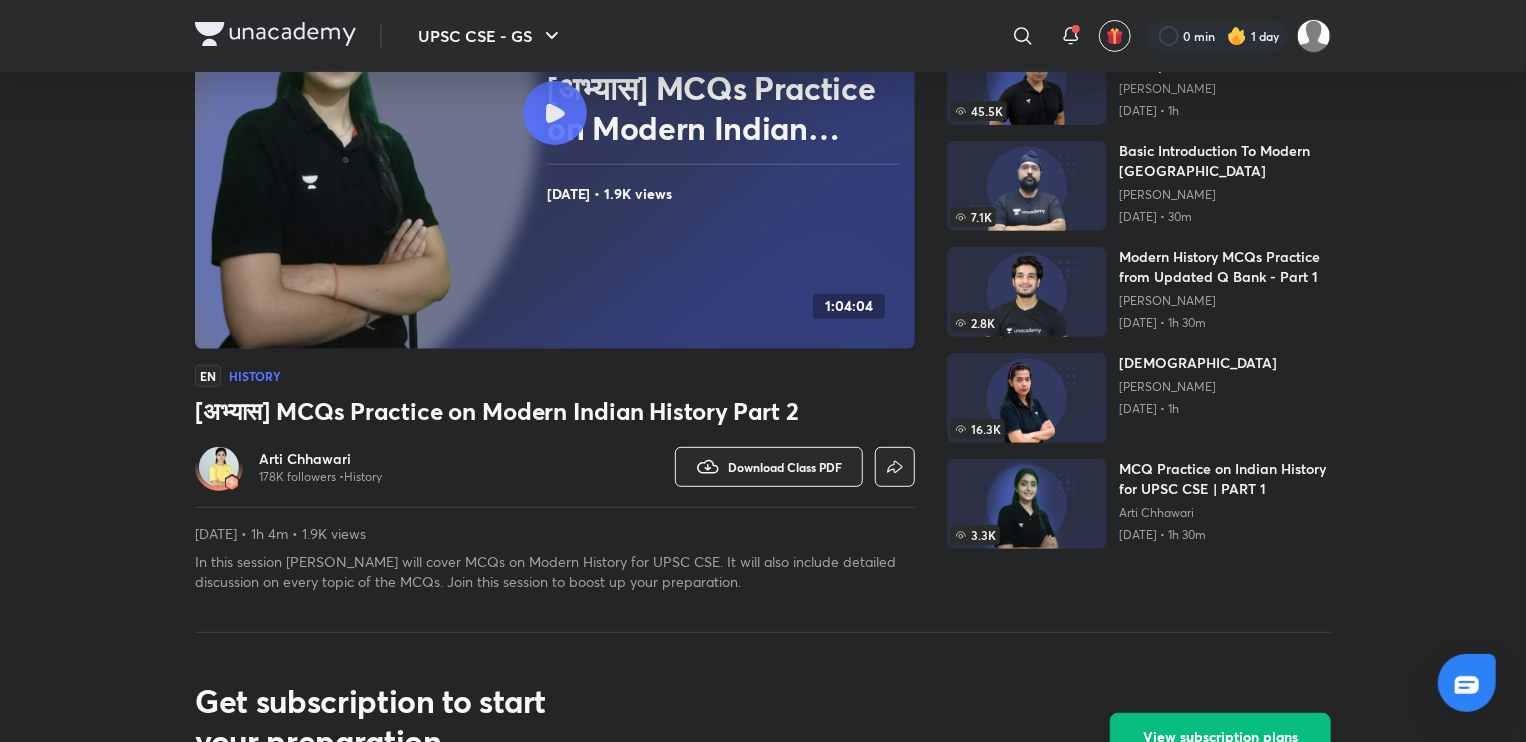 scroll, scrollTop: 0, scrollLeft: 0, axis: both 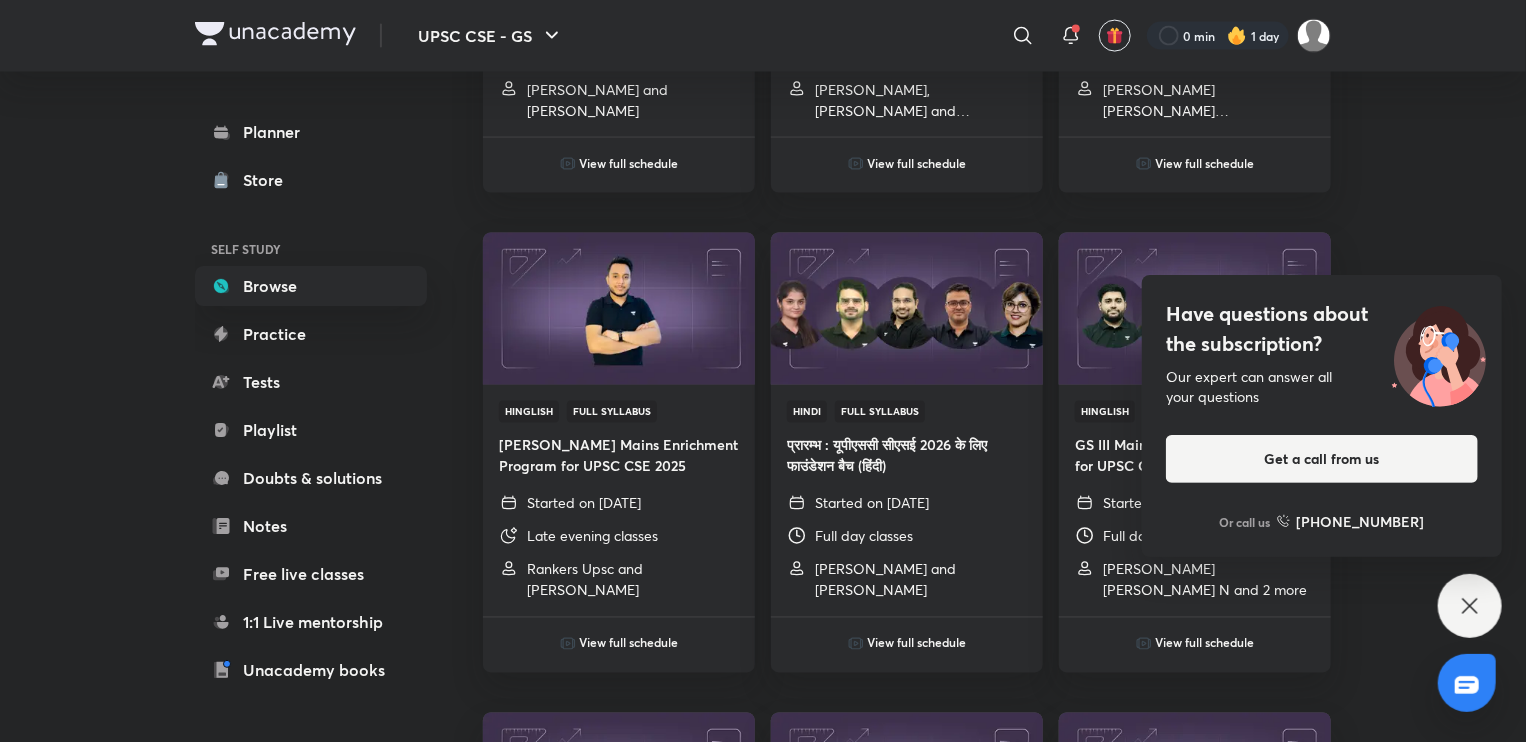 click 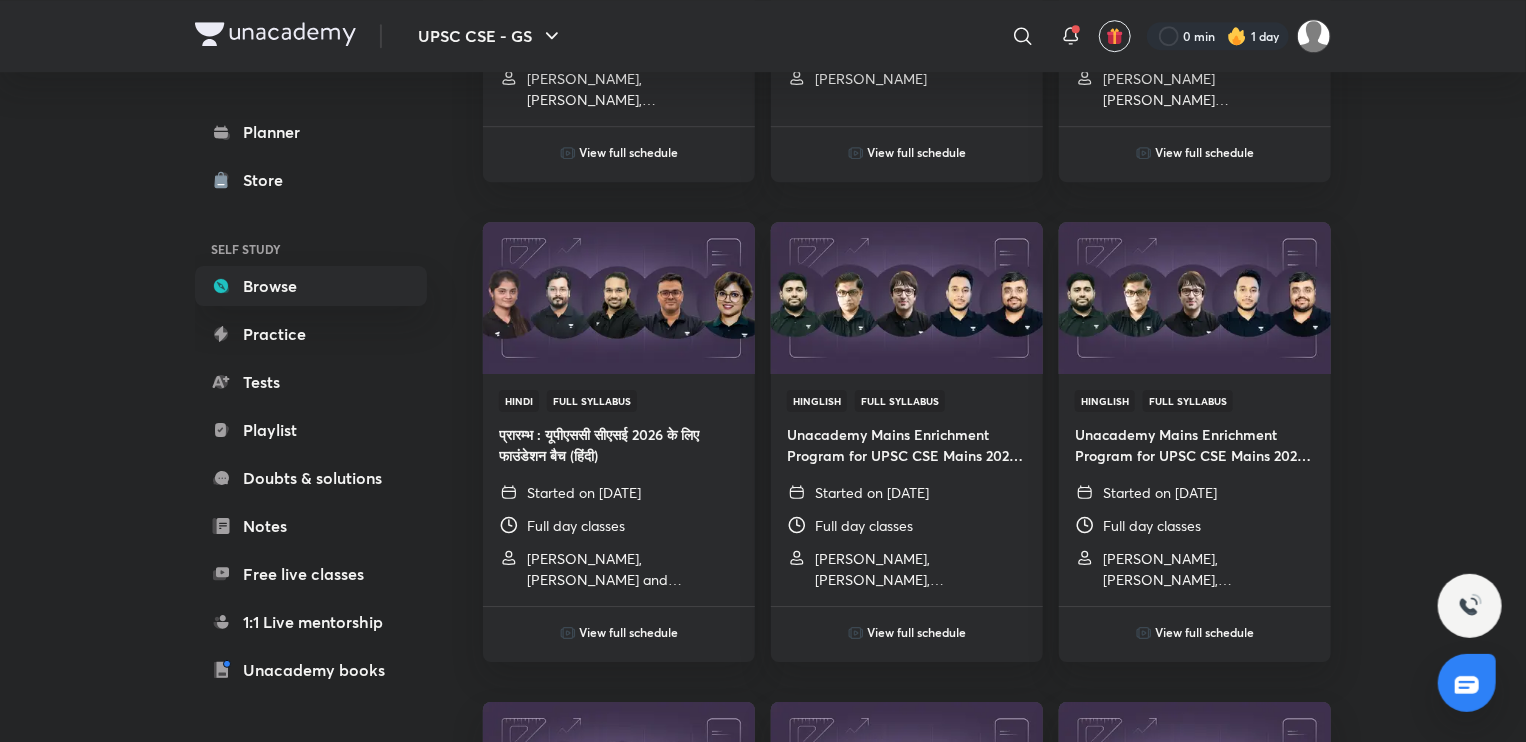 scroll, scrollTop: 3079, scrollLeft: 0, axis: vertical 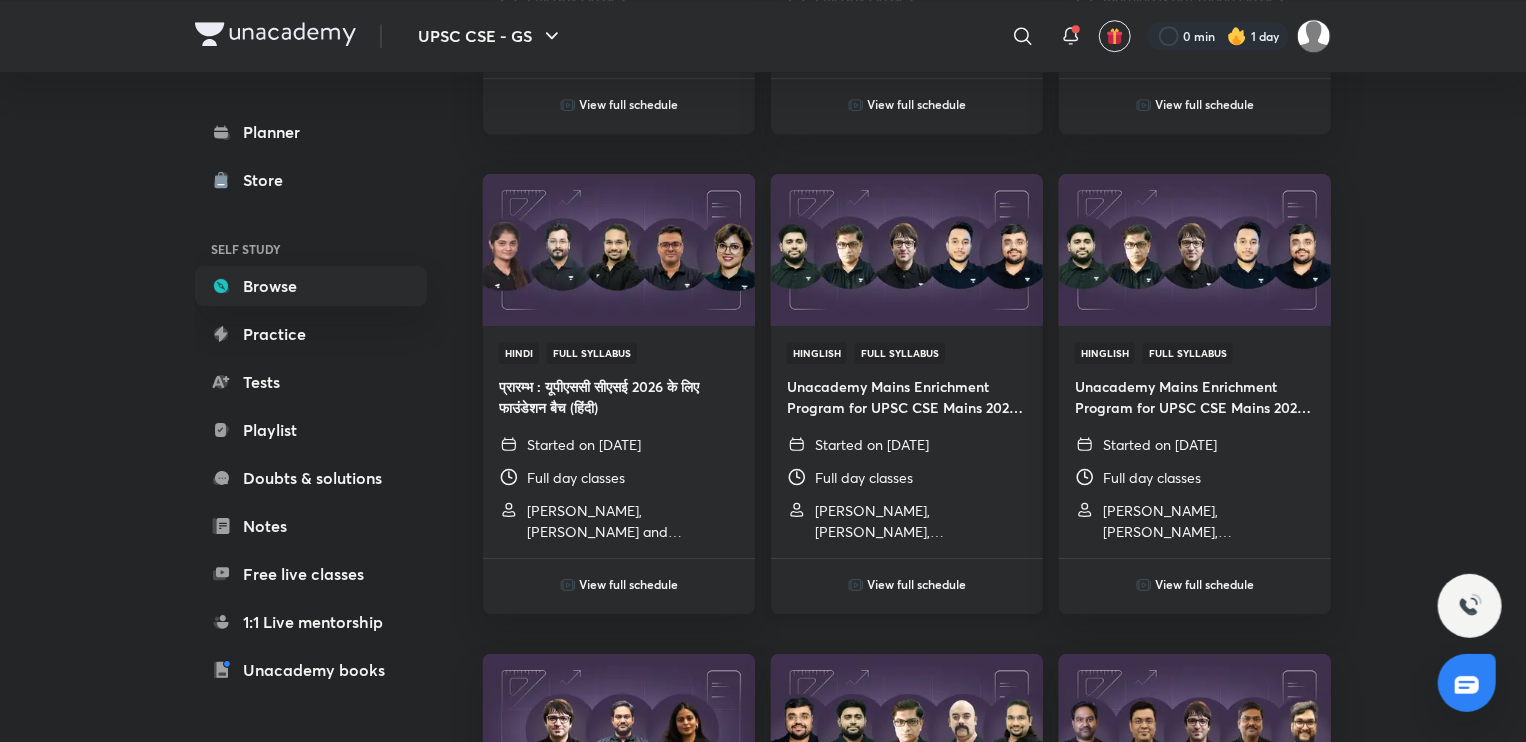 click at bounding box center [906, 250] 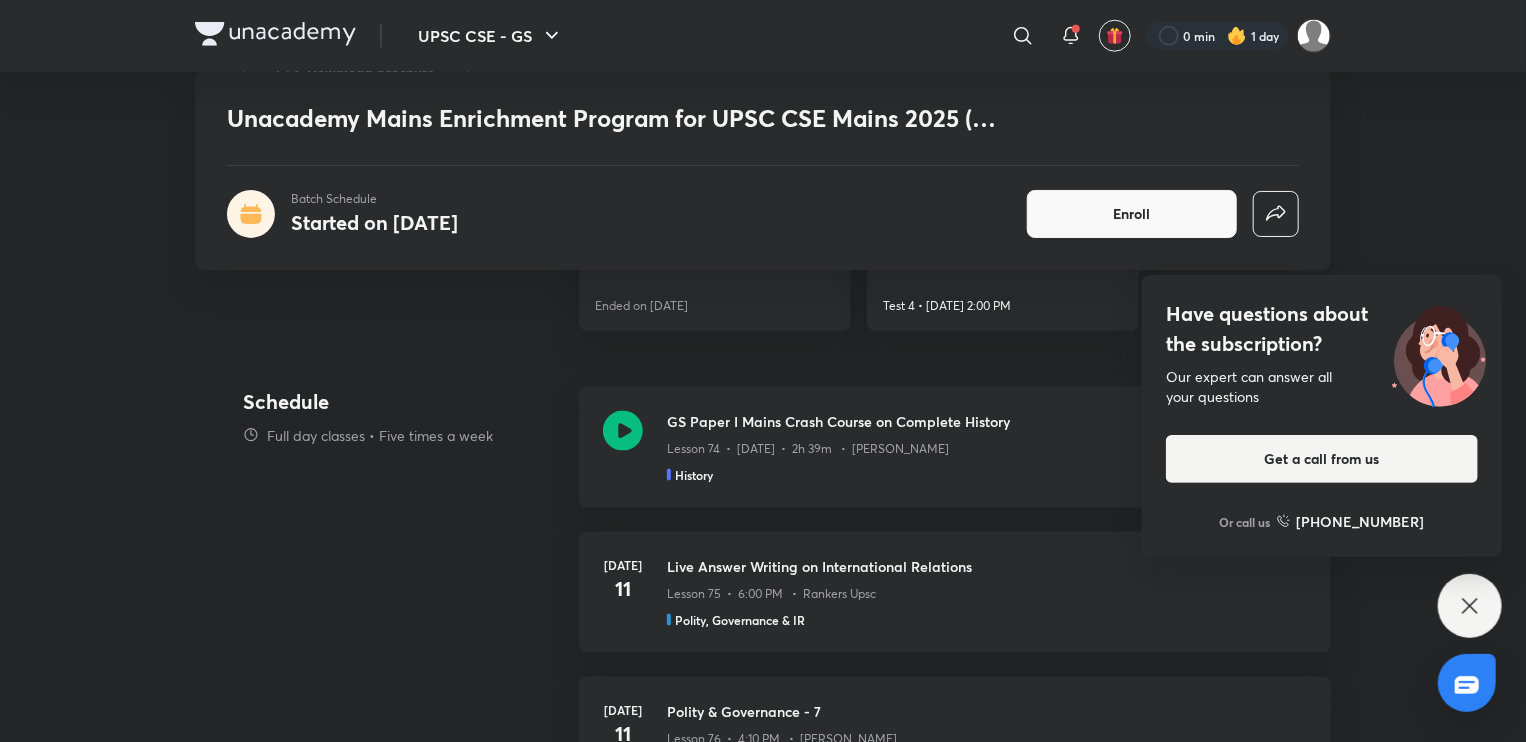 scroll, scrollTop: 1060, scrollLeft: 0, axis: vertical 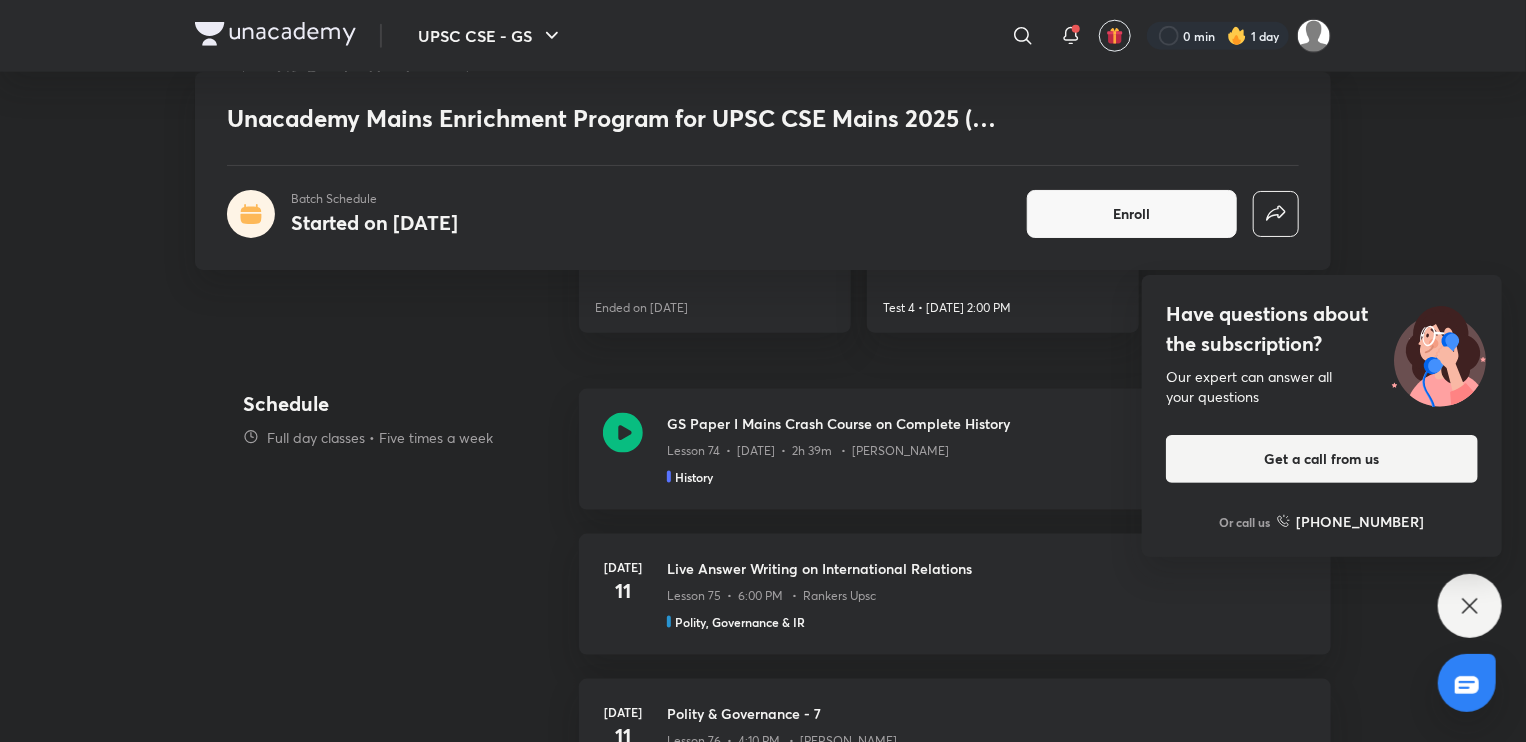 click 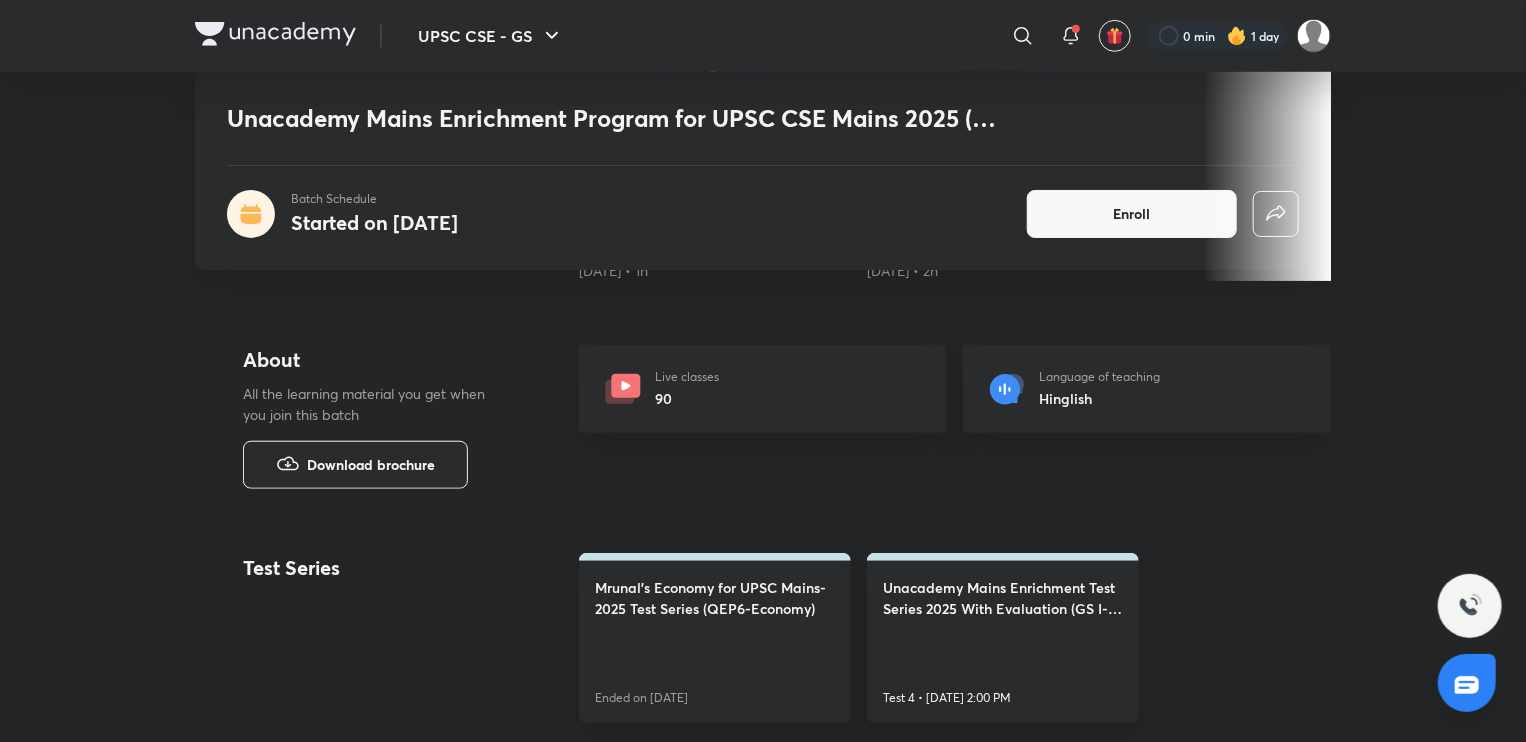 scroll, scrollTop: 668, scrollLeft: 0, axis: vertical 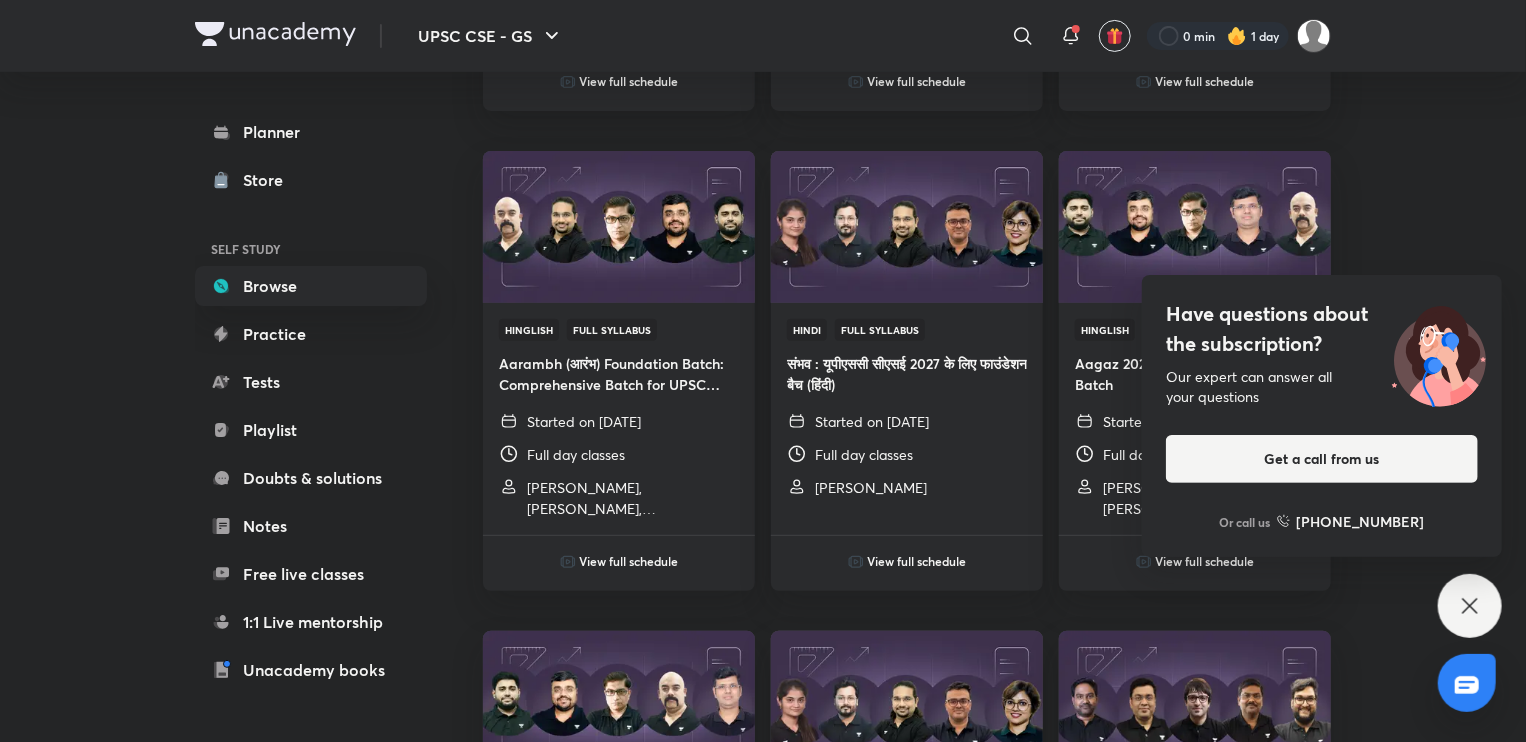 click on "Have questions about the subscription? Our expert can answer all your questions Get a call from us Or call us +91 8585858585" at bounding box center [1470, 606] 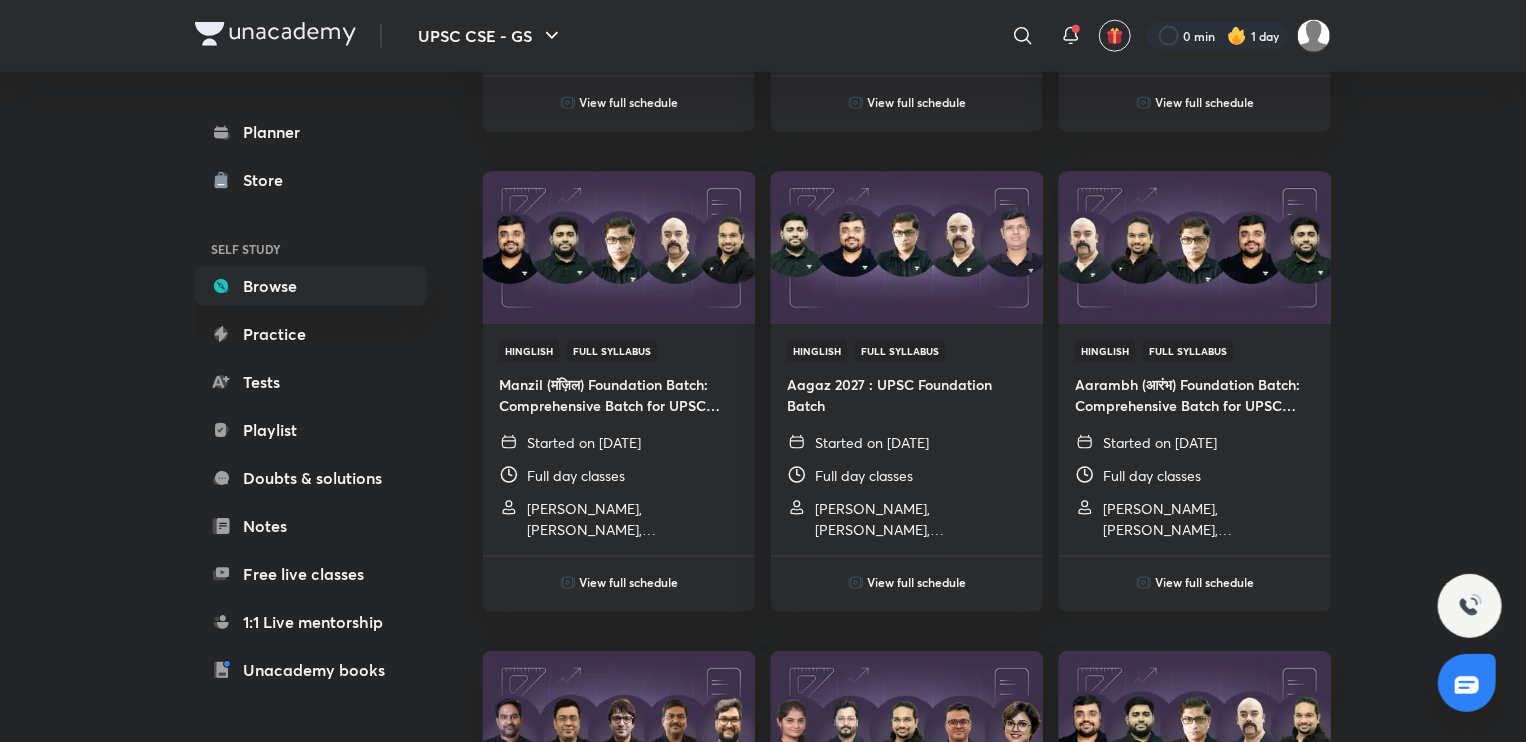 scroll, scrollTop: 5003, scrollLeft: 0, axis: vertical 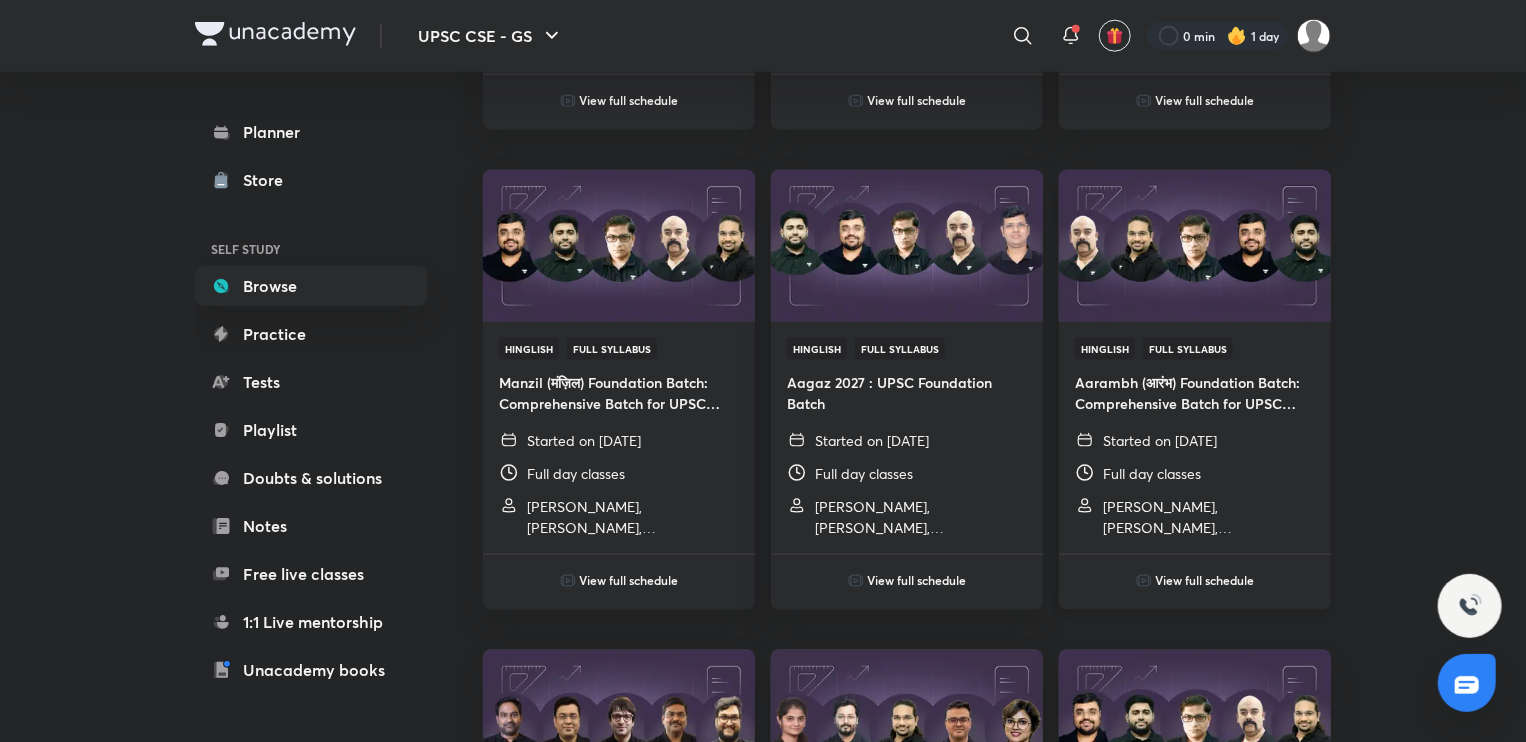 click on "View full schedule" at bounding box center (1205, 580) 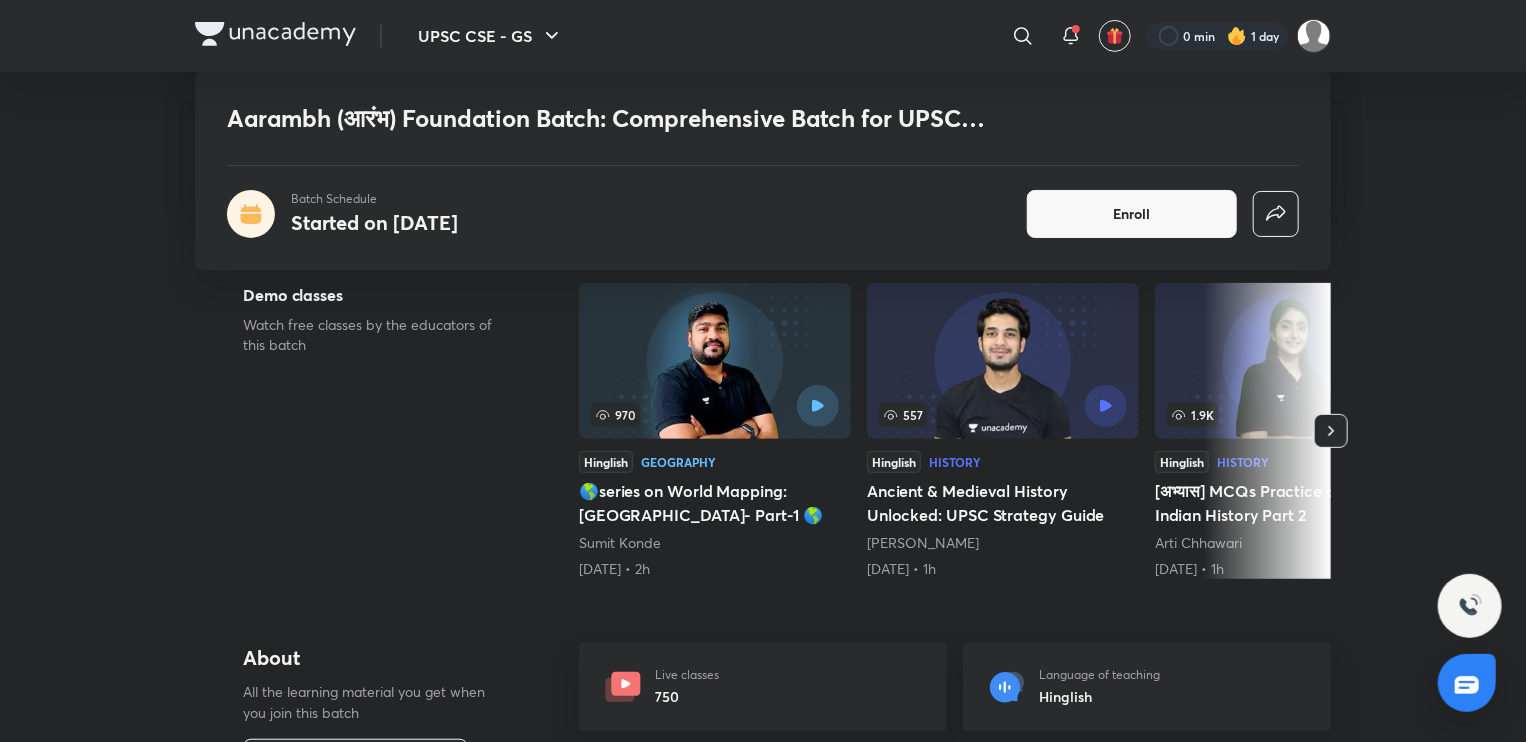 scroll, scrollTop: 367, scrollLeft: 0, axis: vertical 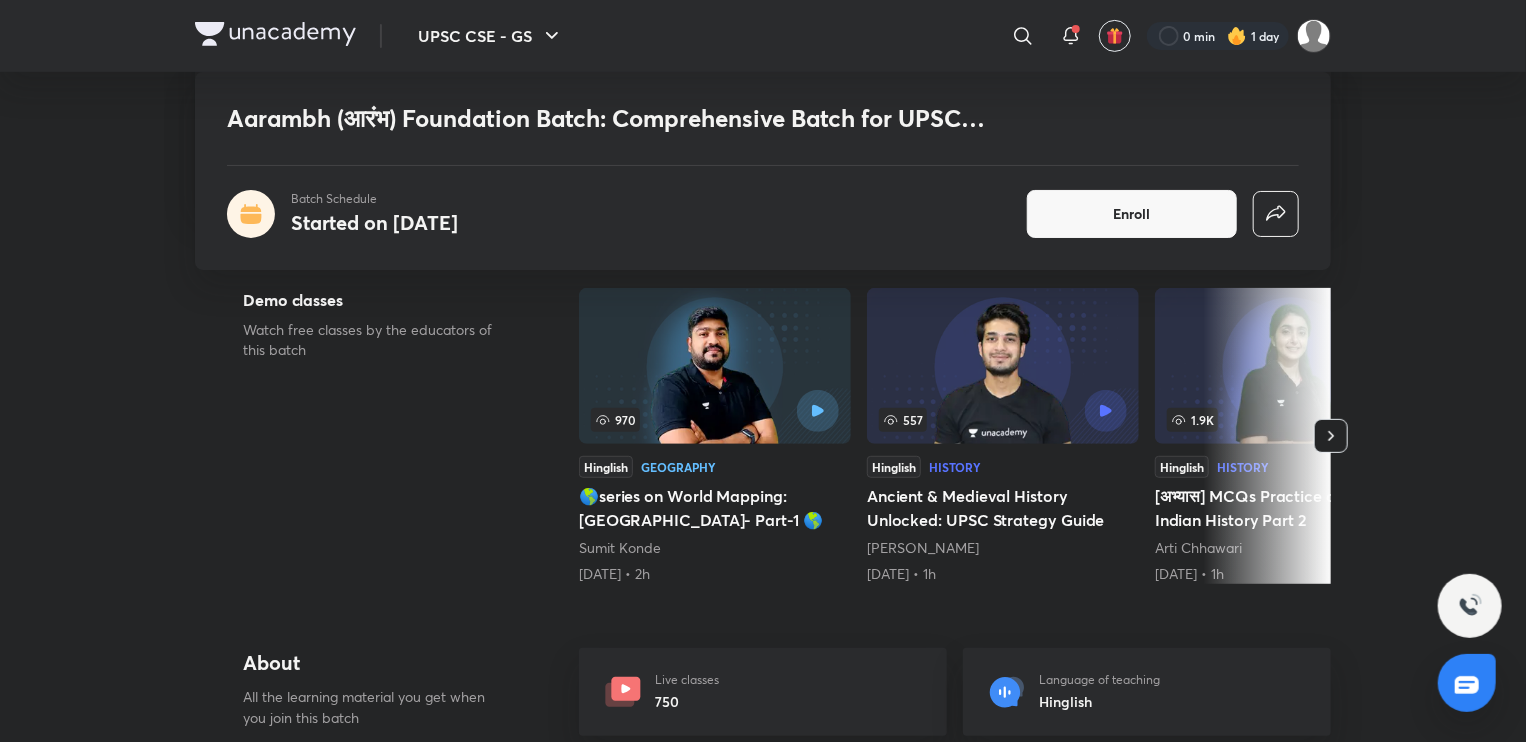 click 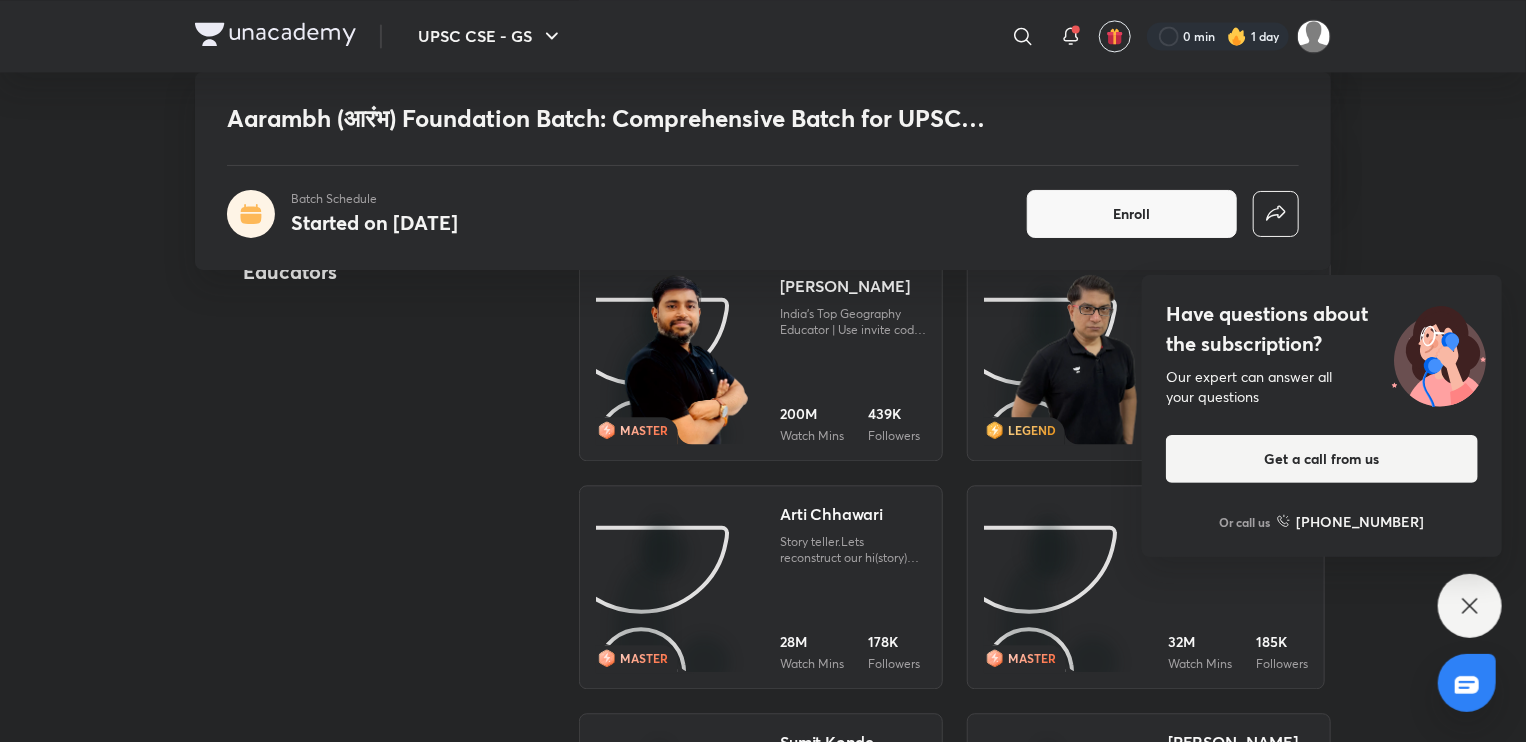 scroll, scrollTop: 2192, scrollLeft: 0, axis: vertical 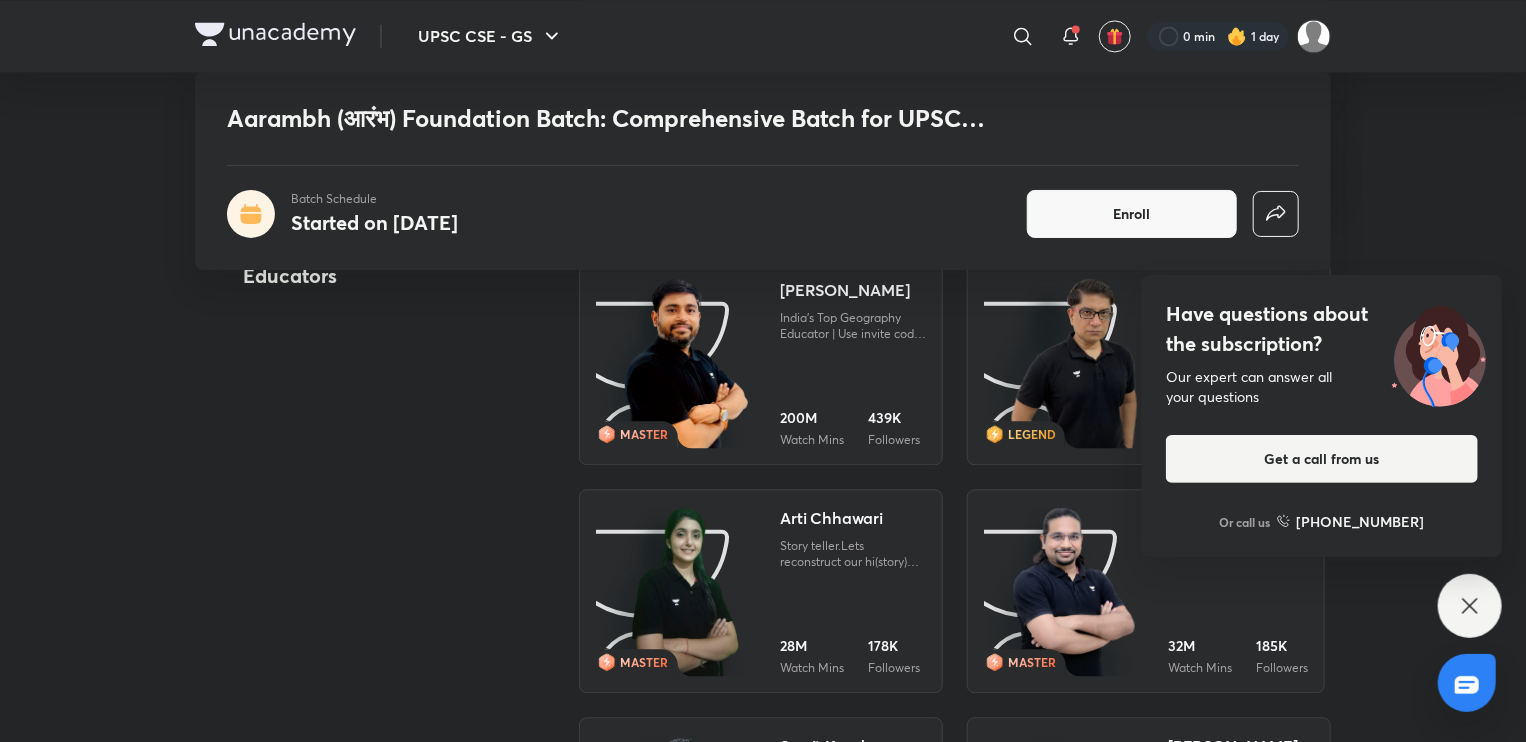 click on "Have questions about the subscription? Our expert can answer all your questions Get a call from us Or call us +91 8585858585" at bounding box center (1470, 606) 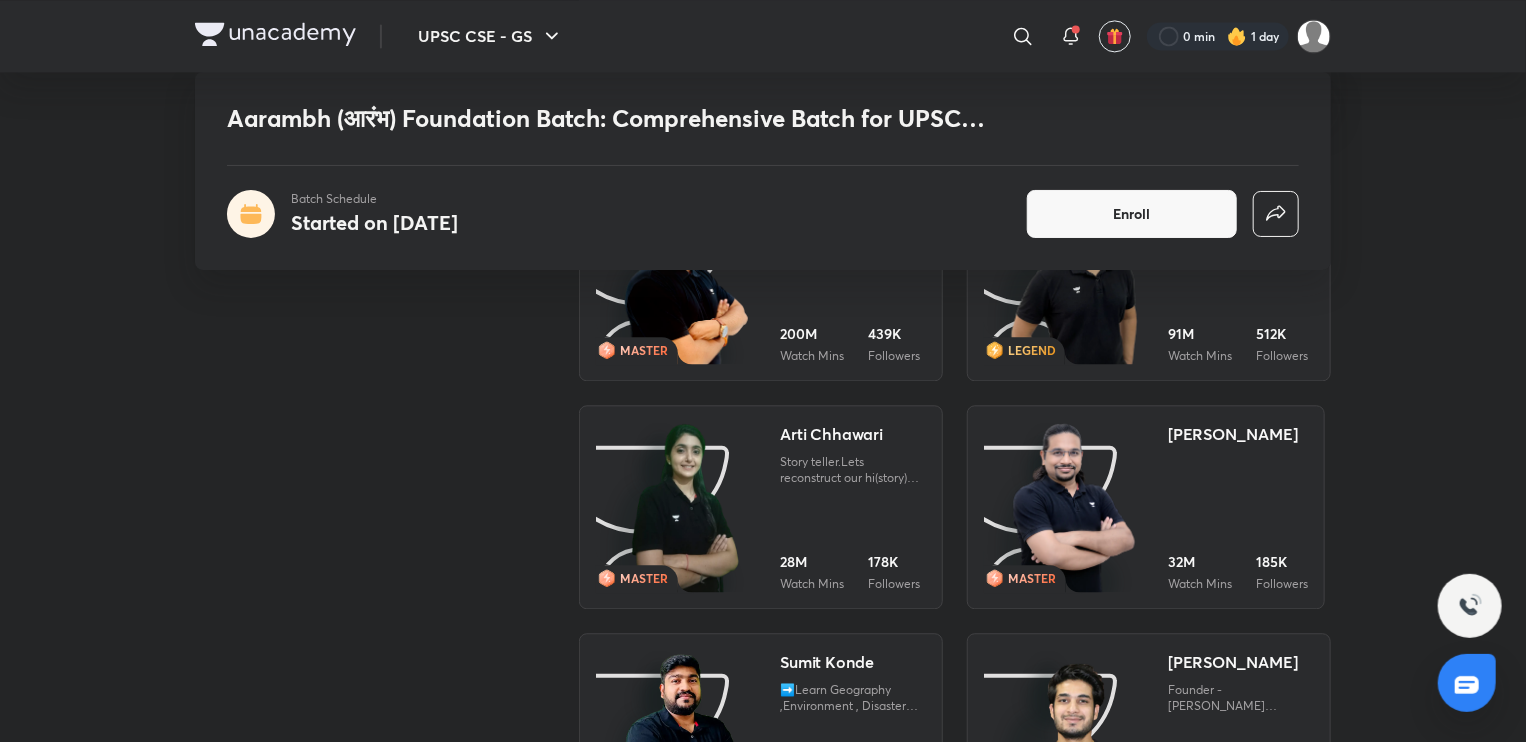 scroll, scrollTop: 2274, scrollLeft: 0, axis: vertical 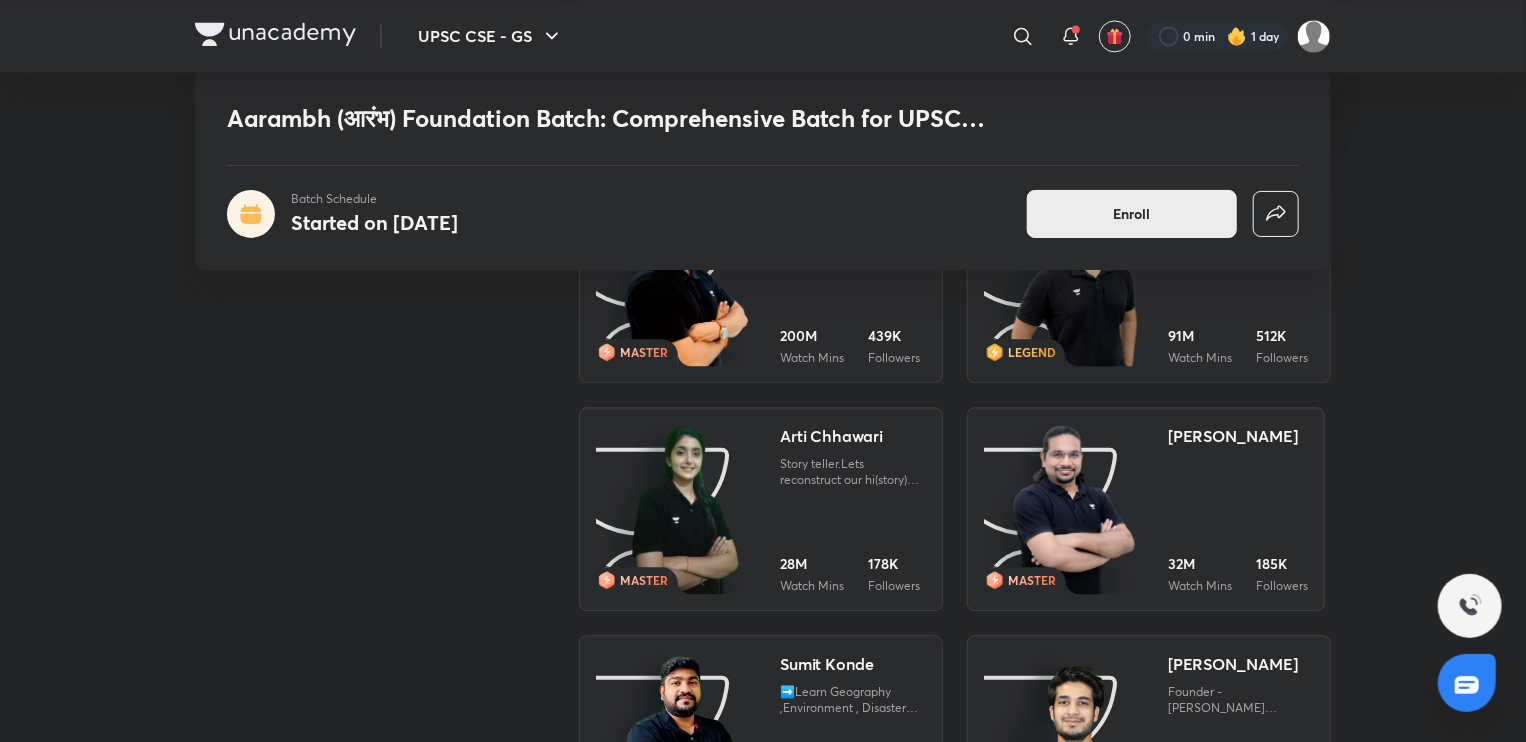 click on "Enroll" at bounding box center (1132, 214) 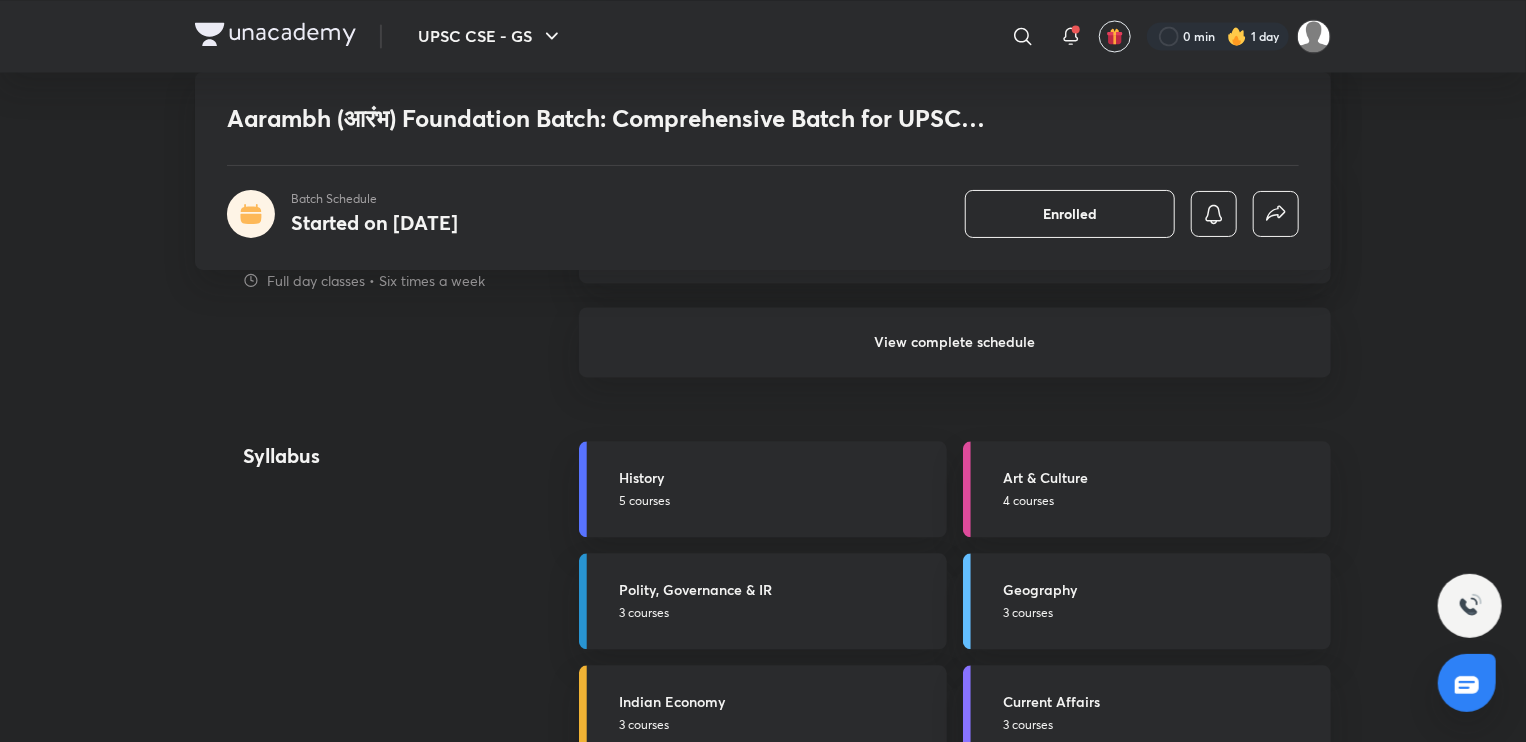 scroll, scrollTop: 1980, scrollLeft: 0, axis: vertical 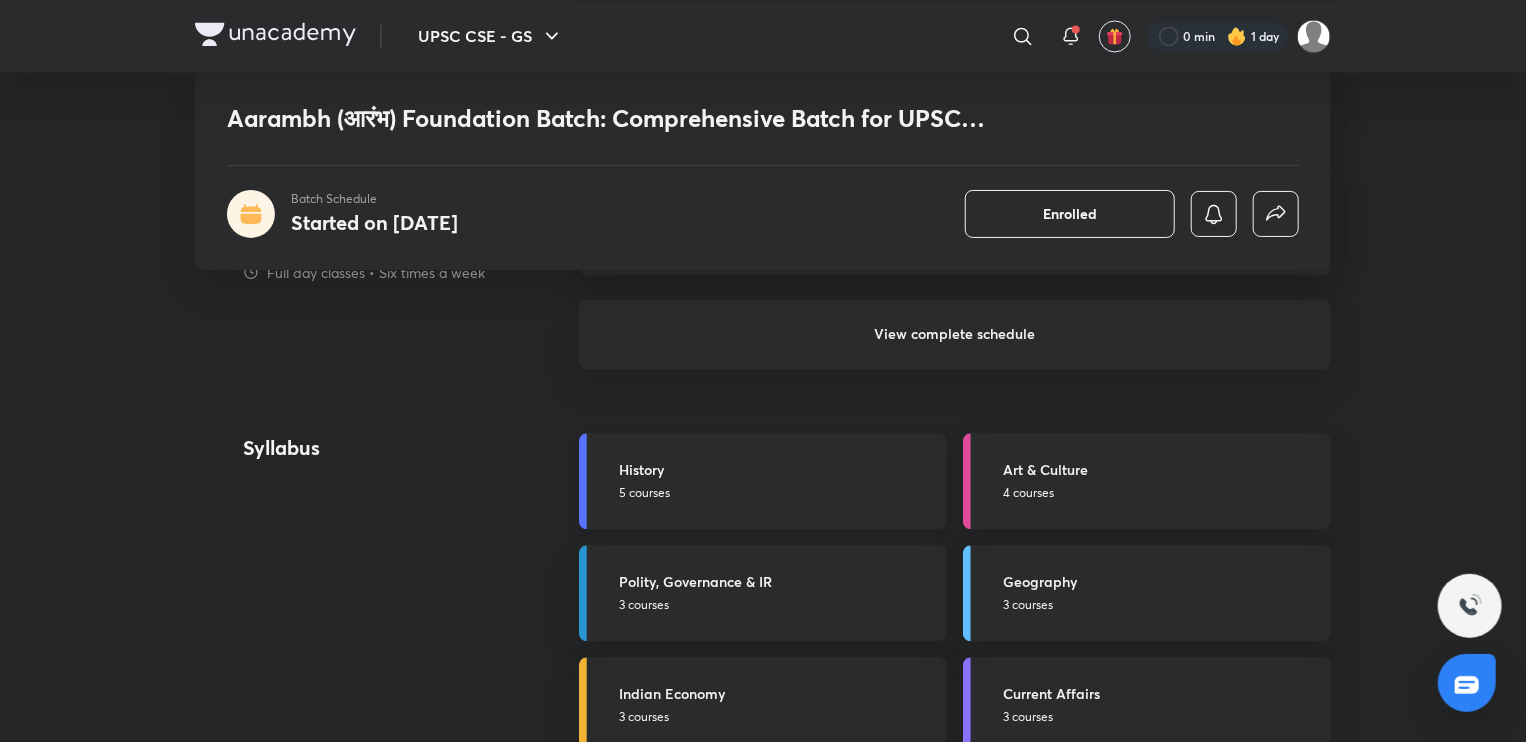 click on "History" at bounding box center [777, 469] 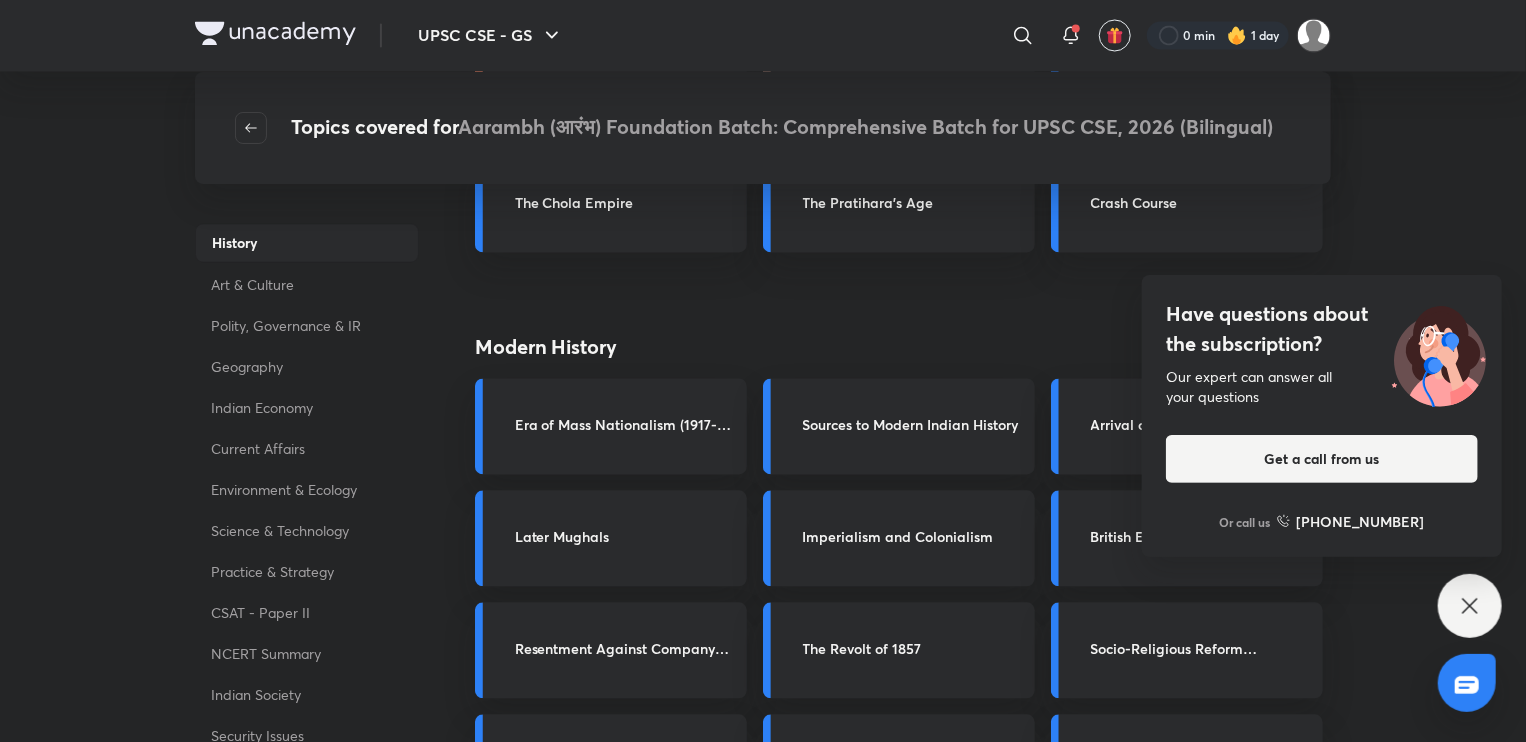 scroll, scrollTop: 1910, scrollLeft: 0, axis: vertical 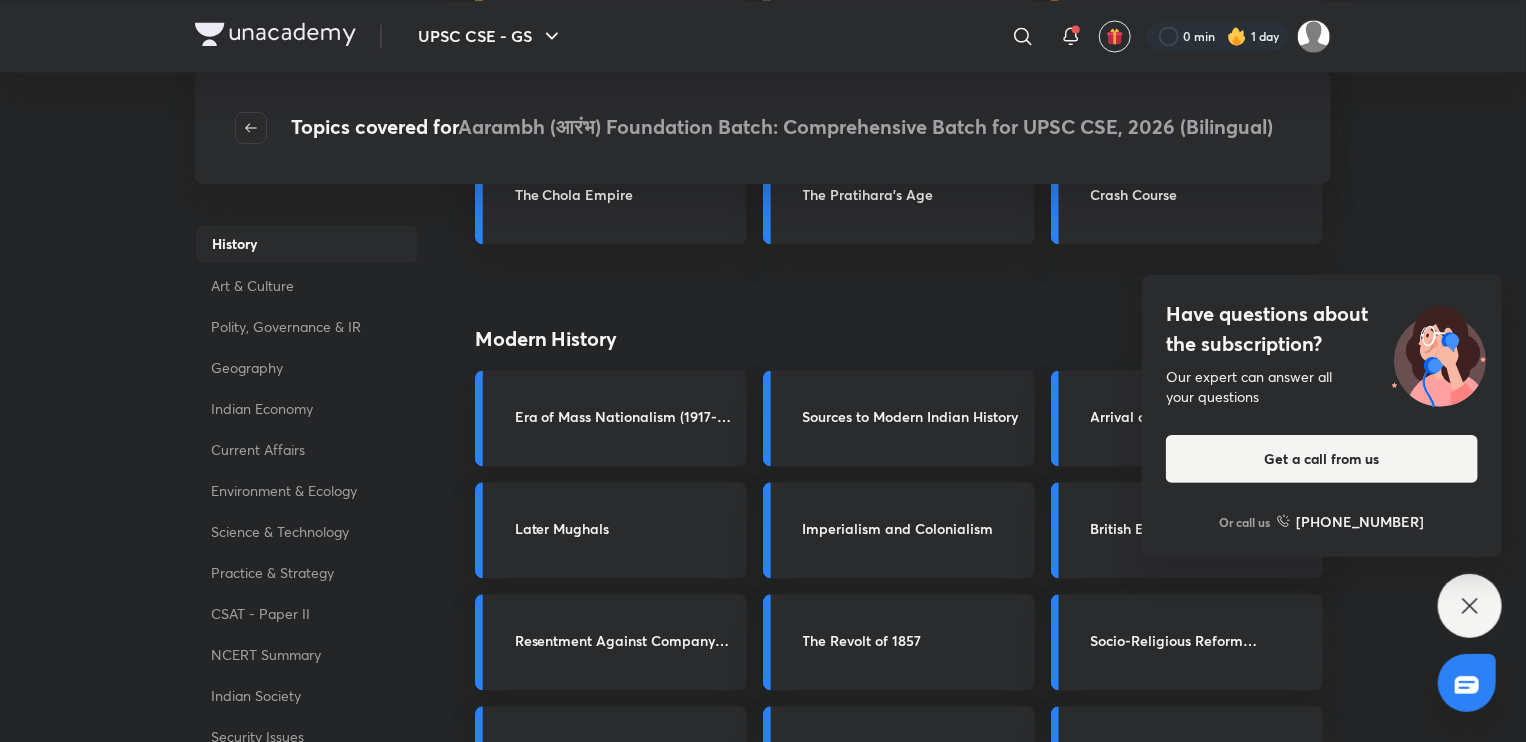 click on "Have questions about the subscription? Our expert can answer all your questions Get a call from us Or call us [PHONE_NUMBER]" at bounding box center (1470, 606) 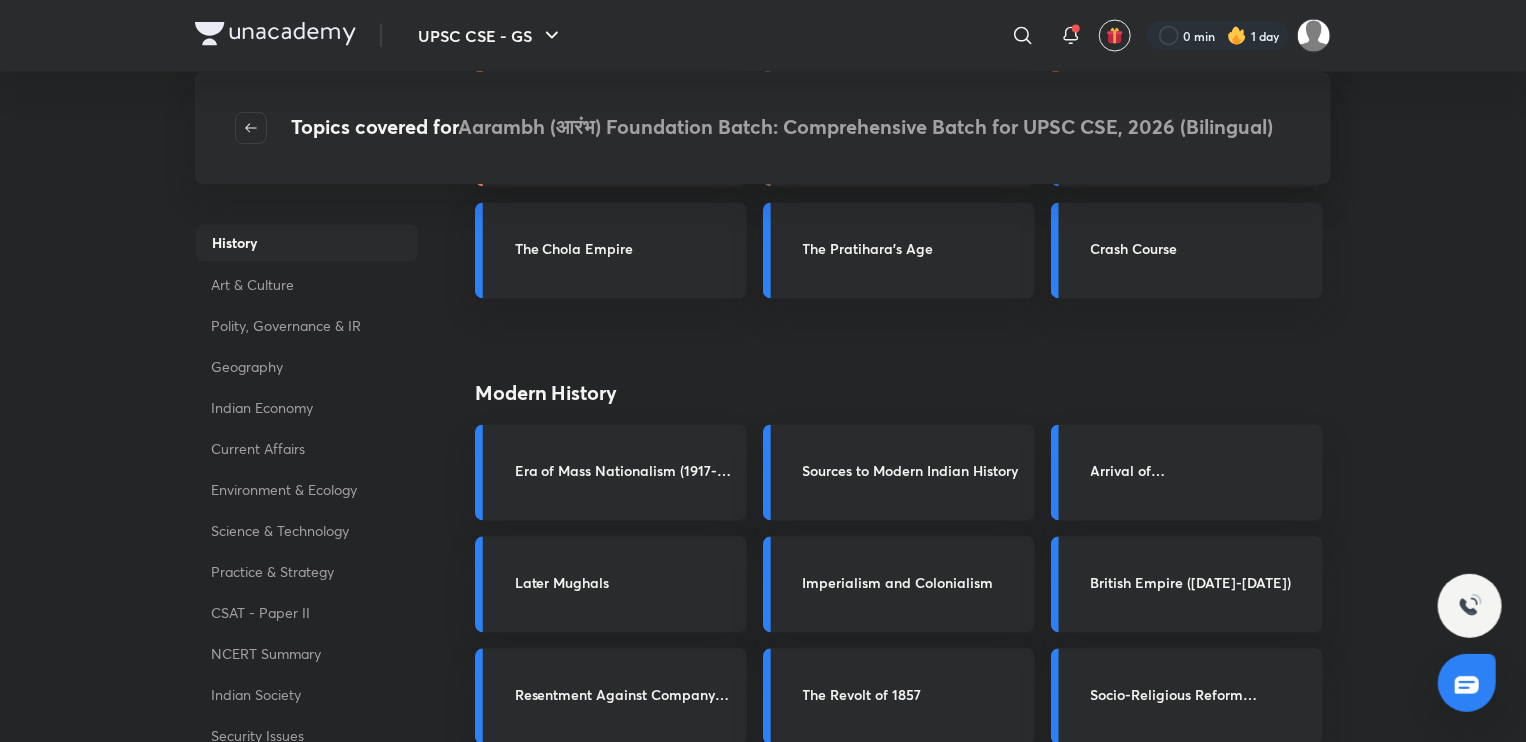 scroll, scrollTop: 1851, scrollLeft: 0, axis: vertical 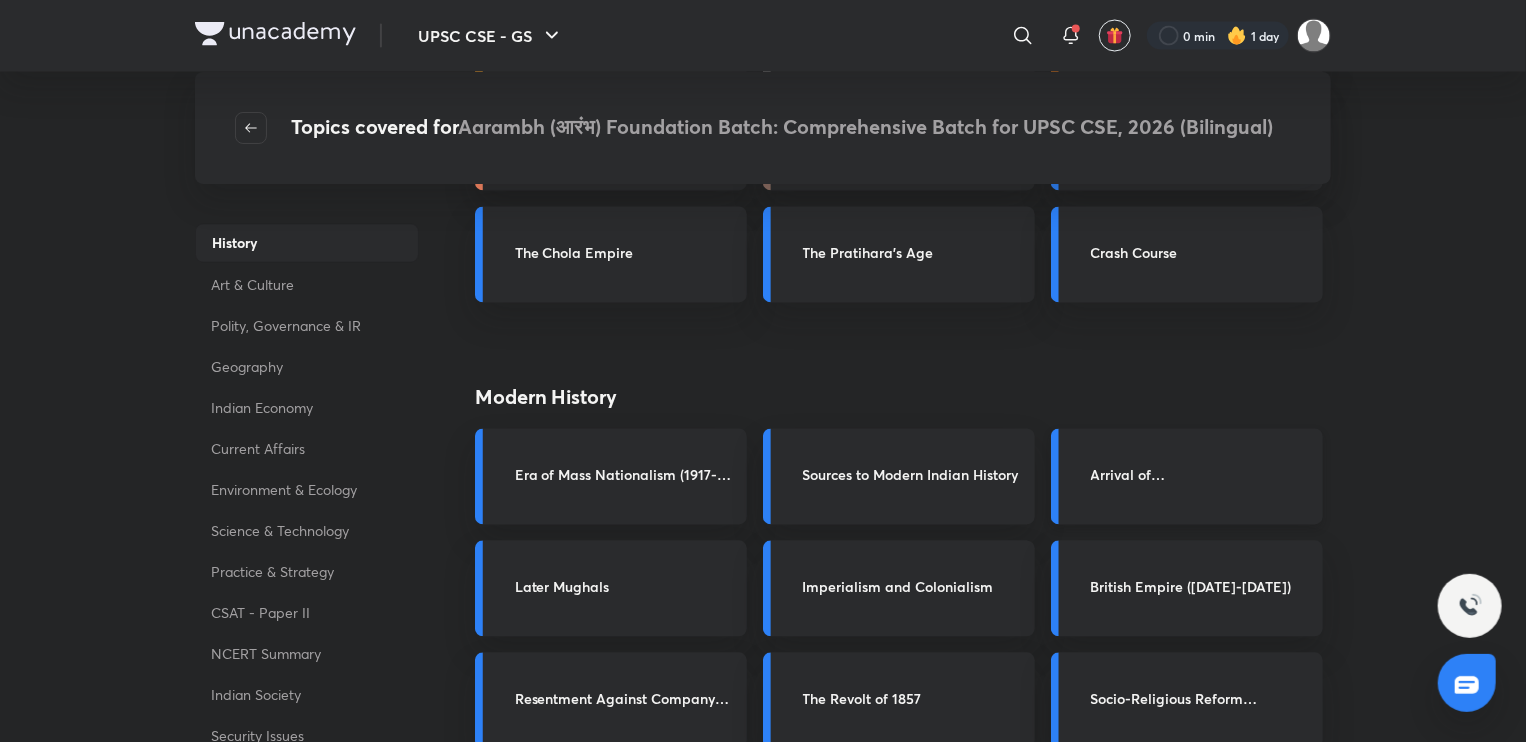 click on "Arrival of Europeans" at bounding box center (1201, 475) 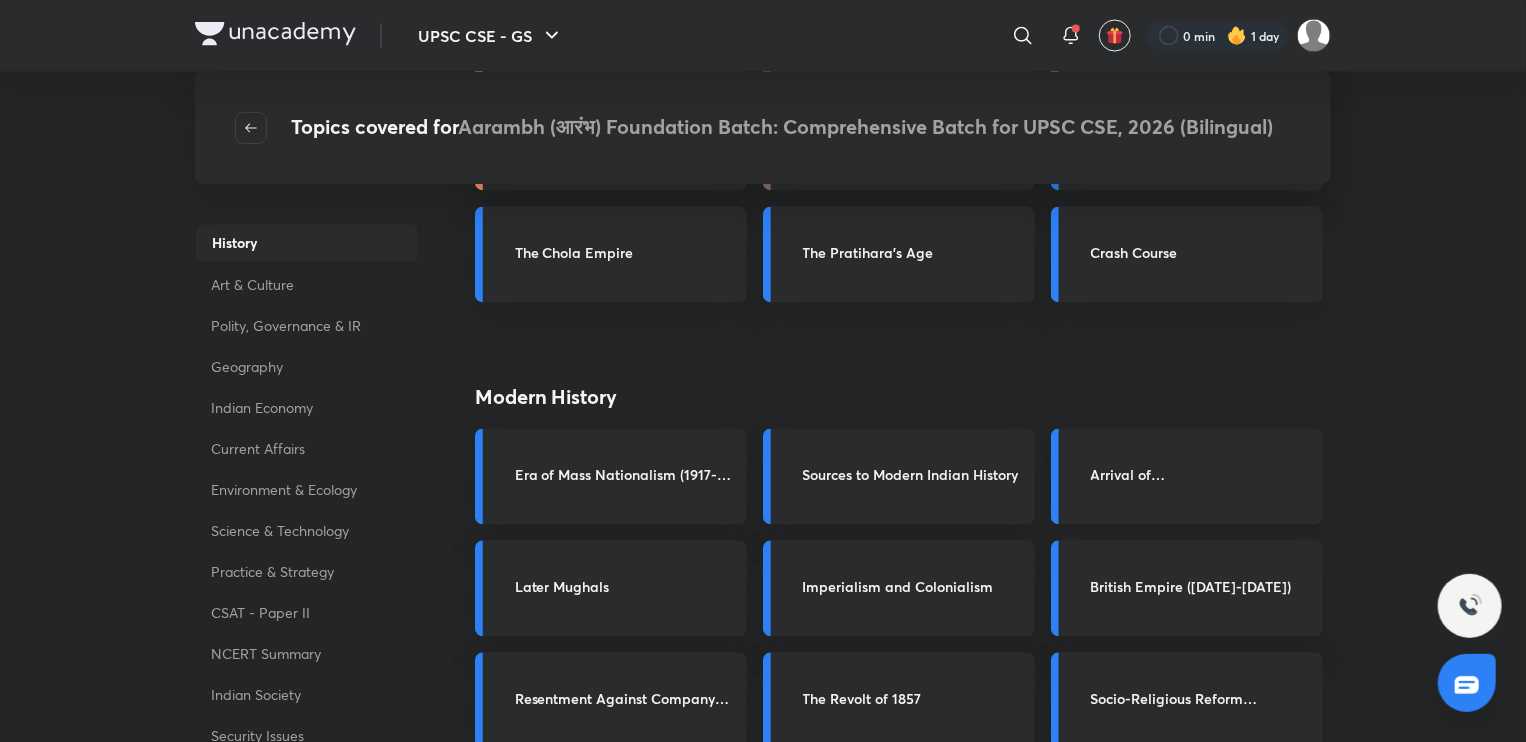 click on "Arrival of Europeans" at bounding box center [1187, 477] 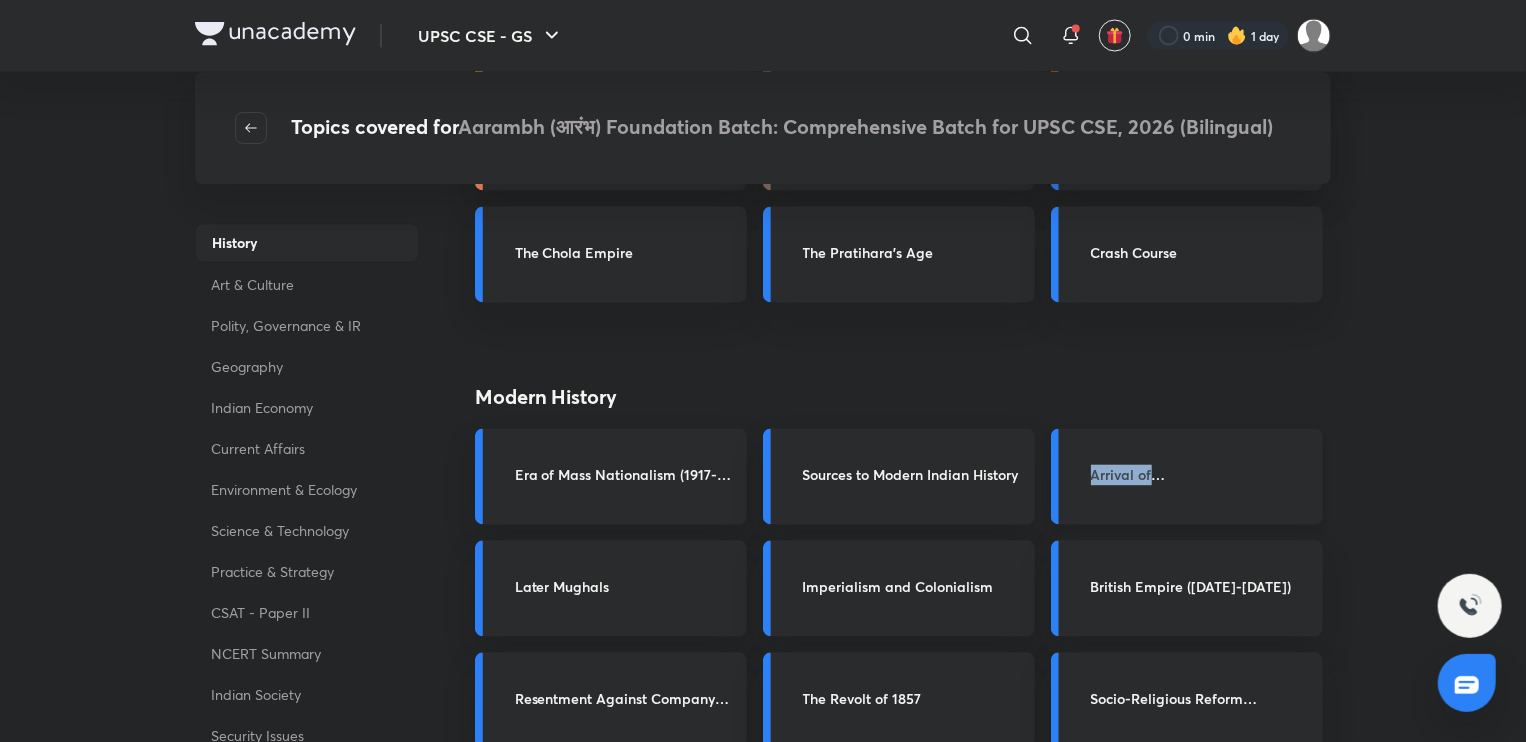 click on "Arrival of Europeans" at bounding box center [1187, 477] 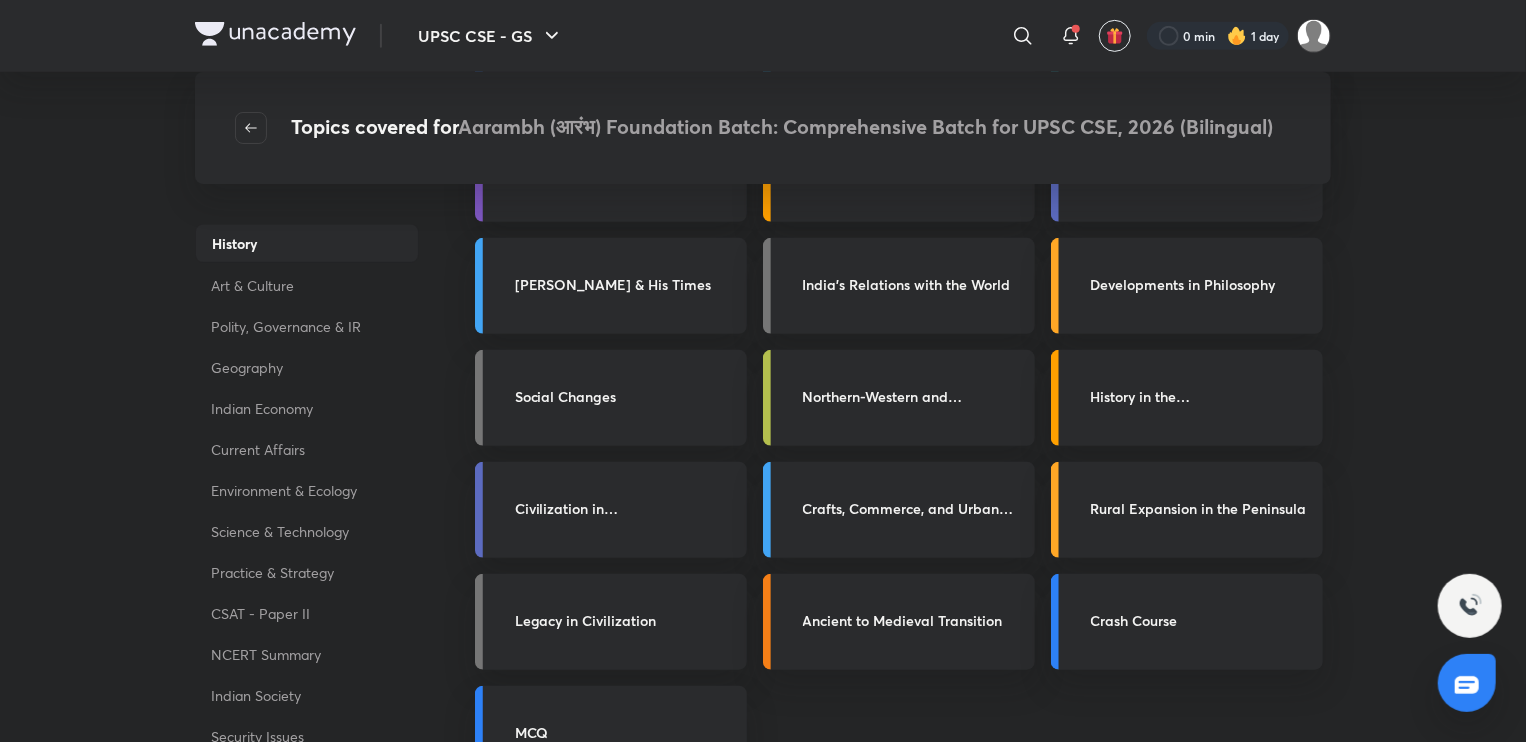 scroll, scrollTop: 479, scrollLeft: 0, axis: vertical 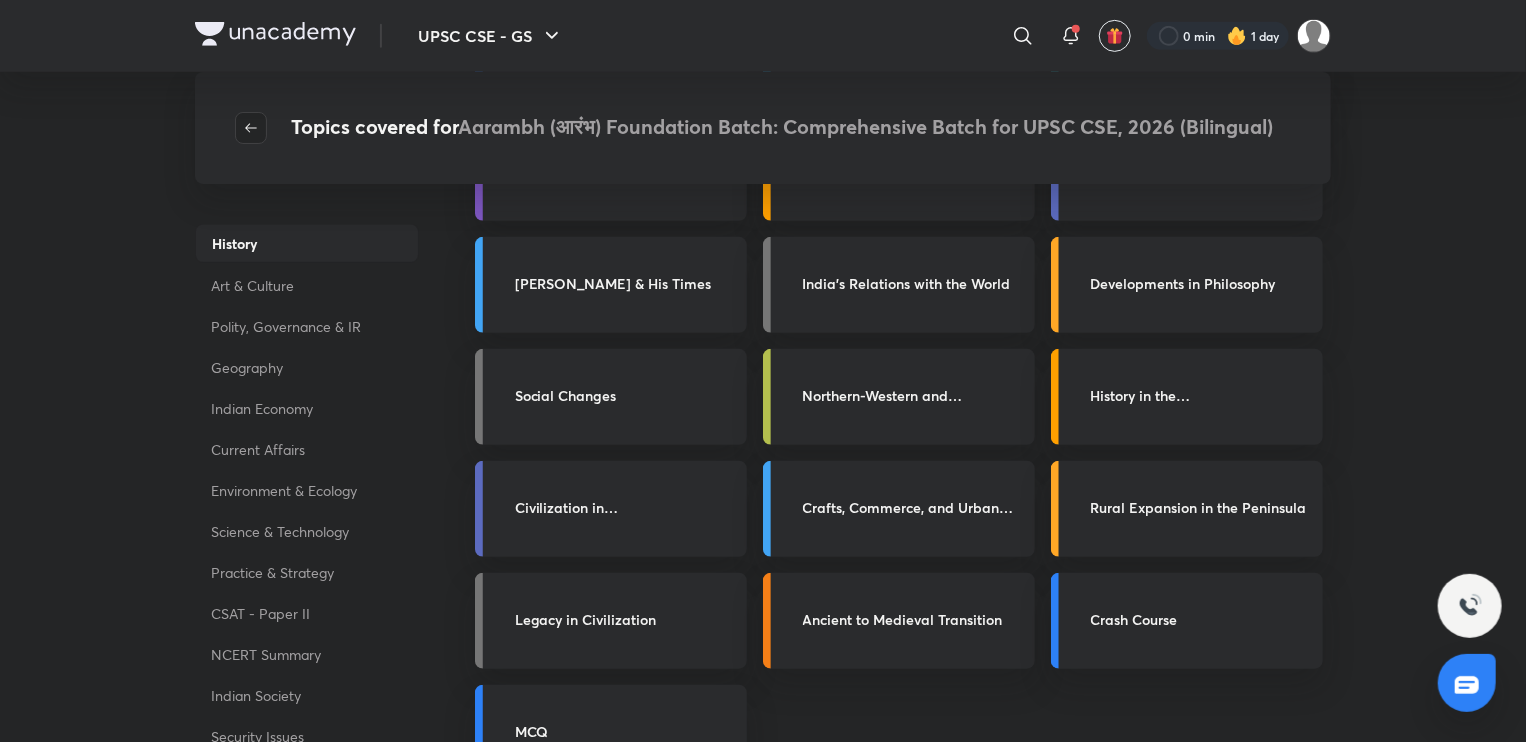click 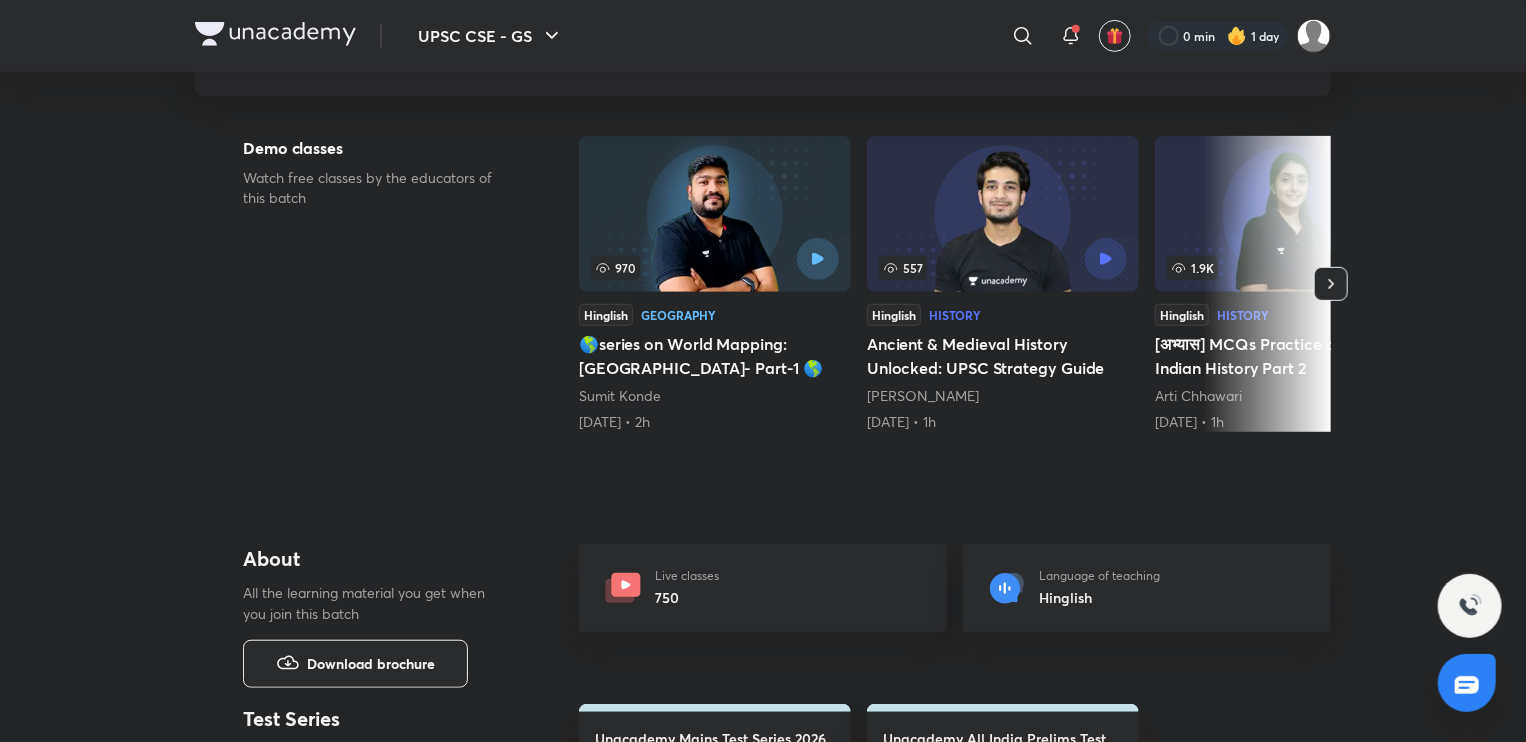 scroll, scrollTop: 0, scrollLeft: 0, axis: both 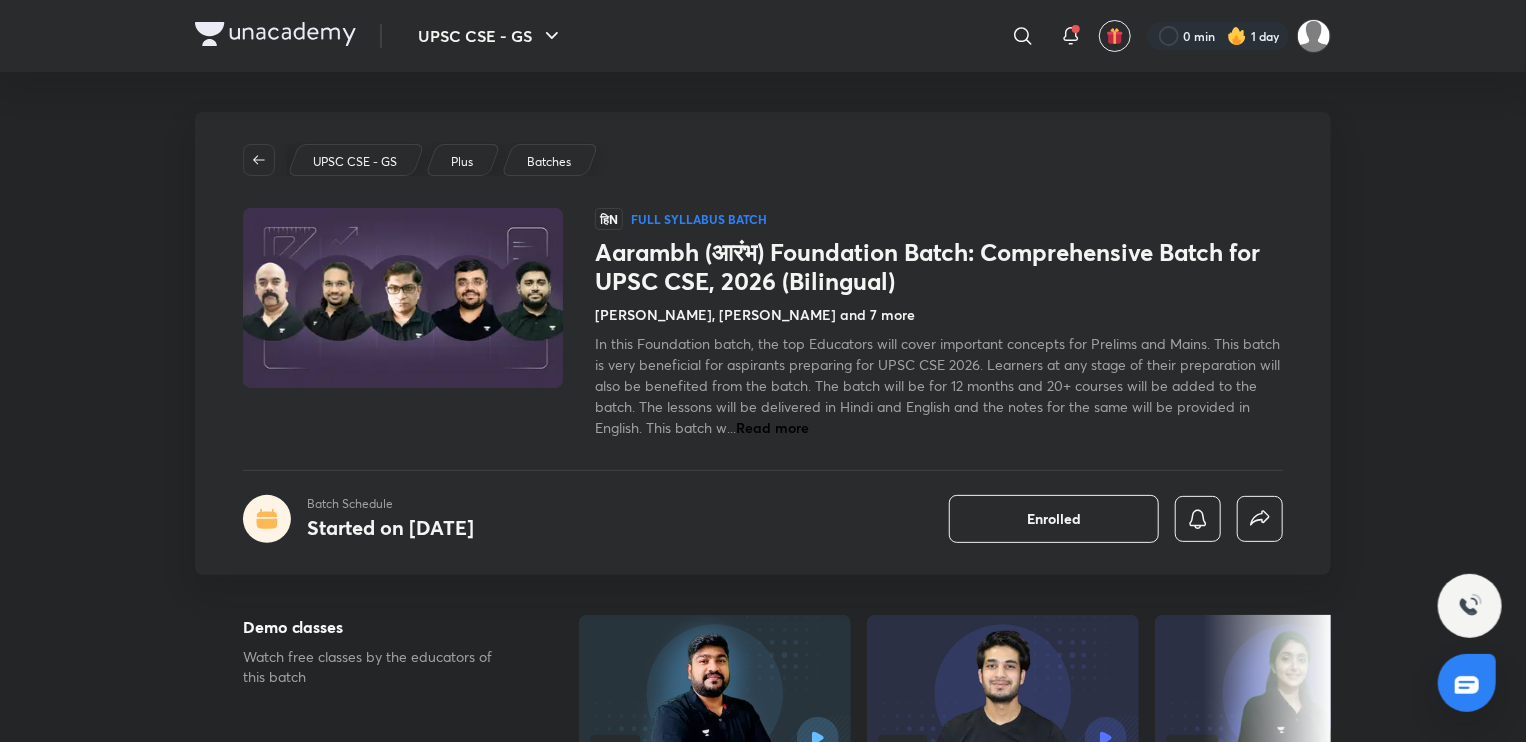 click at bounding box center (403, 298) 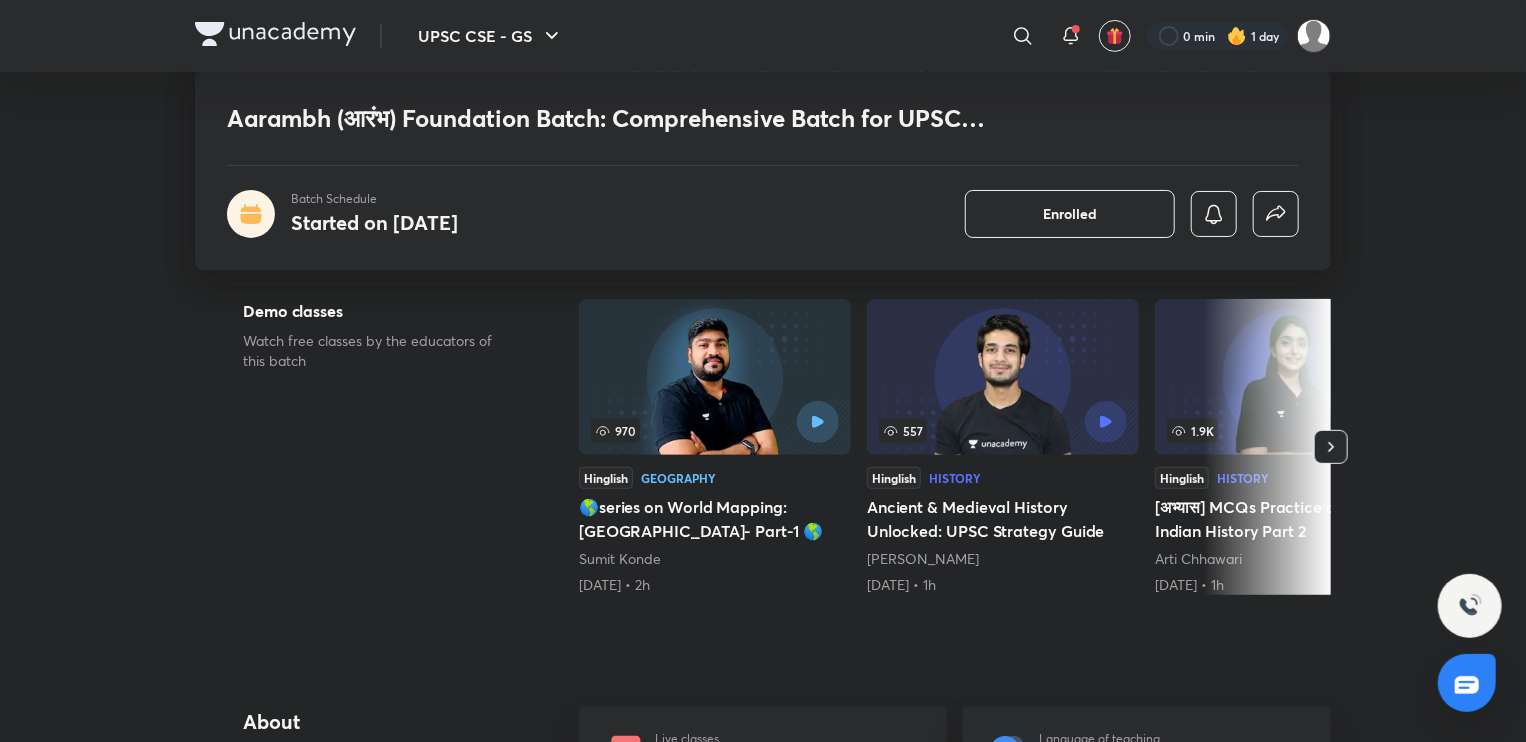 scroll, scrollTop: 311, scrollLeft: 0, axis: vertical 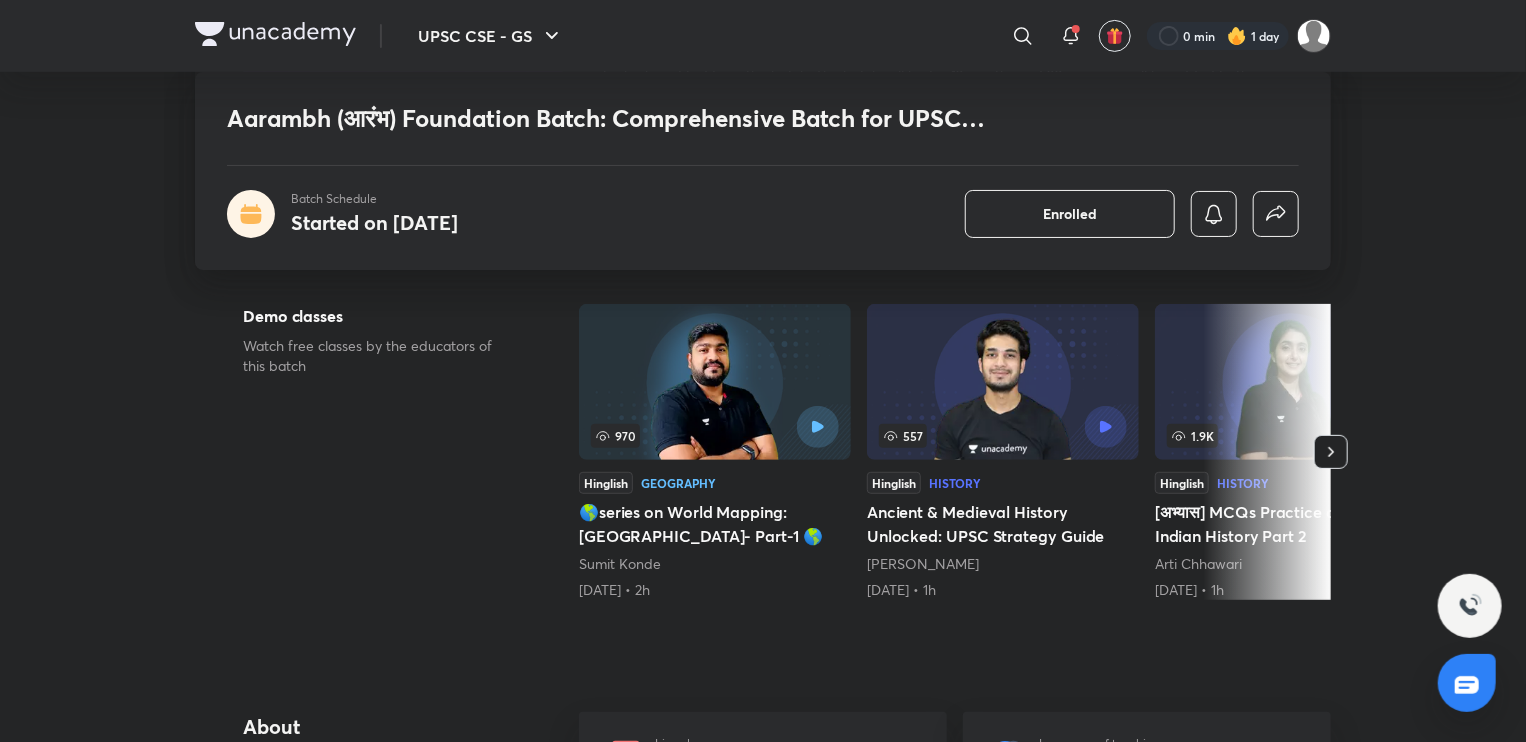 click 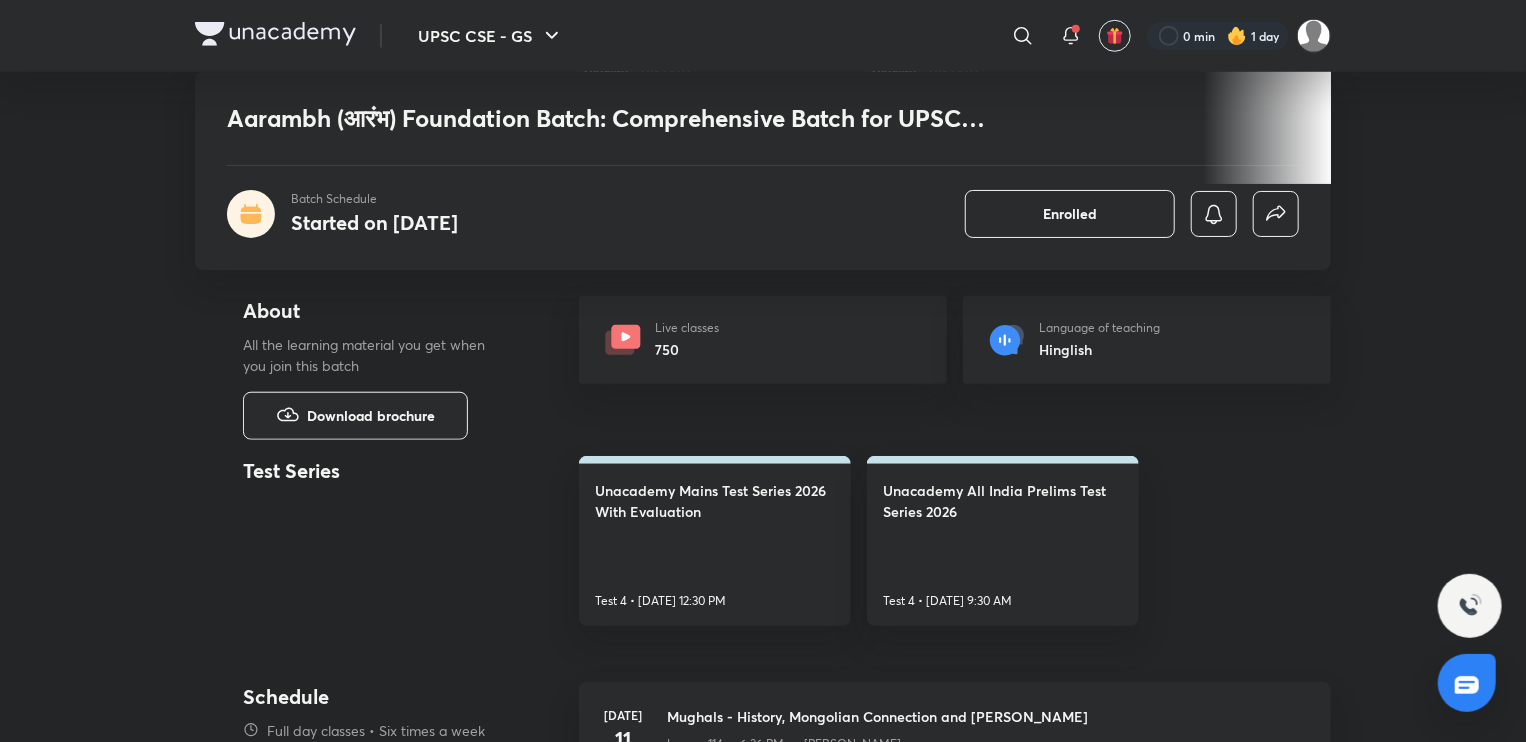 scroll, scrollTop: 1043, scrollLeft: 0, axis: vertical 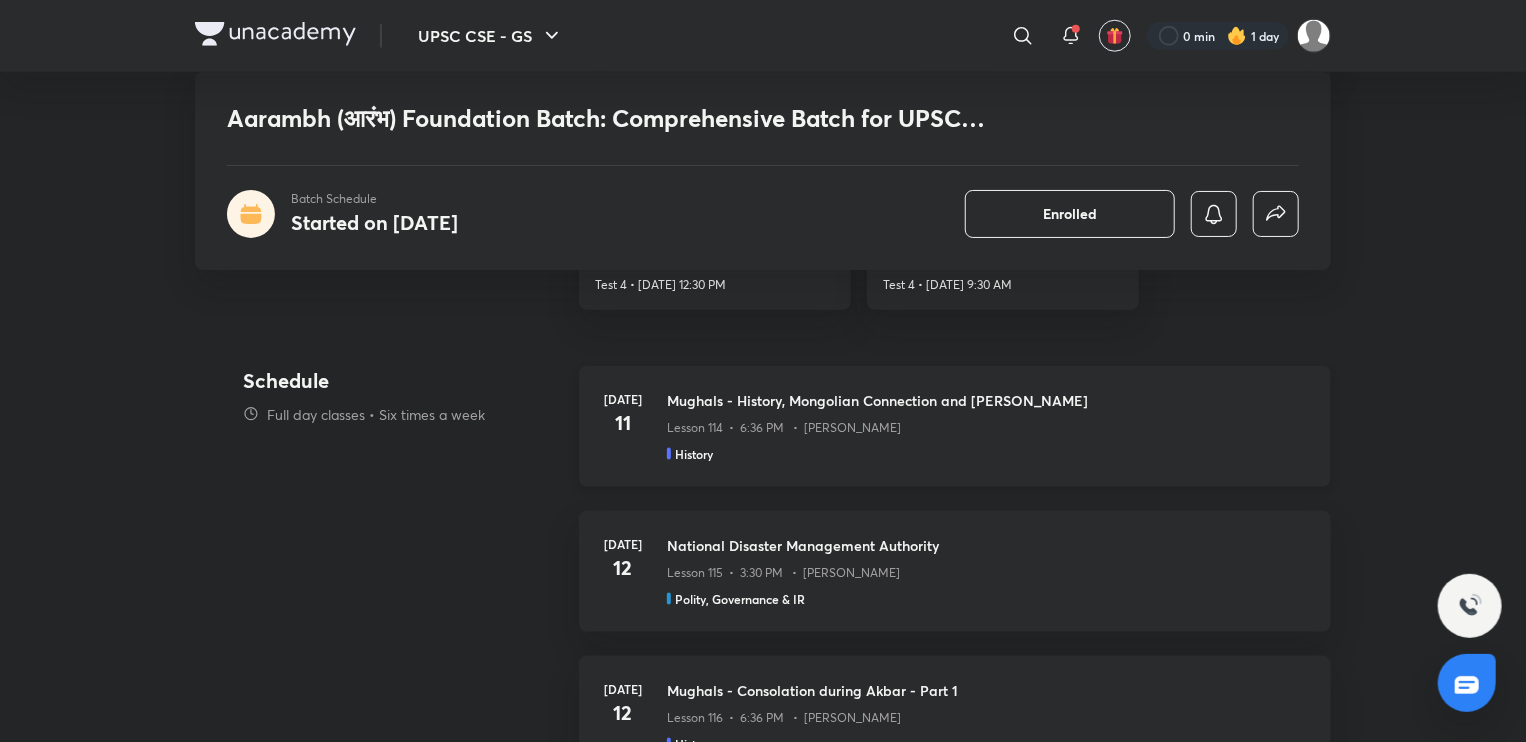 click on "Mughals - History, Mongolian Connection and Akbar Lesson 114  •  6:36 PM   •  Anuj Garg History" at bounding box center [987, 426] 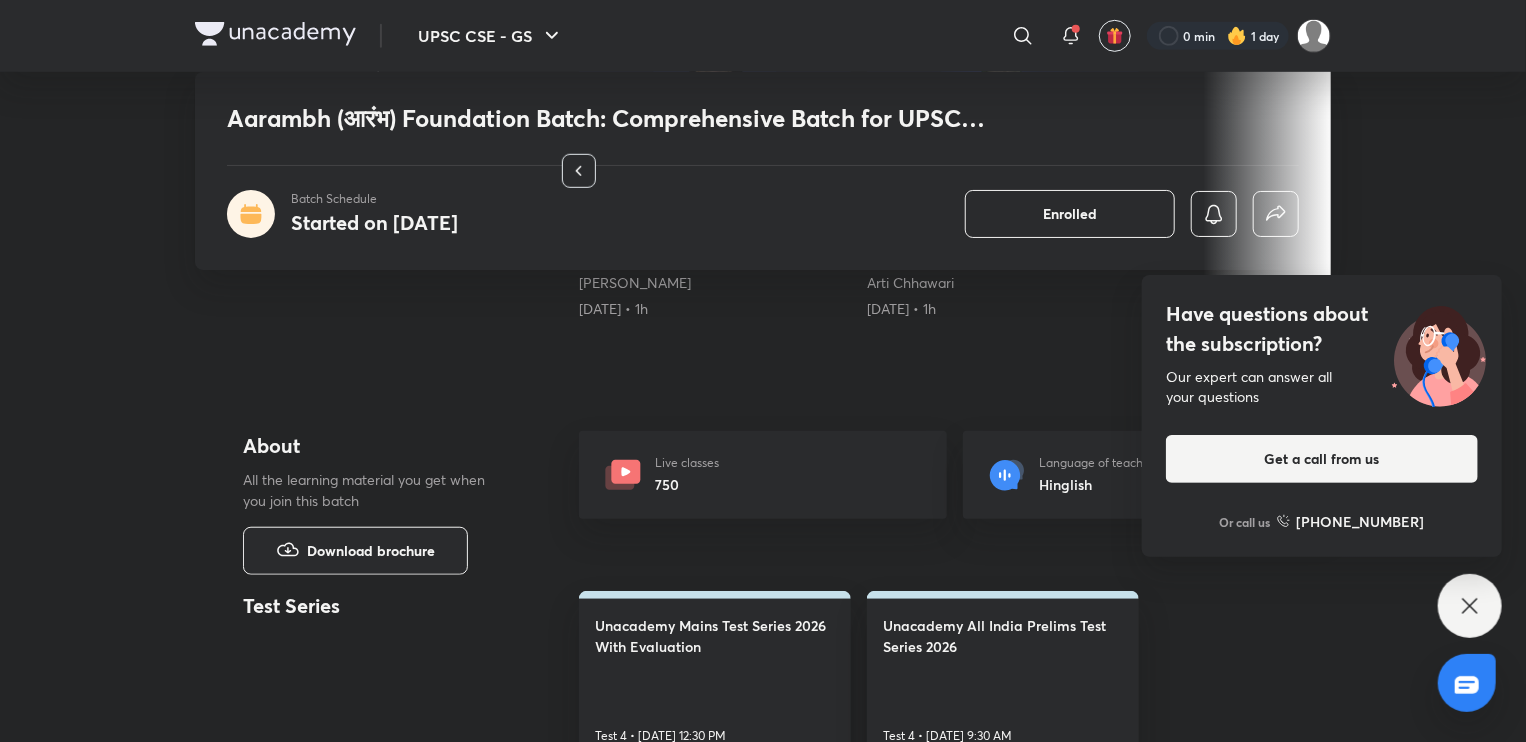 scroll, scrollTop: 584, scrollLeft: 0, axis: vertical 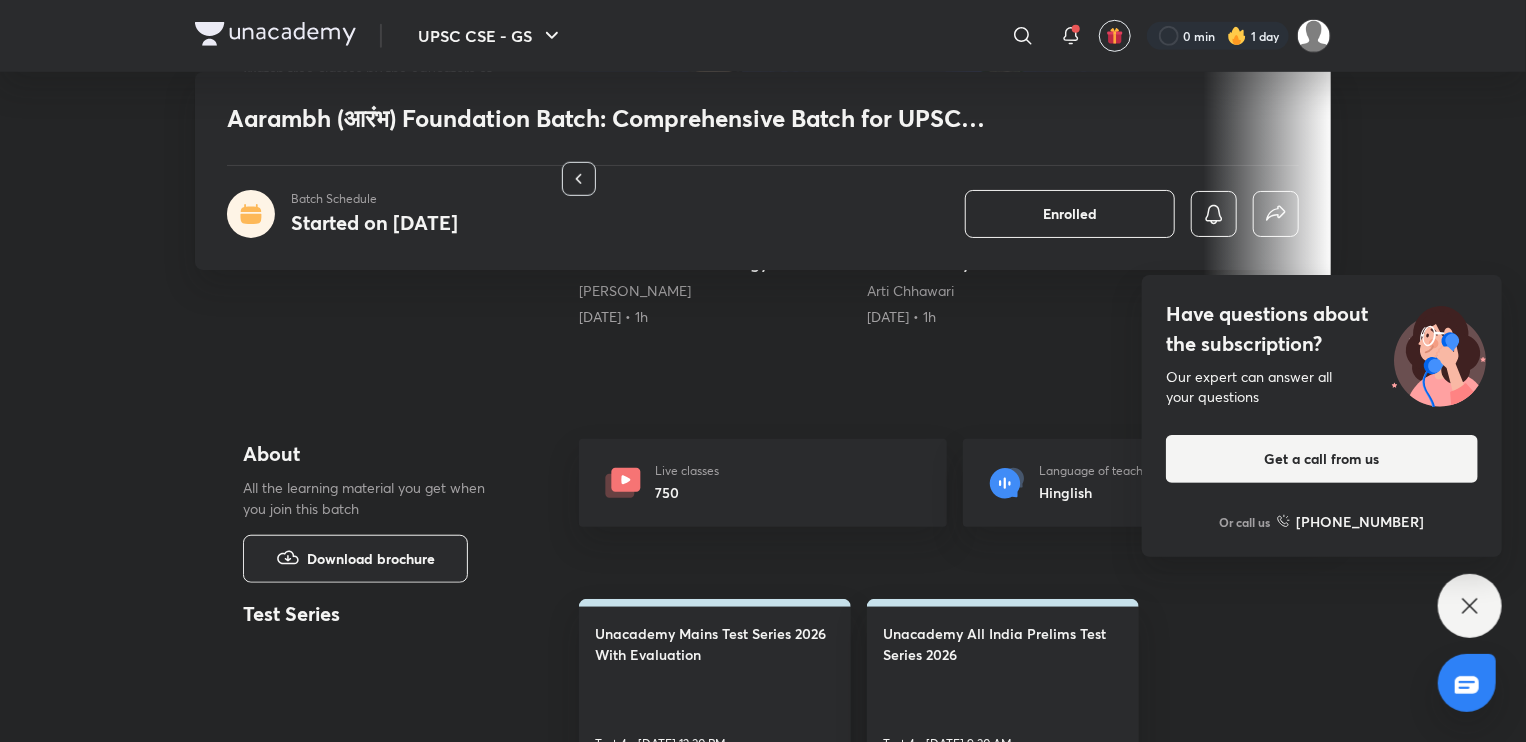 click on "Have questions about the subscription? Our expert can answer all your questions Get a call from us Or call us +91 8585858585" at bounding box center (1470, 606) 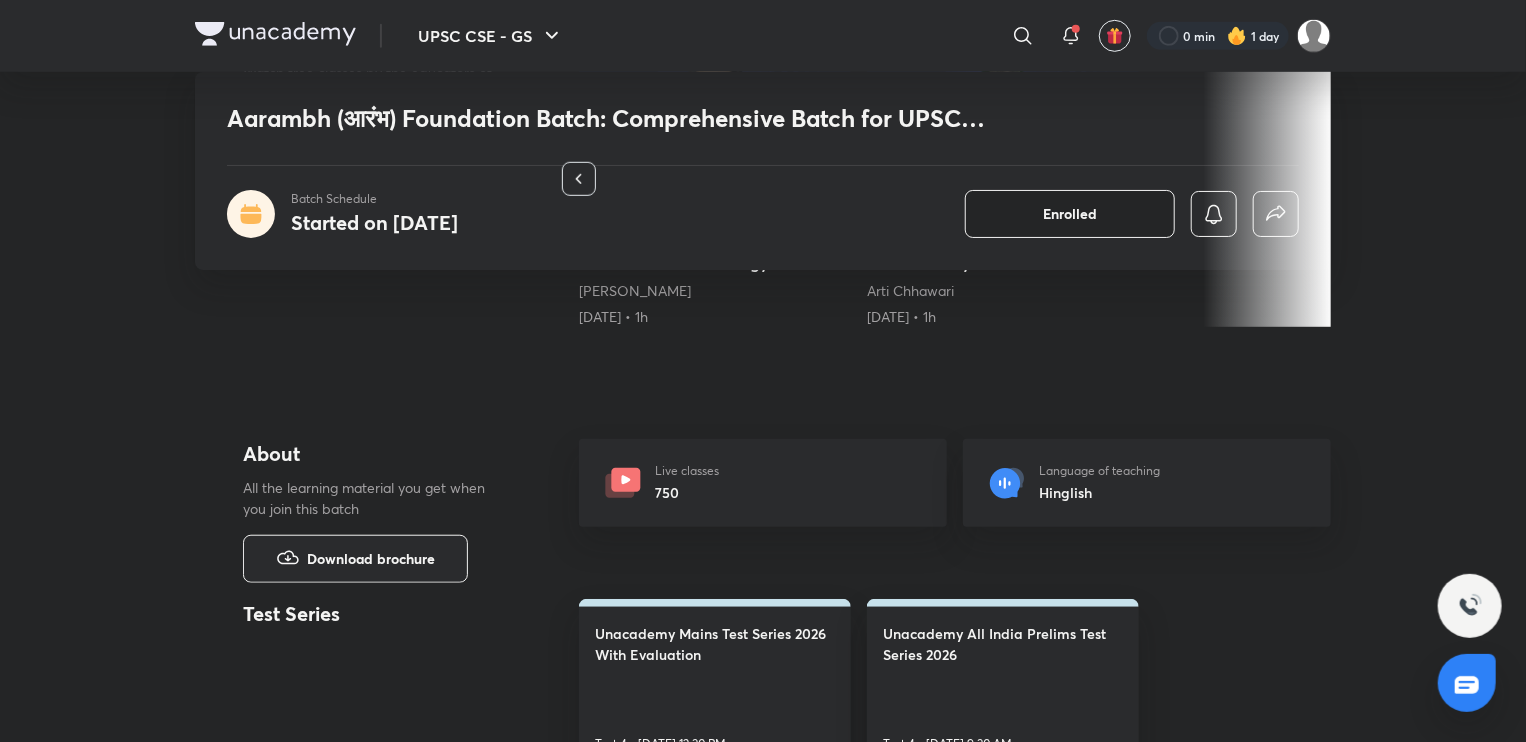 click on "Enrolled" at bounding box center [1070, 214] 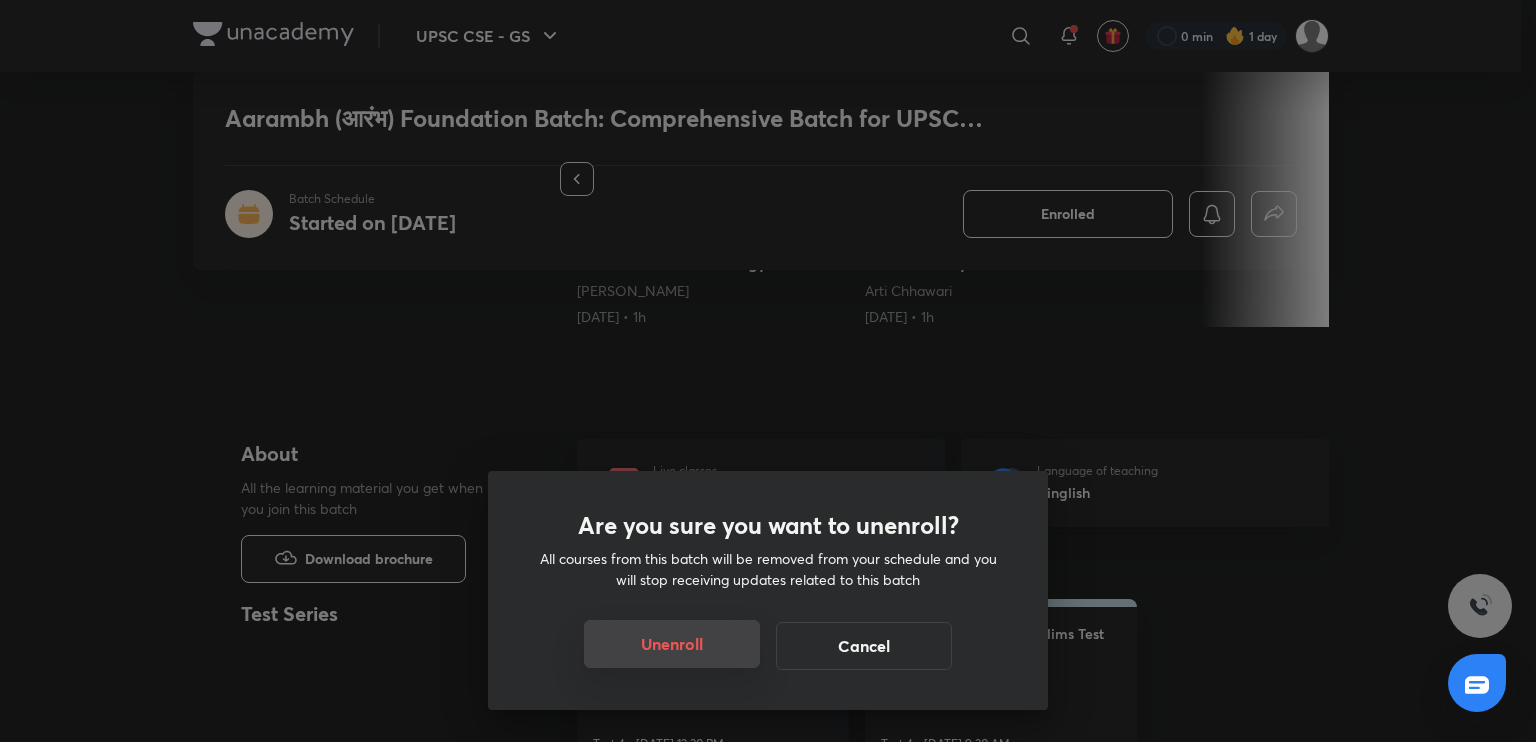 click on "Unenroll" at bounding box center [672, 644] 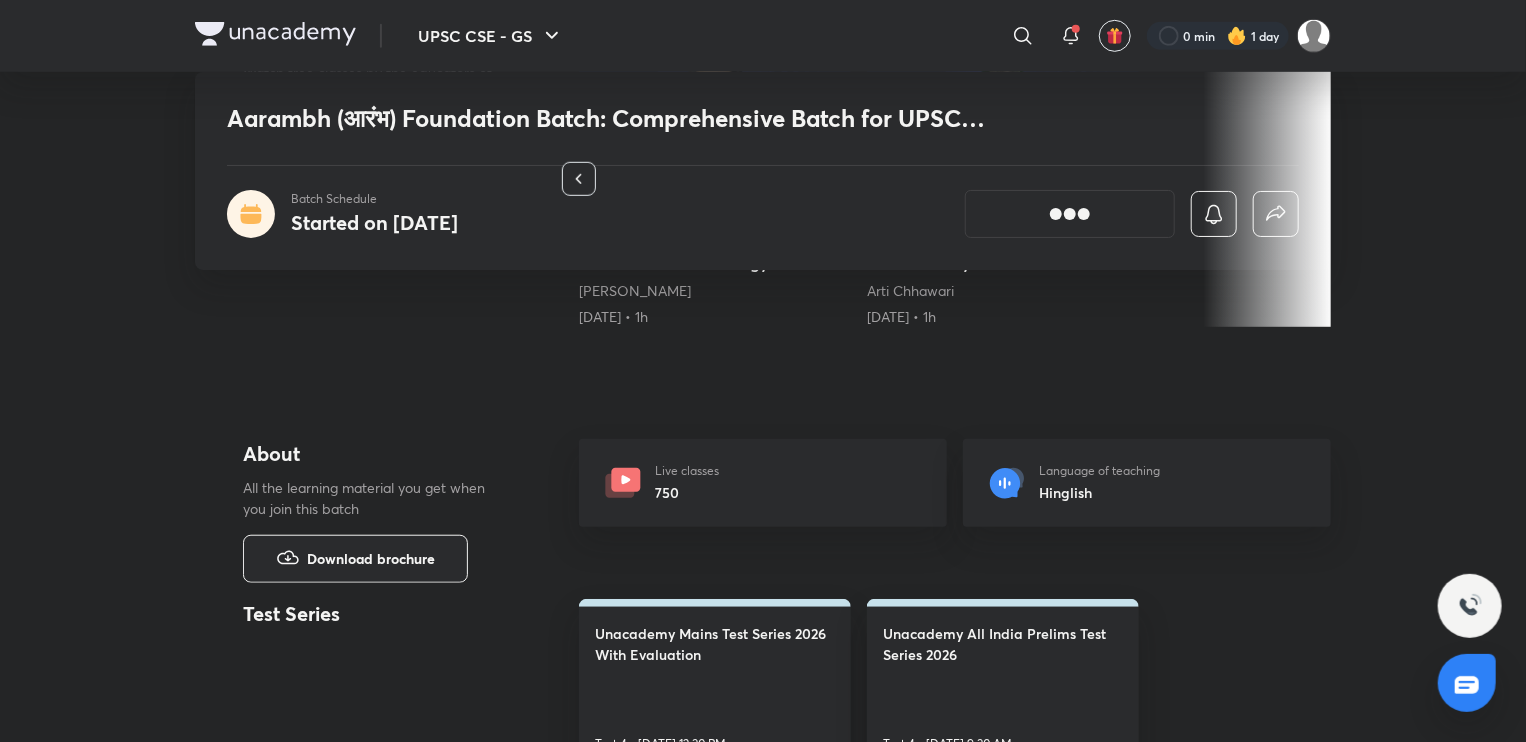 scroll, scrollTop: 624, scrollLeft: 0, axis: vertical 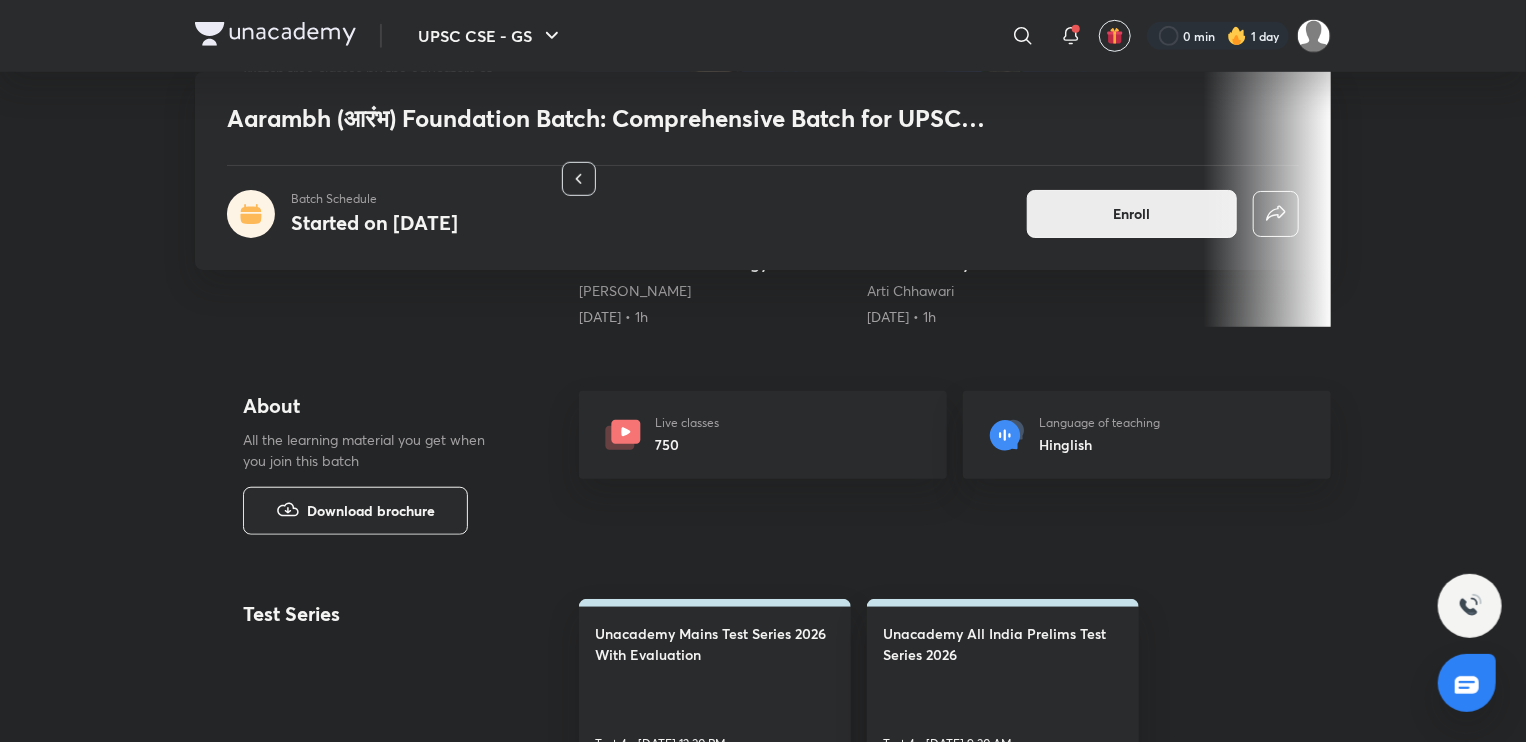 click on "Enroll" at bounding box center [1132, 214] 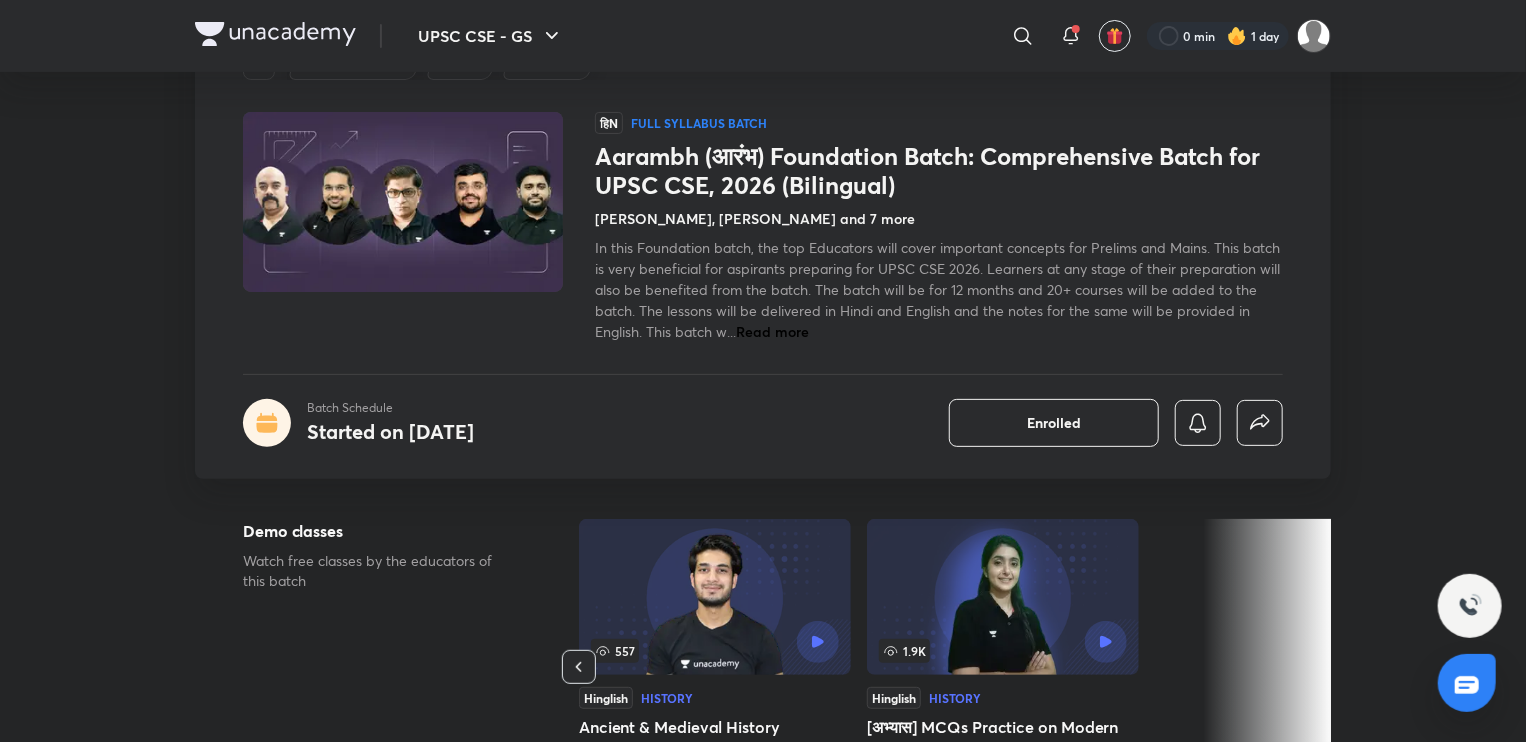 scroll, scrollTop: 96, scrollLeft: 0, axis: vertical 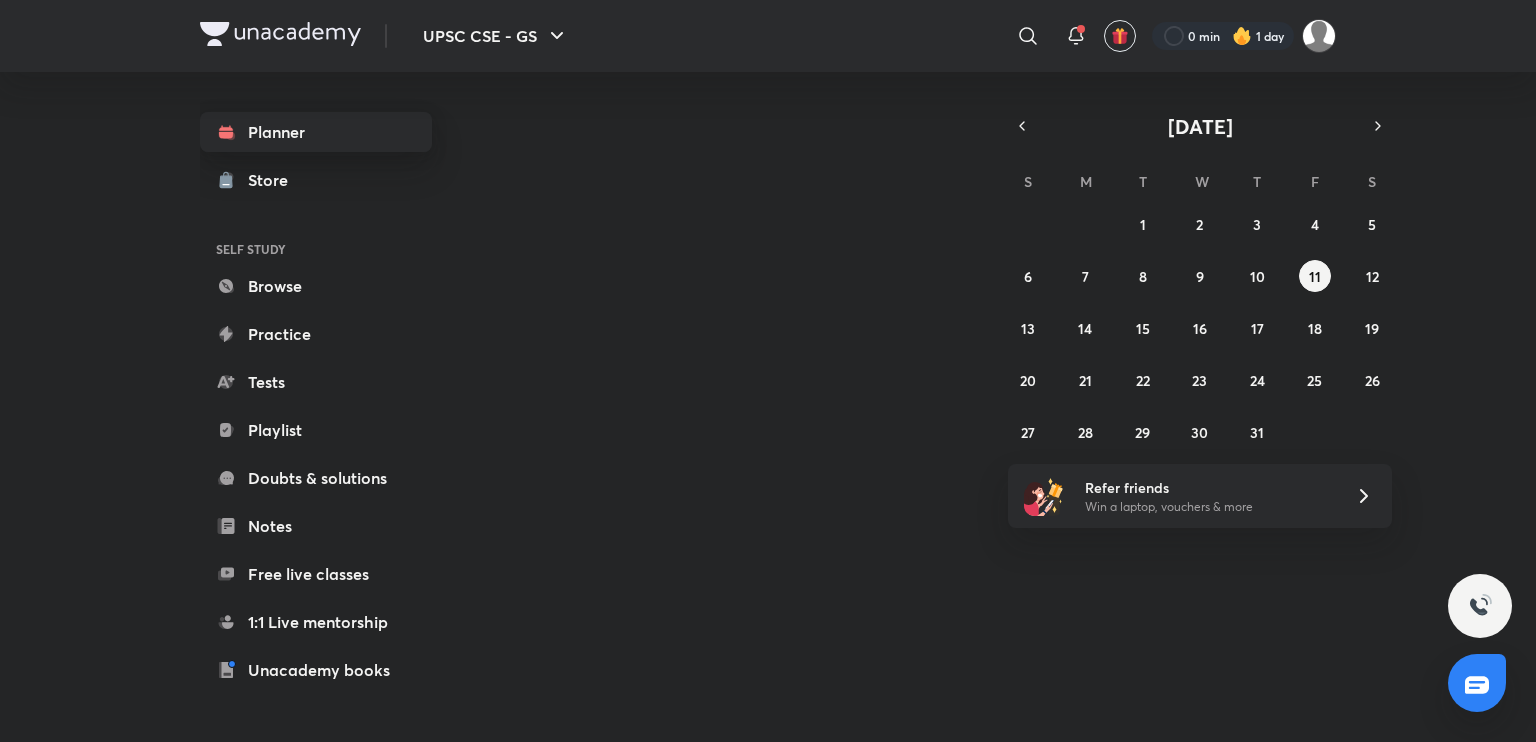 click on "Planner" at bounding box center [316, 132] 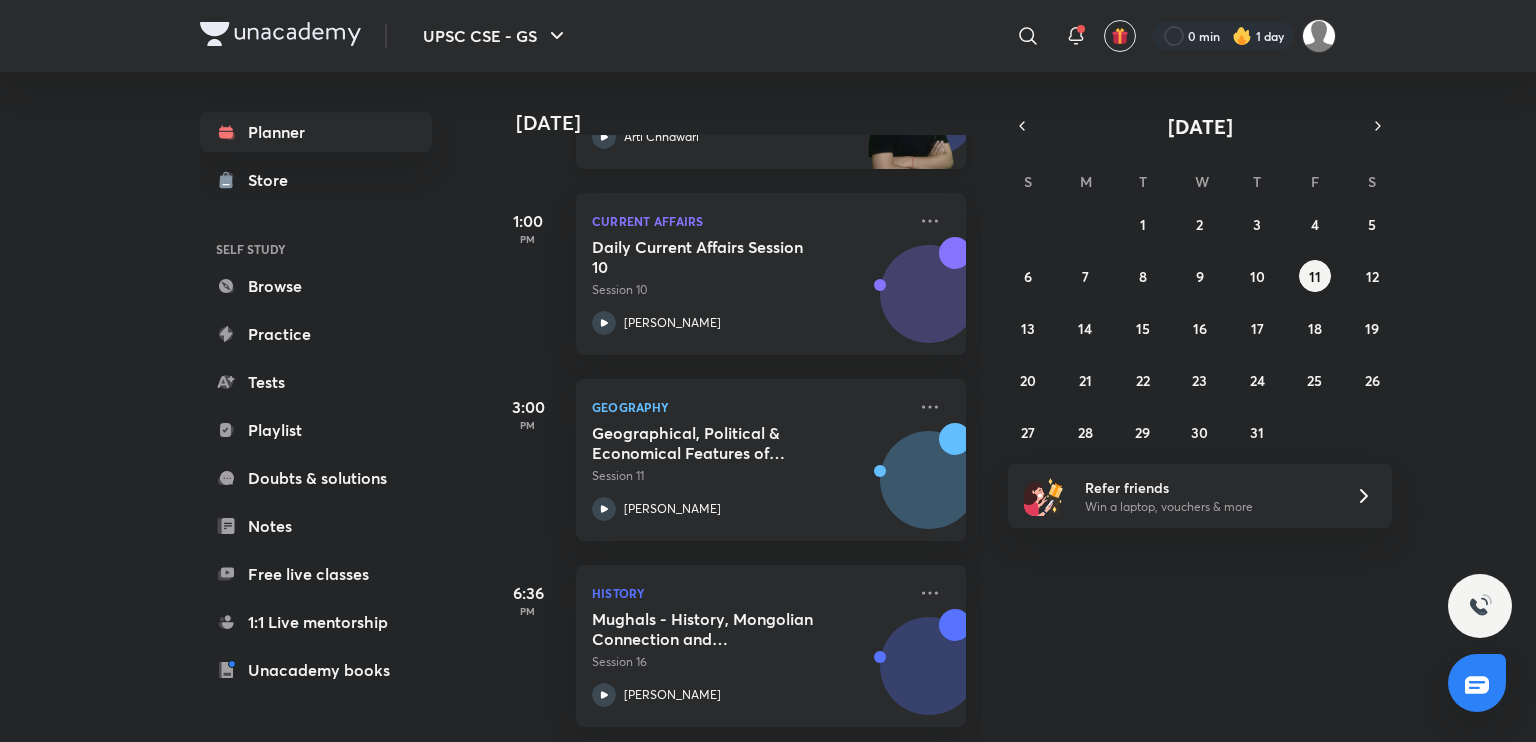 scroll, scrollTop: 240, scrollLeft: 0, axis: vertical 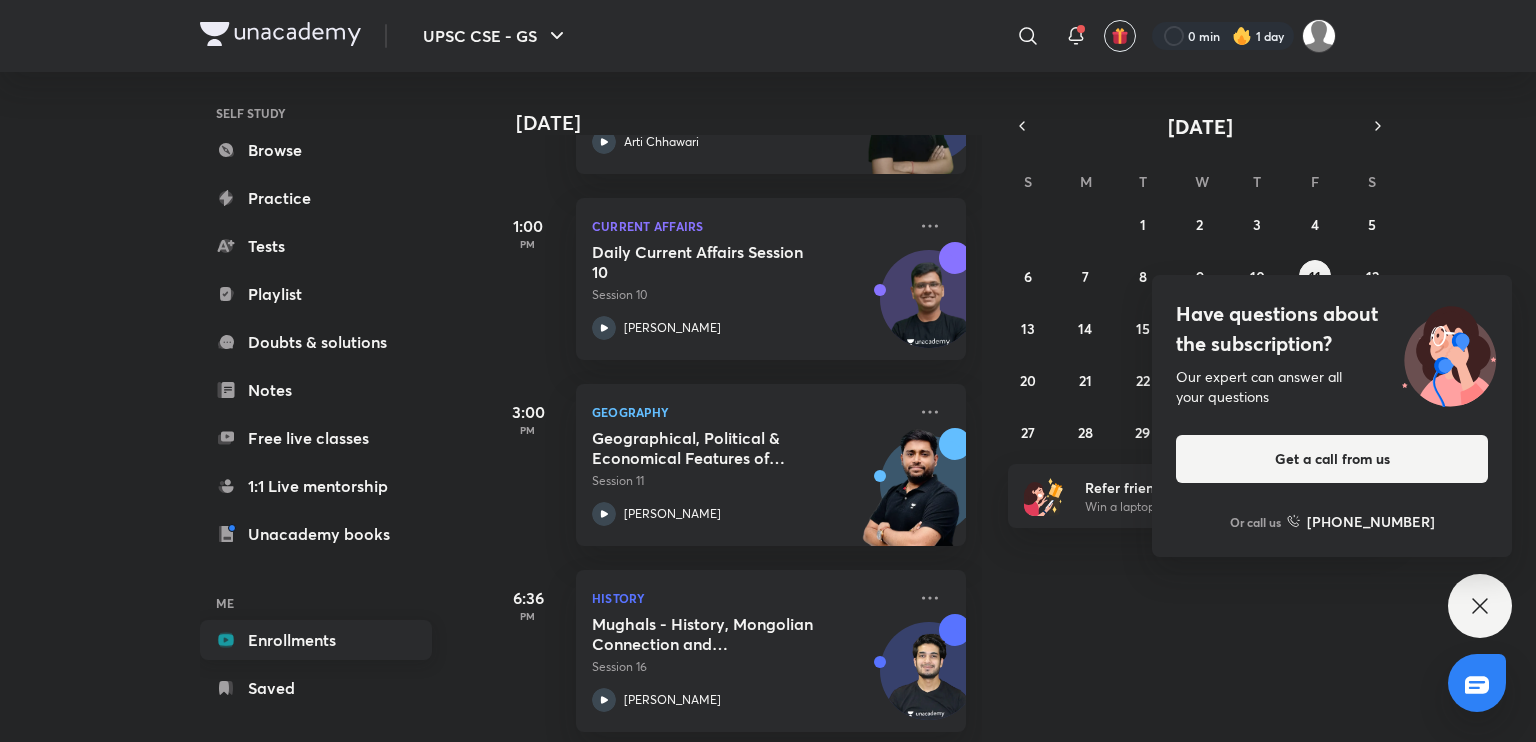 click on "Enrollments" at bounding box center (316, 640) 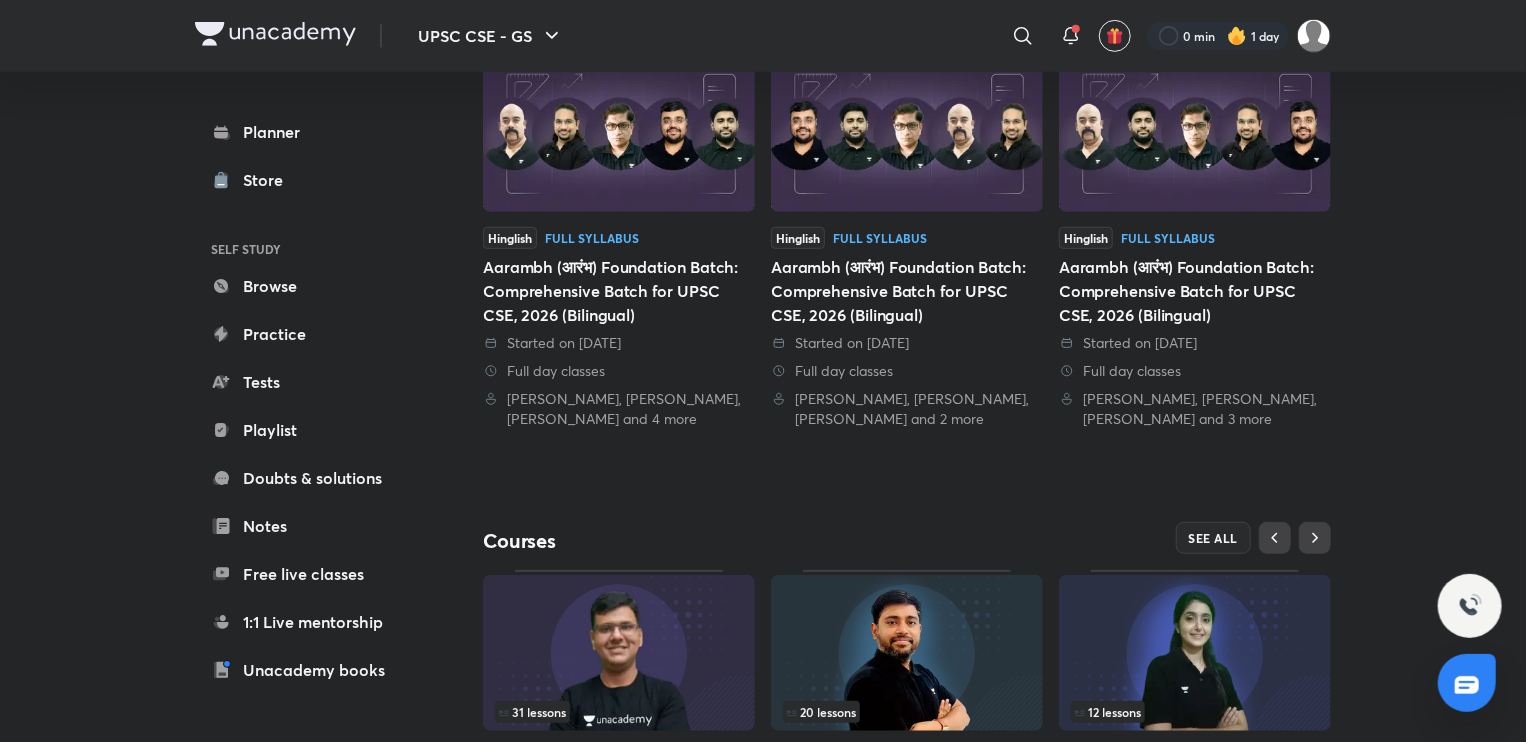 scroll, scrollTop: 558, scrollLeft: 0, axis: vertical 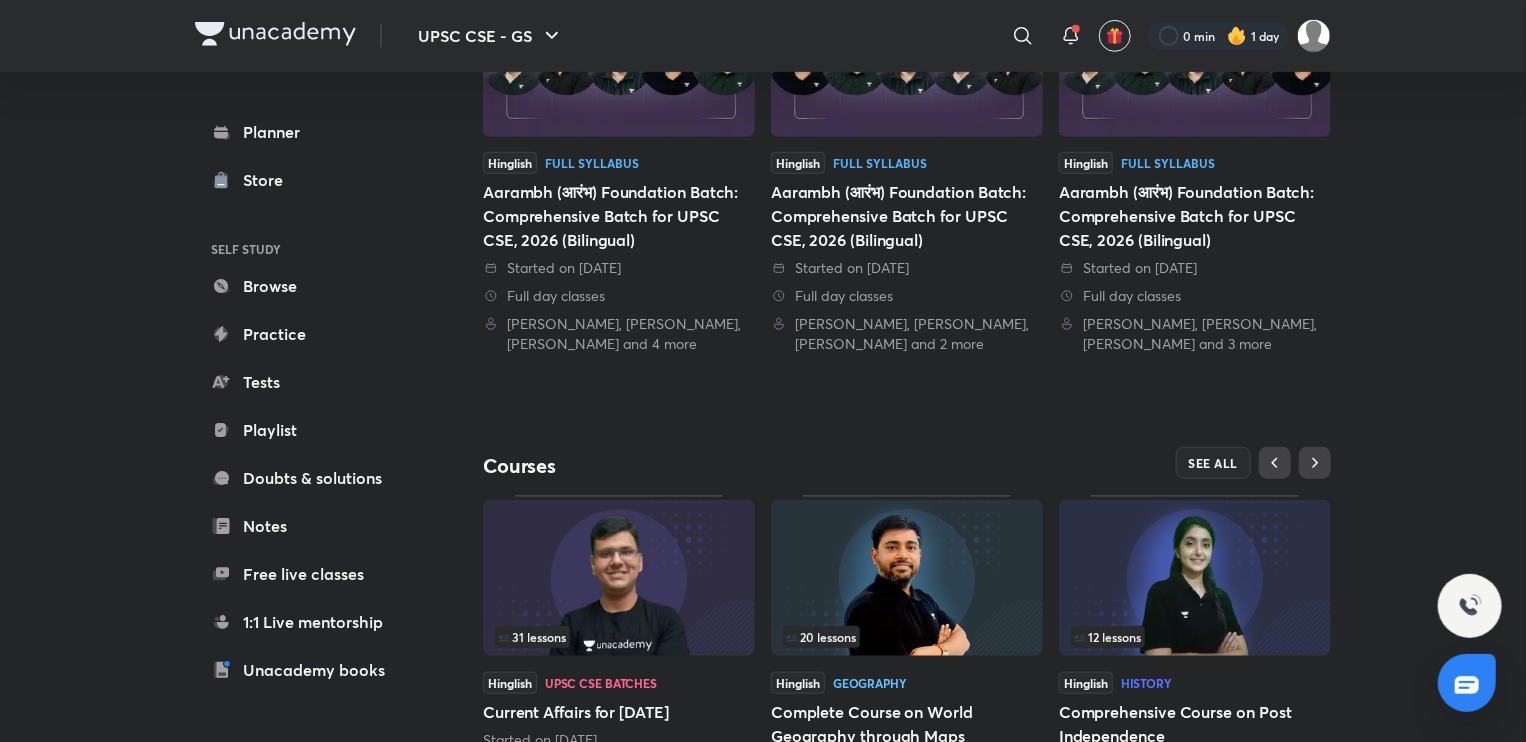 drag, startPoint x: 655, startPoint y: 291, endPoint x: 583, endPoint y: 391, distance: 123.22337 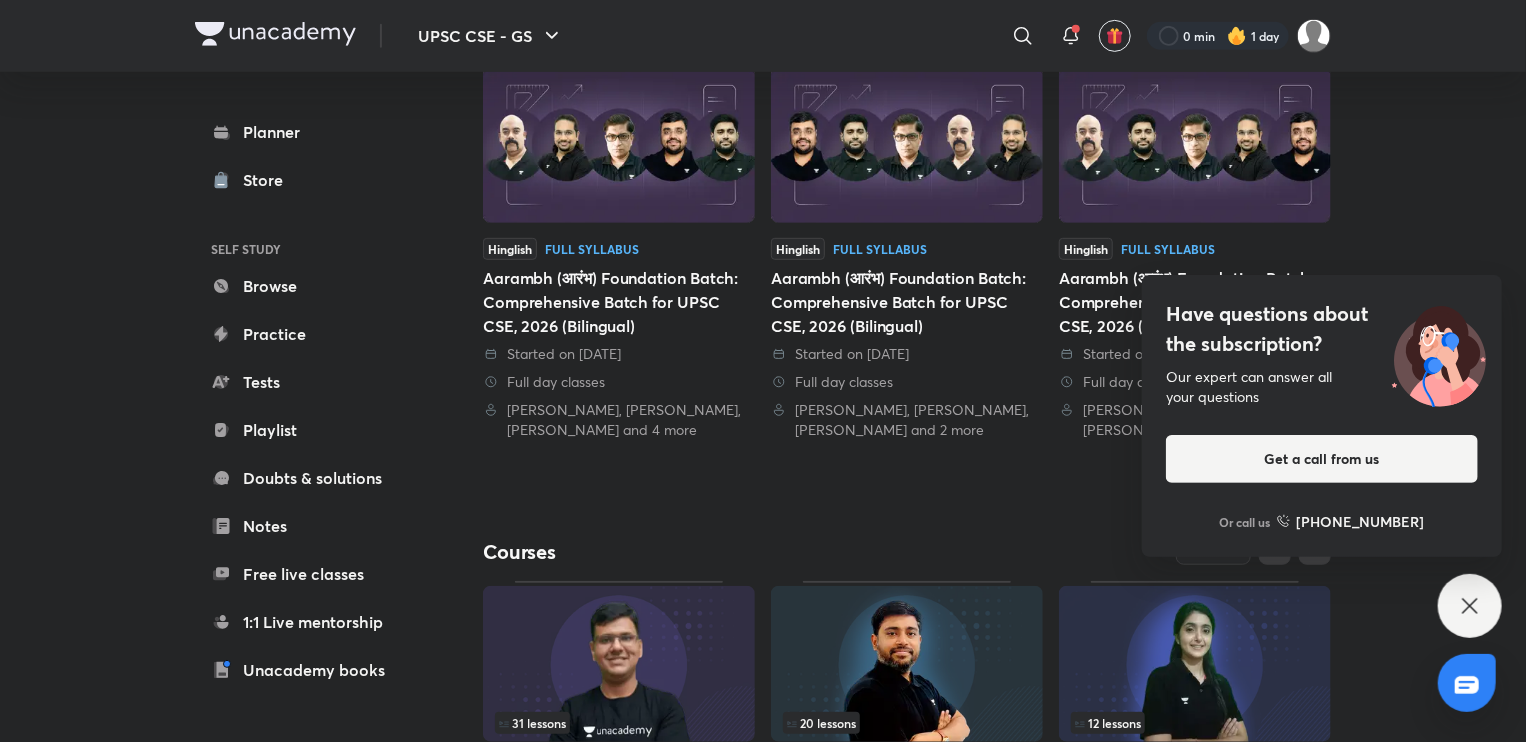 scroll, scrollTop: 470, scrollLeft: 0, axis: vertical 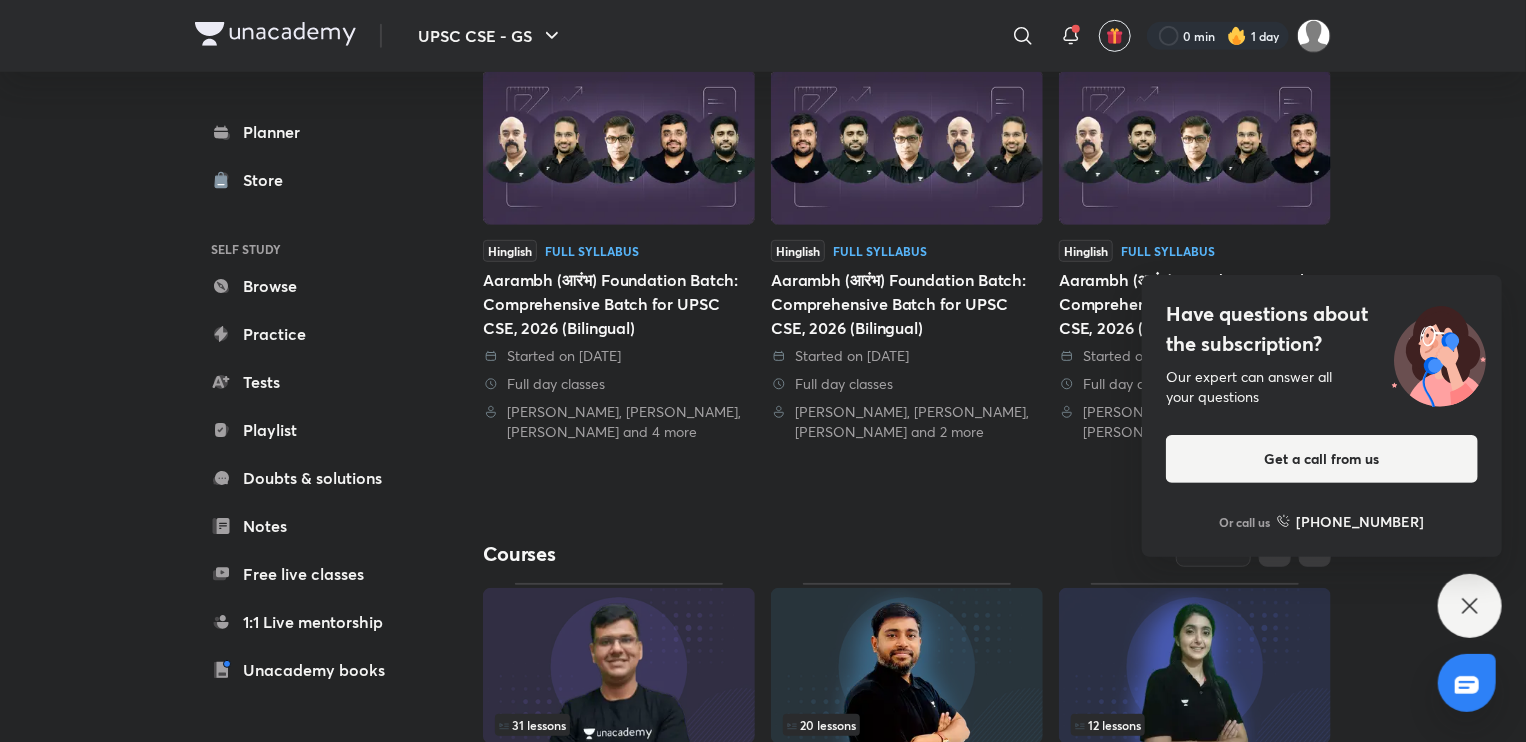 click on "UPSC CSE - GS Plus Enrolled My enrollments You’re learning from 3 batches We recommend you learn from 1 batch only, and leave from those you don’t need Got it Batches Hinglish Full Syllabus Aarambh (आरंभ) Foundation Batch: Comprehensive Batch for UPSC CSE, 2026 (Bilingual)   Started on 18 Apr 2025   Full day classes   Dr Sidharth Arora, Anuj Garg, Arti Chhawari and 4 more Hinglish Full Syllabus Aarambh (आरंभ) Foundation Batch: Comprehensive Batch for UPSC CSE, 2026 (Bilingual)   Started on 30 Jan 2025   Full day classes   Sudarshan Gurjar, Dr Sidharth Arora, Arti Chhawari and 2 more Hinglish Full Syllabus Aarambh (आरंभ) Foundation Batch: Comprehensive Batch for UPSC CSE, 2026 (Bilingual)   Started on 25 Jan 2025   Full day classes   Sudarshan Gurjar, Dr Sidharth Arora, Arti Chhawari and 3 more Courses SEE ALL   31   lessons Hinglish UPSC CSE Batches Current Affairs for July 2025 Started on Jul 2   20   lessons Hinglish Geography Complete Course on World Geography through Maps   12" at bounding box center (907, 264) 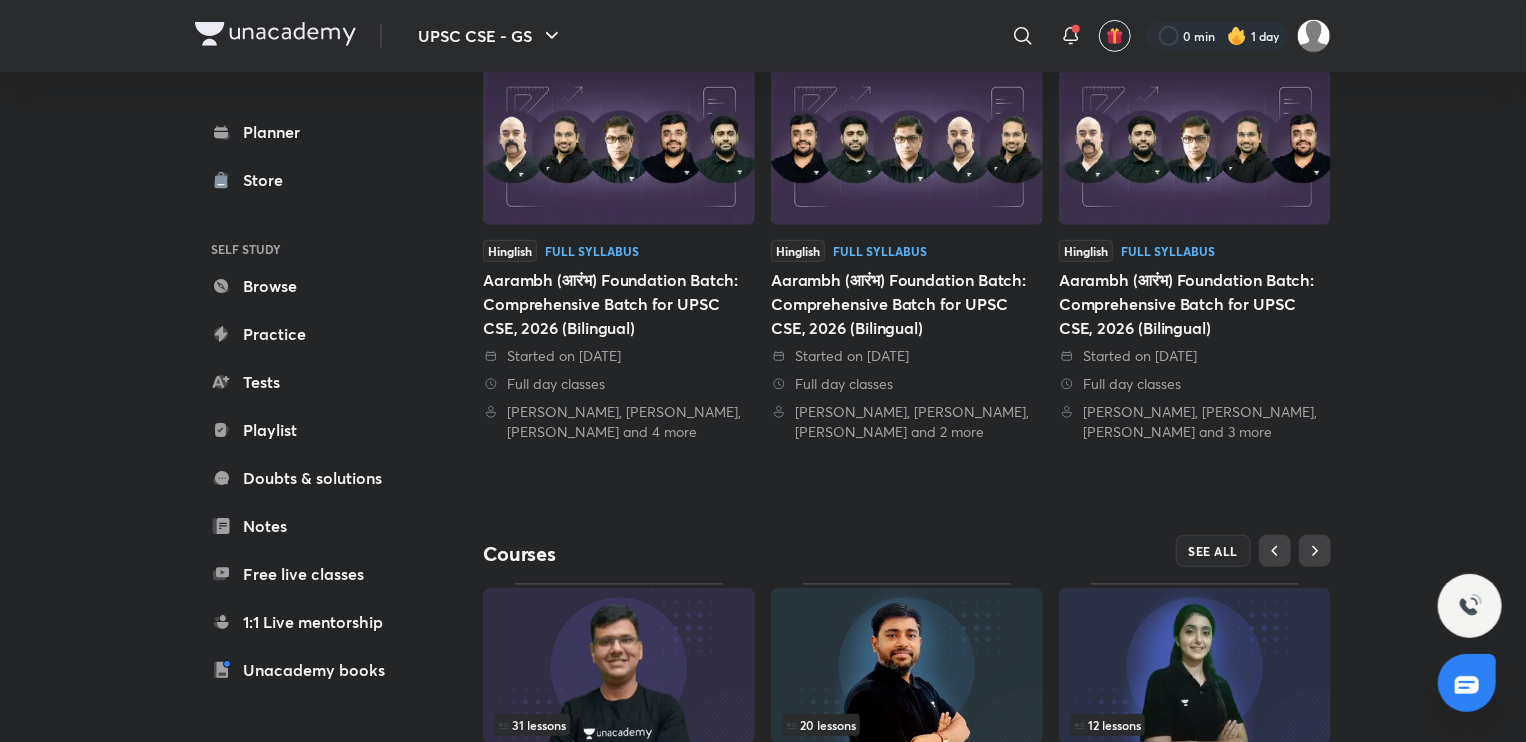click at bounding box center [619, 147] 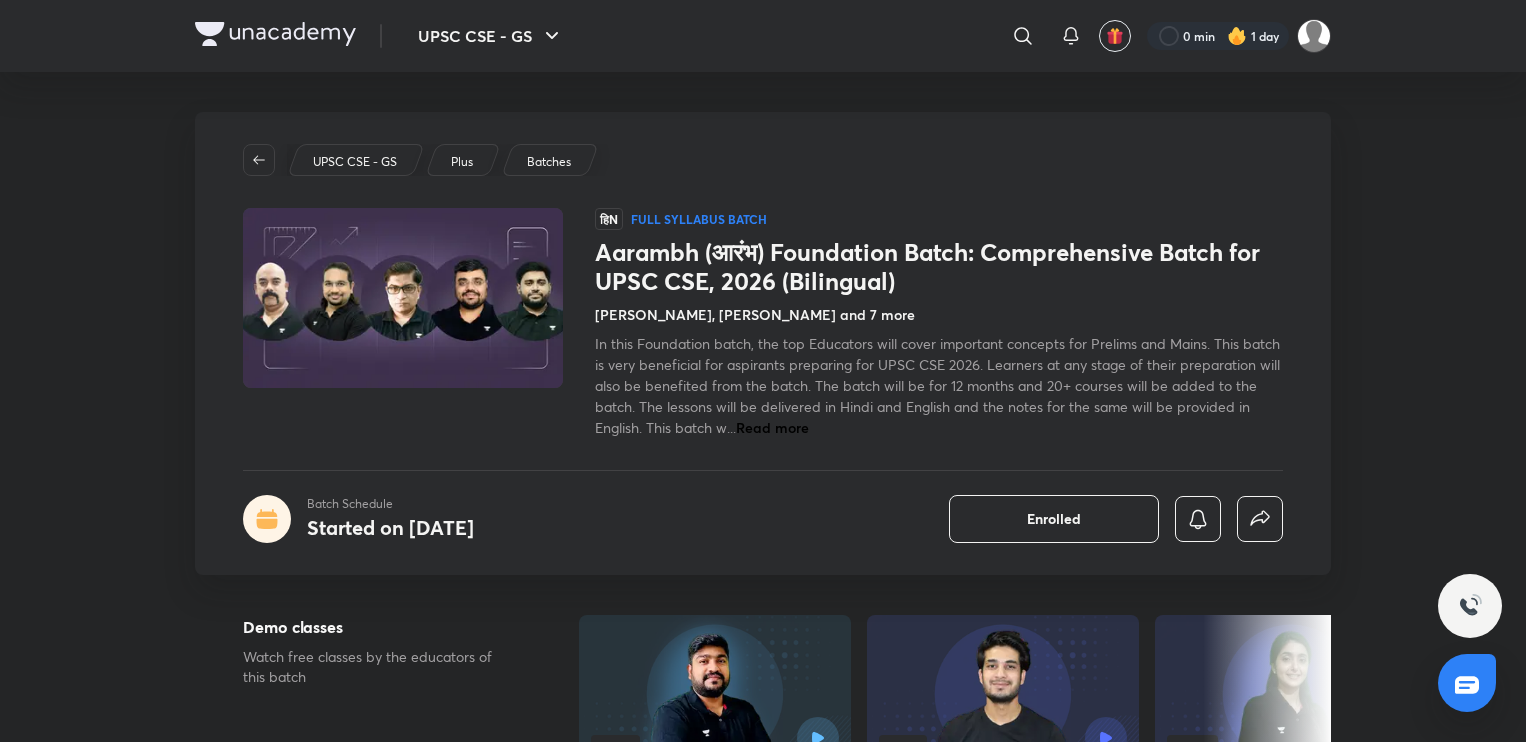 scroll, scrollTop: 0, scrollLeft: 0, axis: both 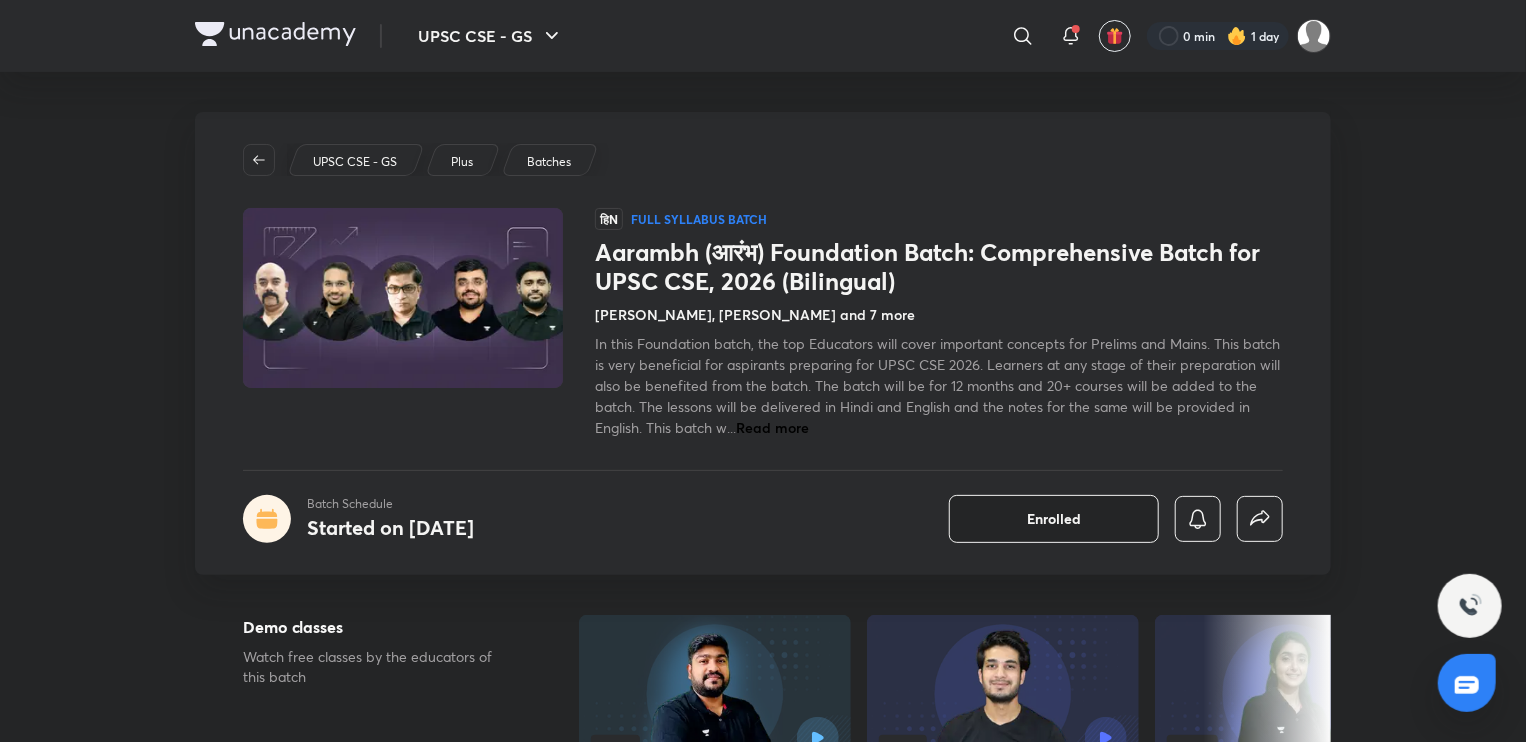 click on "Enrolled" at bounding box center [1054, 519] 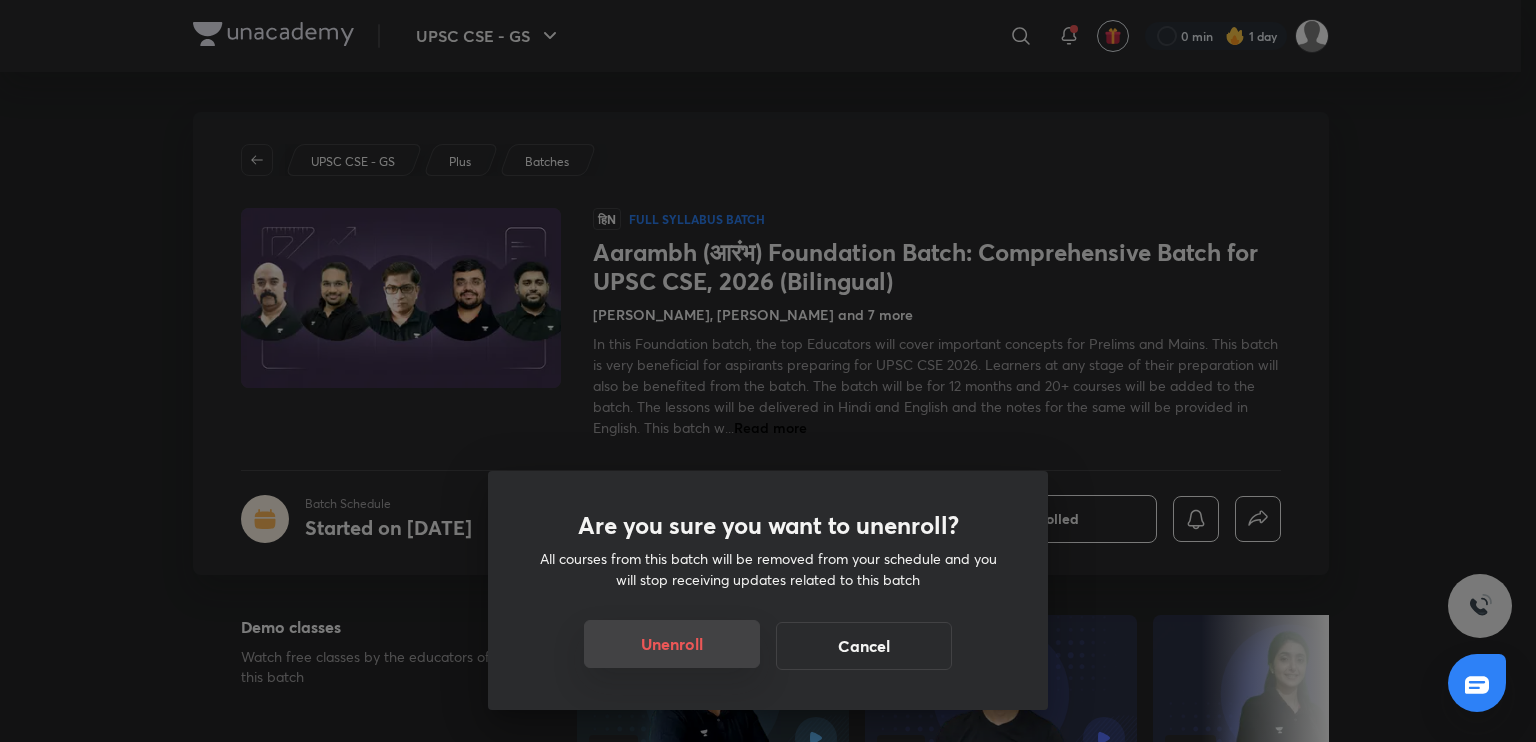 click on "Unenroll" at bounding box center (672, 644) 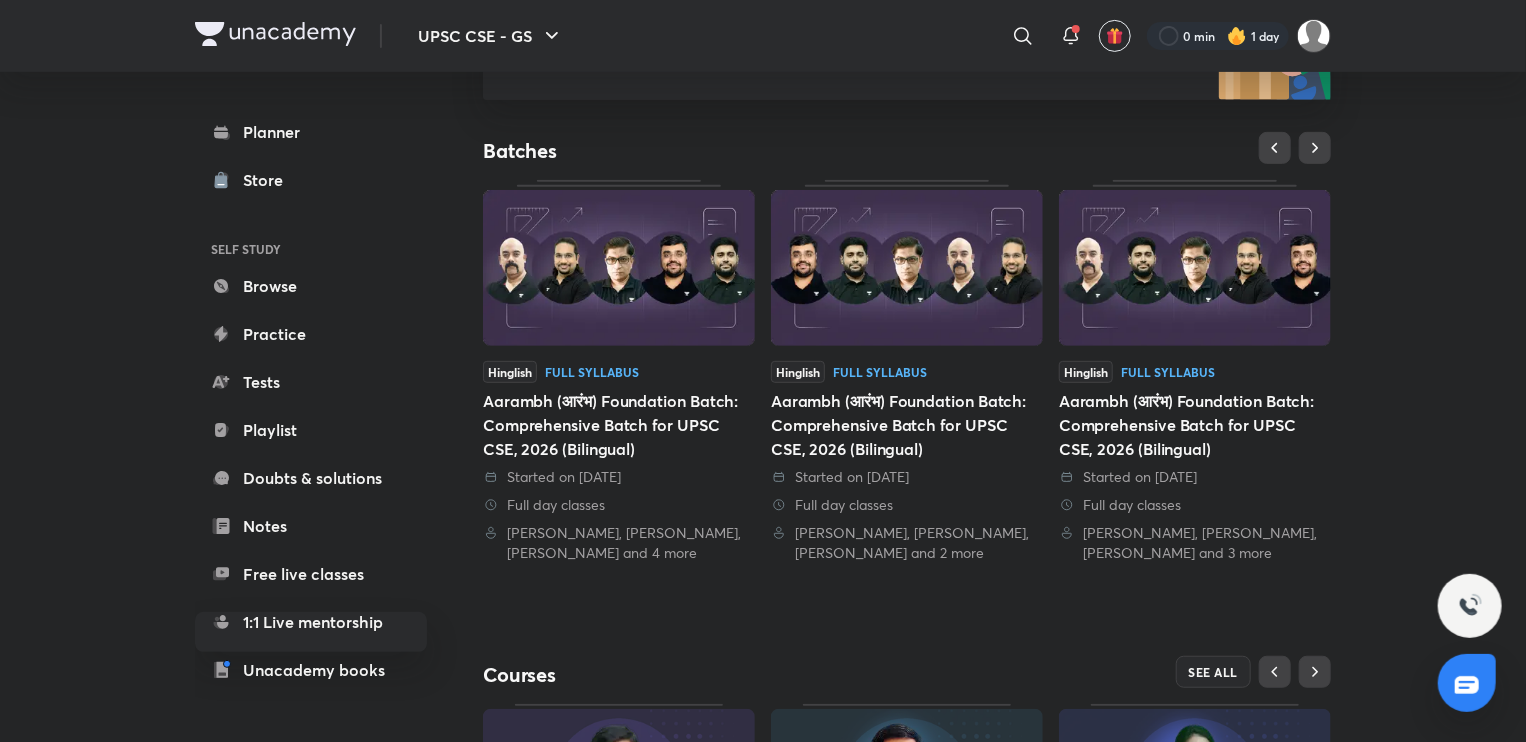 scroll, scrollTop: 347, scrollLeft: 0, axis: vertical 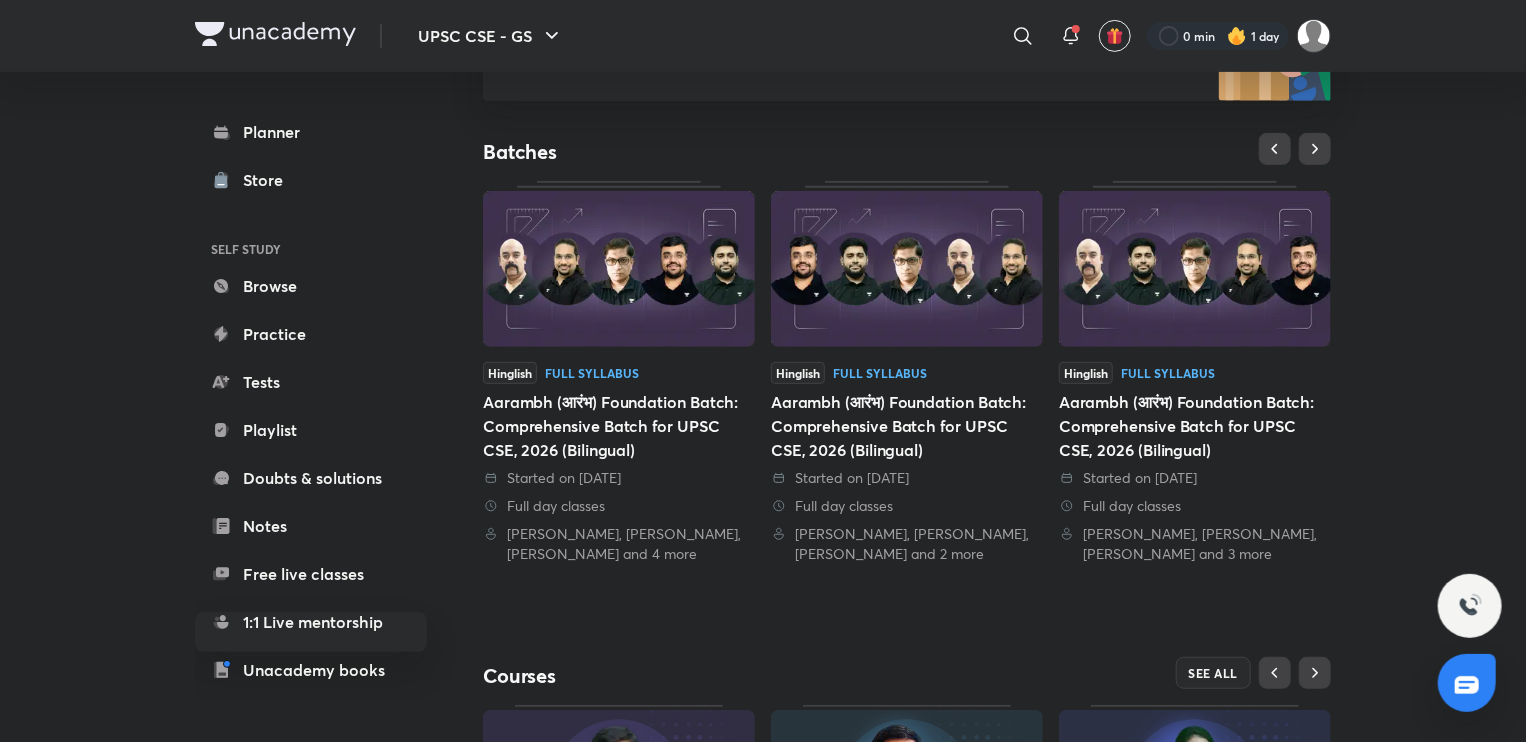 click at bounding box center (1195, 269) 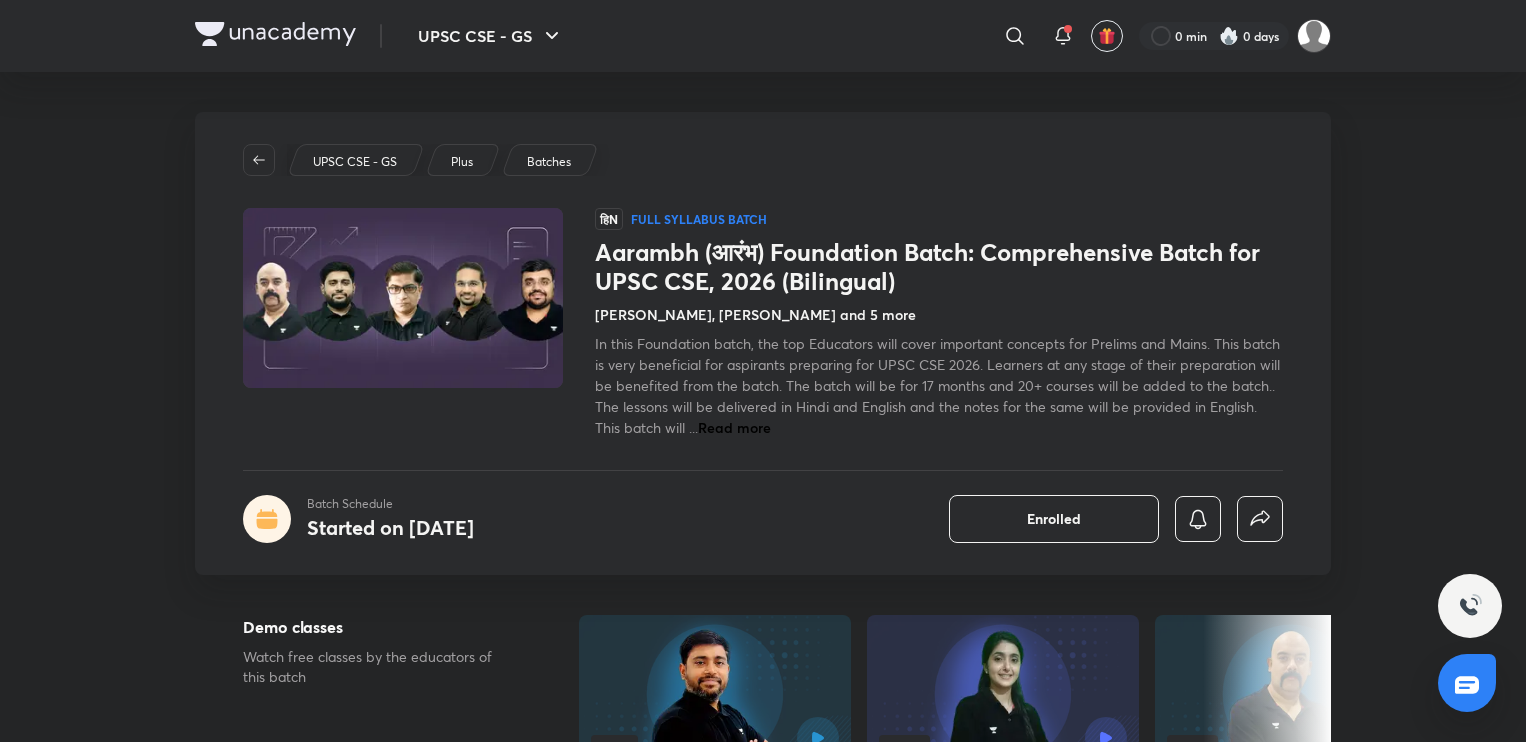 scroll, scrollTop: 0, scrollLeft: 0, axis: both 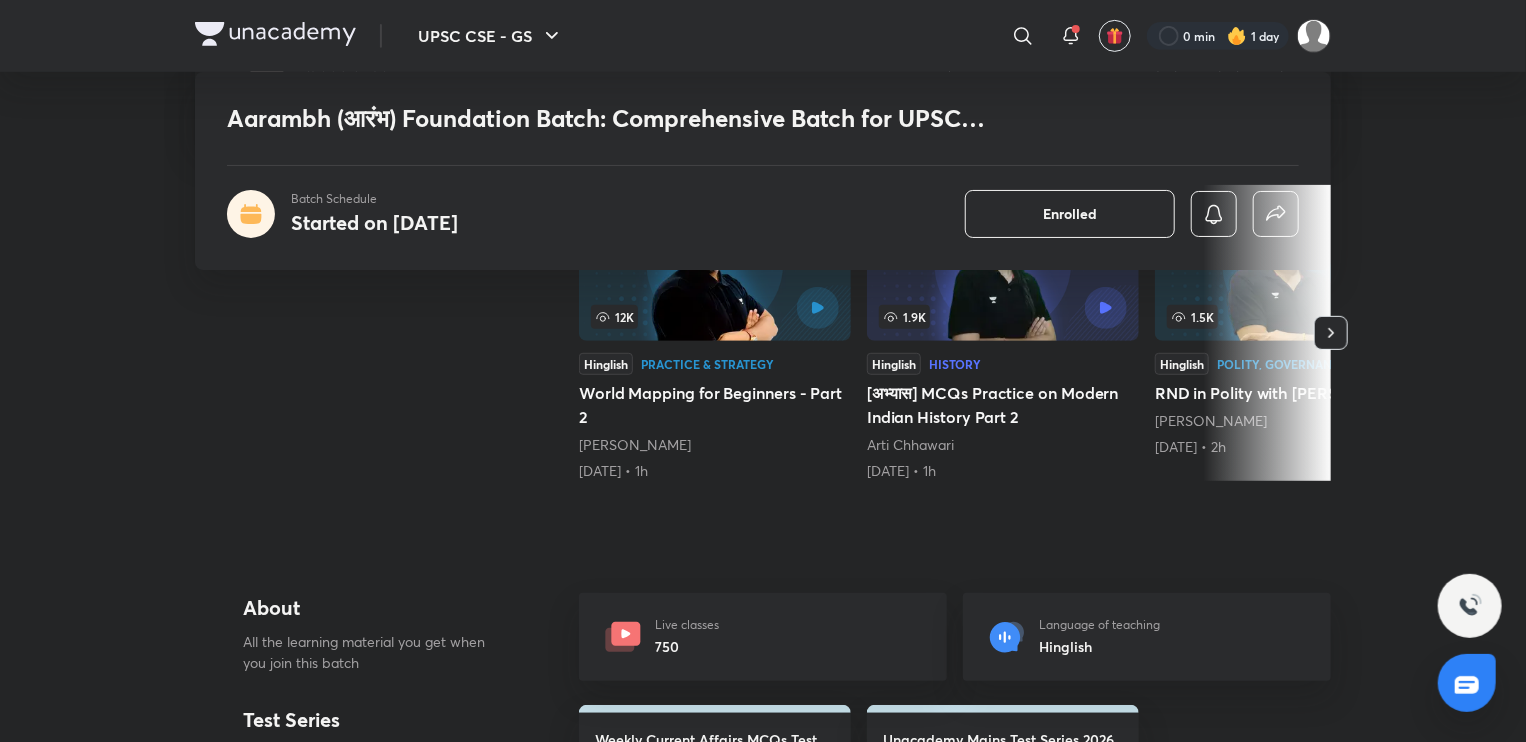 click on "1.9K" at bounding box center [941, 317] 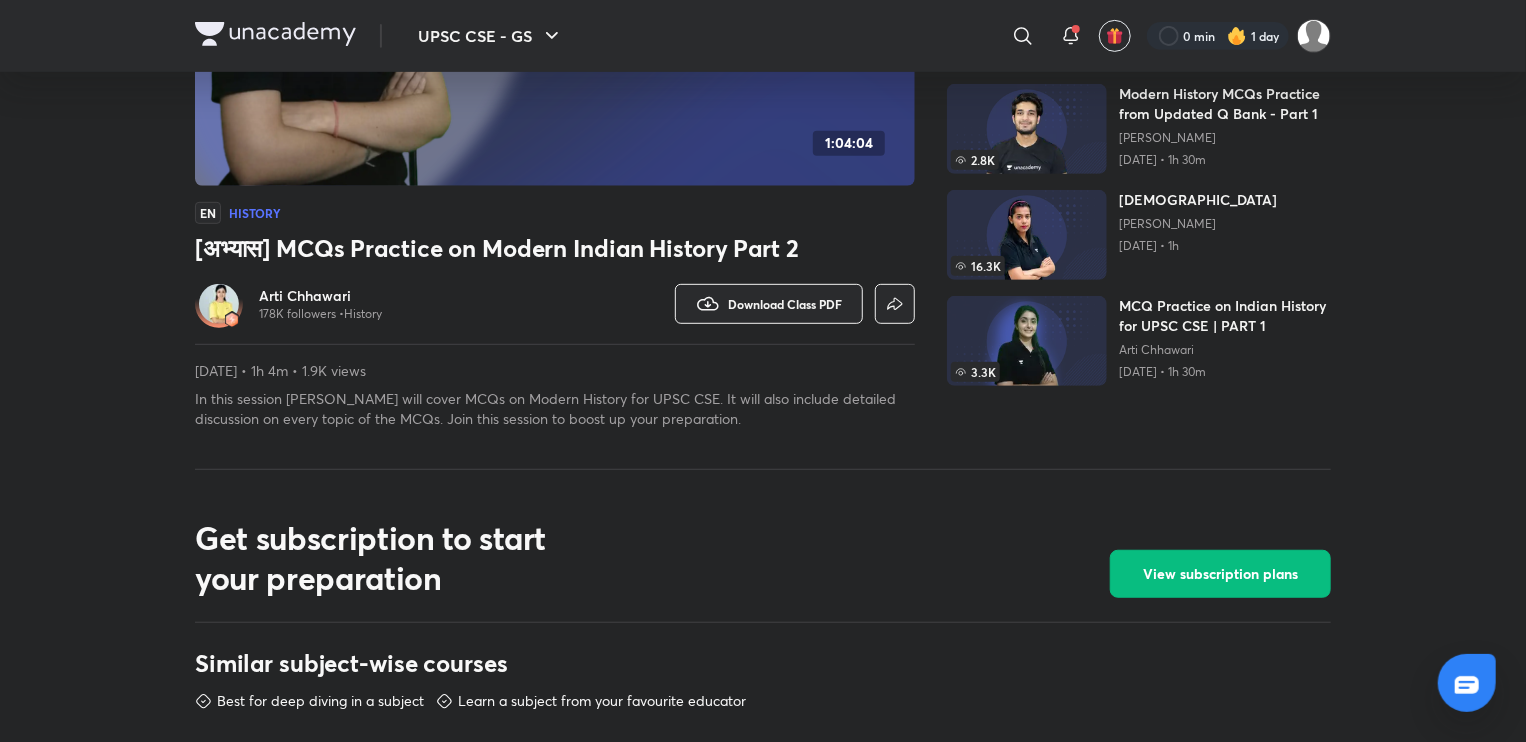 scroll, scrollTop: 0, scrollLeft: 0, axis: both 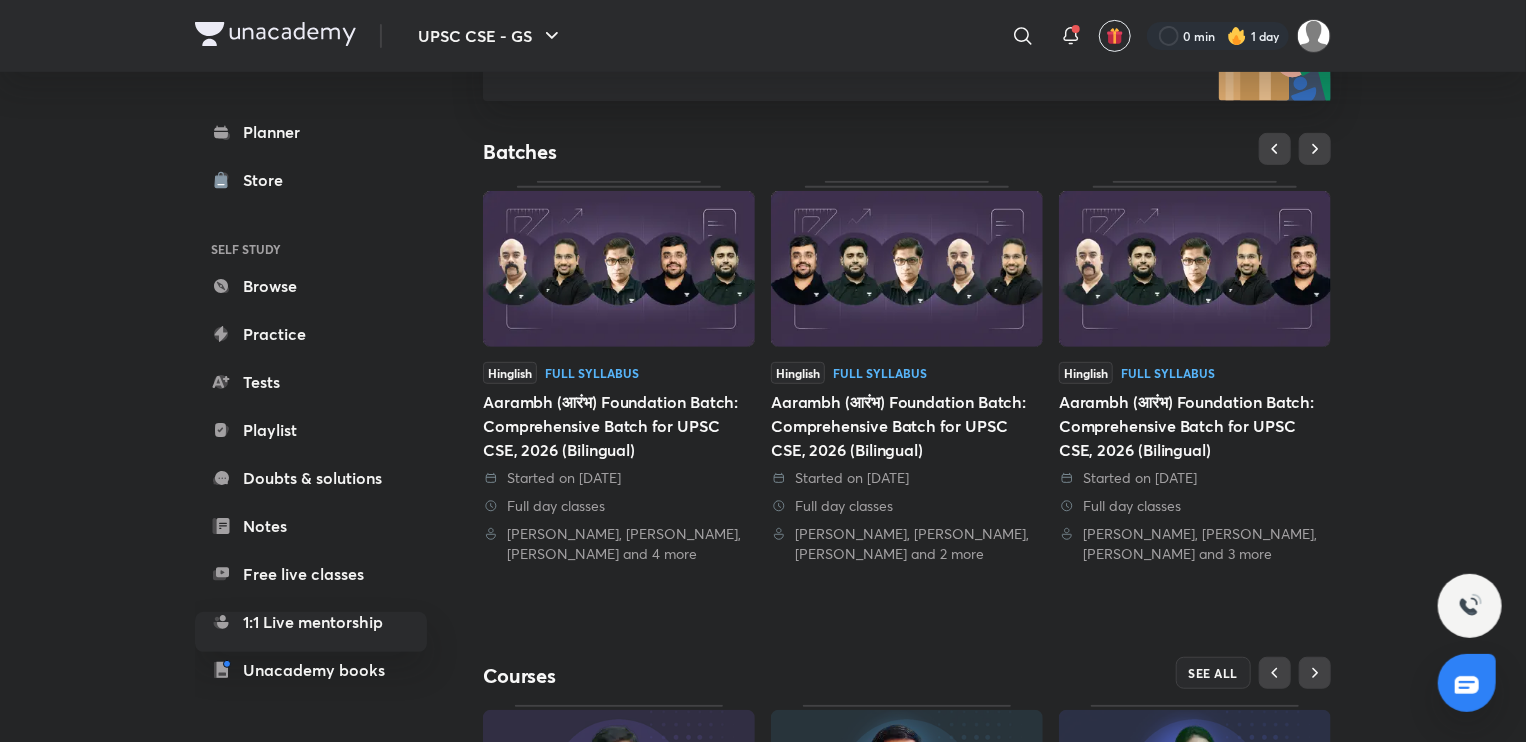 click on "Planner" at bounding box center (311, 132) 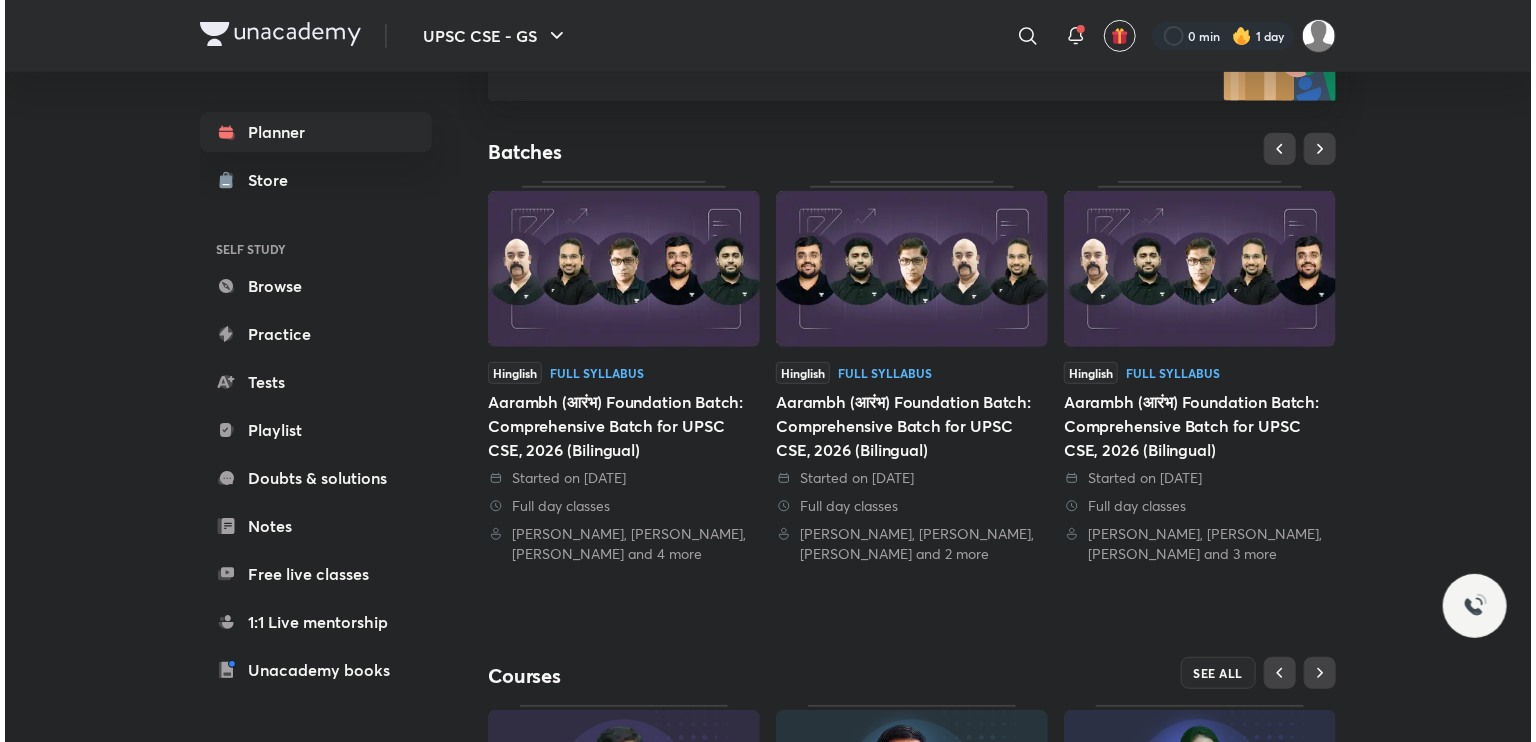scroll, scrollTop: 0, scrollLeft: 0, axis: both 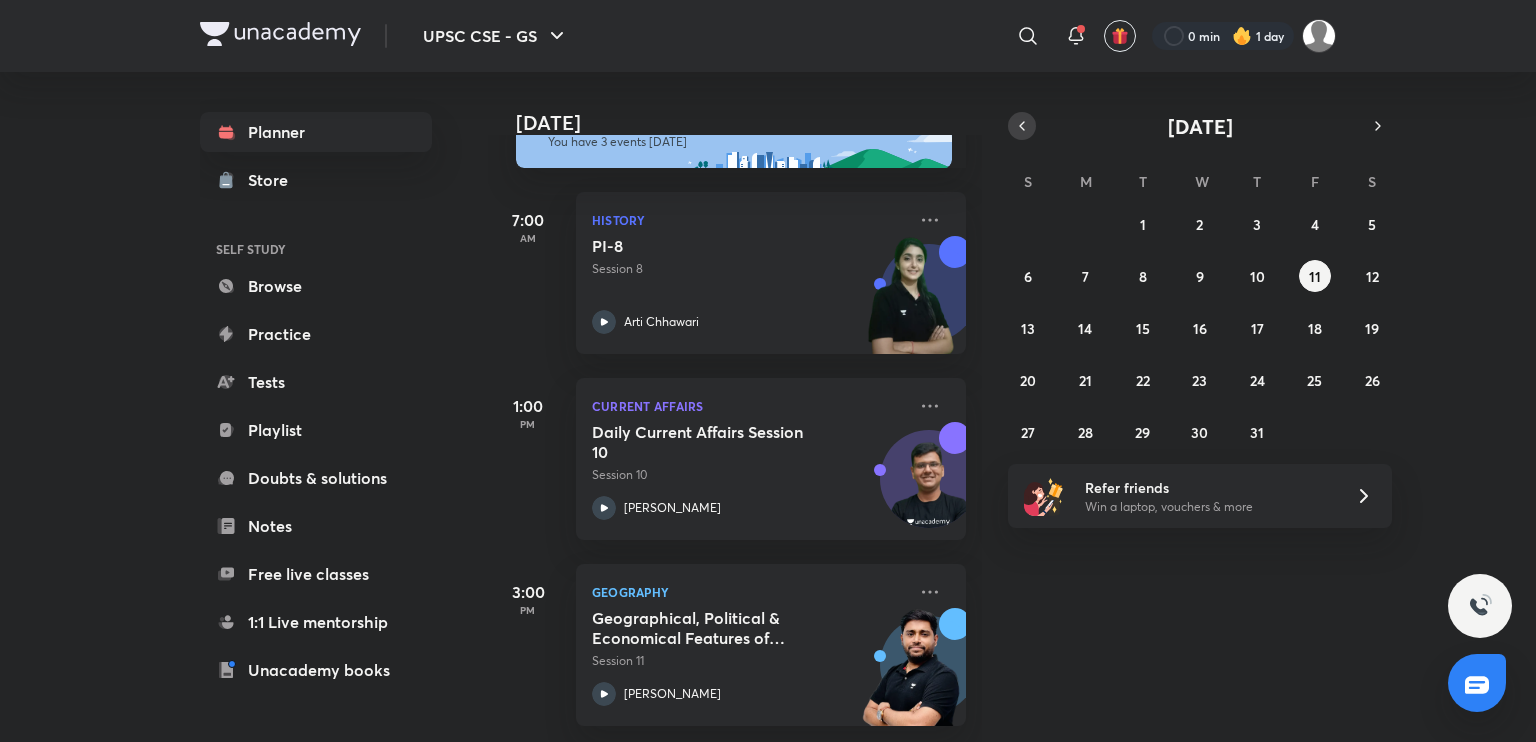 click 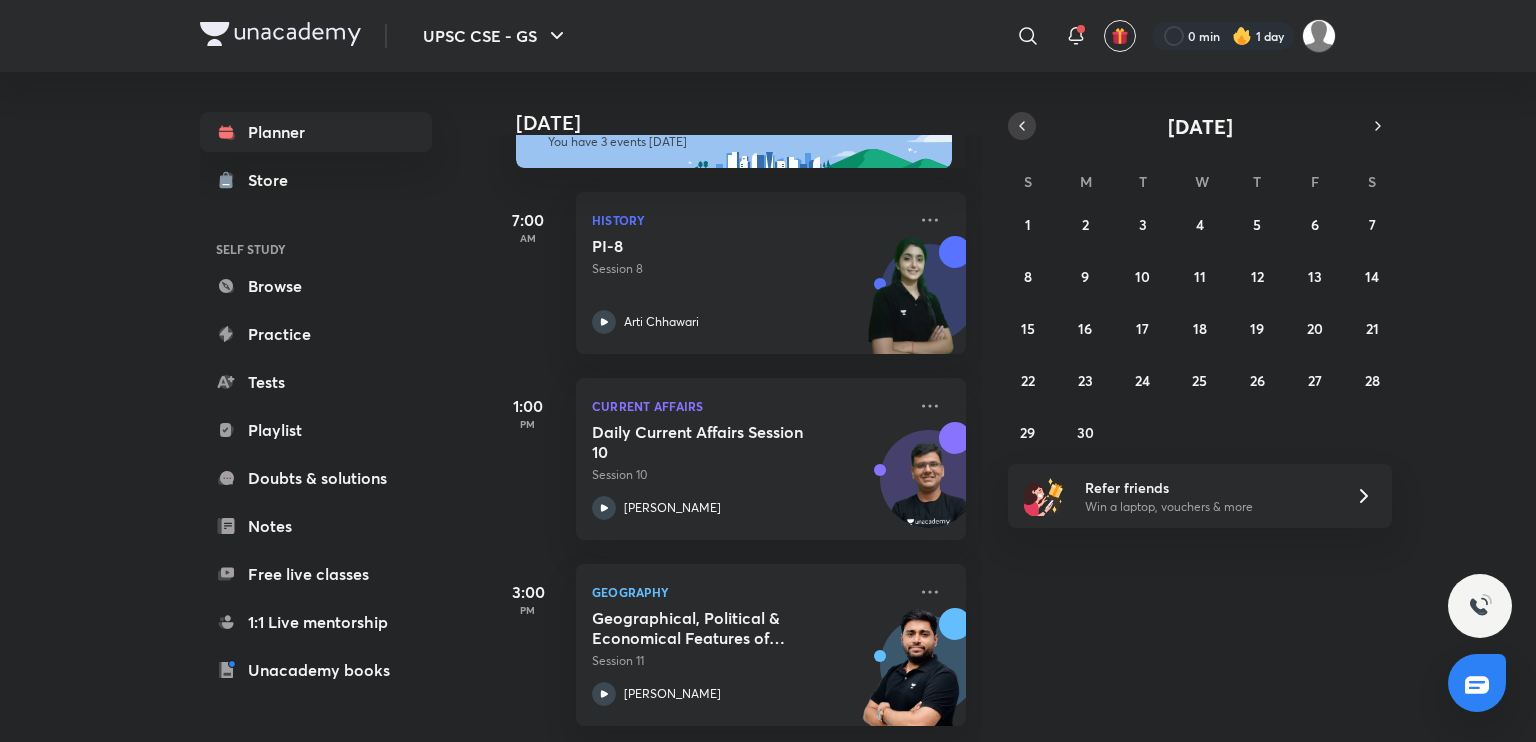 click 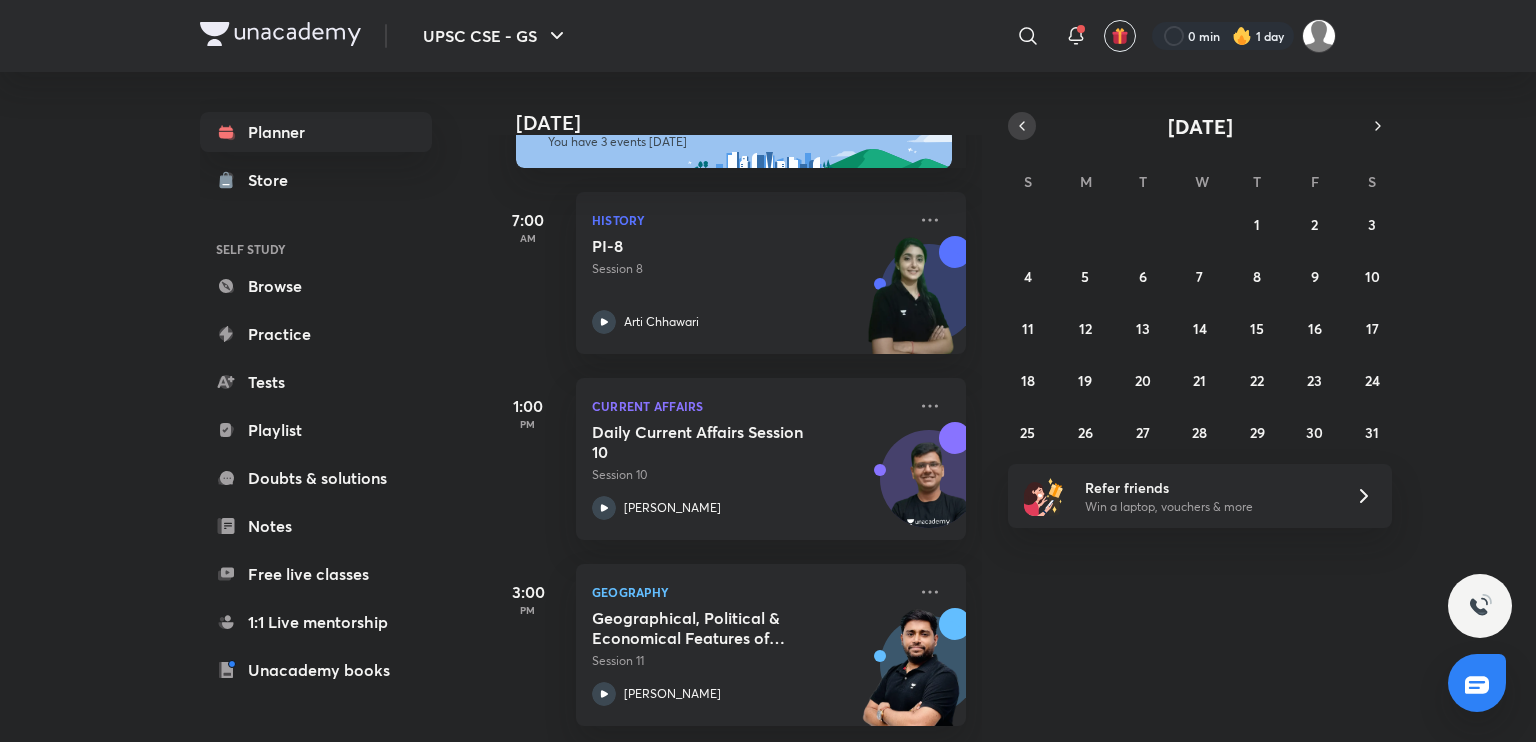 click 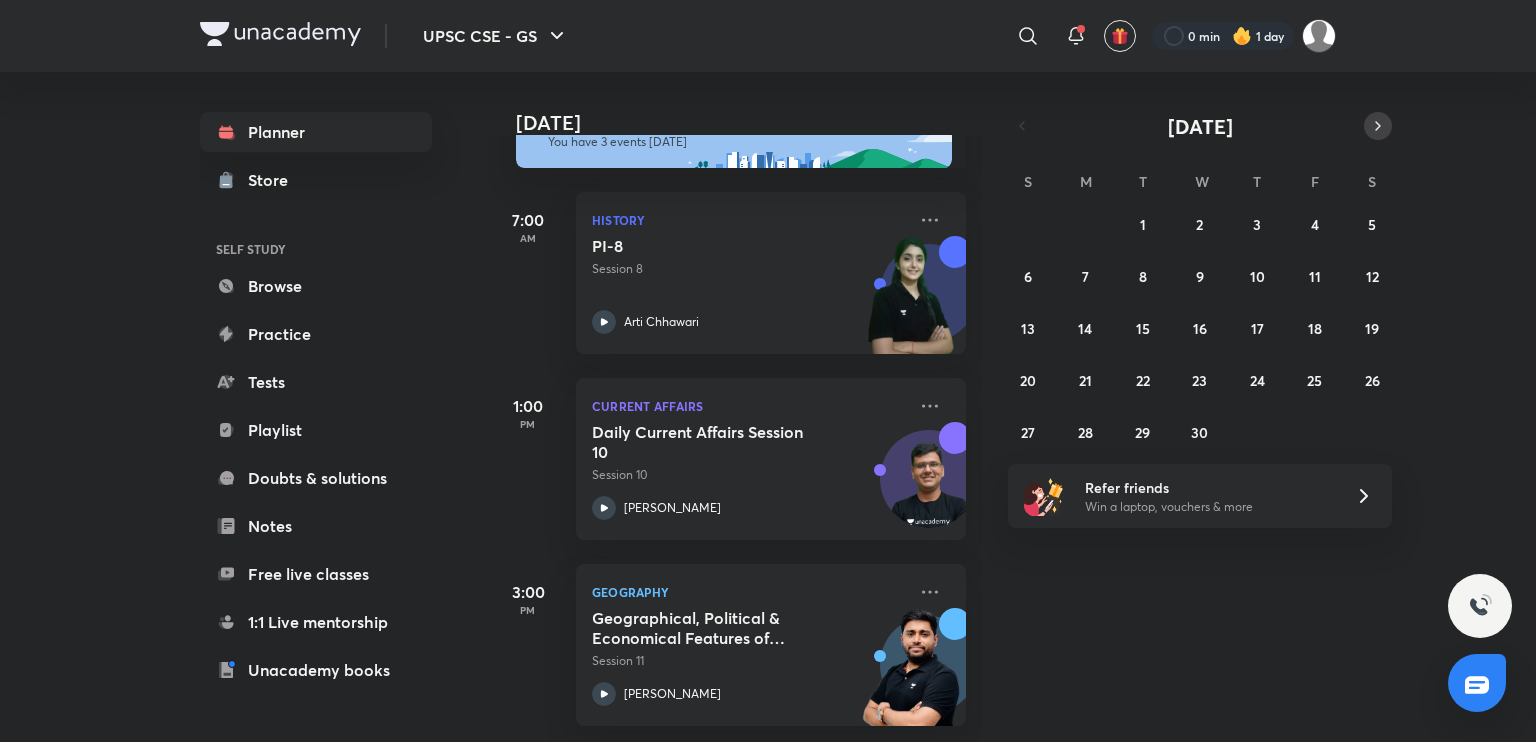 click 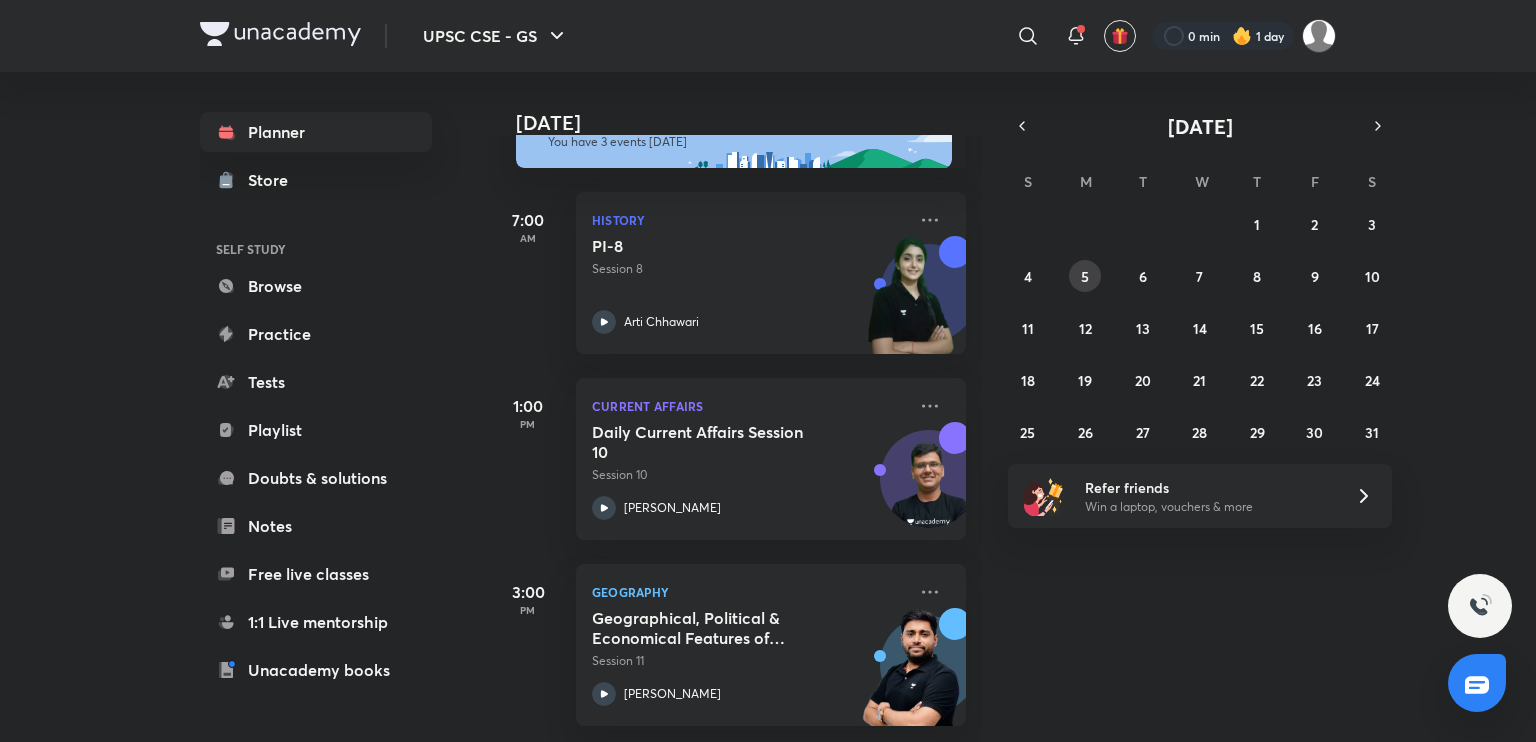click on "5" at bounding box center (1085, 276) 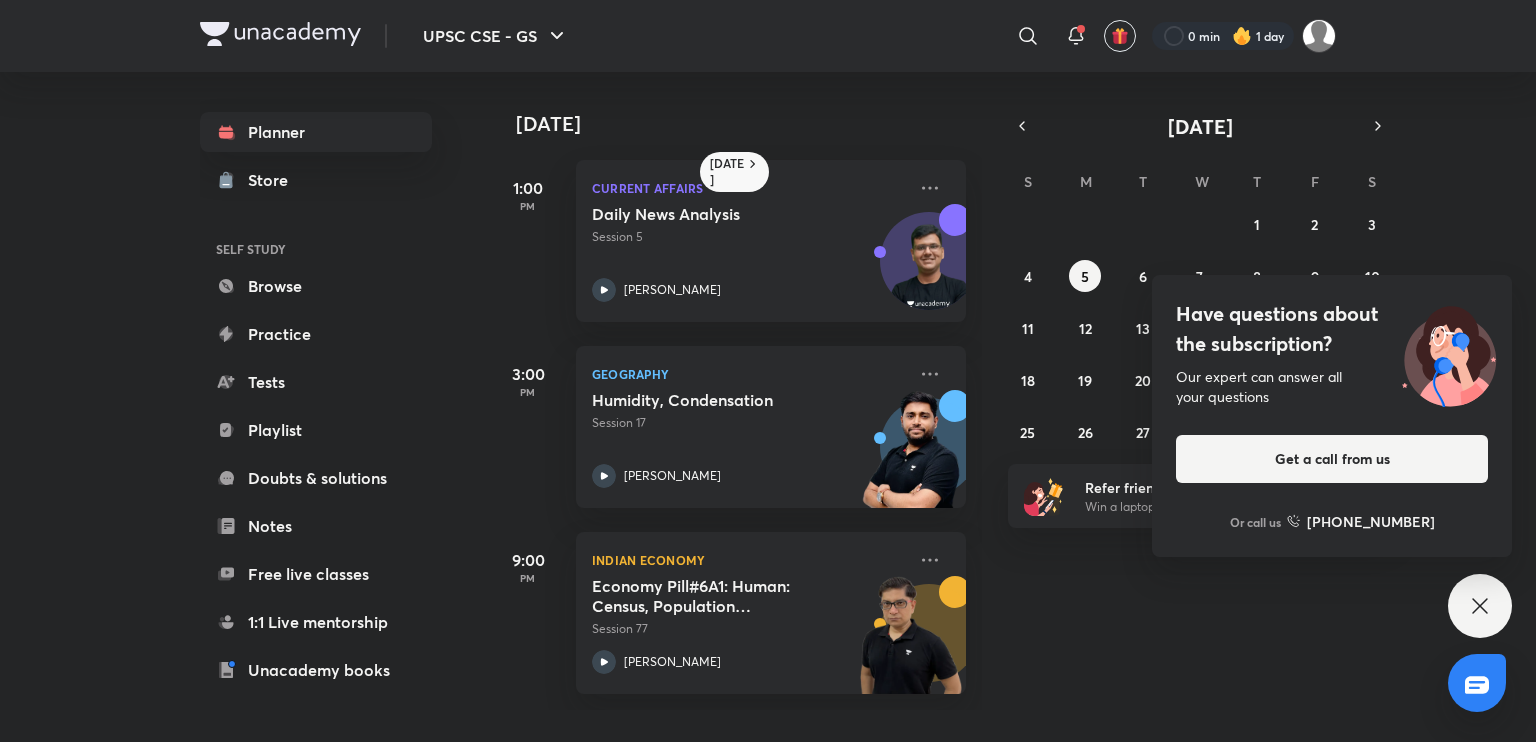 click 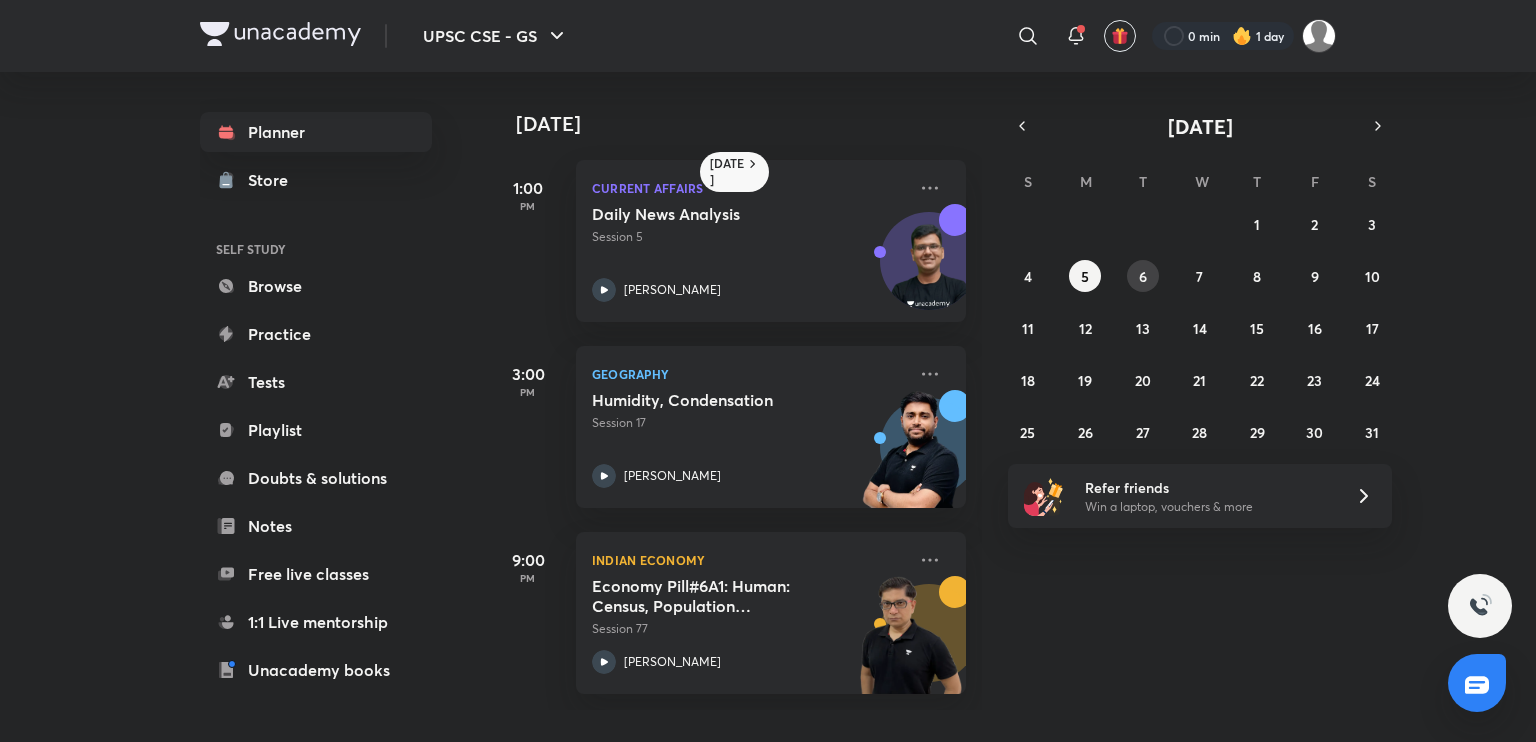 click on "6" at bounding box center [1143, 276] 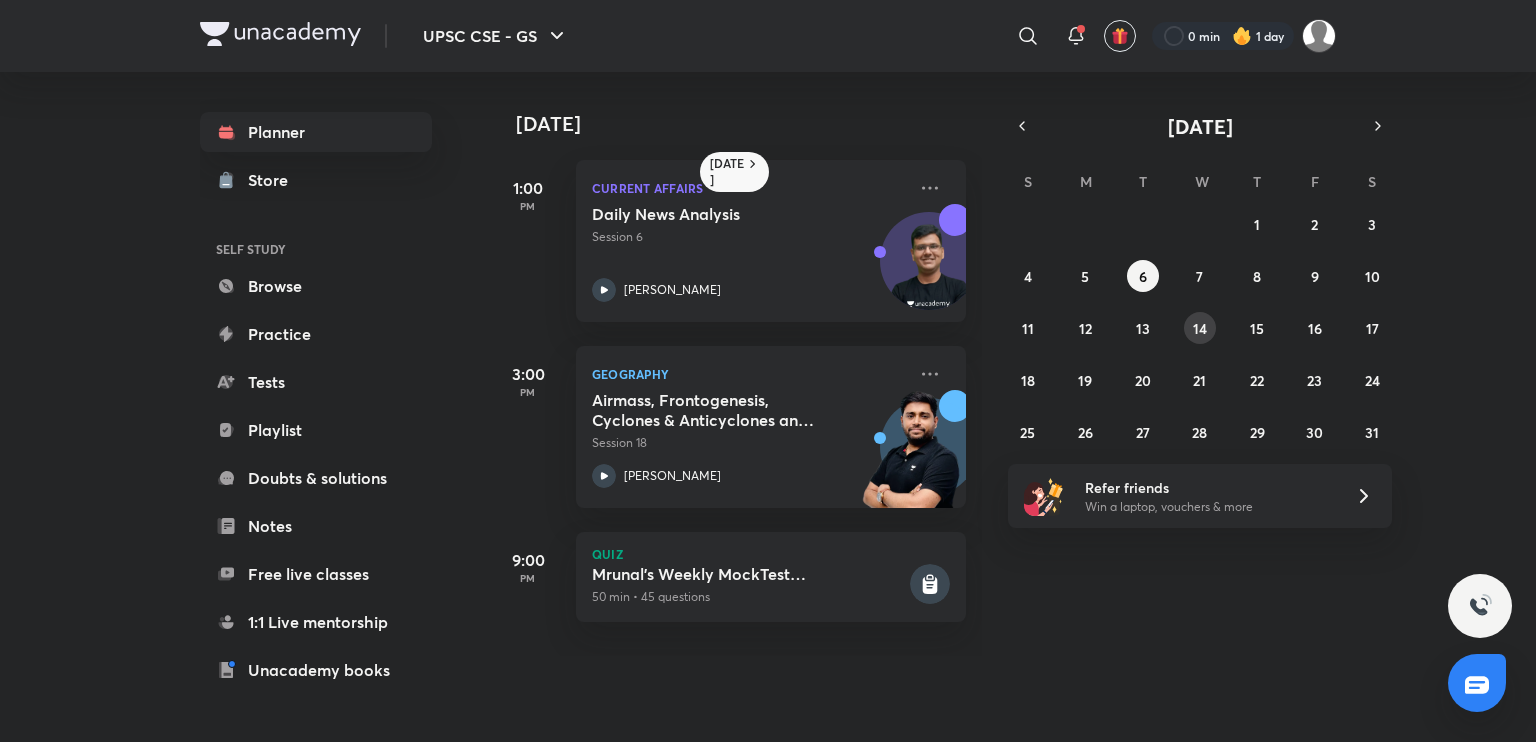 click on "14" at bounding box center (1200, 328) 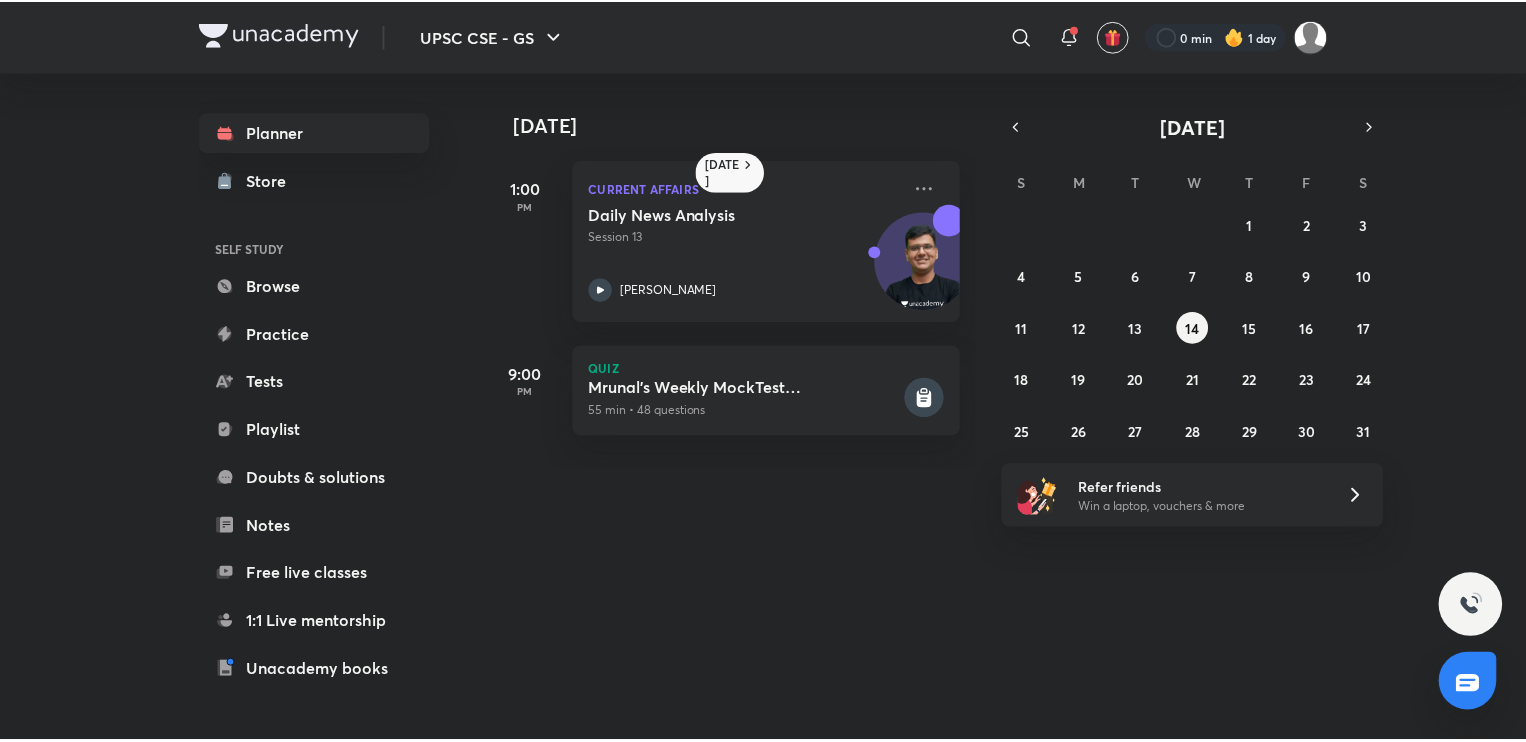 scroll, scrollTop: 157, scrollLeft: 0, axis: vertical 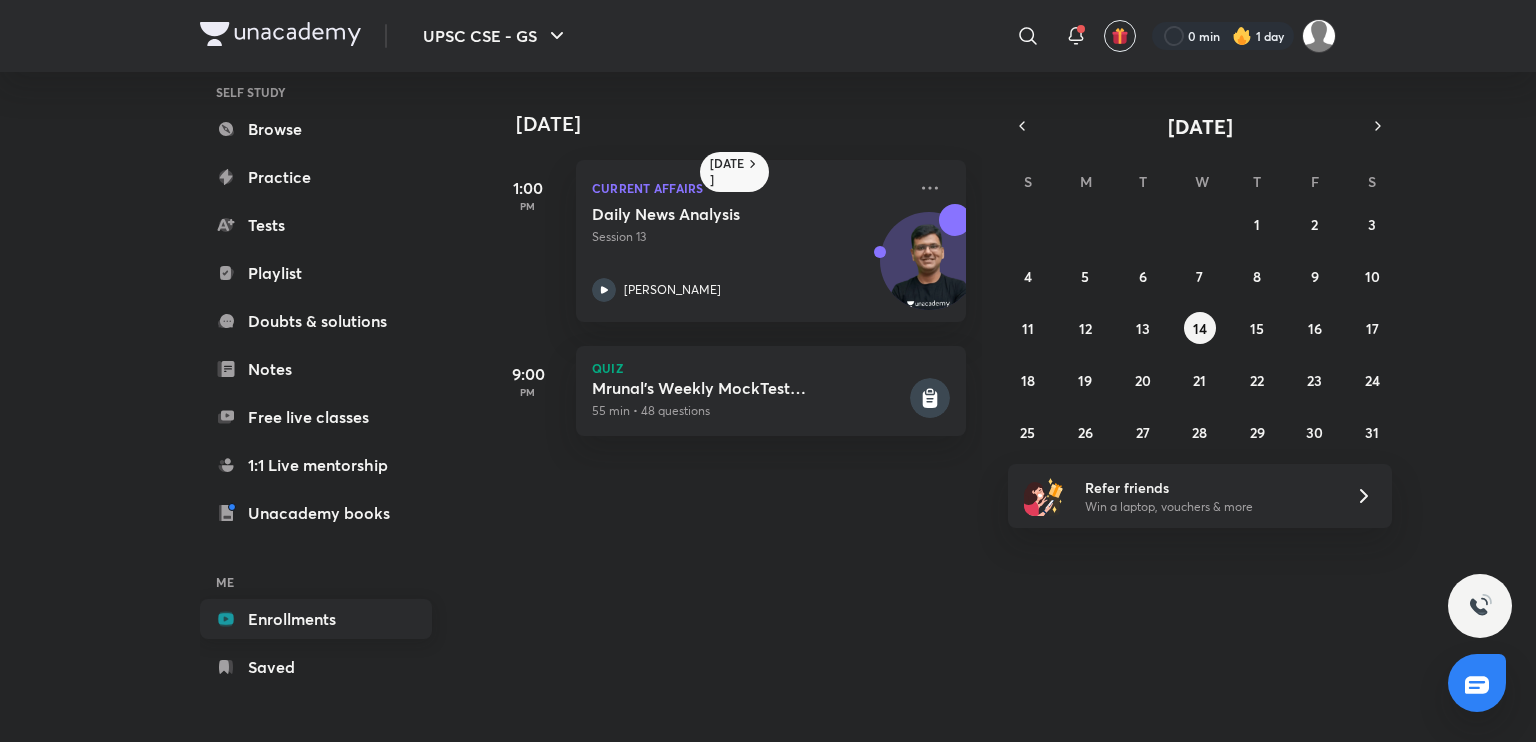 click on "Enrollments" at bounding box center [316, 619] 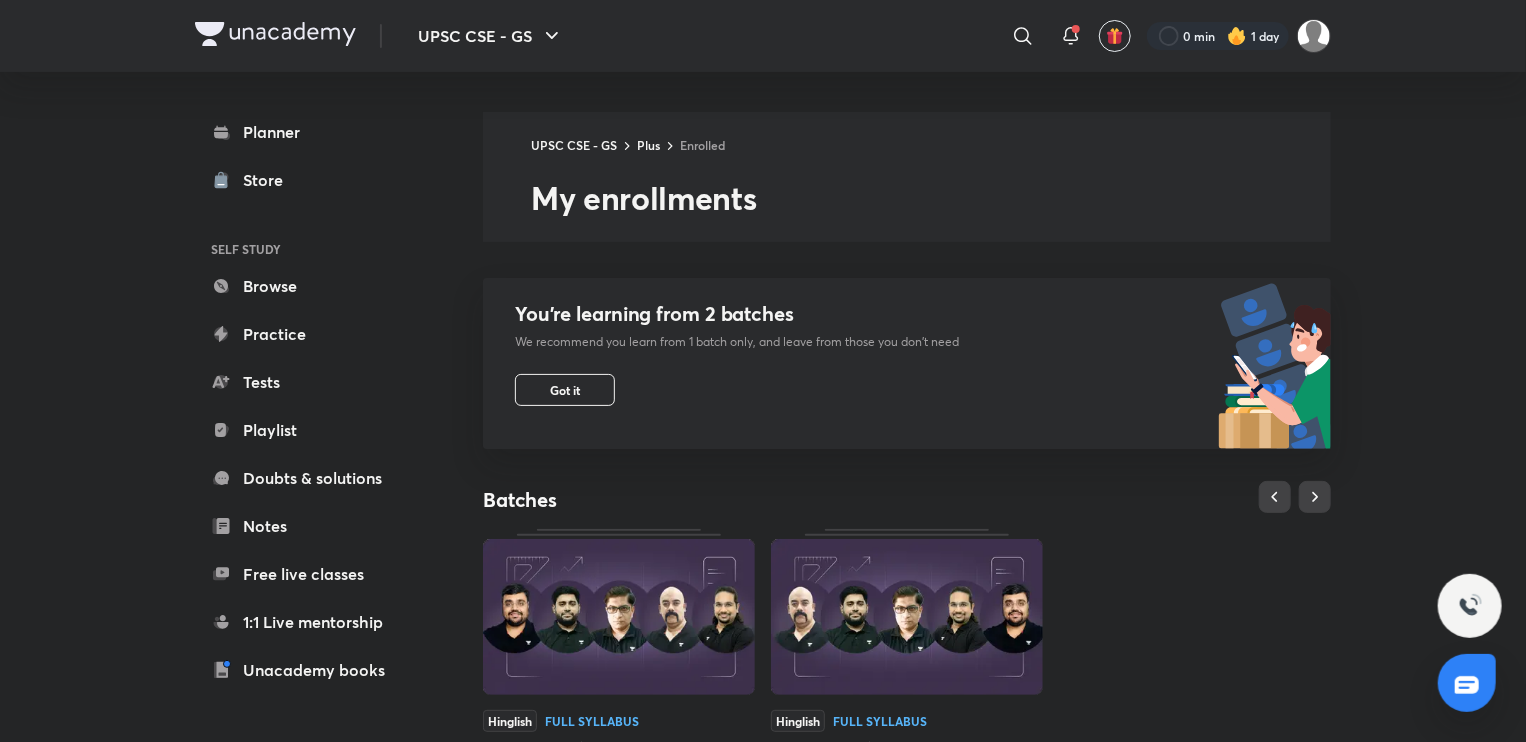 scroll, scrollTop: 202, scrollLeft: 0, axis: vertical 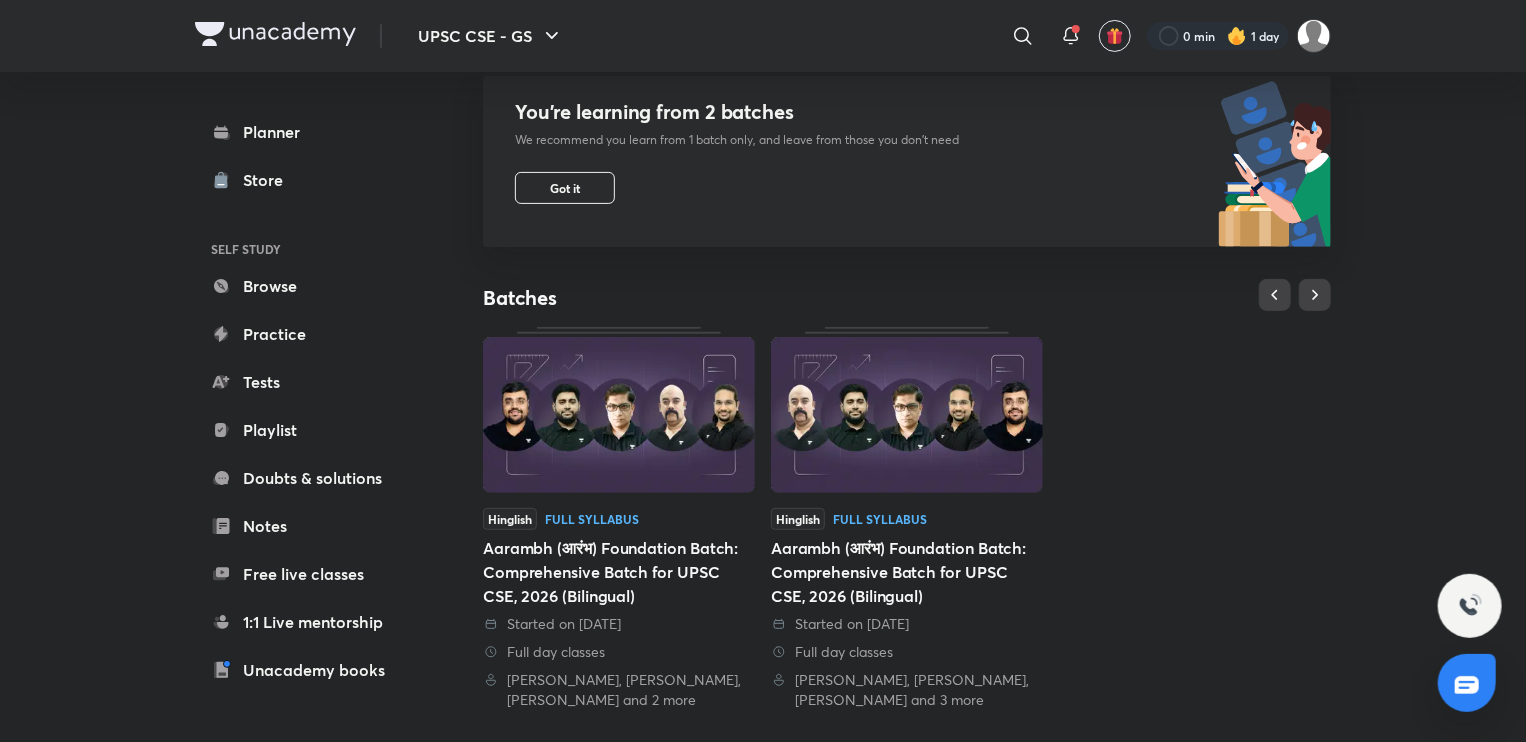 click at bounding box center (907, 415) 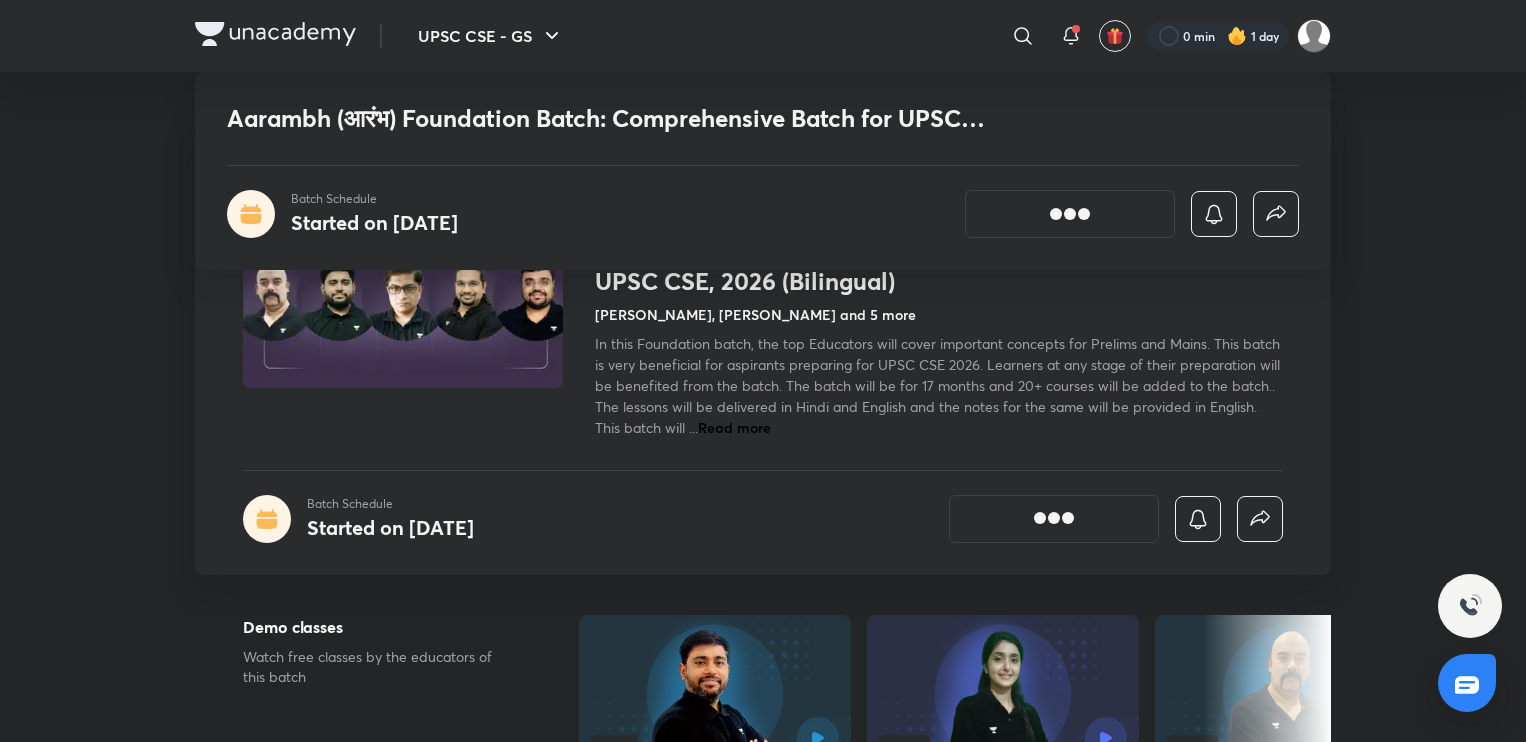 scroll, scrollTop: 320, scrollLeft: 0, axis: vertical 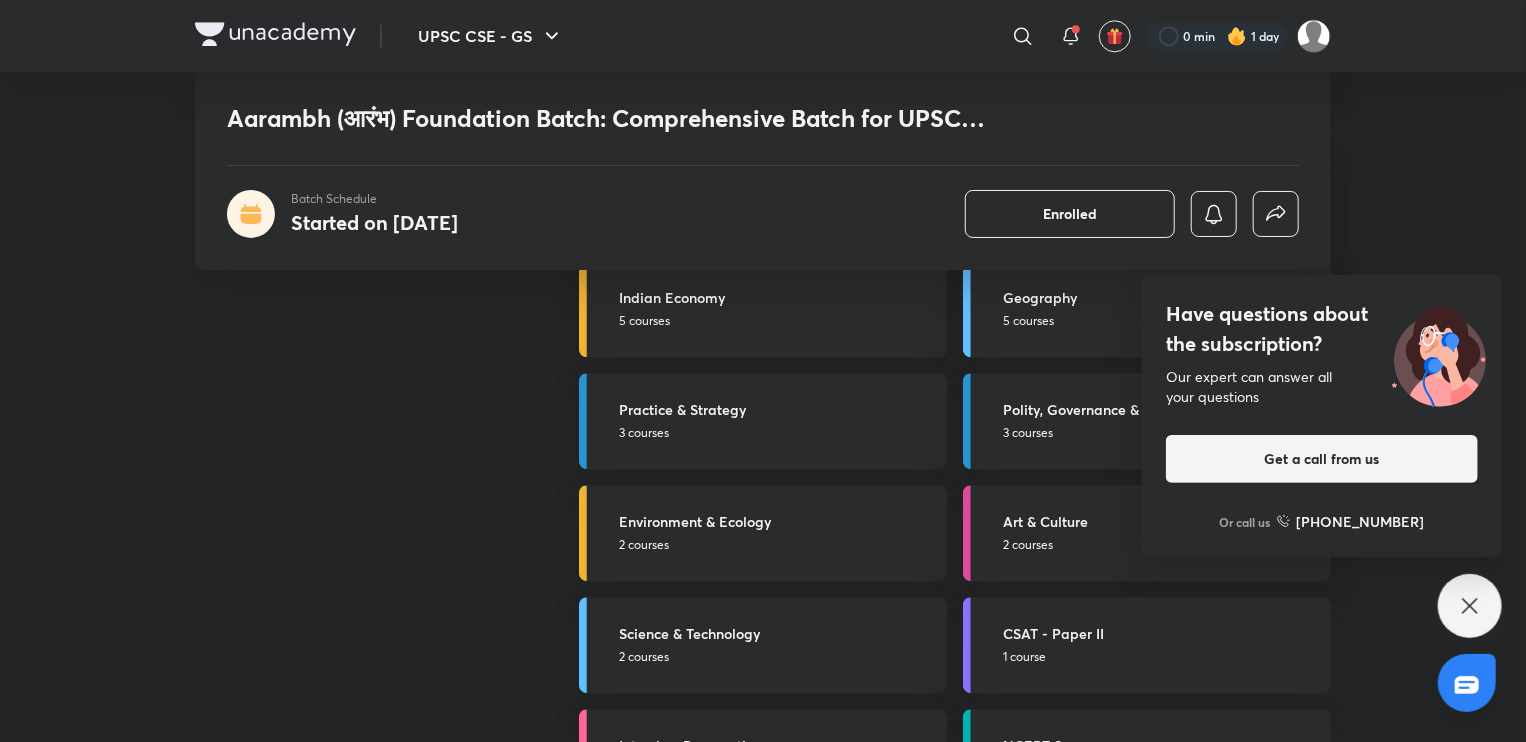 click on "UPSC CSE - GS ​ 0 min 1 day Aarambh (आरंभ) Foundation Batch: Comprehensive Batch for UPSC CSE, 2026 (Bilingual) Batch Schedule Started on Jan 25 Enrolled UPSC CSE - GS Plus Batches हिN Full Syllabus Batch Aarambh (आरंभ) Foundation Batch: Comprehensive Batch for UPSC CSE, 2026 (Bilingual)  Sudarshan Gurjar, Mrunal Patel and 5 more In this Foundation batch, the top Educators will cover important concepts for Prelims and Mains. This batch is very beneficial for aspirants preparing for UPSC CSE 2026. Learners at any stage of their preparation will be benefited from the batch. The batch will be for 17 months and 20+ courses will be added to the batch.. The lessons will be delivered in Hindi and English and the notes for the same will be provided in English. This batch will ...  Read more Batch Schedule Started on Jan 25 Enrolled Demo classes   Watch free classes by the educators of this batch   12K Hinglish Practice & Strategy World Mapping for Beginners - Part 2 Sudarshan Gurjar   1.9K" at bounding box center (763, 742) 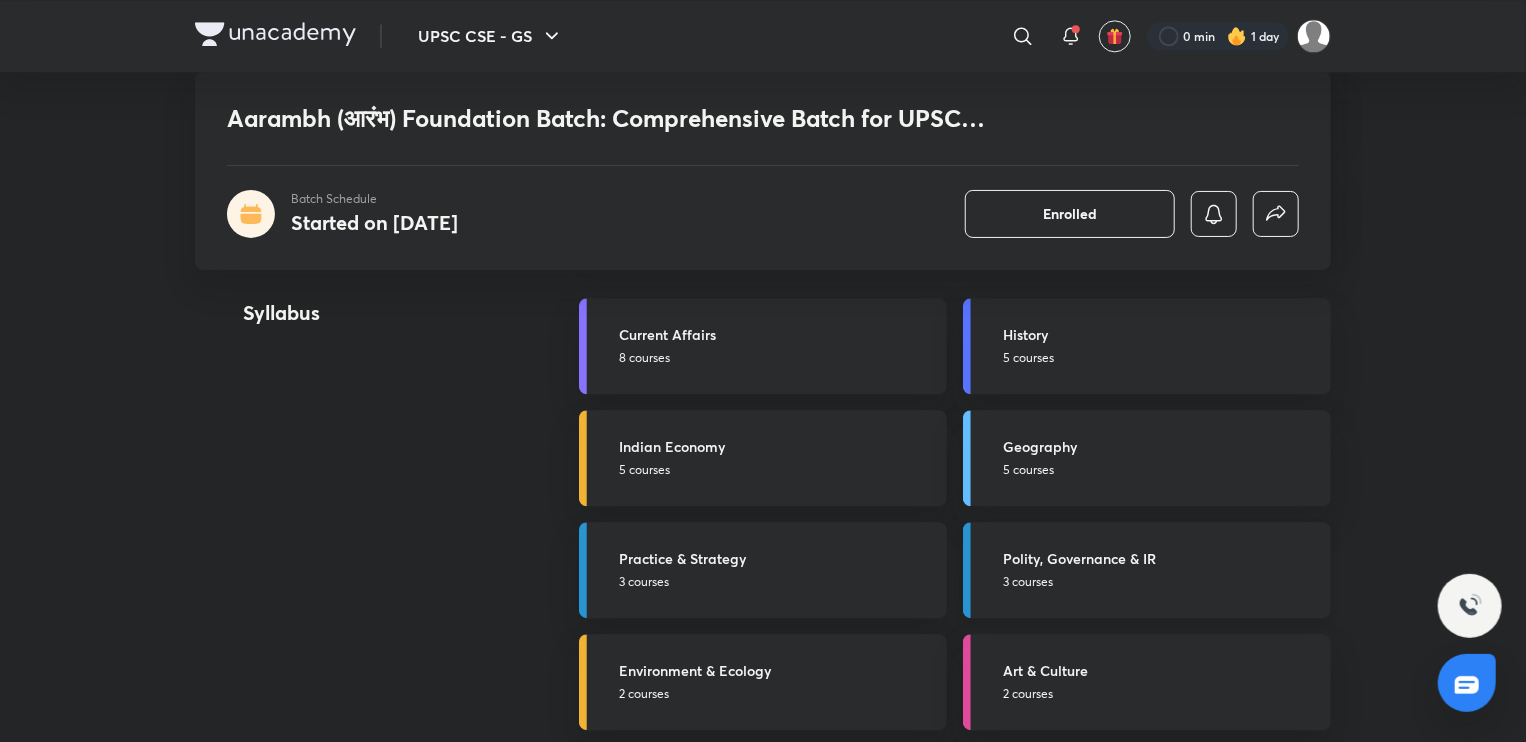 scroll, scrollTop: 2436, scrollLeft: 0, axis: vertical 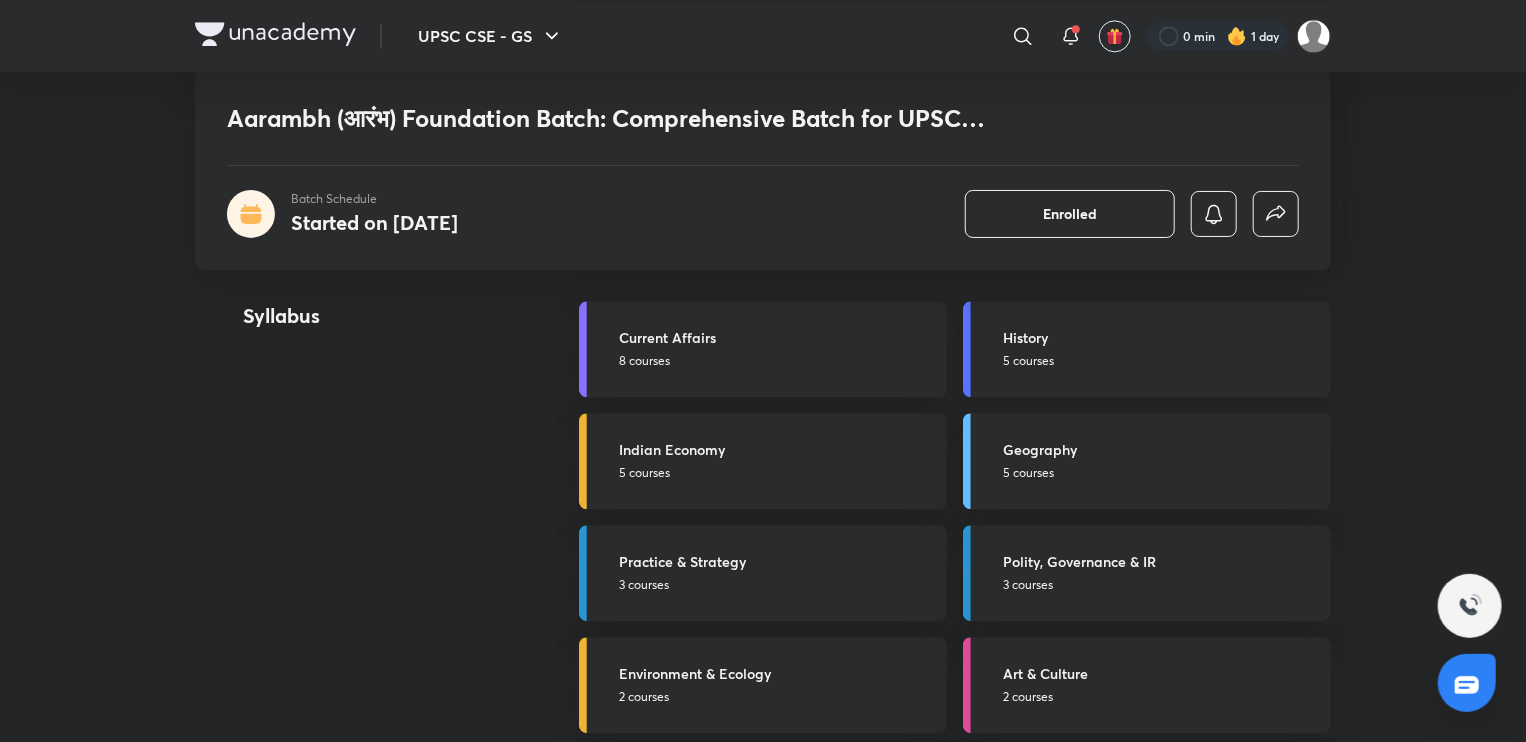 click on "History" at bounding box center (1161, 337) 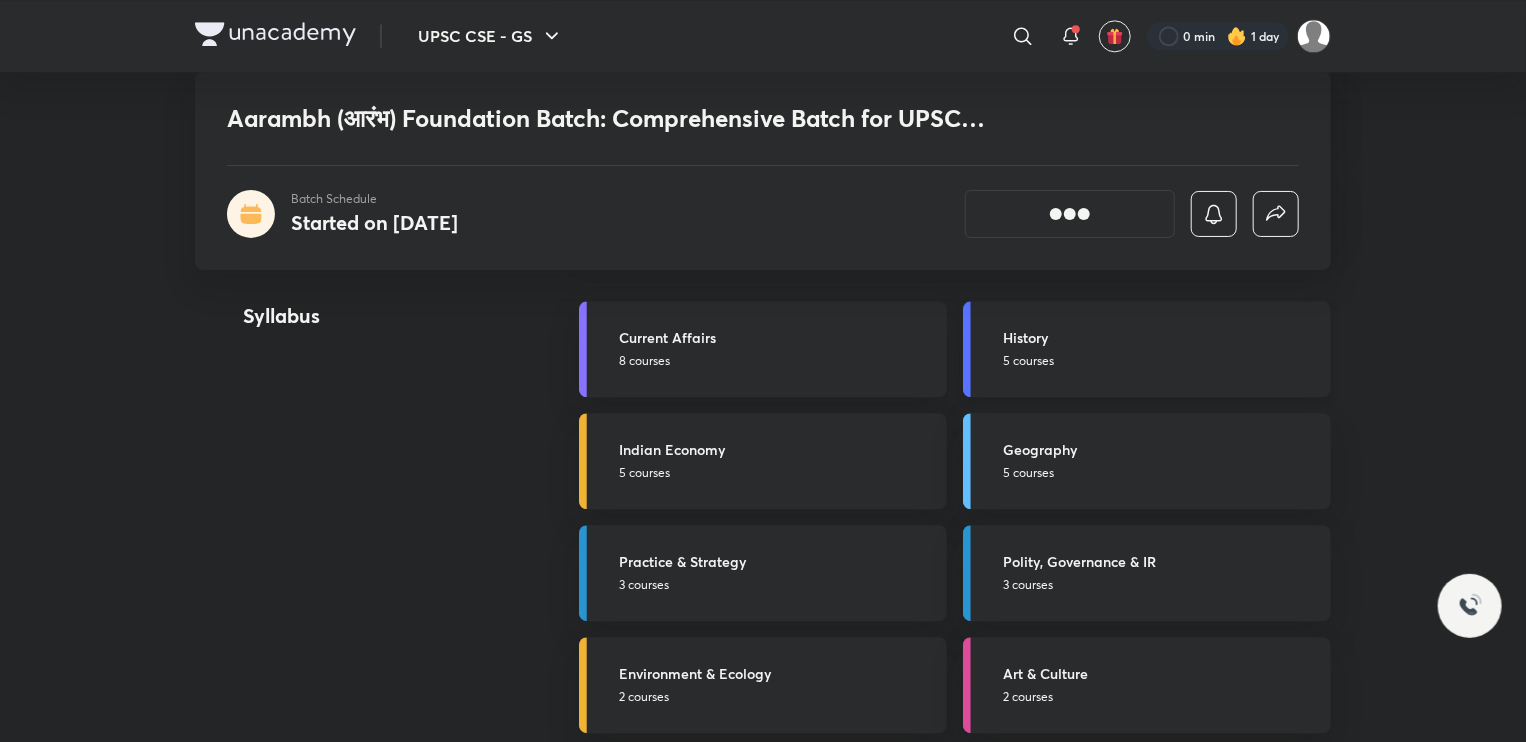 scroll, scrollTop: 0, scrollLeft: 0, axis: both 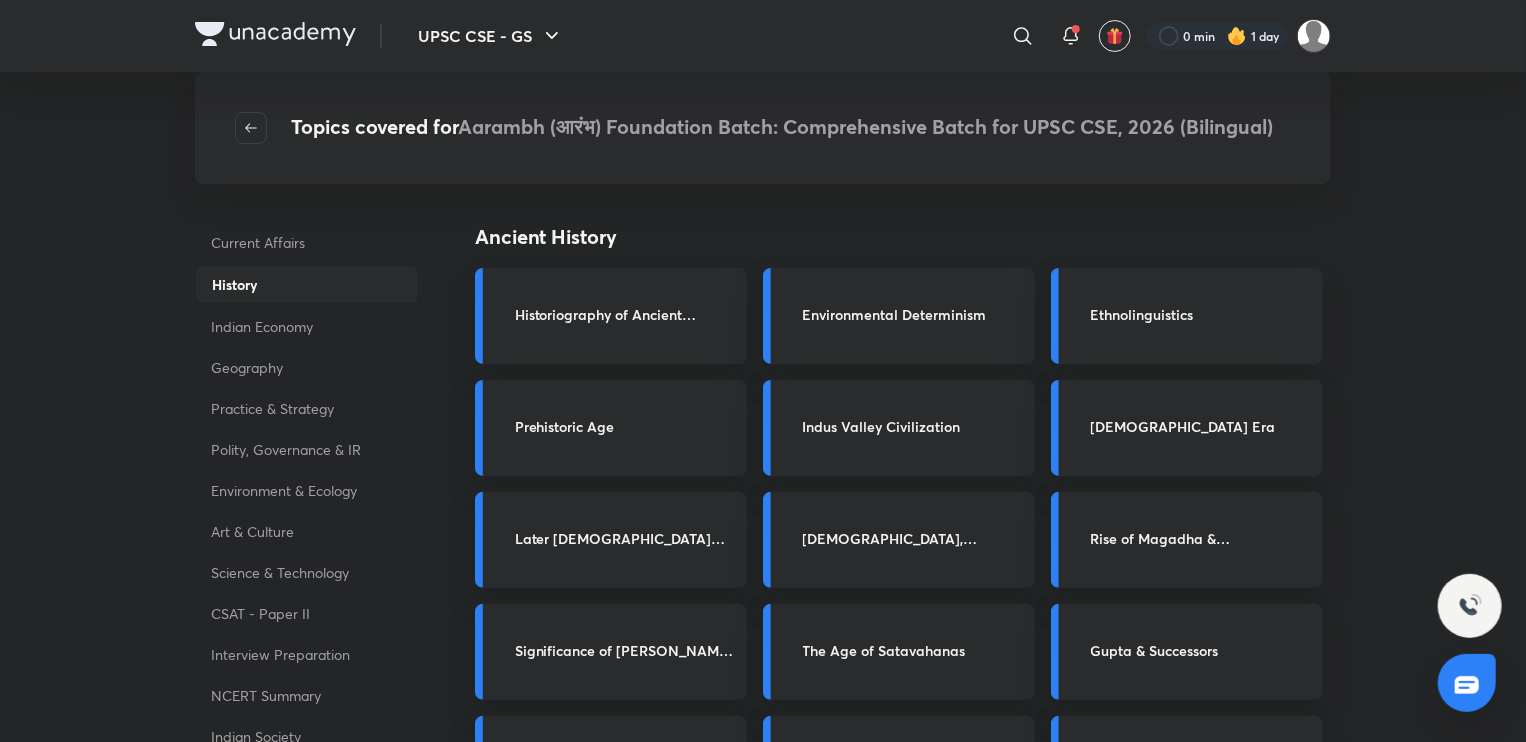 click on "History" at bounding box center (307, 284) 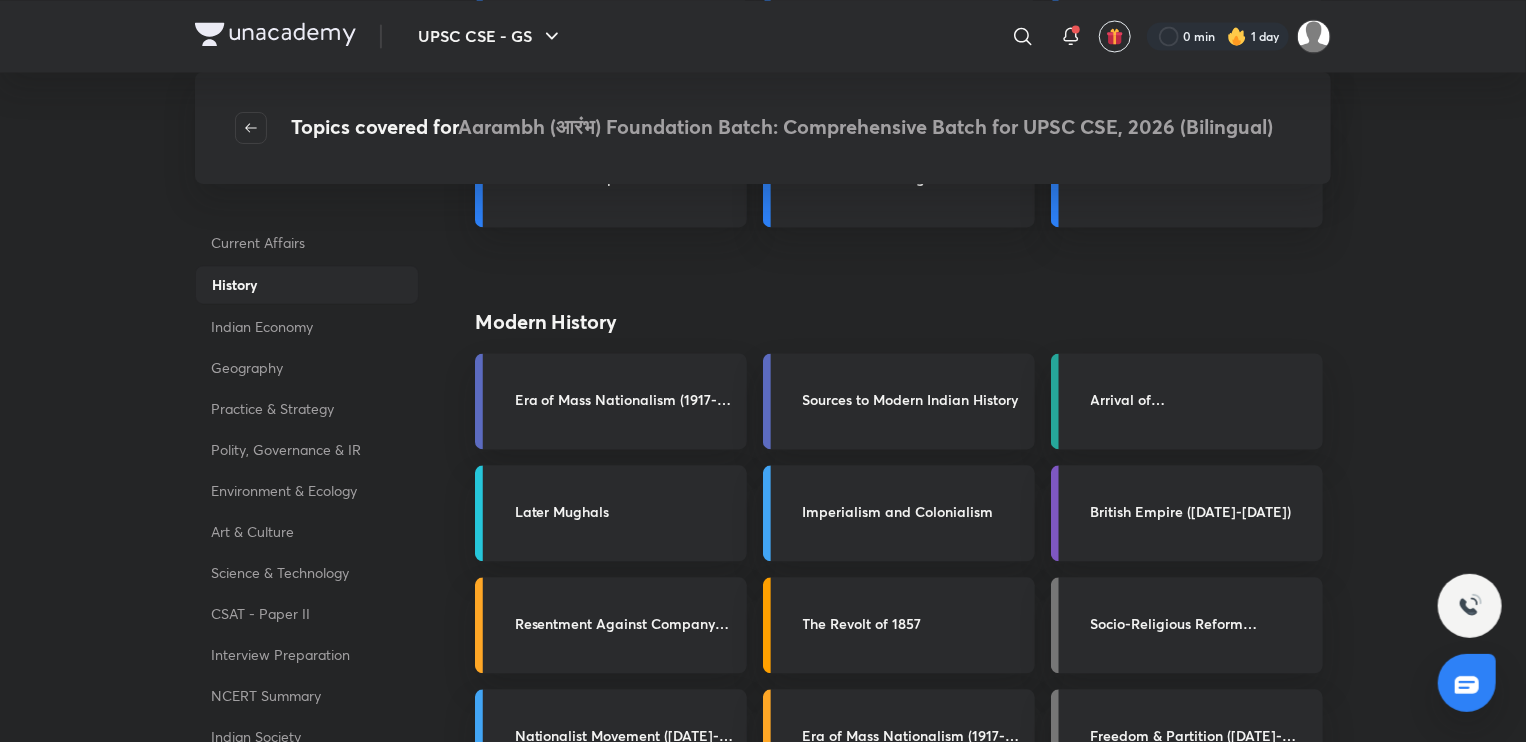 scroll, scrollTop: 1926, scrollLeft: 0, axis: vertical 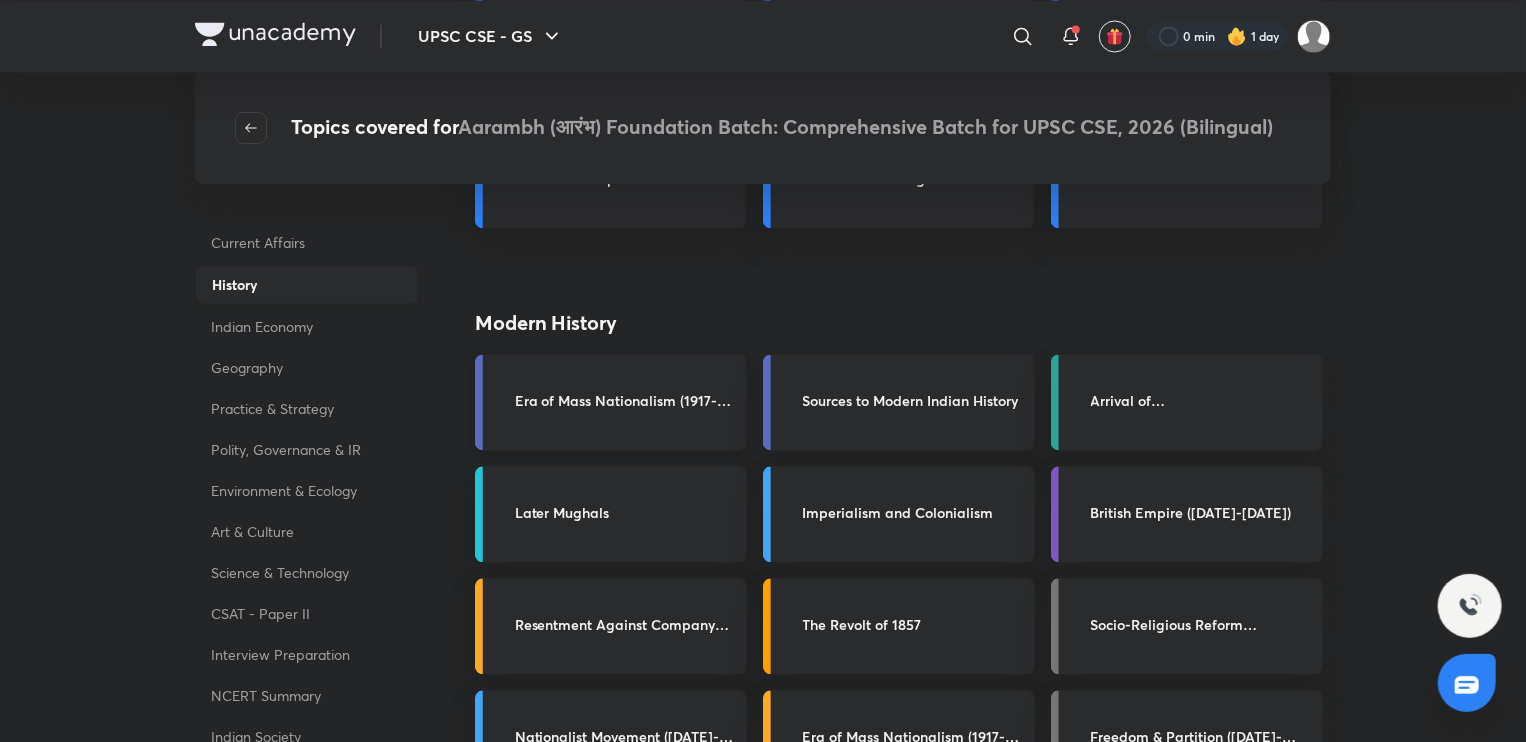 click on "Era of Mass Nationalism (1917-39)" at bounding box center [625, 400] 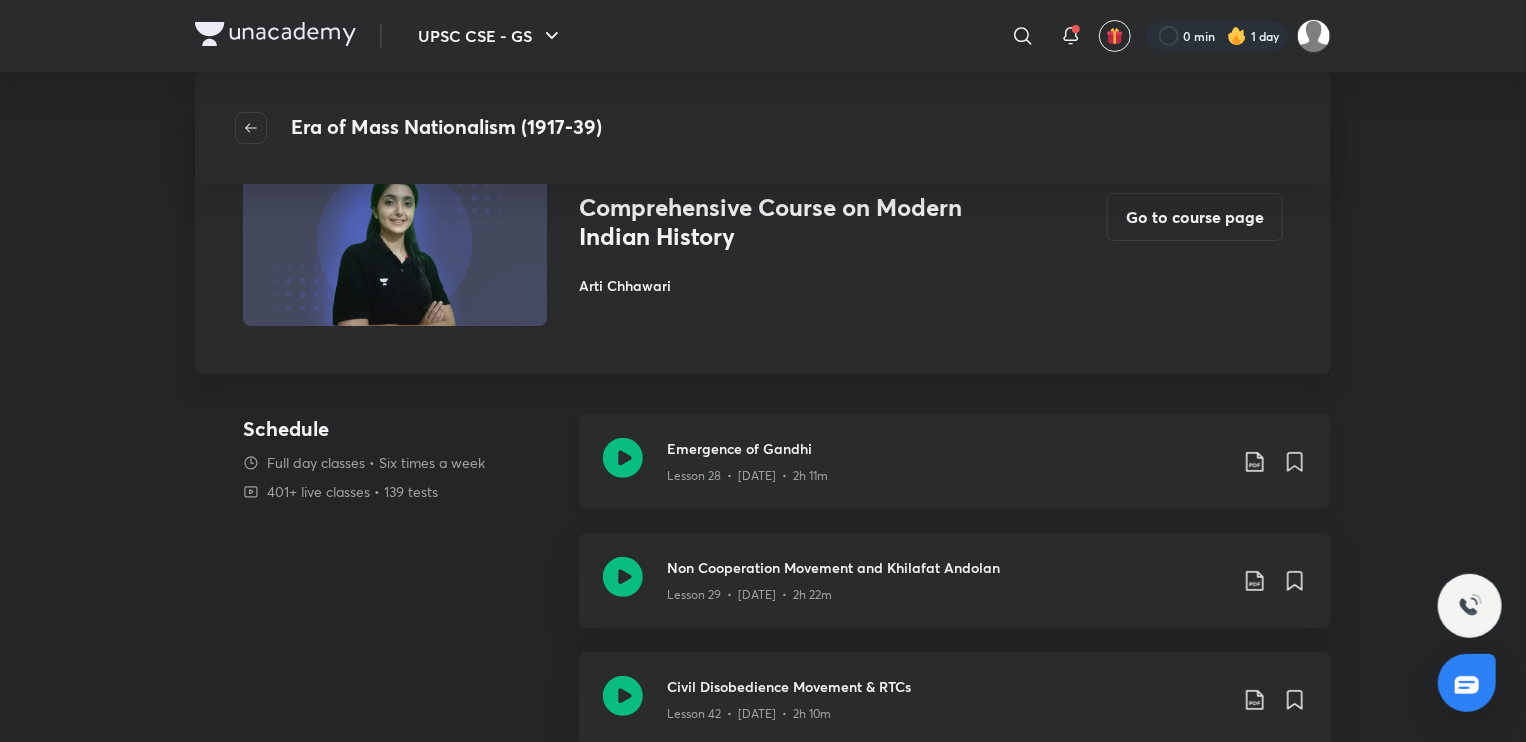 scroll, scrollTop: 108, scrollLeft: 0, axis: vertical 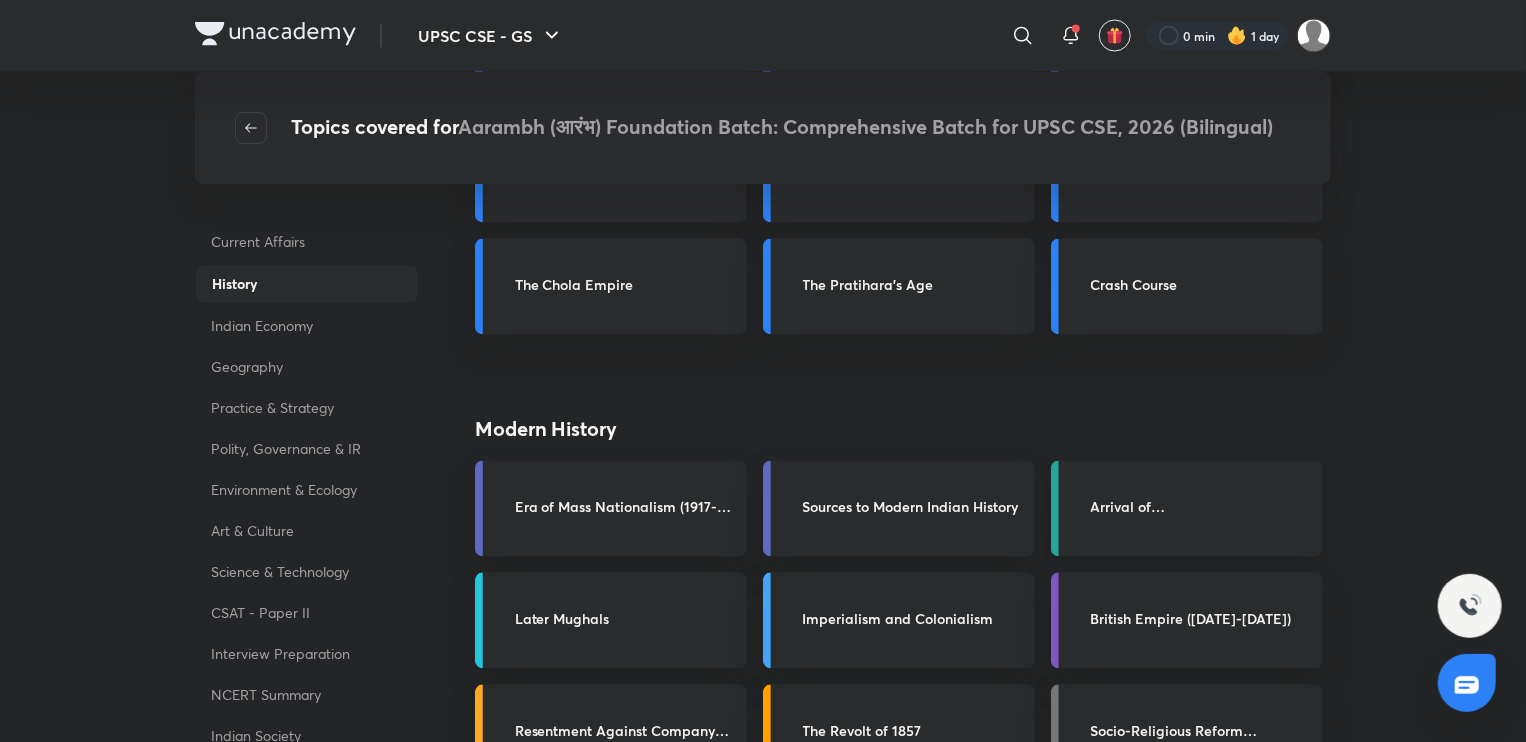 click on "Arrival of Europeans" at bounding box center (1201, 507) 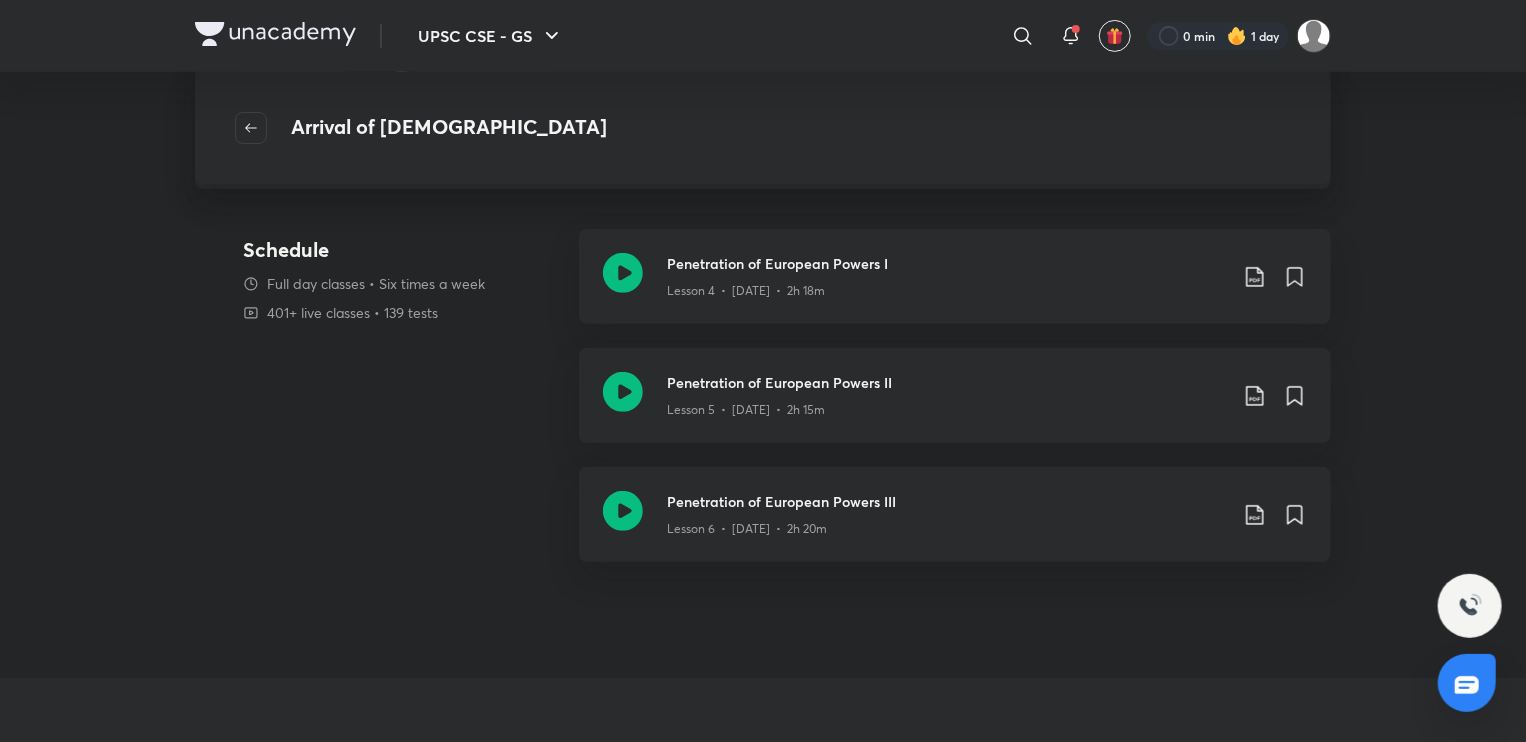 scroll, scrollTop: 298, scrollLeft: 0, axis: vertical 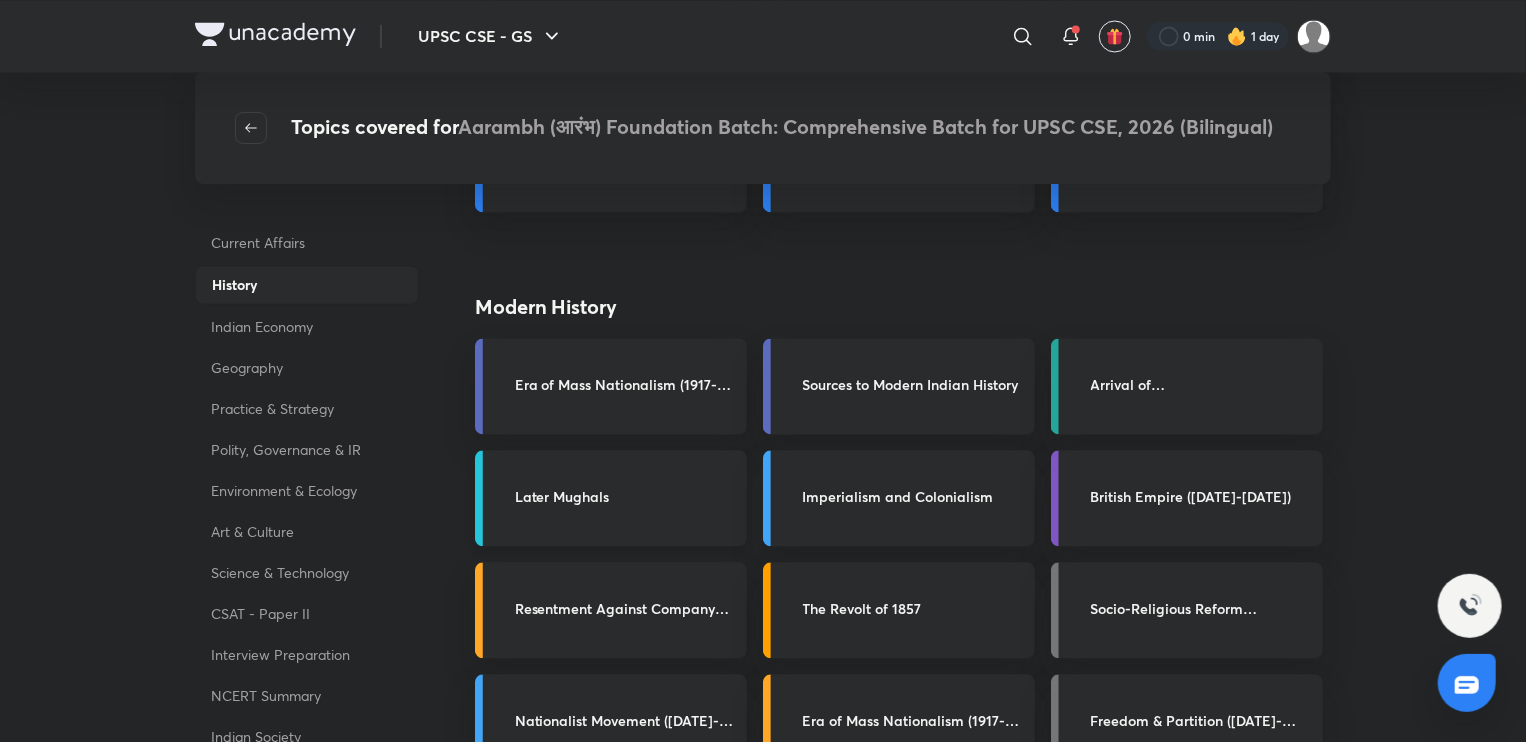 click on "Later Mughals" at bounding box center (611, 498) 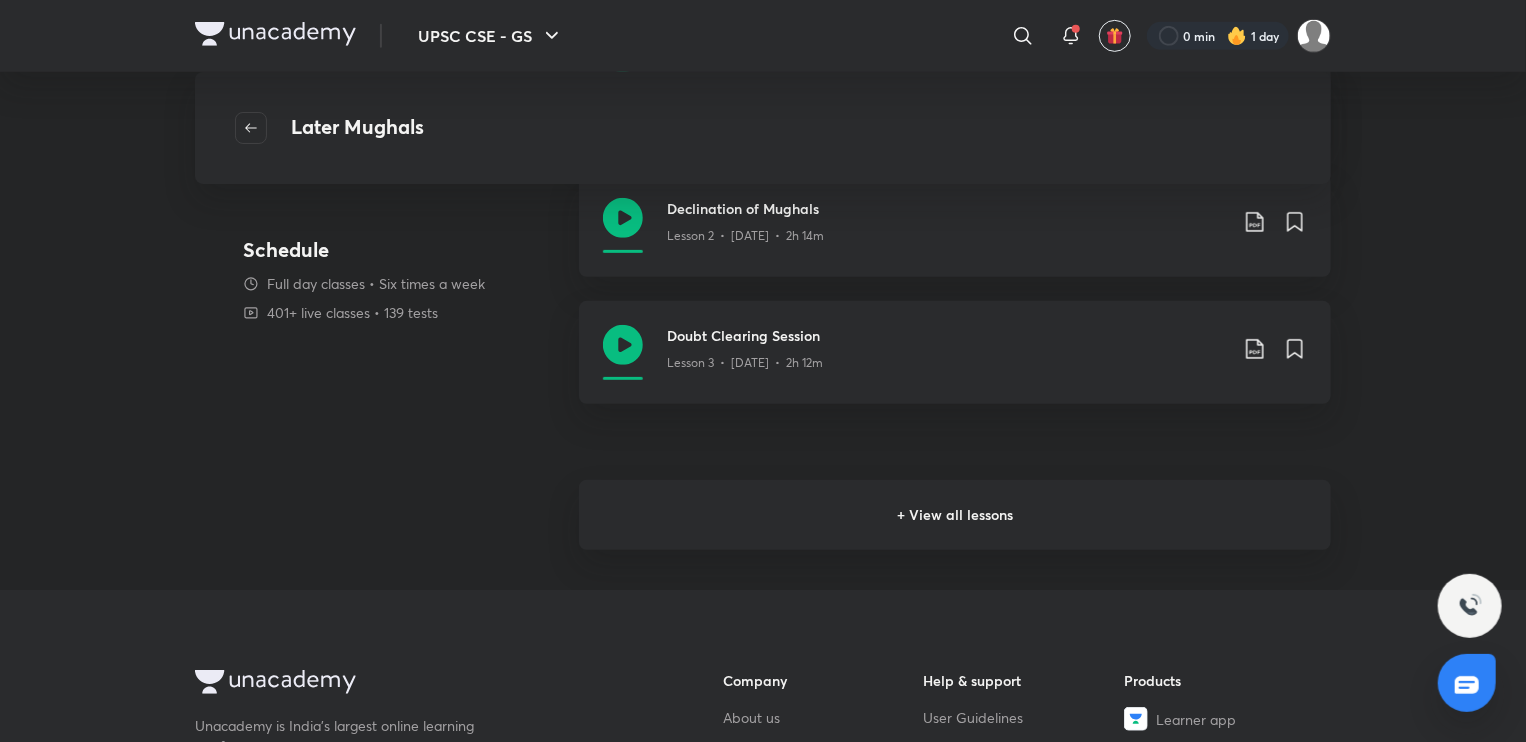 scroll, scrollTop: 496, scrollLeft: 0, axis: vertical 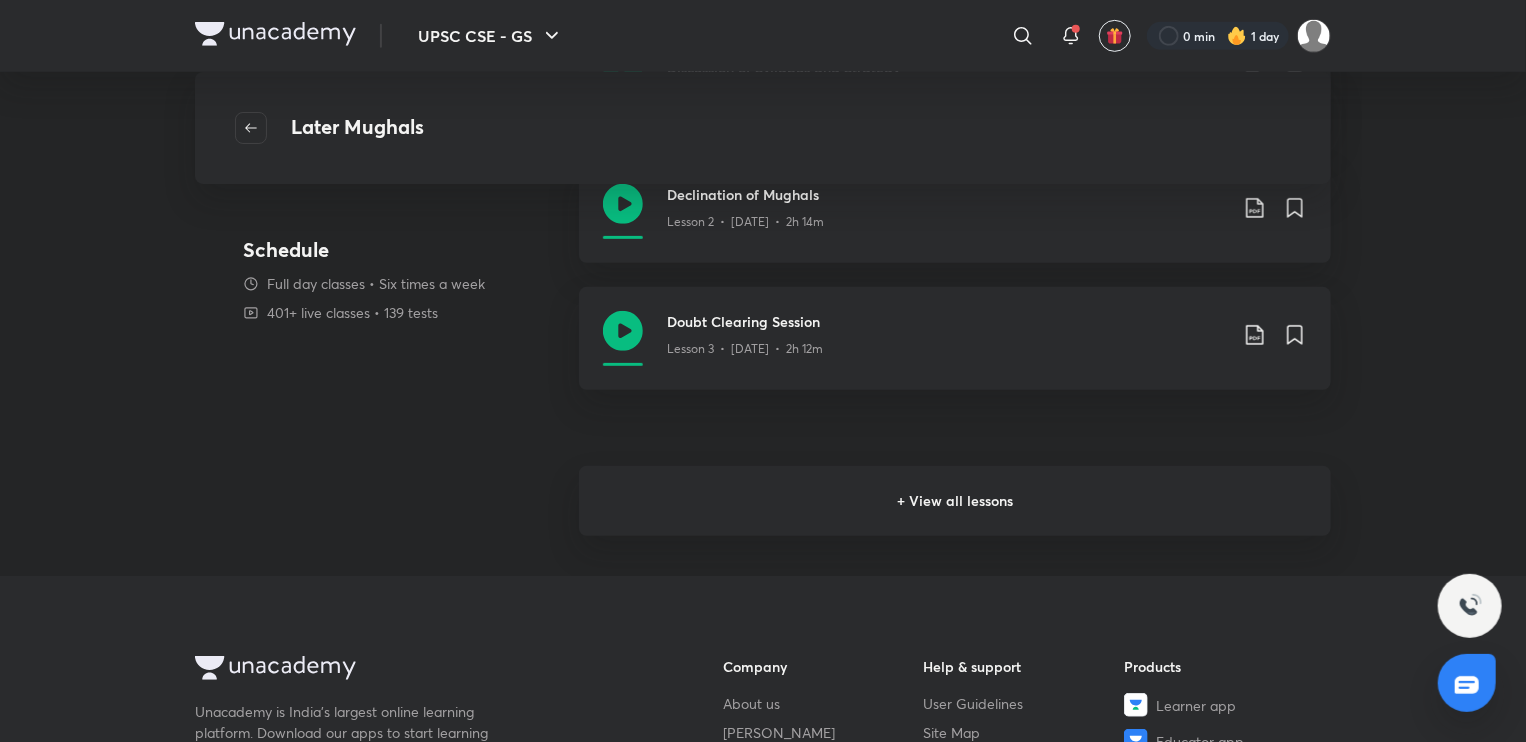 click on "+ View all lessons" at bounding box center (955, 501) 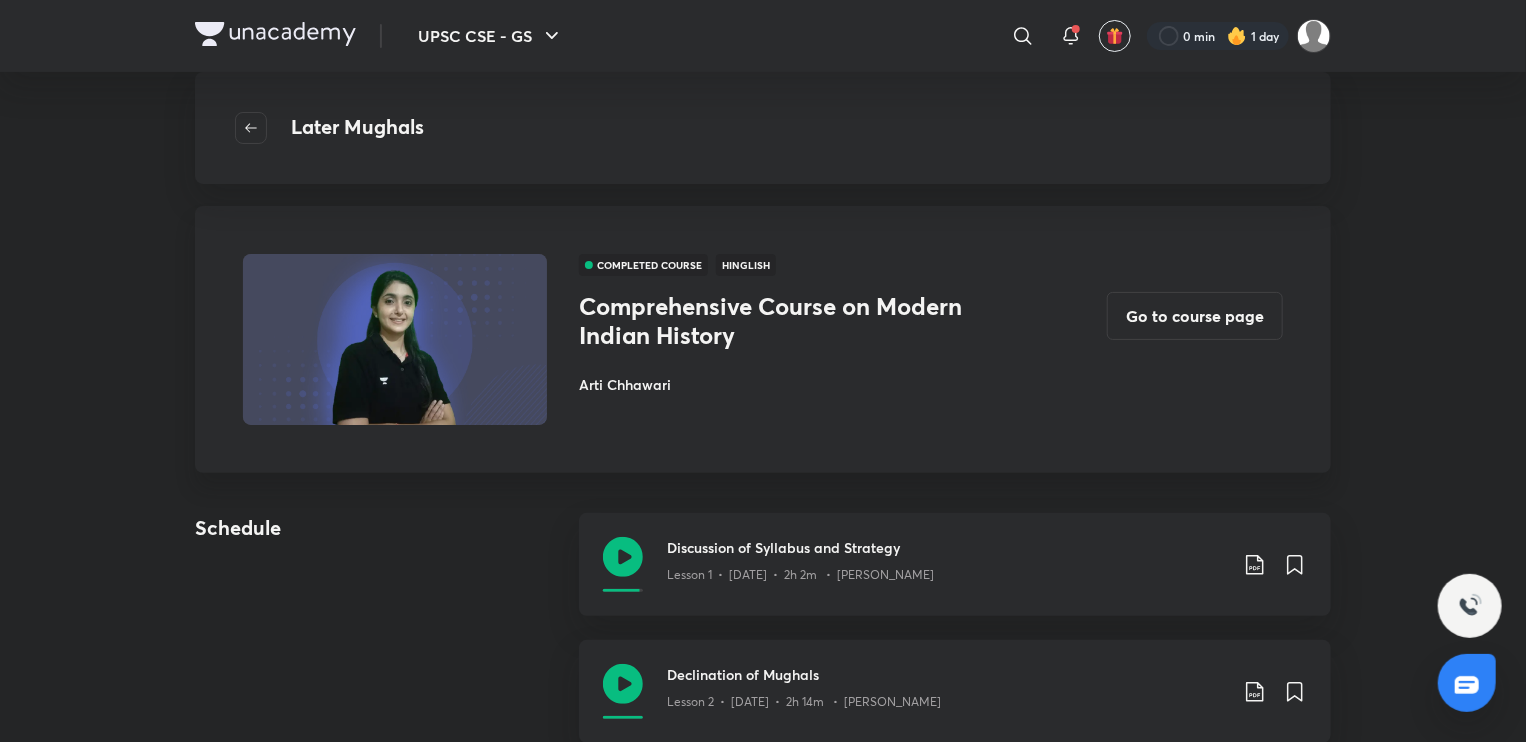 scroll, scrollTop: 14, scrollLeft: 0, axis: vertical 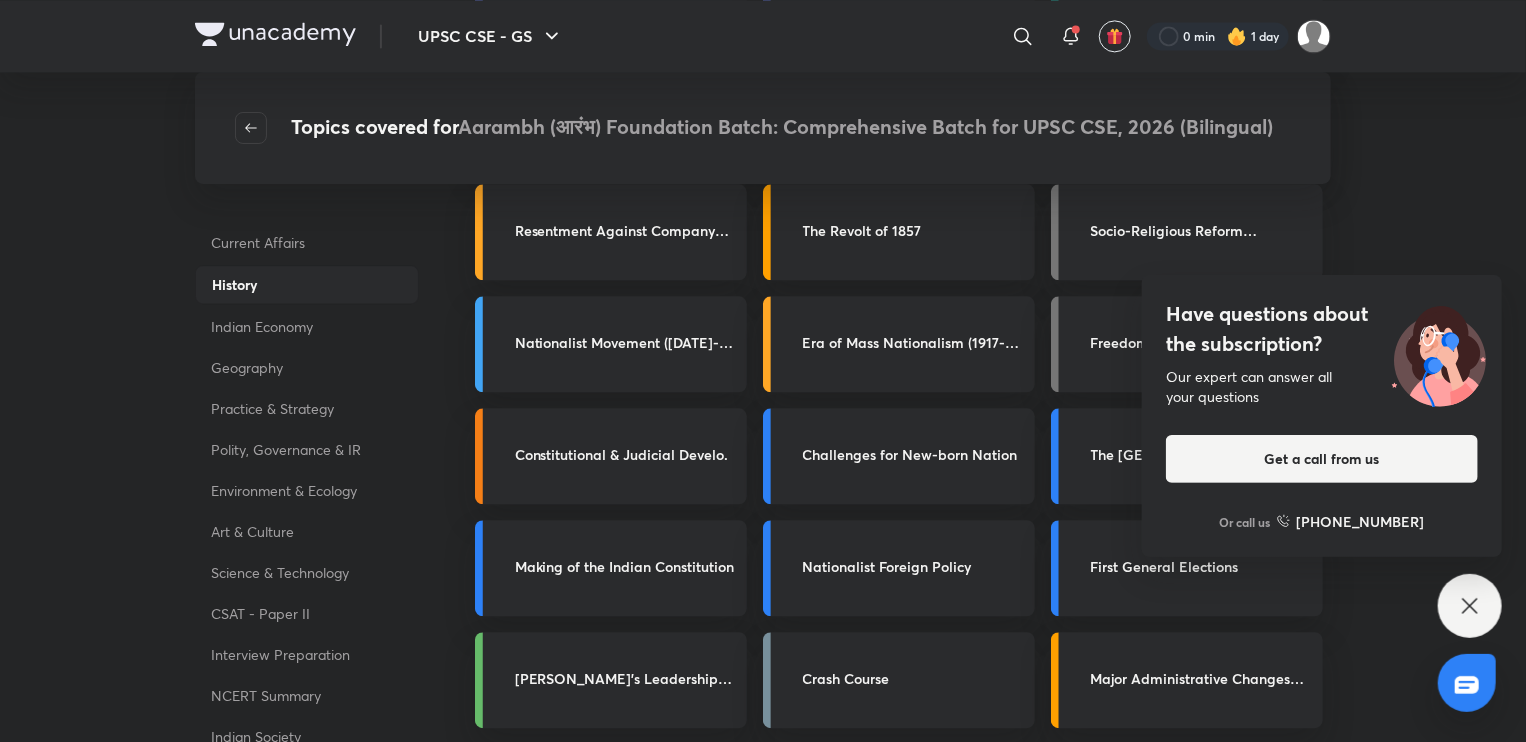 click 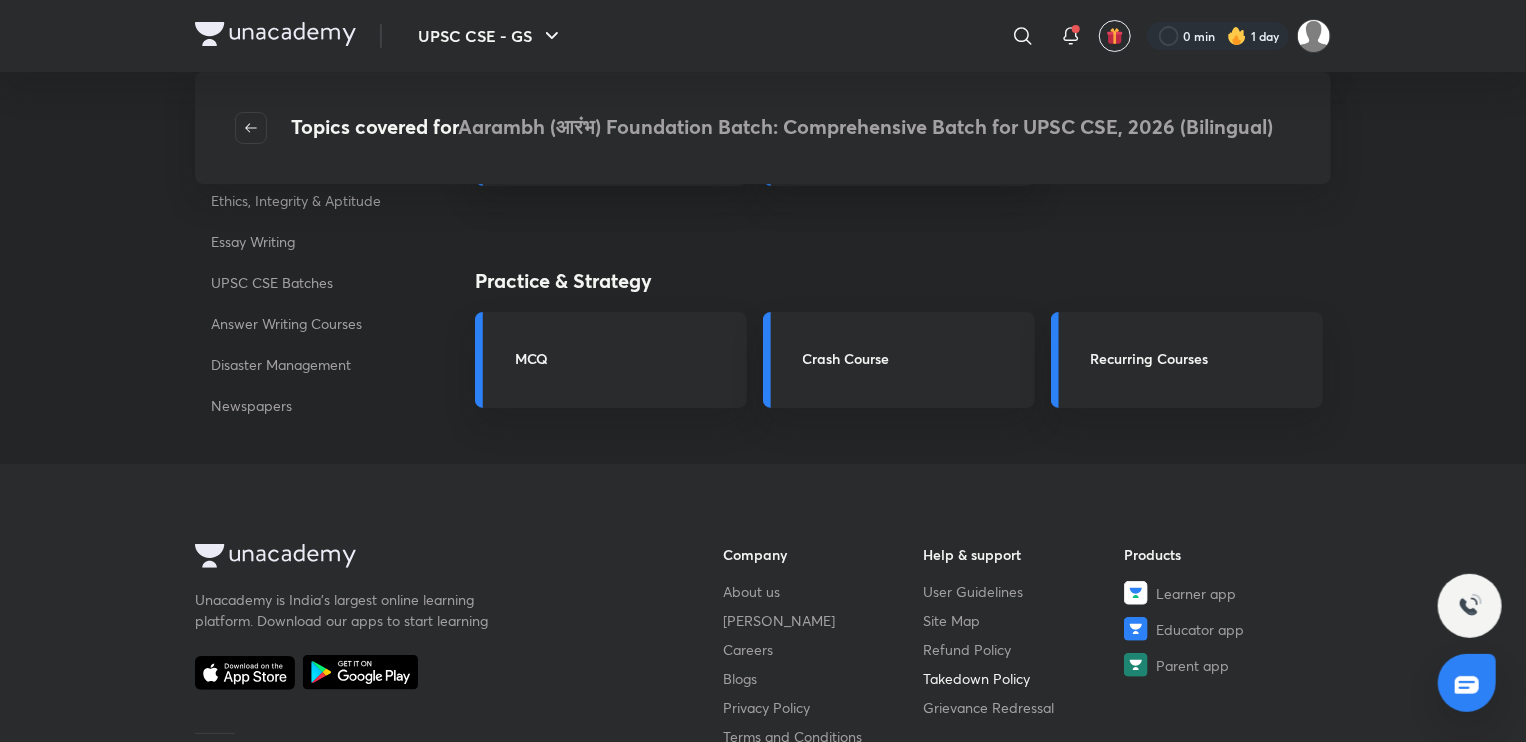 scroll, scrollTop: 3652, scrollLeft: 0, axis: vertical 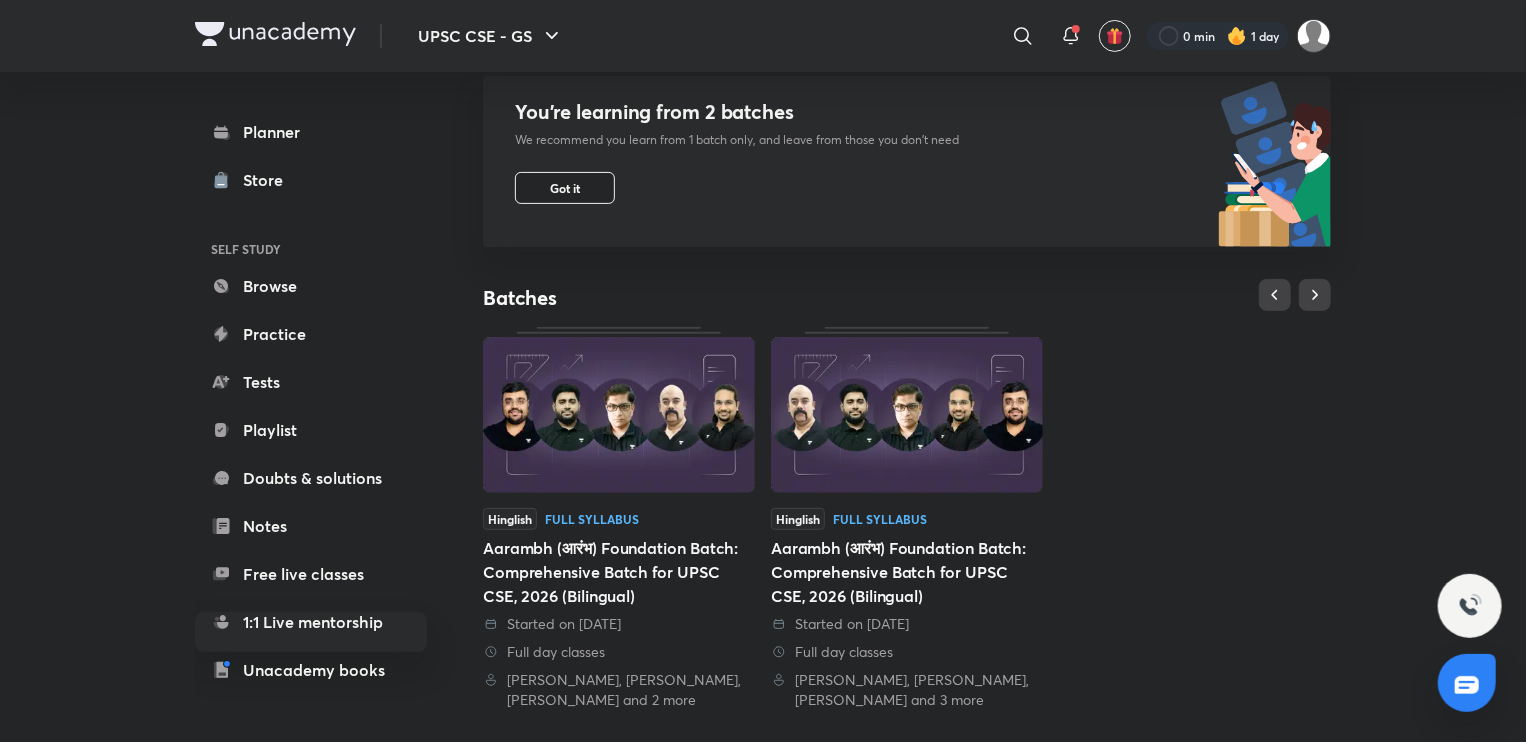 click on "Got it" at bounding box center [565, 188] 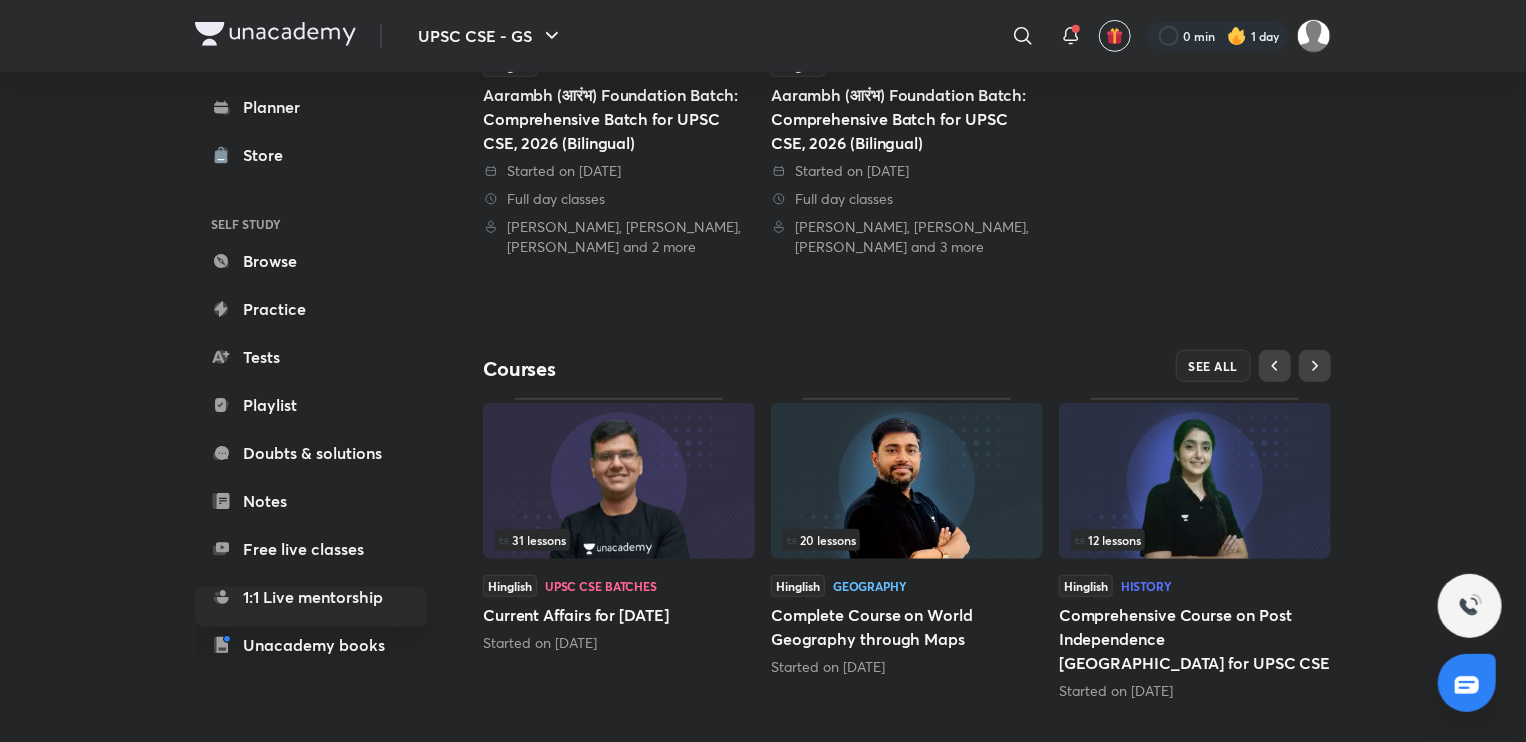 scroll, scrollTop: 453, scrollLeft: 0, axis: vertical 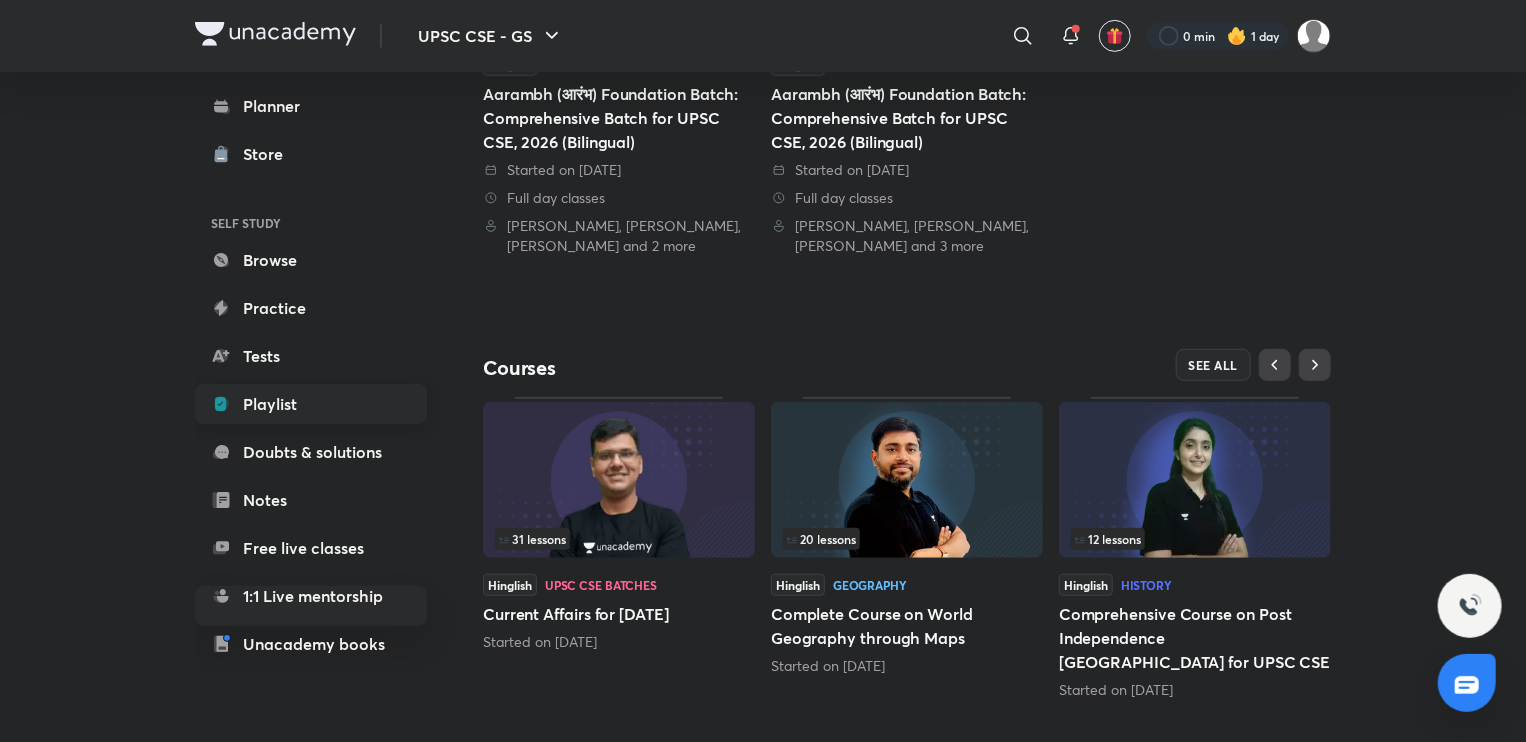 click on "Playlist" at bounding box center [311, 404] 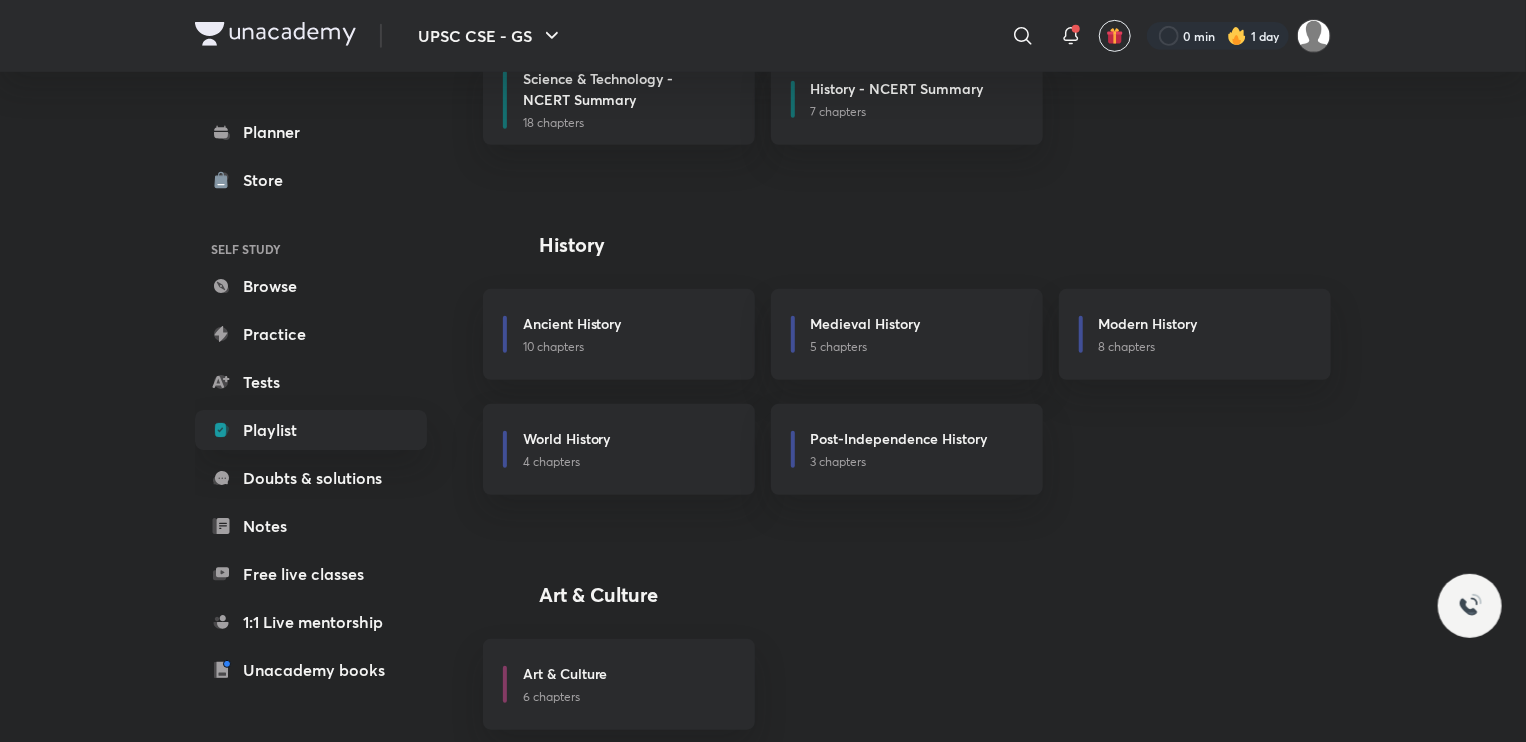 scroll, scrollTop: 0, scrollLeft: 0, axis: both 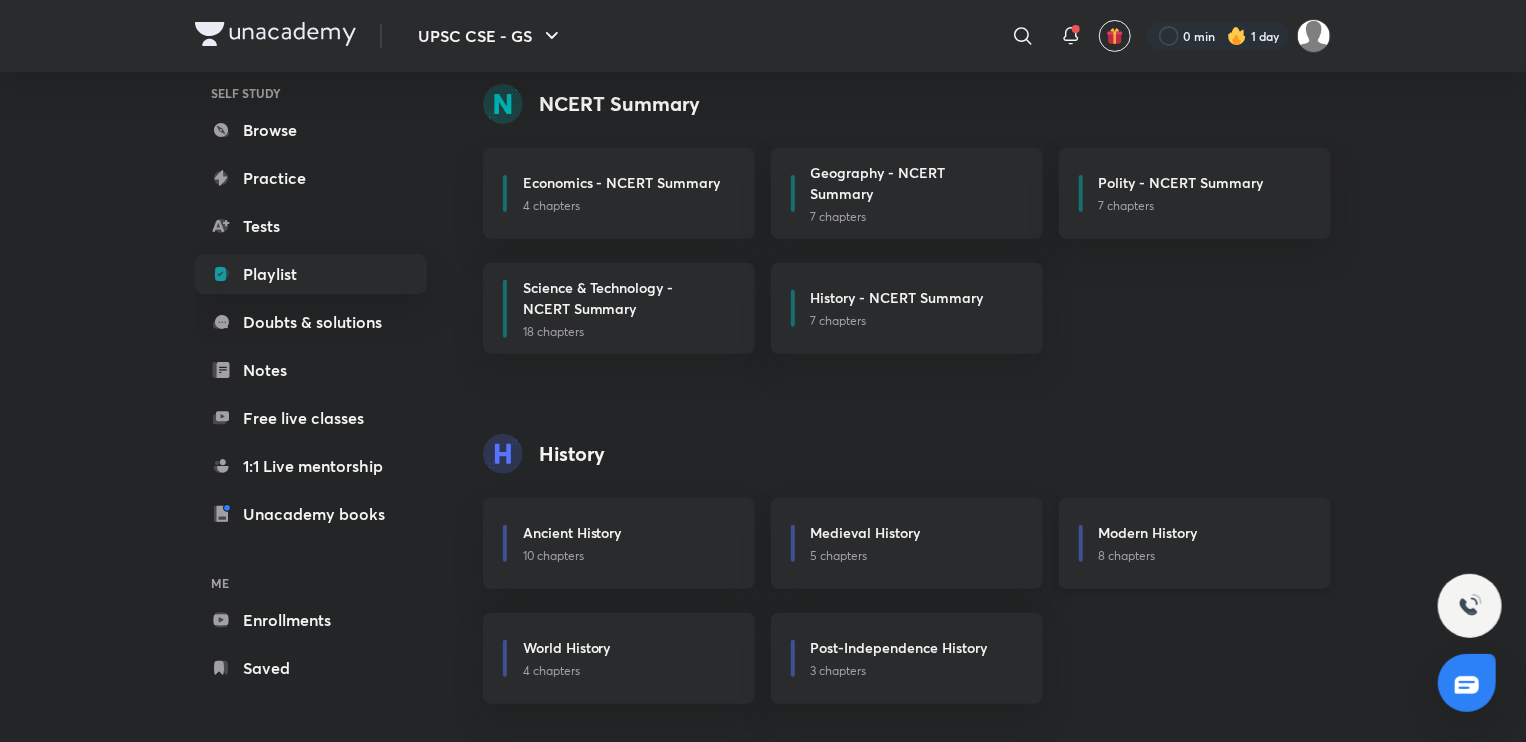 click on "Modern History" at bounding box center [1148, 532] 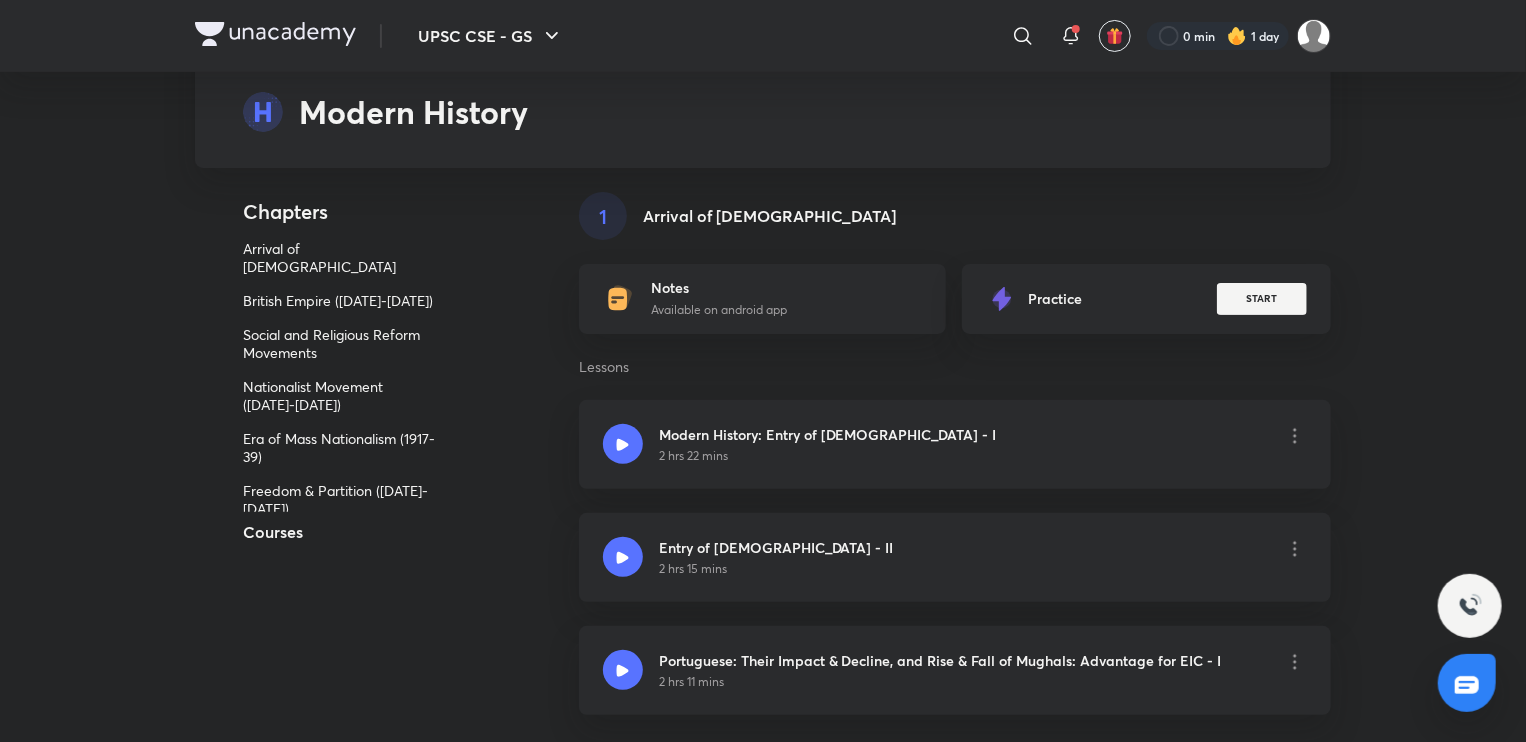 scroll, scrollTop: 127, scrollLeft: 0, axis: vertical 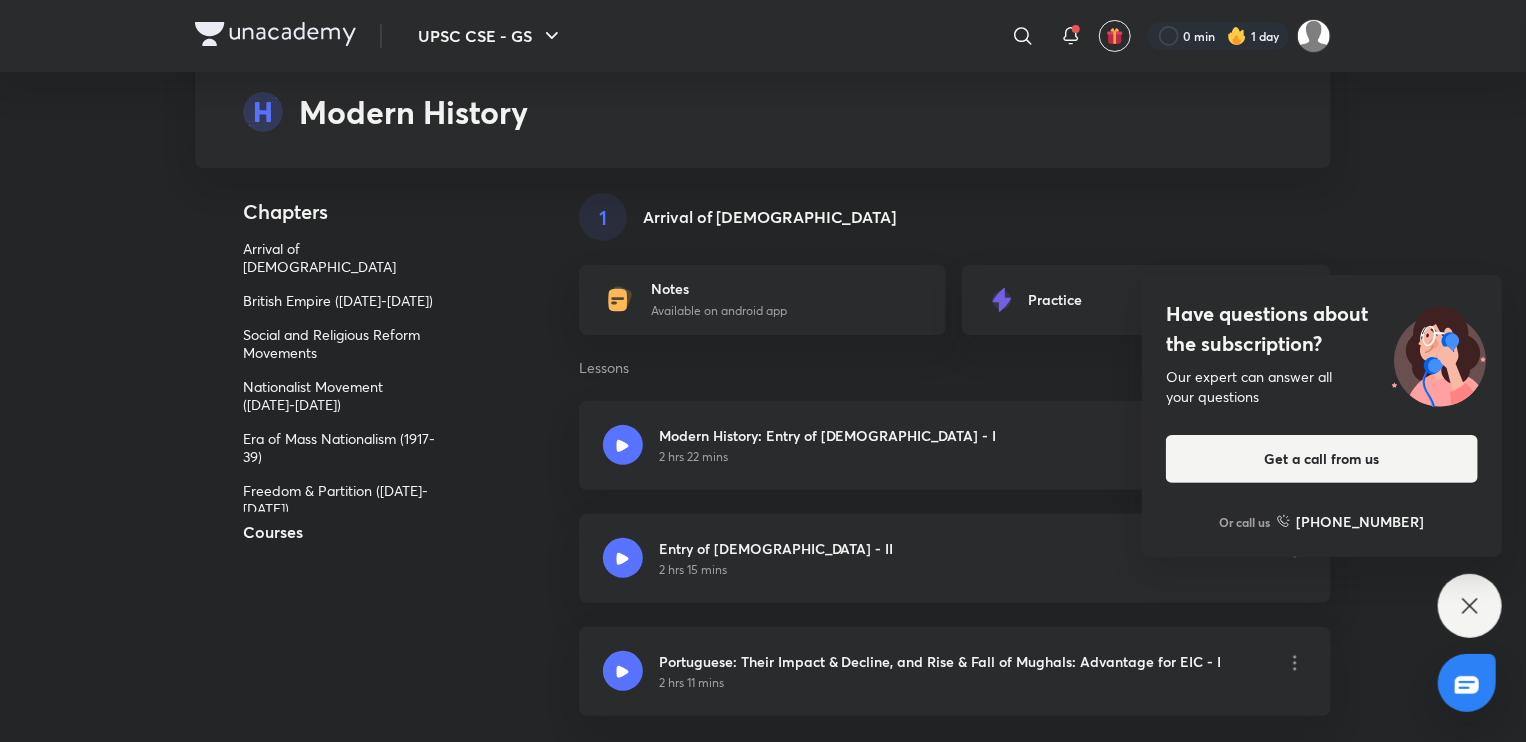 click 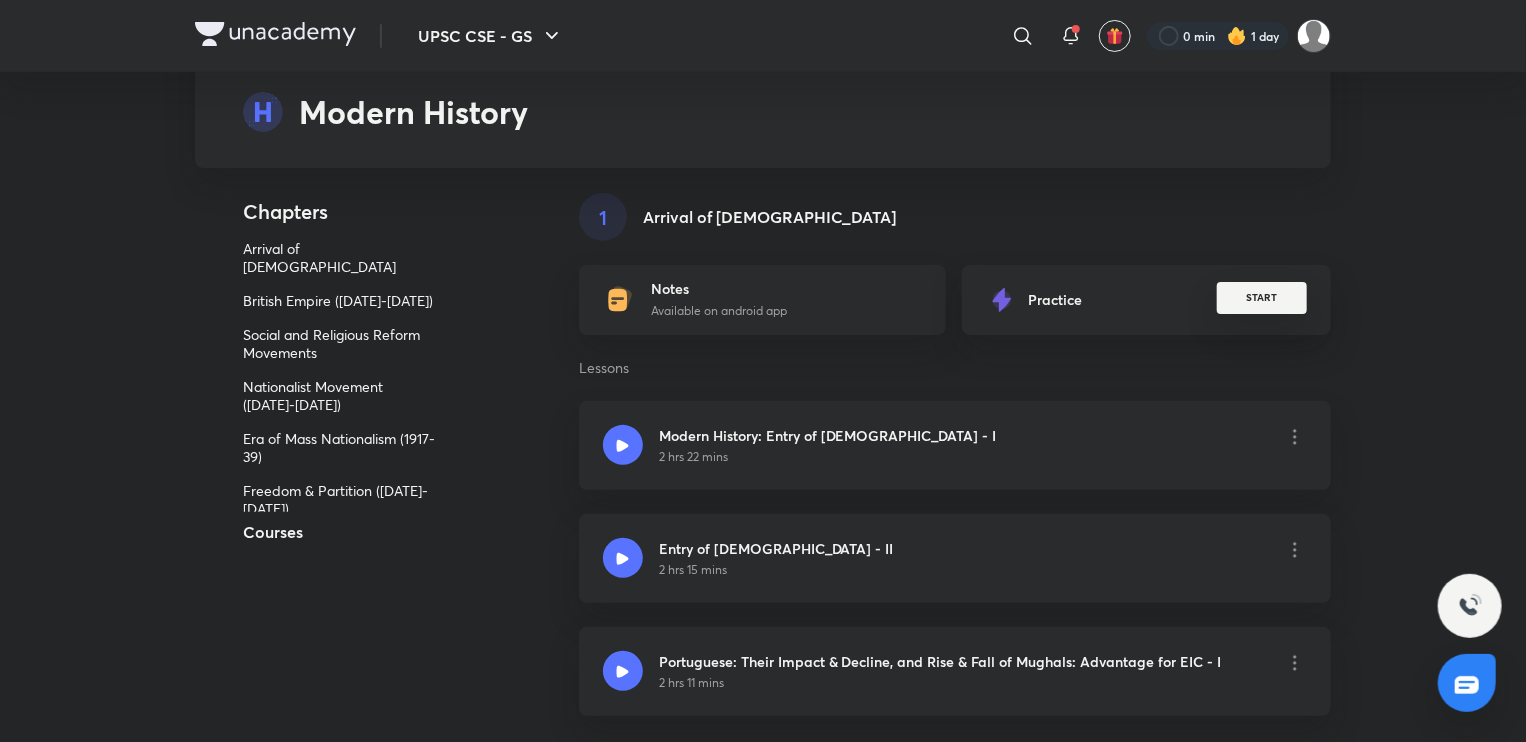 click on "START" at bounding box center (1262, 298) 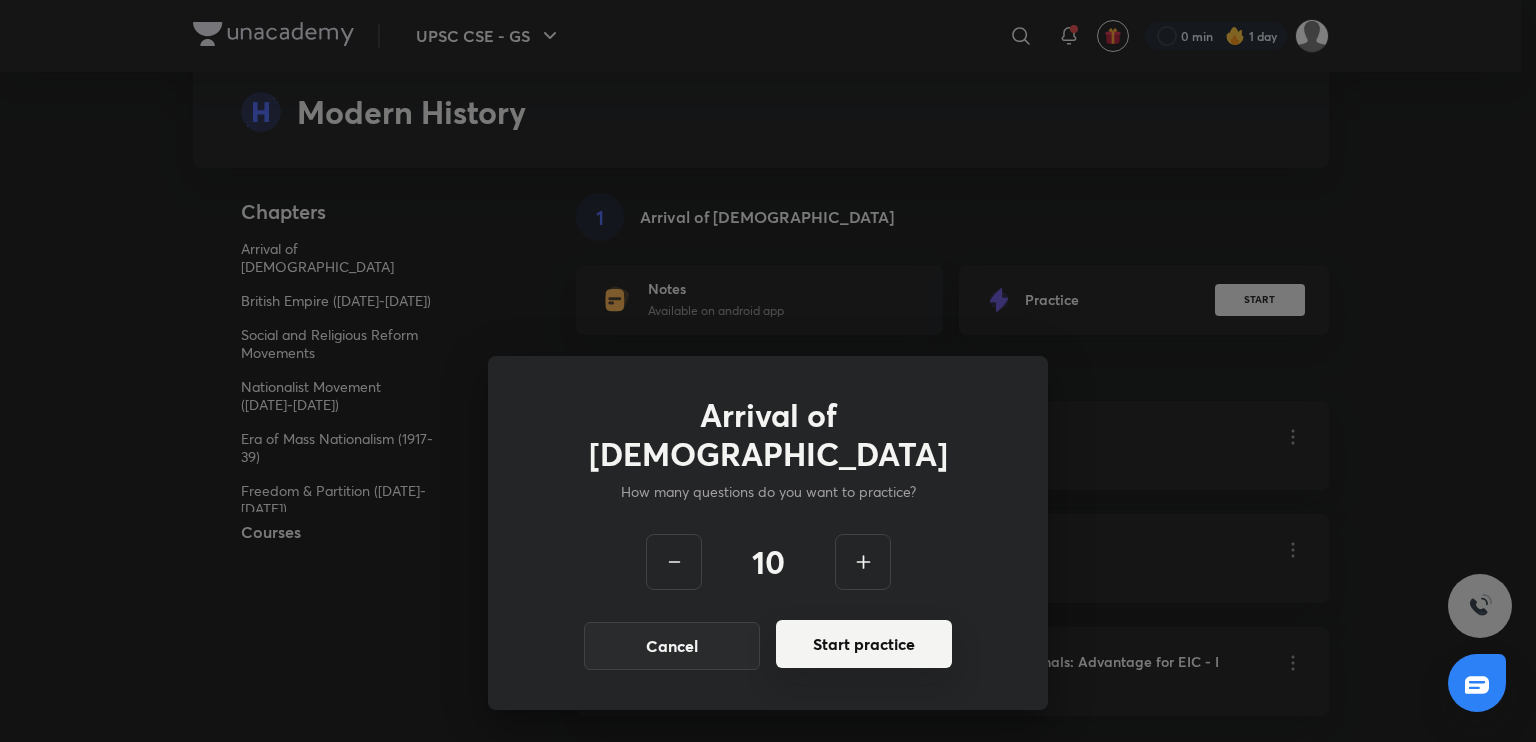 click on "Start practice" at bounding box center (864, 644) 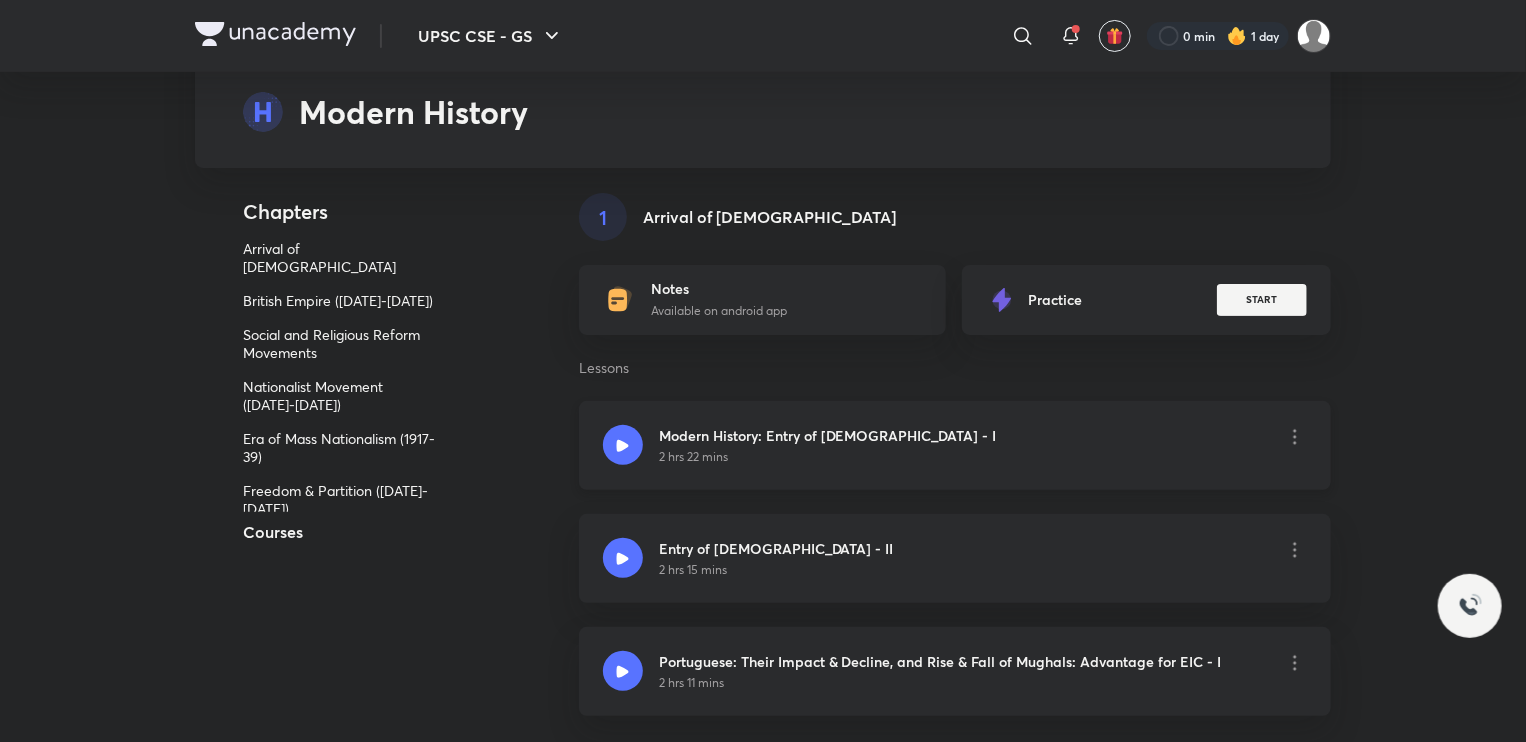 scroll, scrollTop: 0, scrollLeft: 0, axis: both 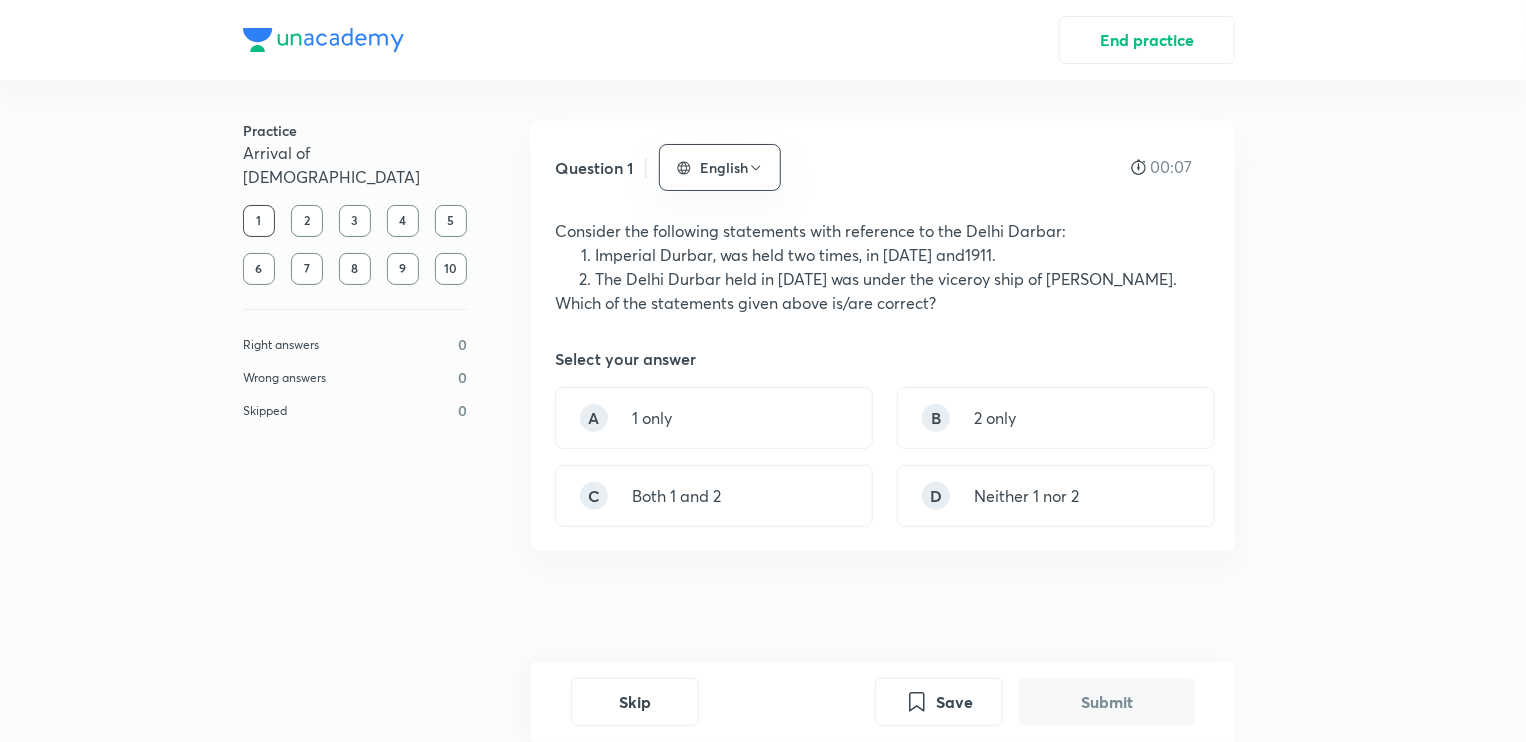 click on "2" at bounding box center (307, 221) 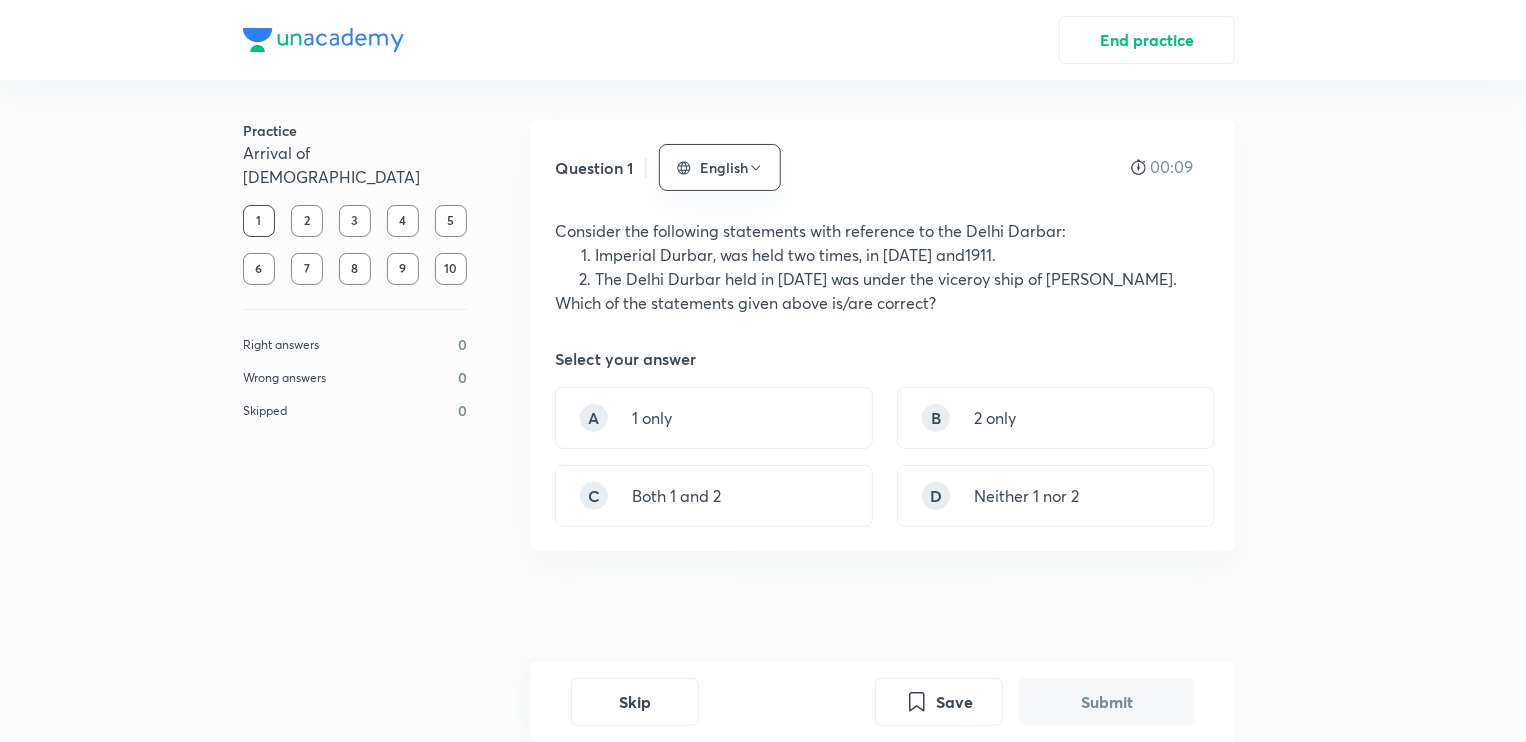 drag, startPoint x: 305, startPoint y: 193, endPoint x: 681, endPoint y: 339, distance: 403.35095 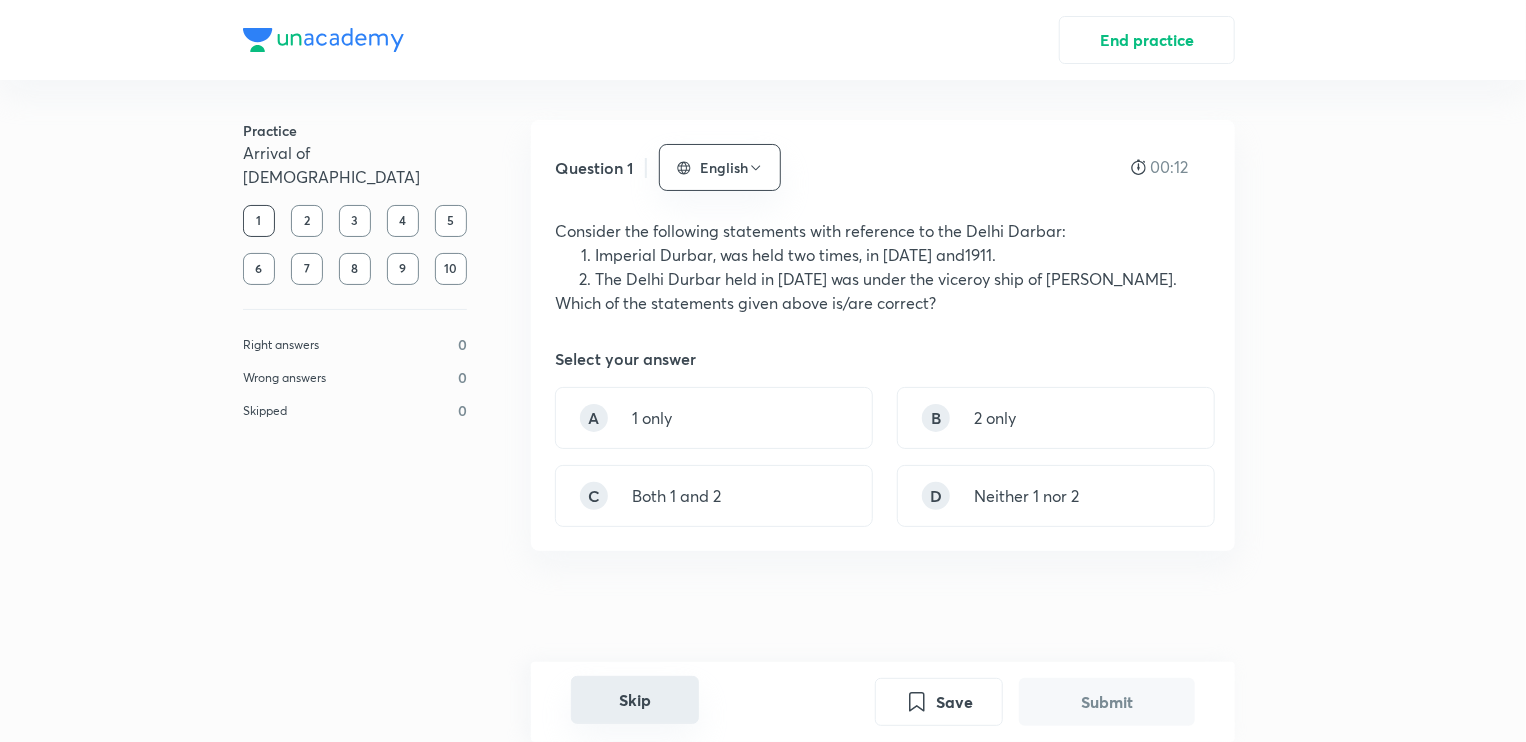click on "Skip" at bounding box center [635, 700] 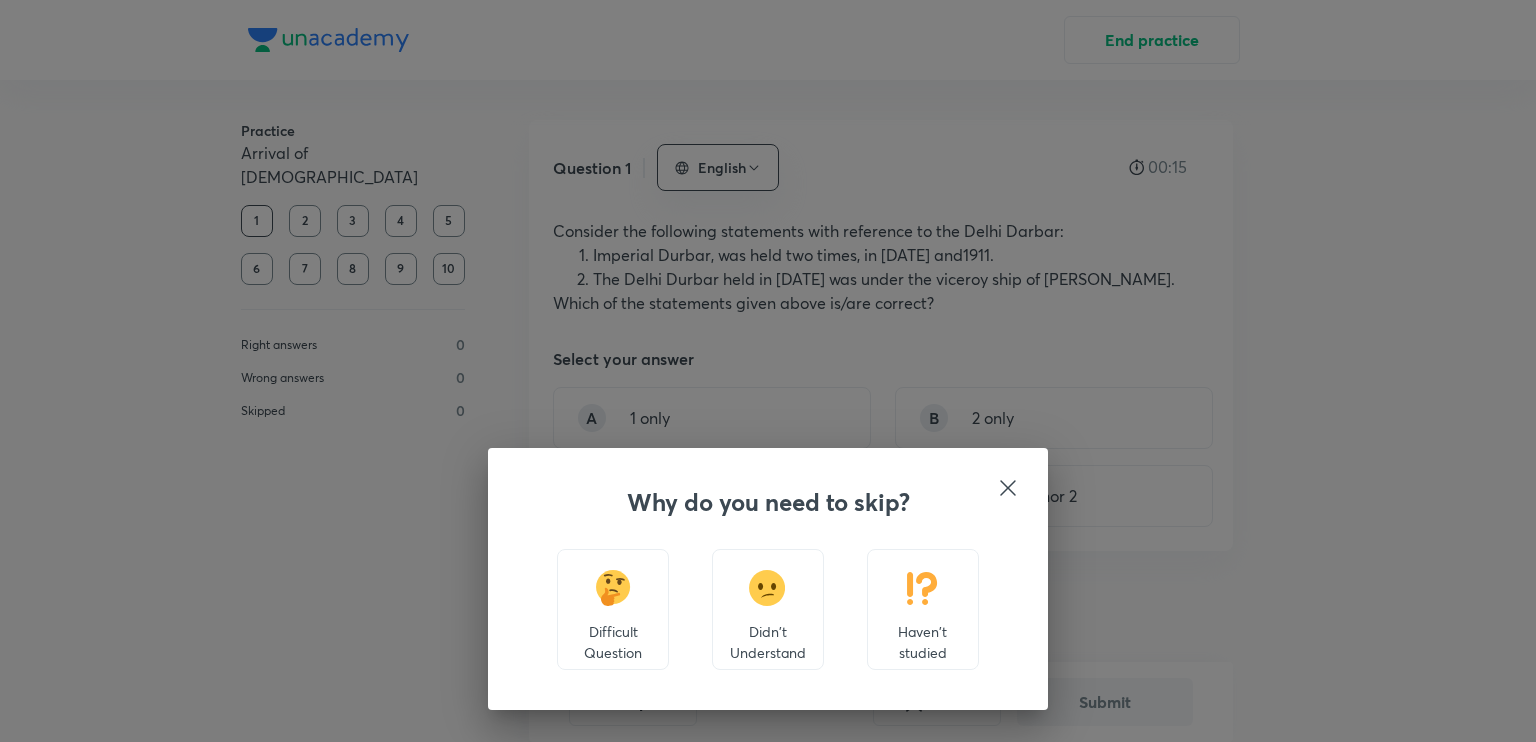 click 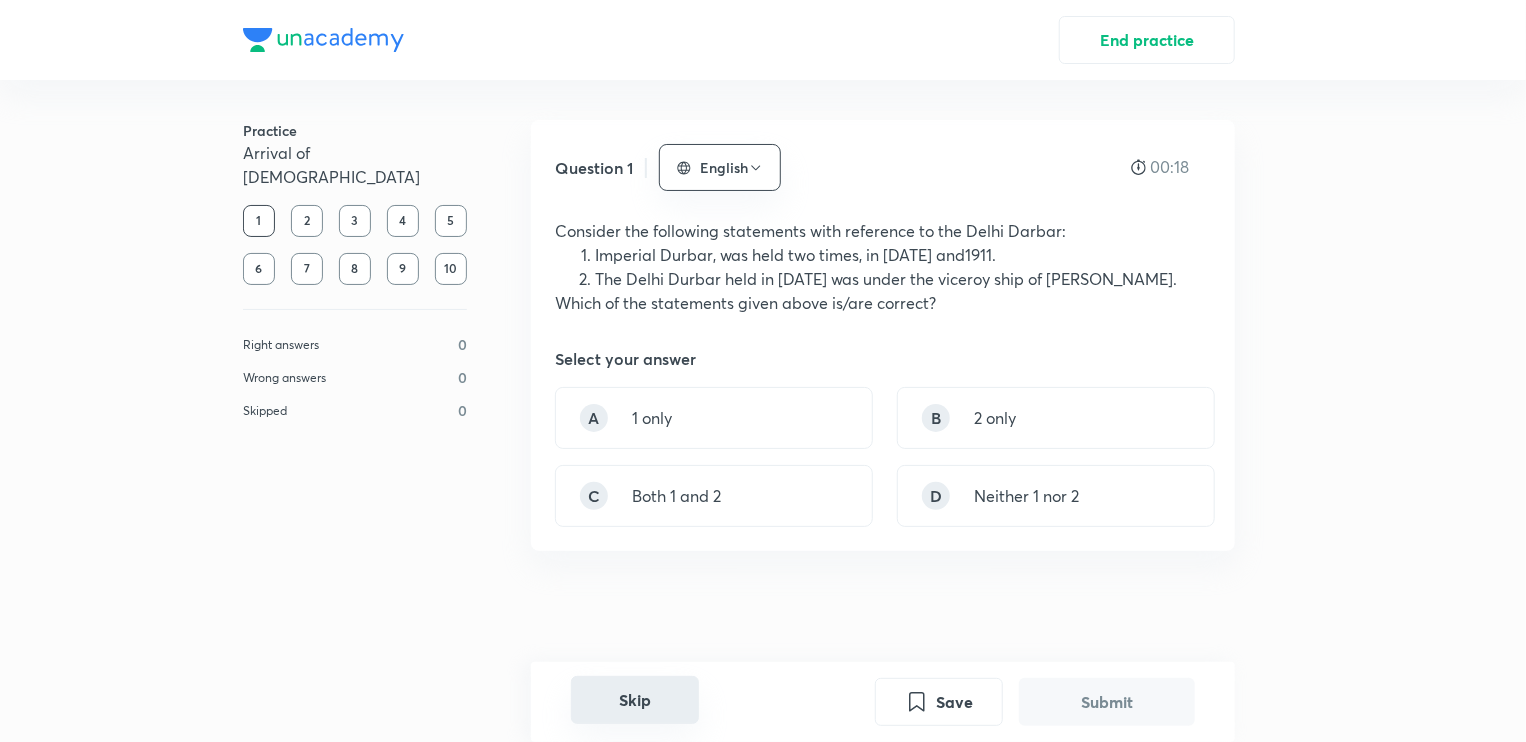 click on "Skip" at bounding box center [635, 700] 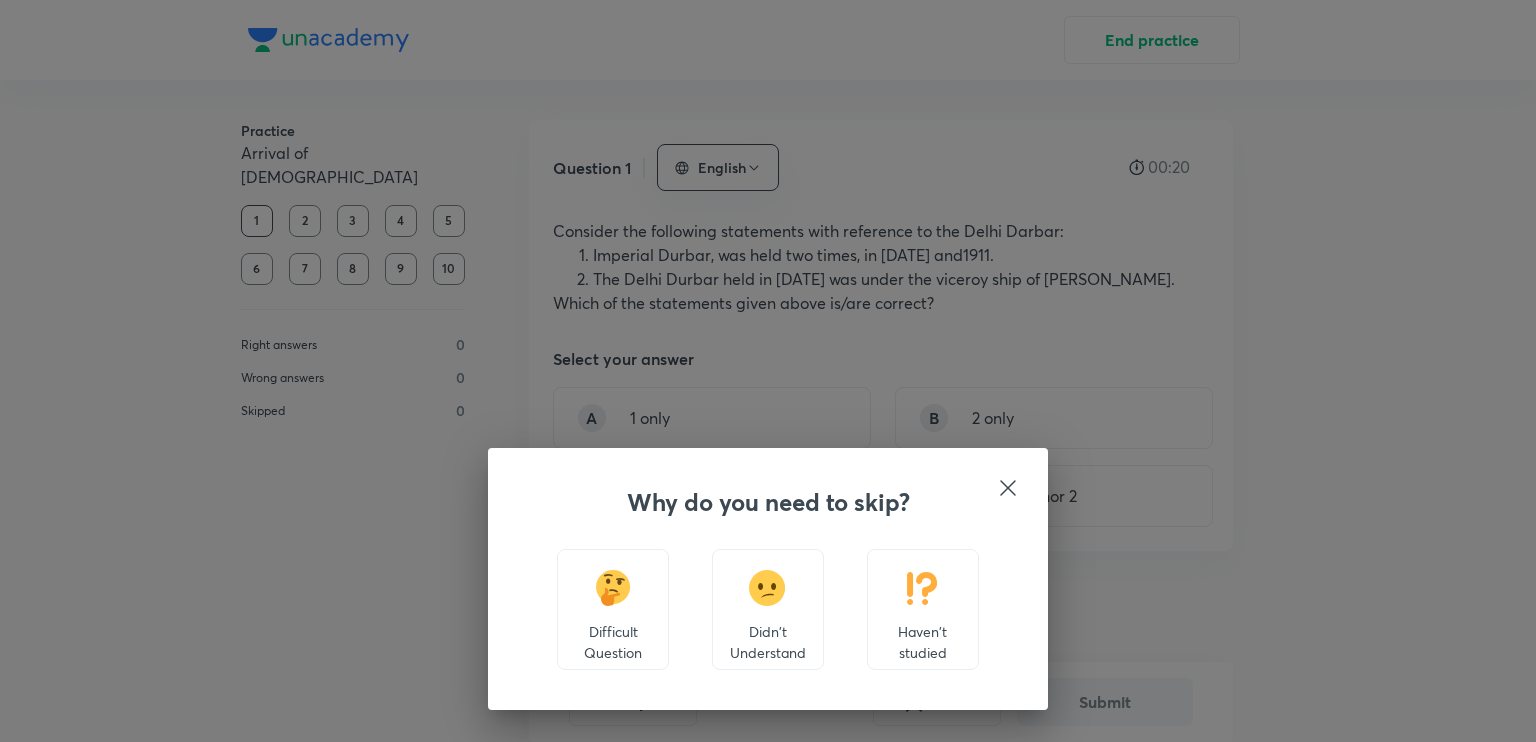 click on "Why do you need to skip? Difficult Question Didn't Understand Haven't studied" at bounding box center [768, 371] 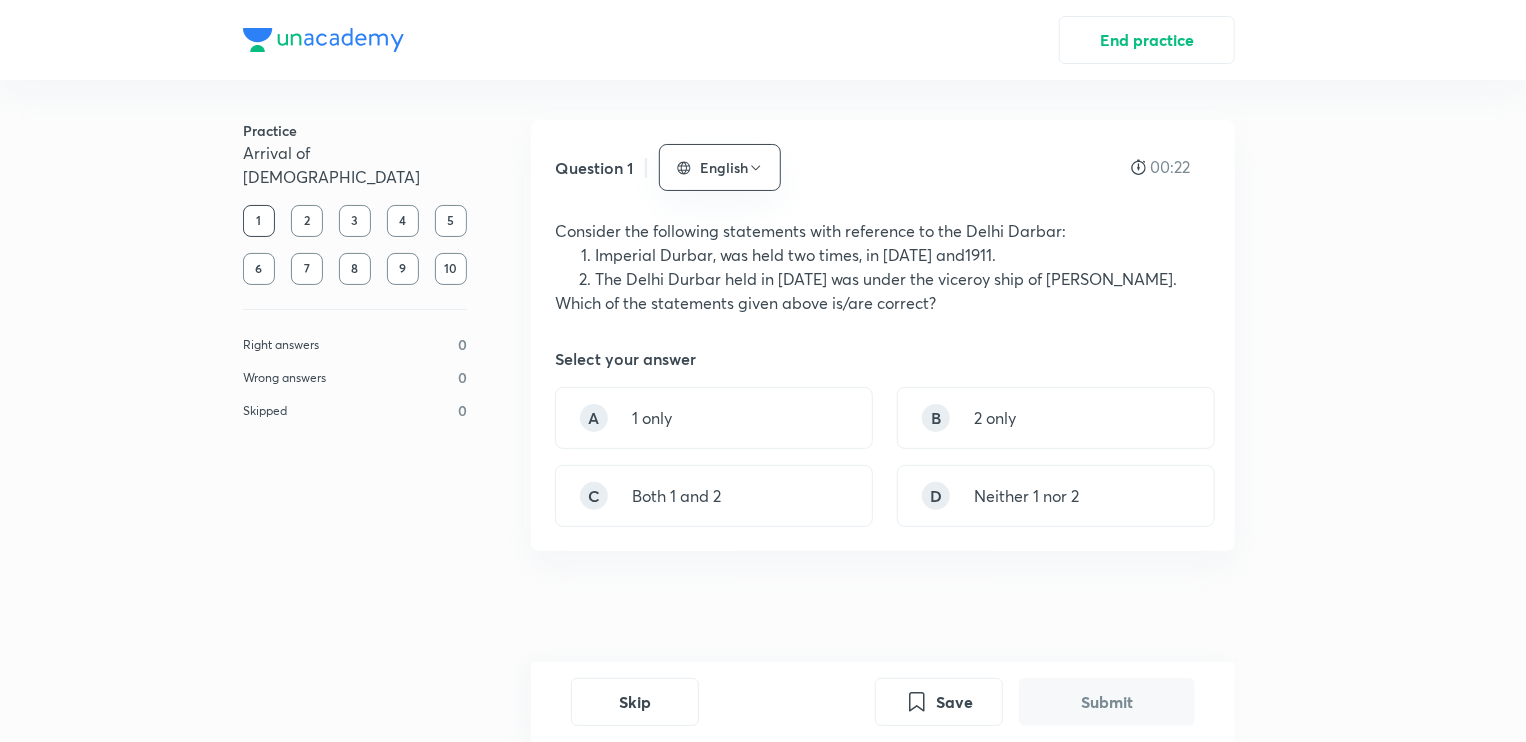 click on "2" at bounding box center (307, 221) 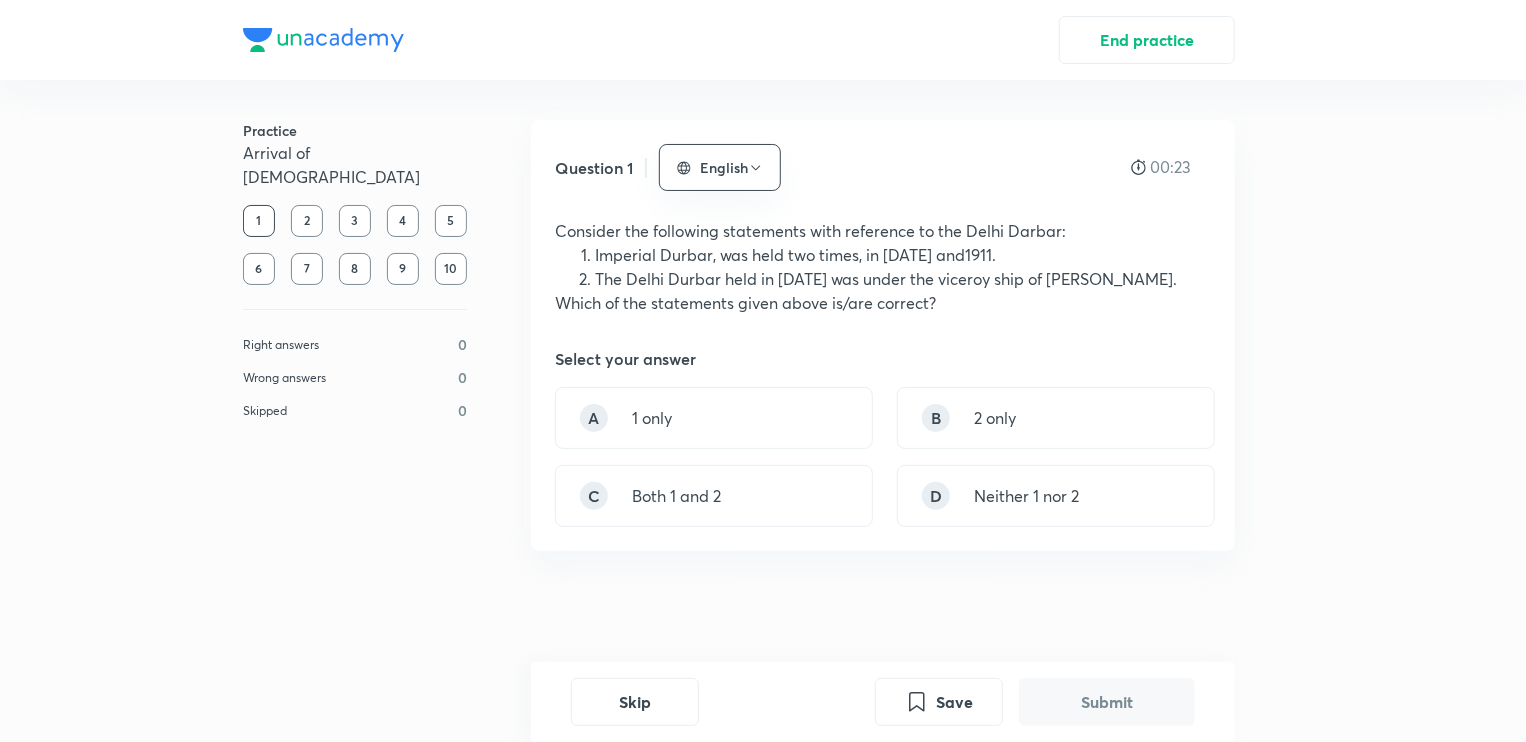 click on "3" at bounding box center [355, 221] 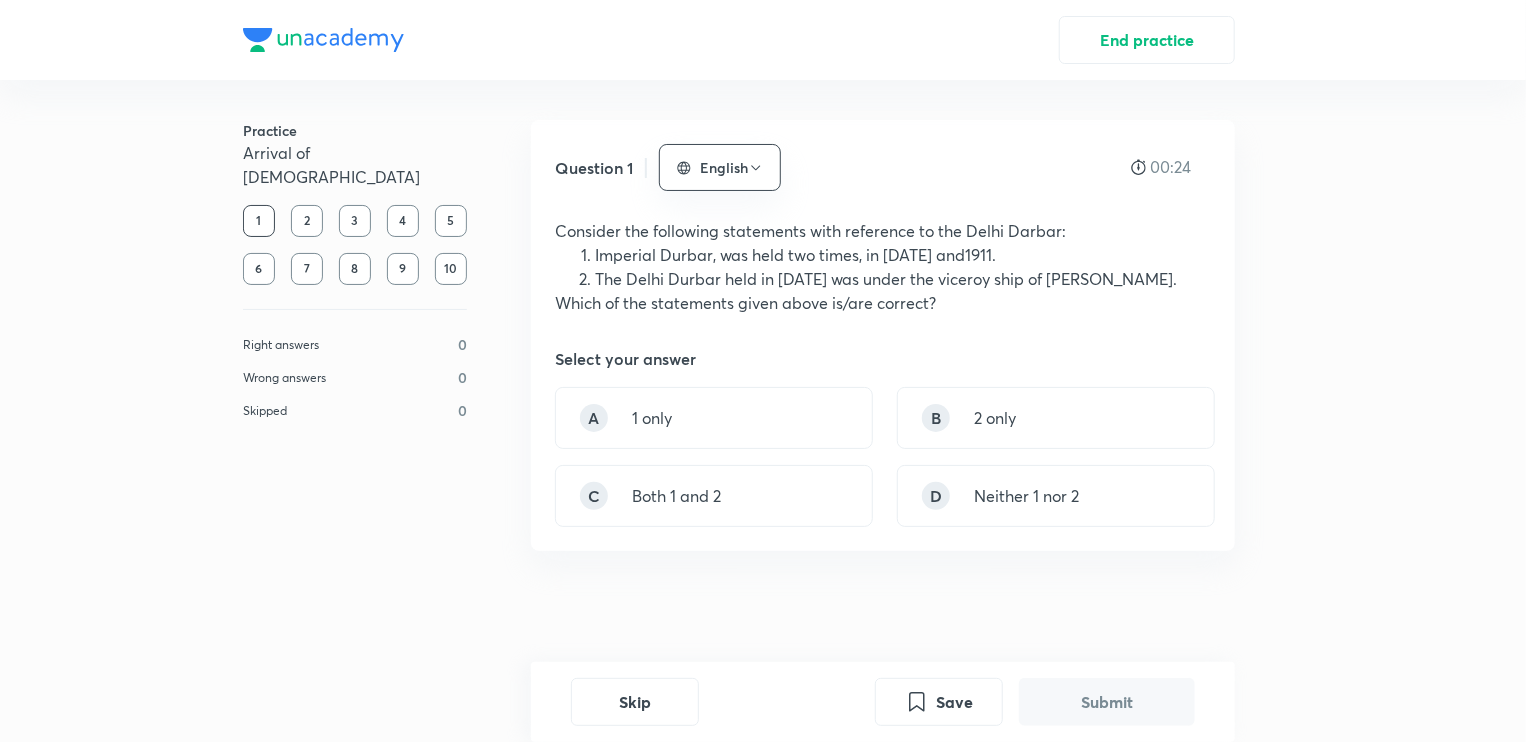 click on "1 2 3 4 5 6 7 8 9 10" at bounding box center (355, 245) 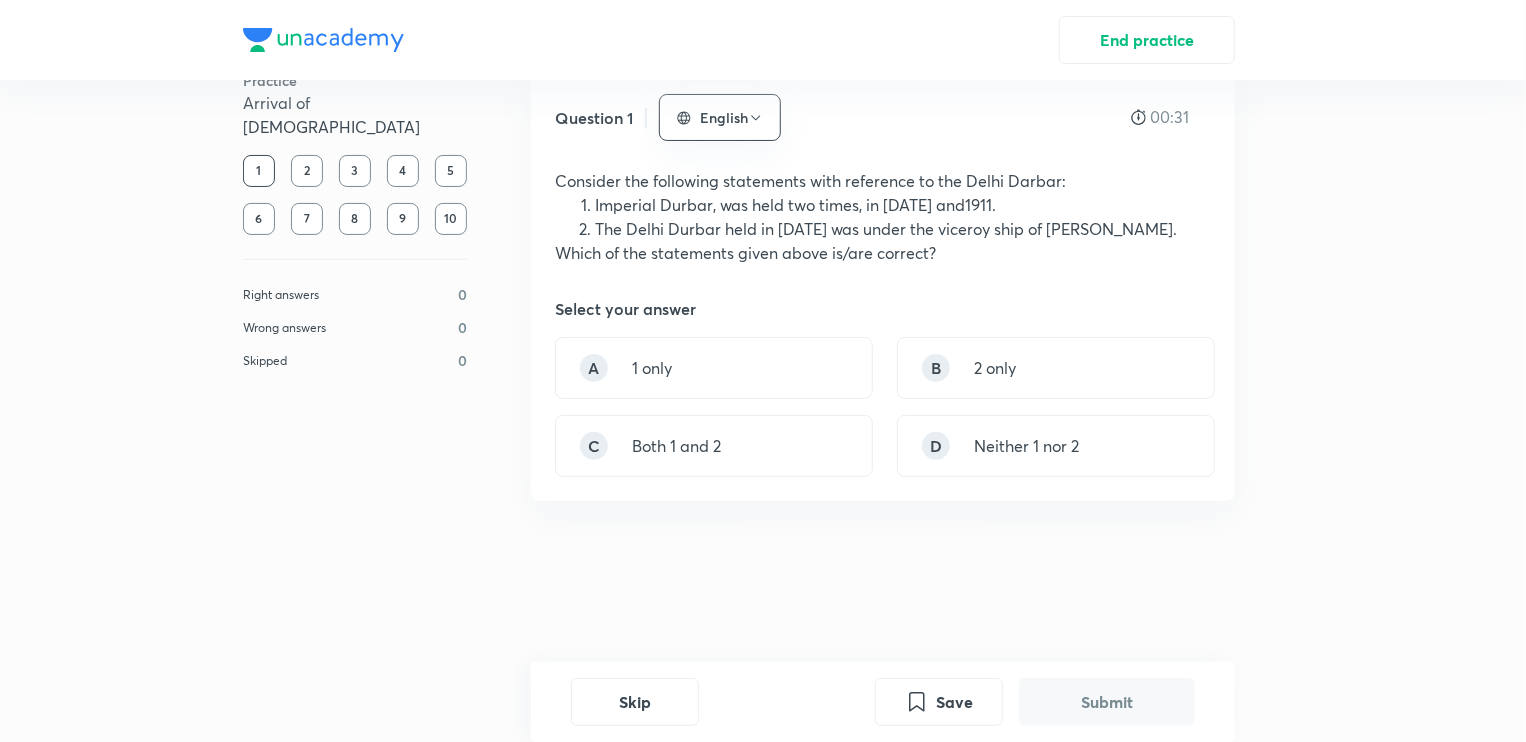 scroll, scrollTop: 0, scrollLeft: 0, axis: both 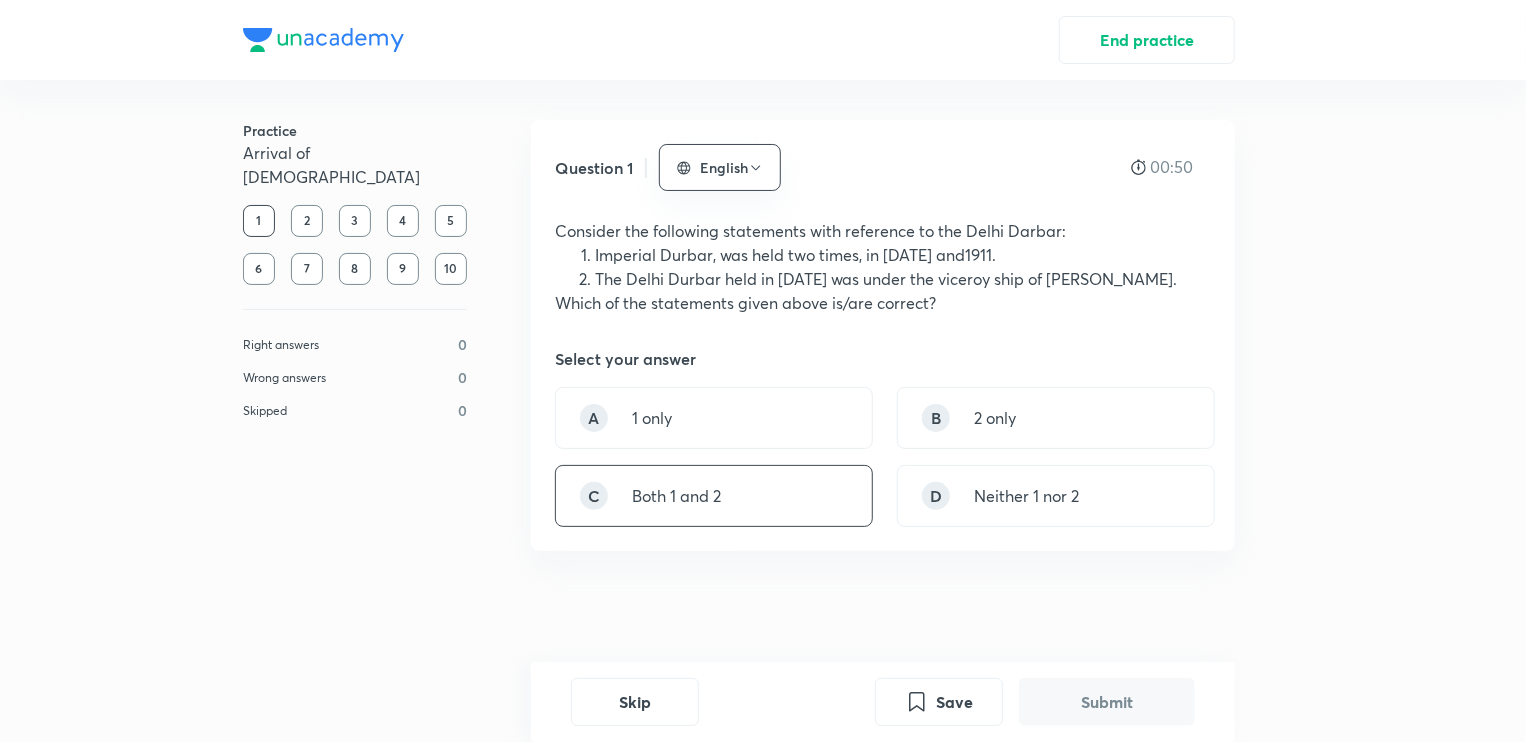 click on "C Both 1 and 2" at bounding box center [714, 496] 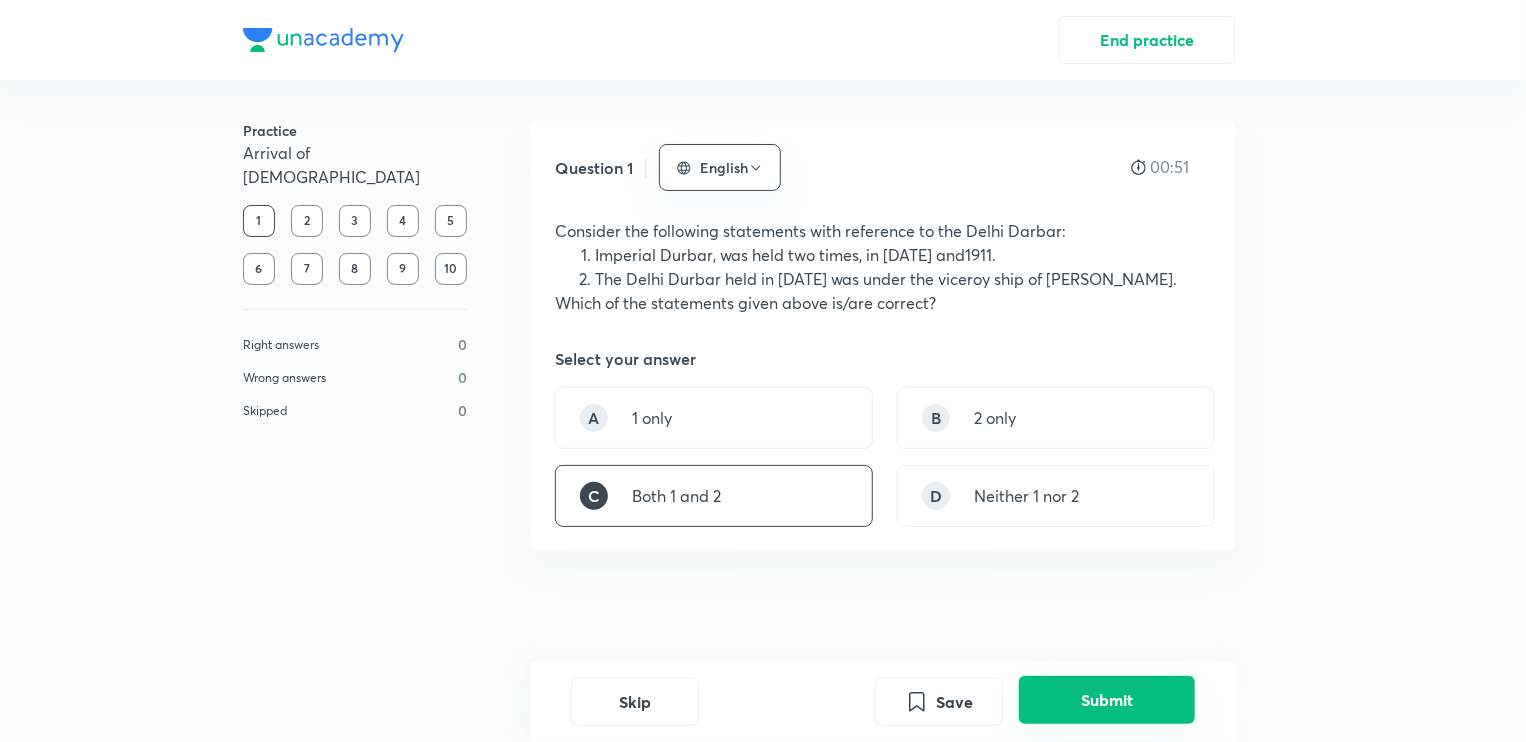 click on "Submit" at bounding box center (1107, 700) 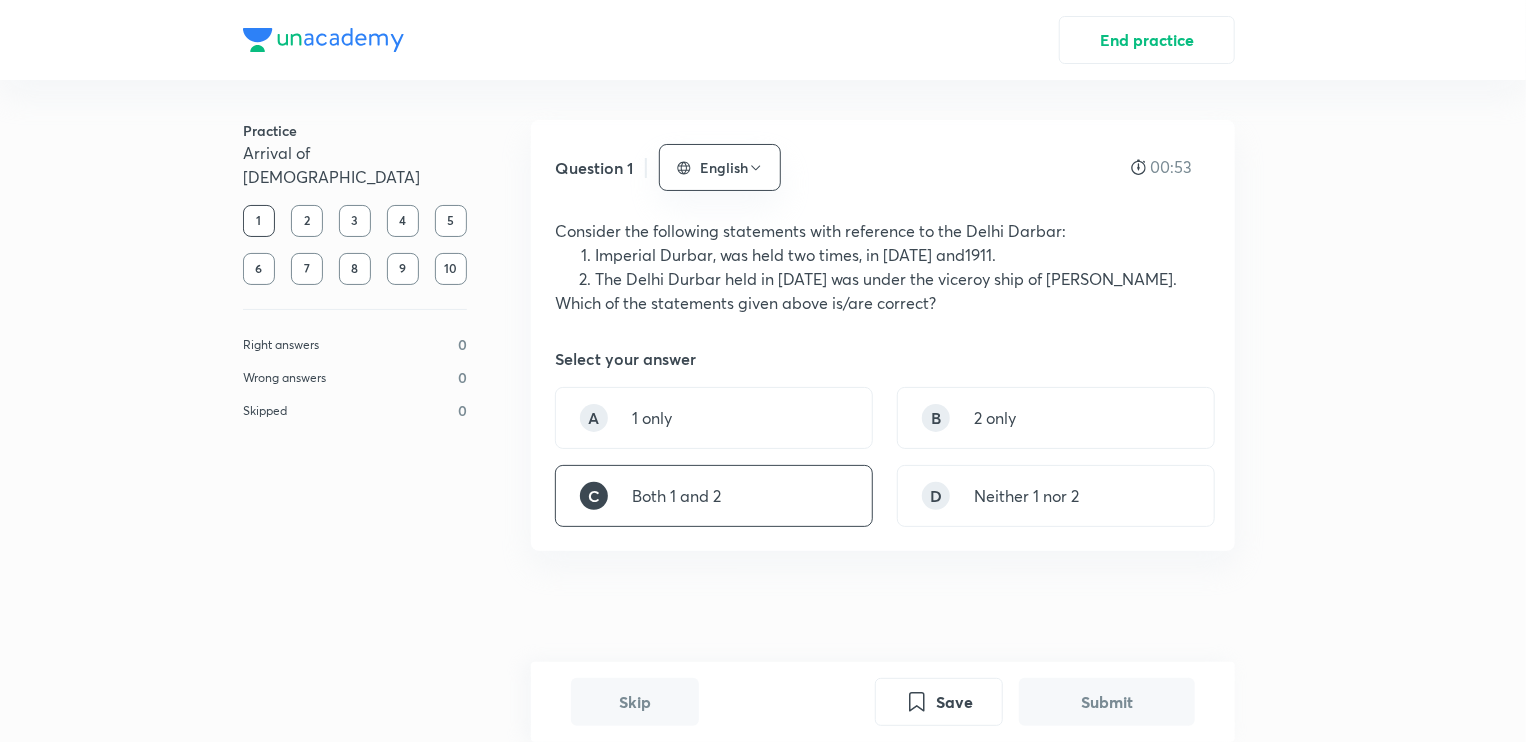 scroll, scrollTop: 589, scrollLeft: 0, axis: vertical 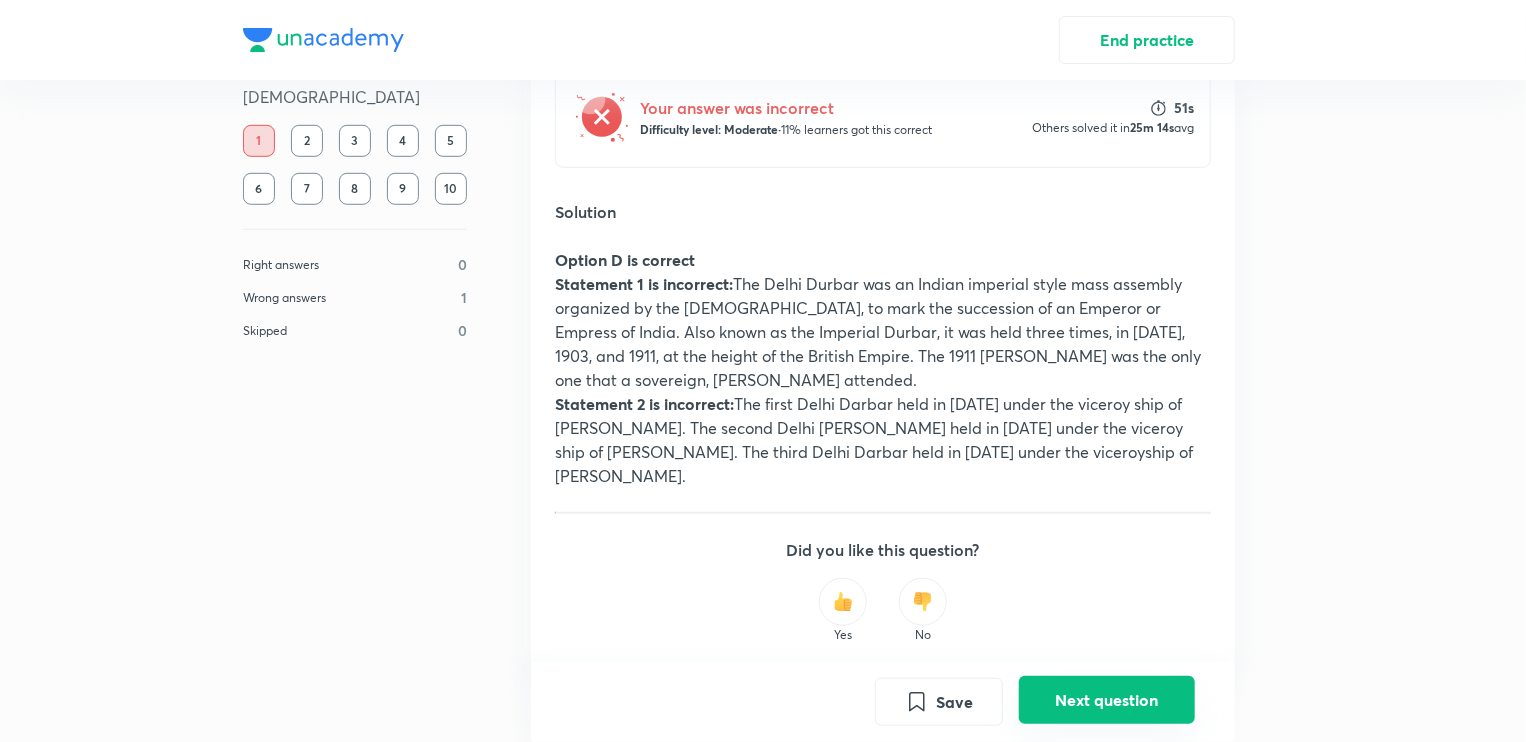 click on "Next question" at bounding box center [1107, 700] 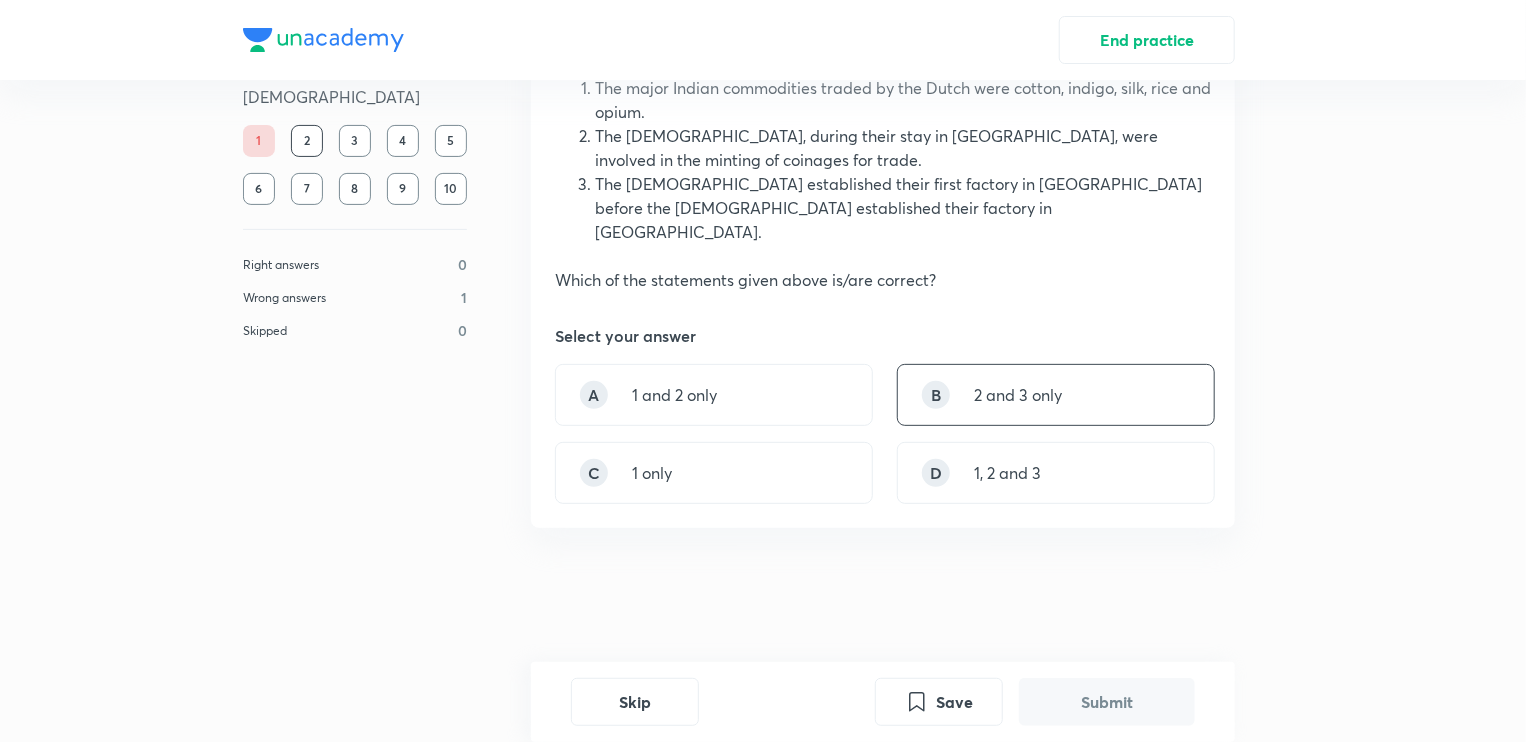 scroll, scrollTop: 190, scrollLeft: 0, axis: vertical 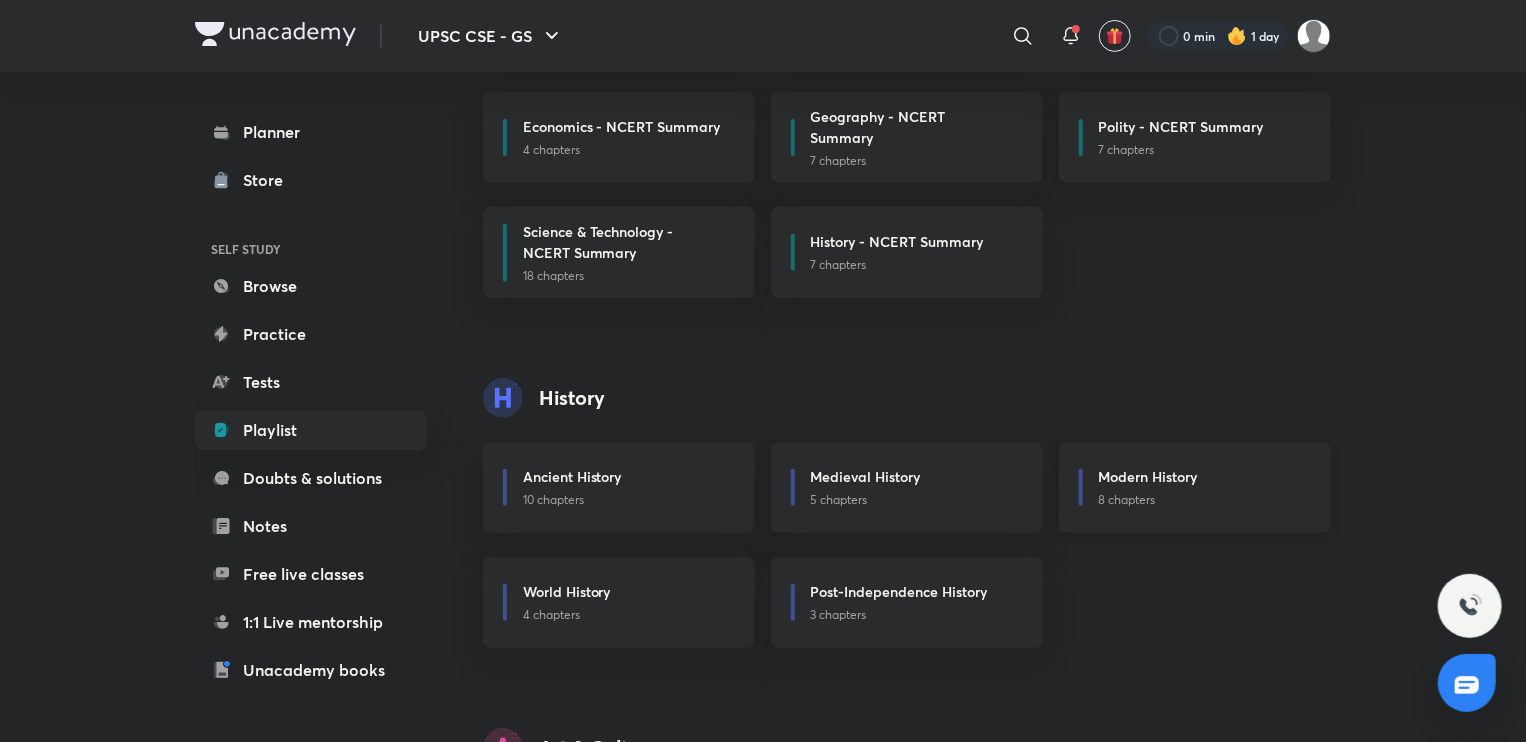 click on "Modern History 8 chapters" at bounding box center [1195, 487] 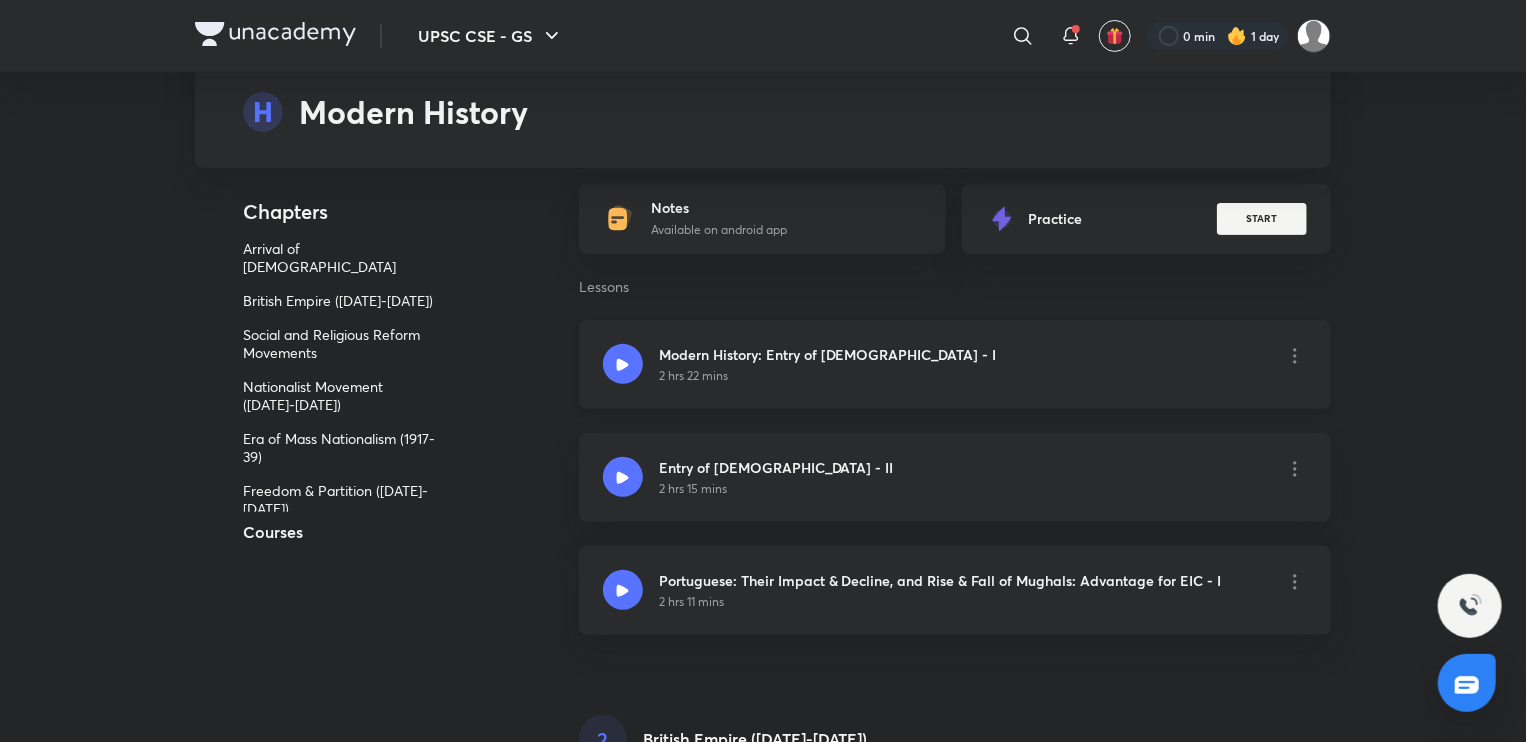 scroll, scrollTop: 204, scrollLeft: 0, axis: vertical 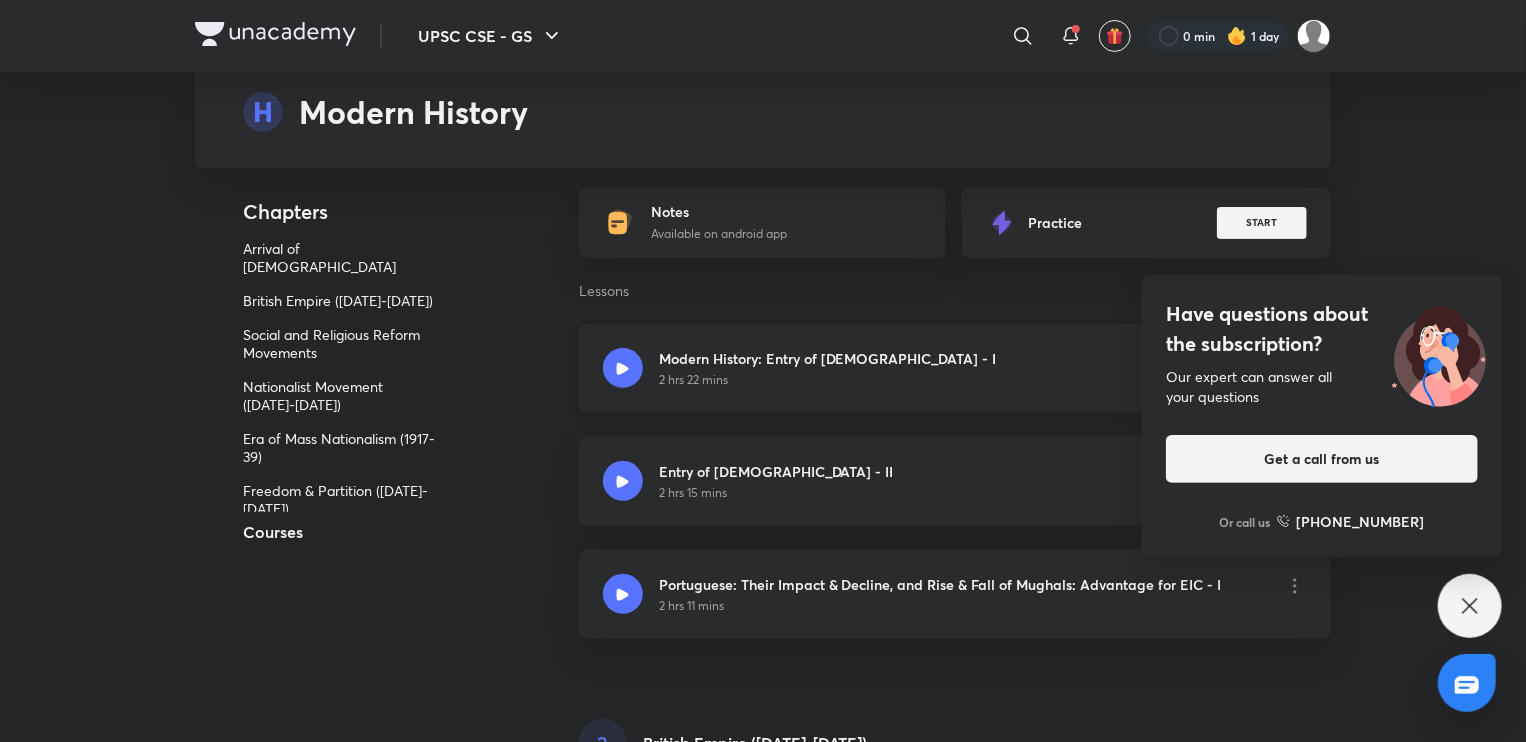 click at bounding box center (623, 368) 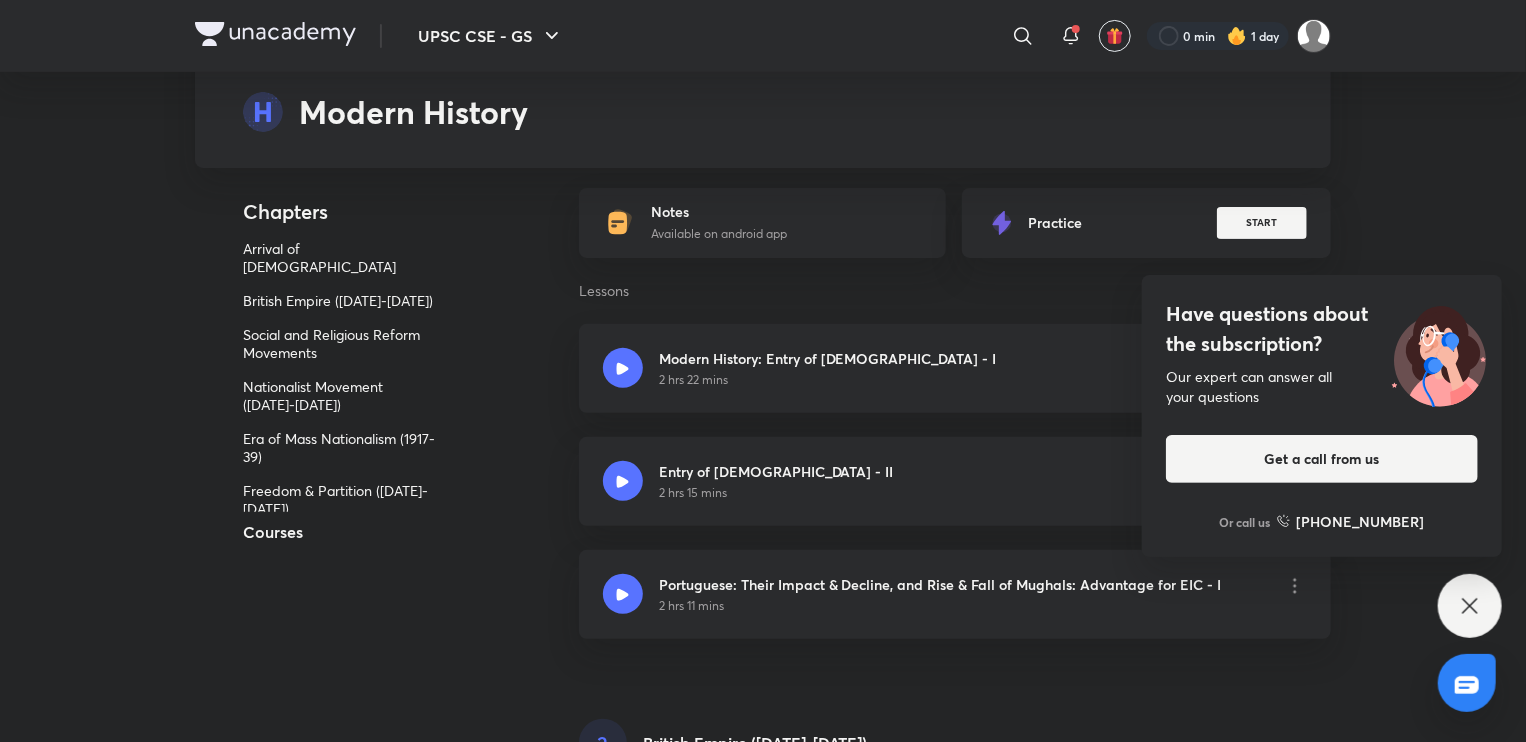 scroll, scrollTop: 0, scrollLeft: 0, axis: both 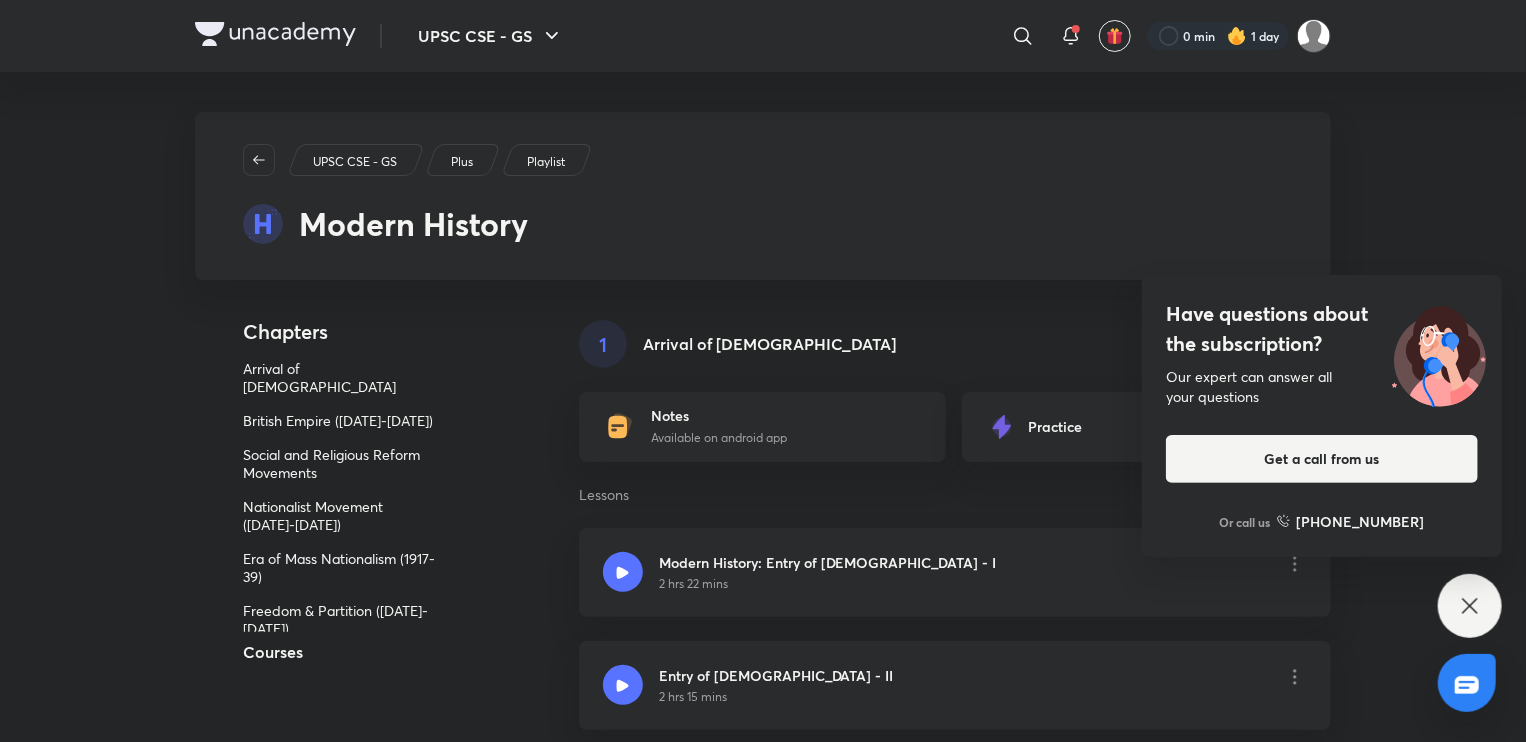 click 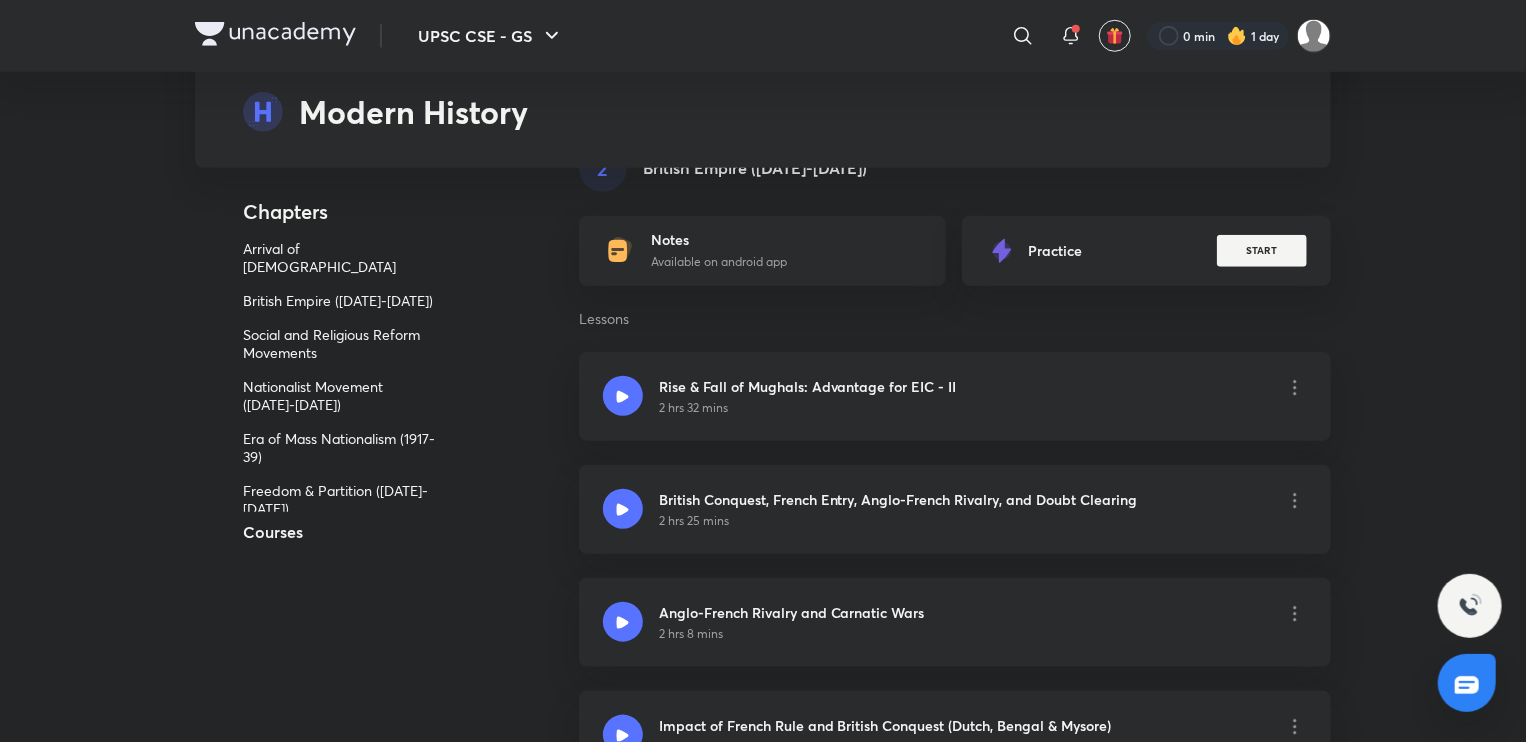 scroll, scrollTop: 0, scrollLeft: 0, axis: both 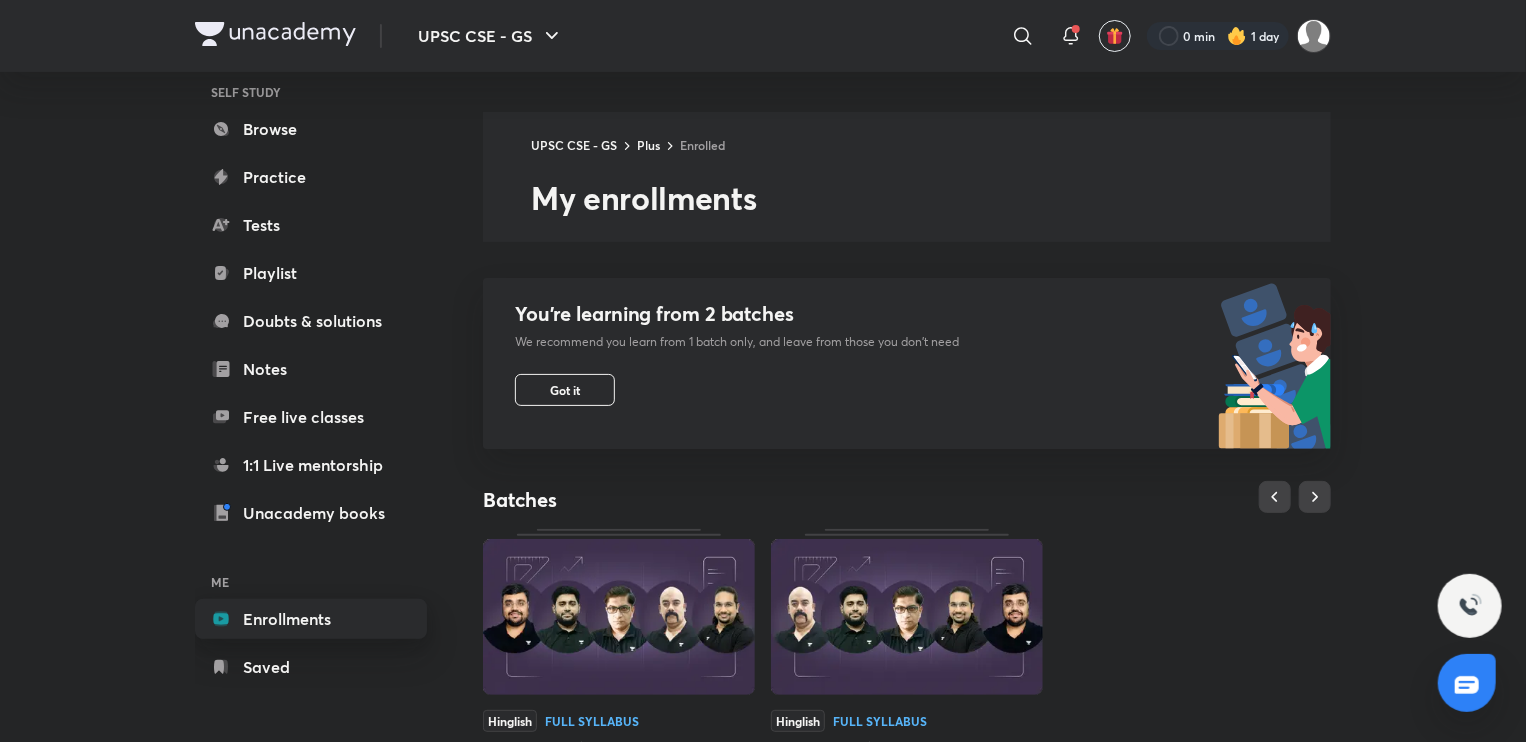 click on "Enrollments" at bounding box center [311, 619] 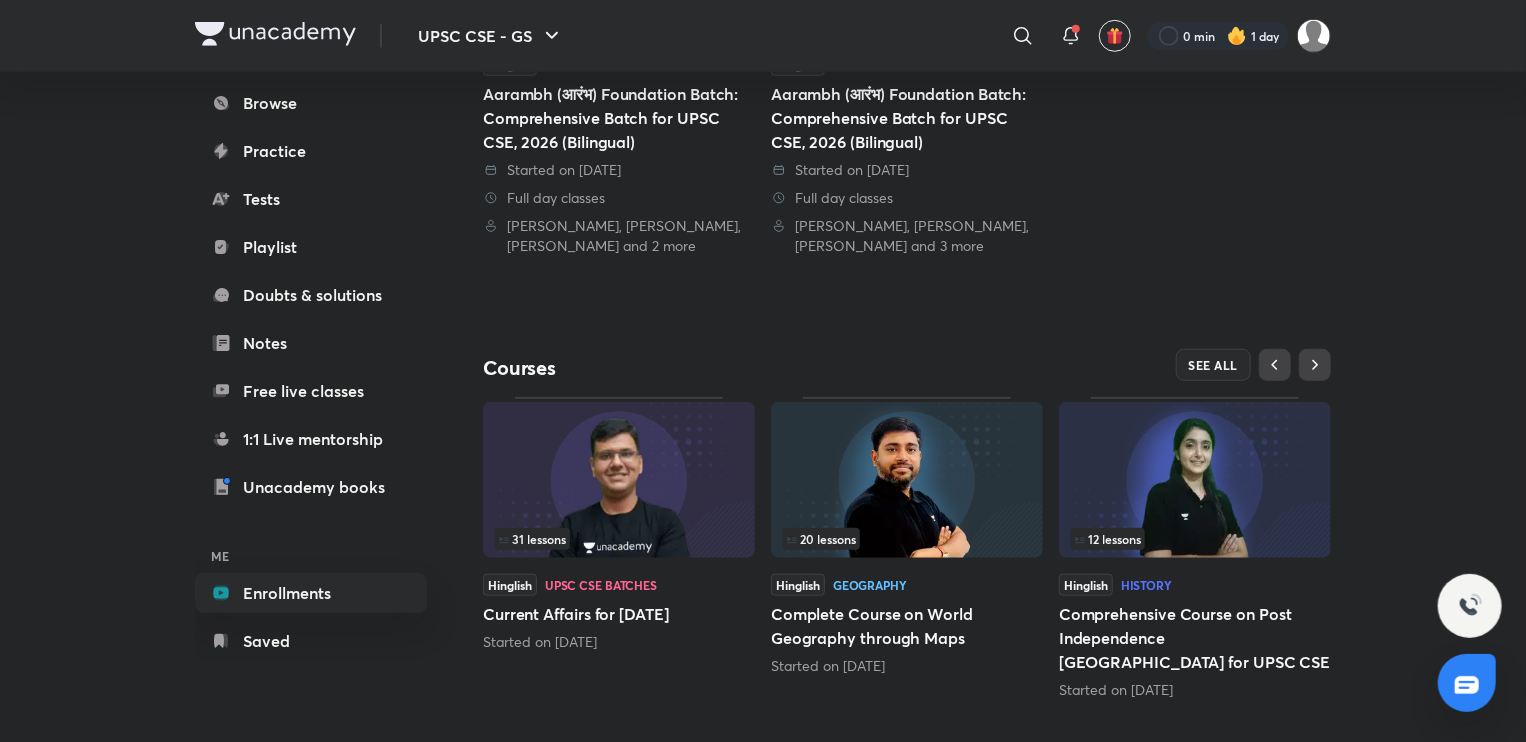 scroll, scrollTop: 655, scrollLeft: 0, axis: vertical 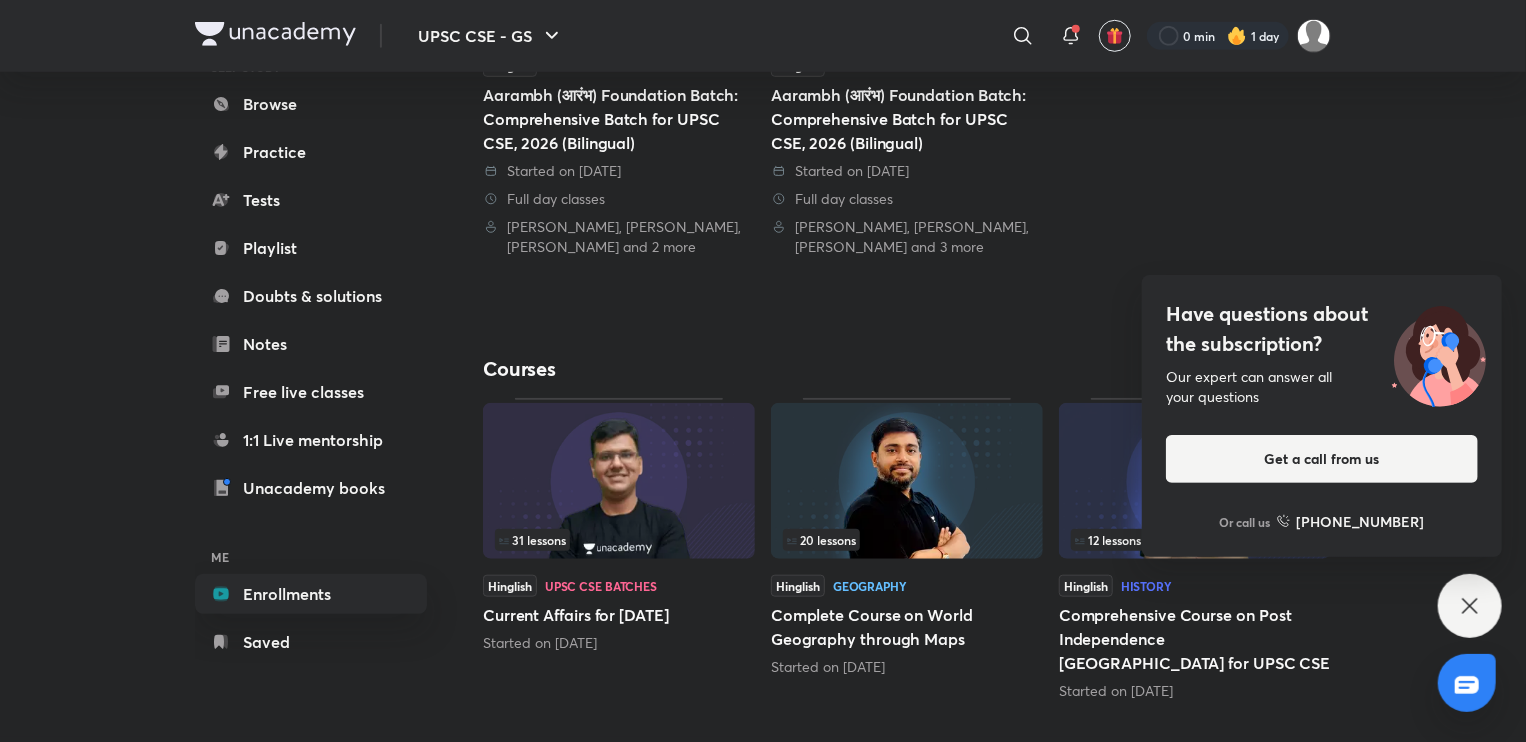 click on "UPSC CSE - GS ​ 0 min 1 day Planner Store SELF STUDY Browse Practice Tests Playlist Doubts & solutions Notes Free live classes 1:1 Live mentorship Unacademy books ME Enrollments Saved UPSC CSE - GS Plus Enrolled My enrollments You’re learning from 2 batches We recommend you learn from 1 batch only, and leave from those you don’t need Got it Batches Hinglish Full Syllabus Aarambh (आरंभ) Foundation Batch: Comprehensive Batch for UPSC CSE, 2026 (Bilingual)   Started on 30 Jan 2025   Full day classes   Sudarshan Gurjar, Dr Sidharth Arora, Arti Chhawari and 2 more Hinglish Full Syllabus Aarambh (आरंभ) Foundation Batch: Comprehensive Batch for UPSC CSE, 2026 (Bilingual)   Started on 25 Jan 2025   Full day classes   Sudarshan Gurjar, Dr Sidharth Arora, Arti Chhawari and 3 more Courses SEE ALL   31   lessons Hinglish UPSC CSE Batches Current Affairs for July 2025 Started on Jul 2   20   lessons Hinglish Geography Complete Course on World Geography through Maps Started on Jun 30   12   lessons" at bounding box center (763, 41) 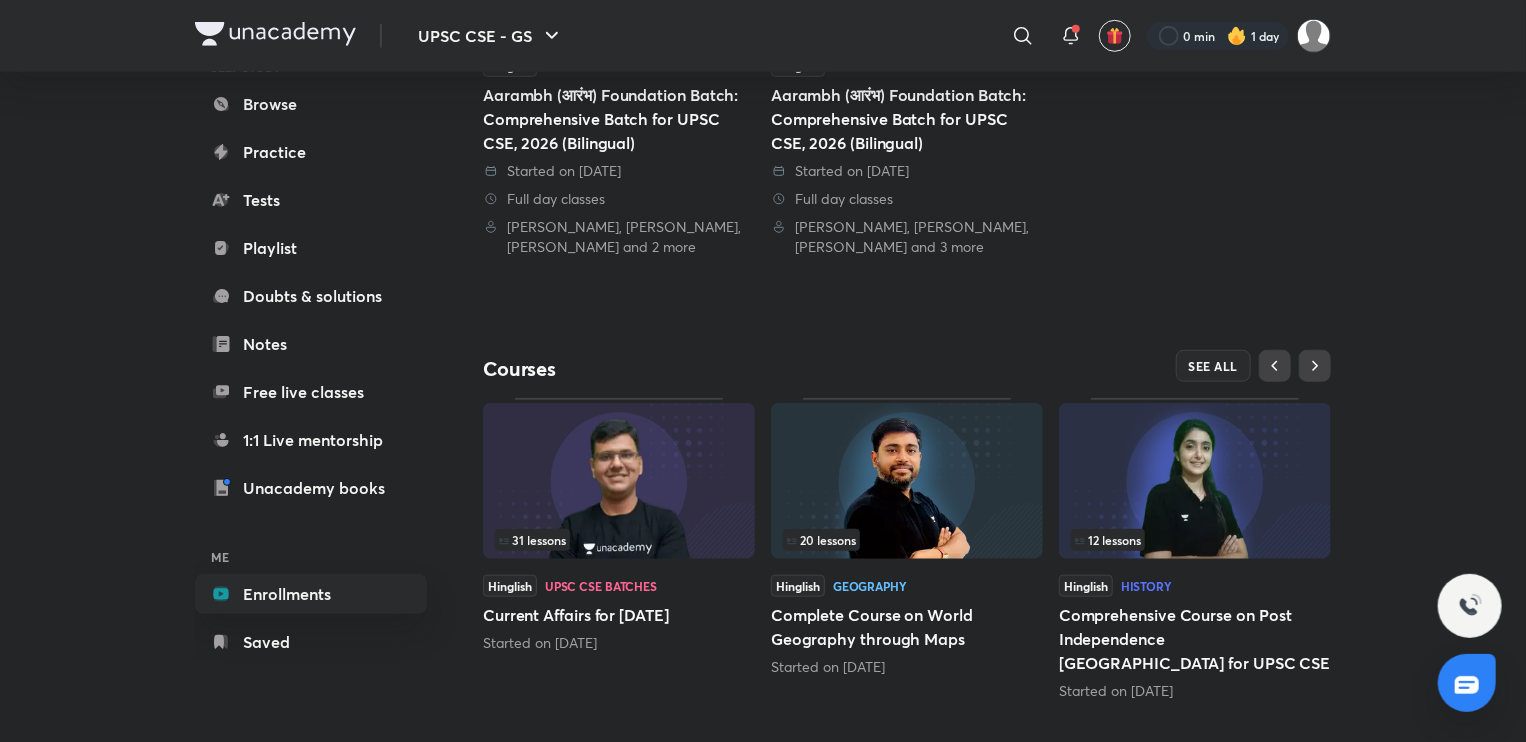 click at bounding box center [1195, 481] 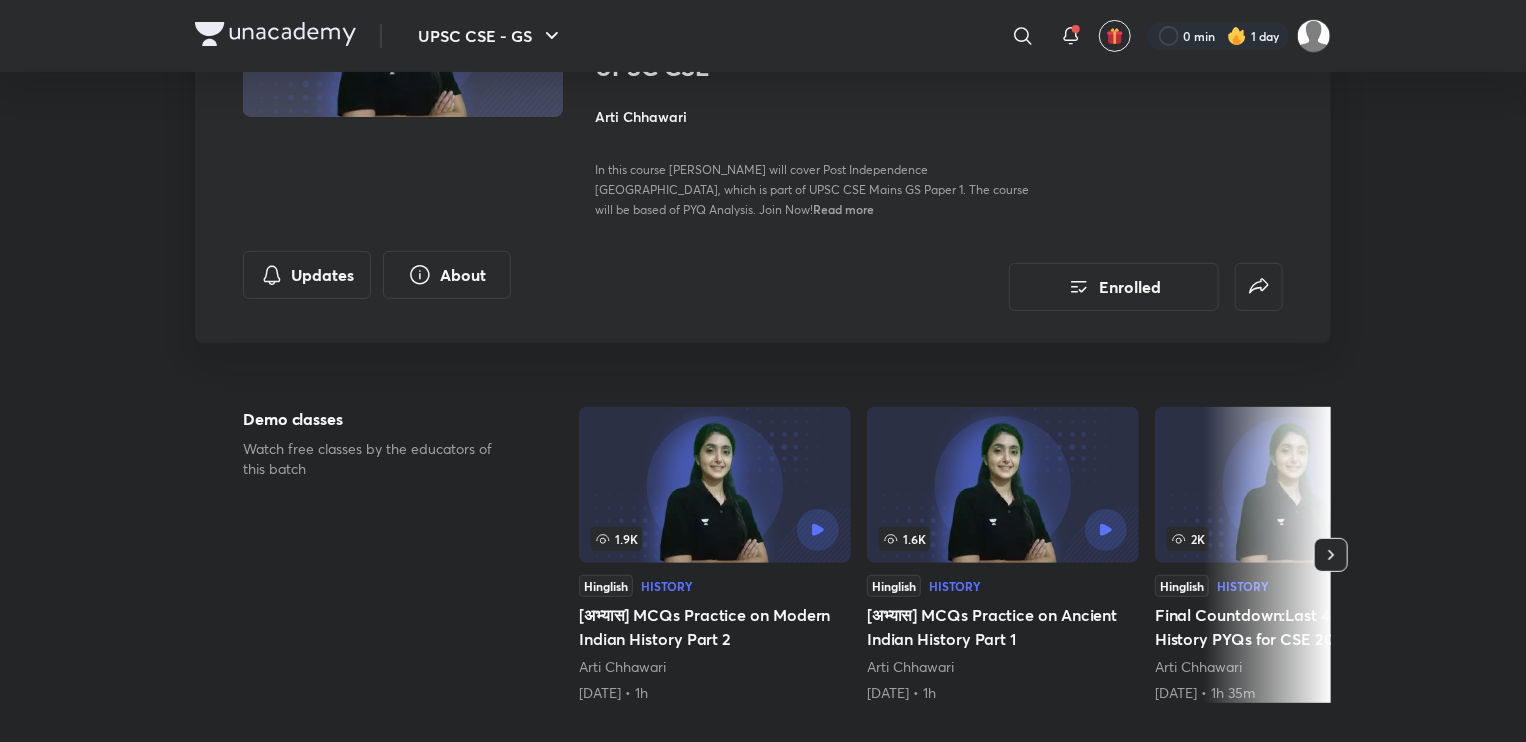 scroll, scrollTop: 278, scrollLeft: 0, axis: vertical 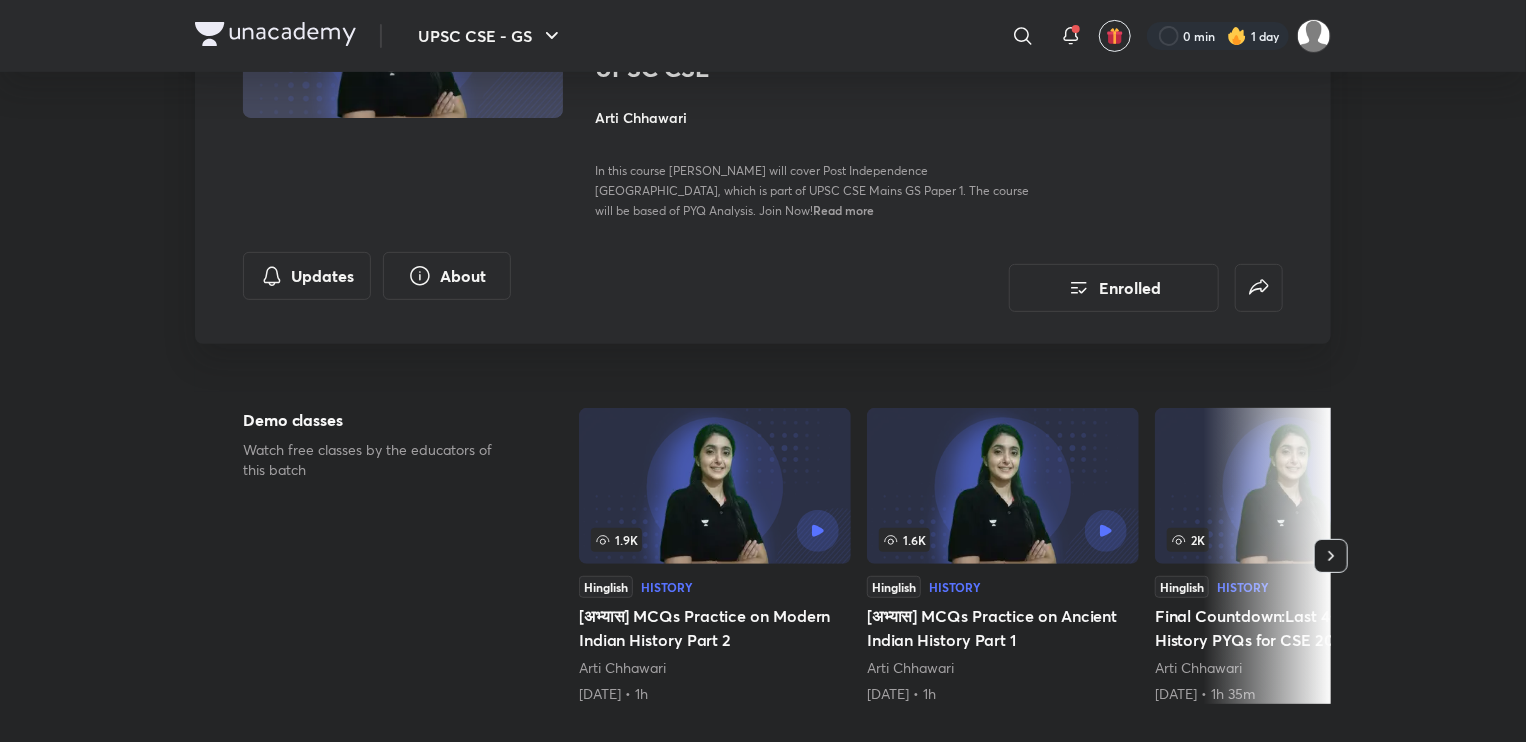 click 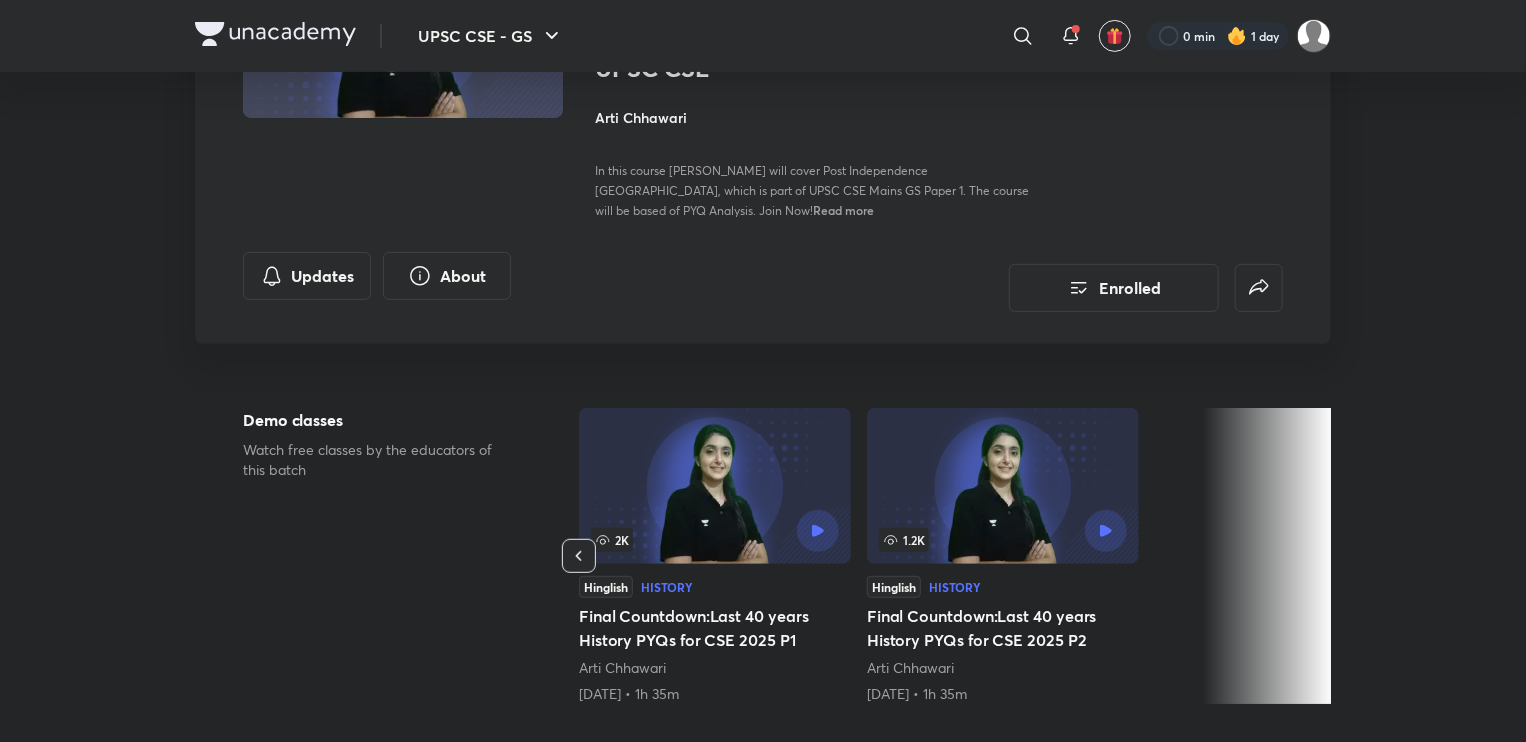 click at bounding box center (1267, 556) 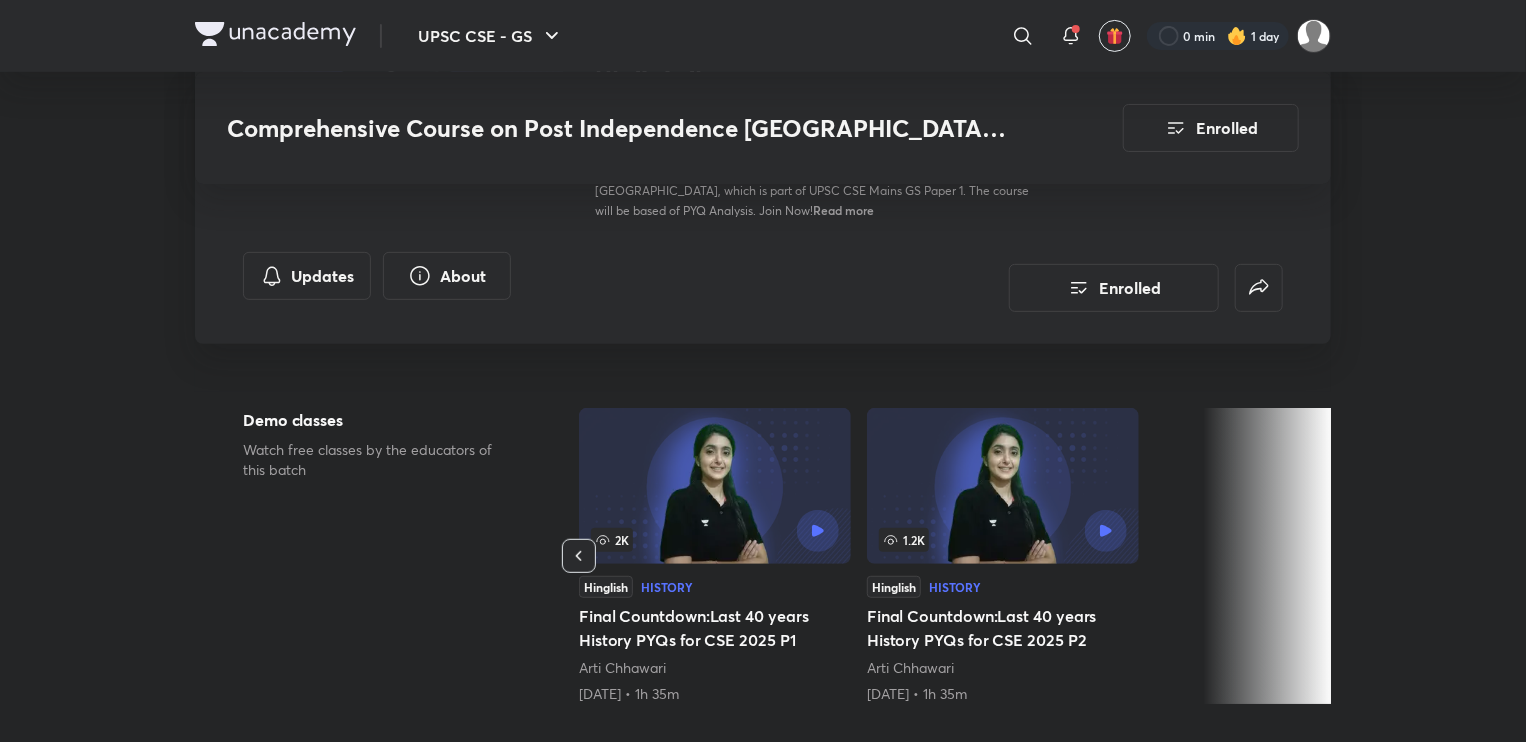 scroll, scrollTop: 0, scrollLeft: 0, axis: both 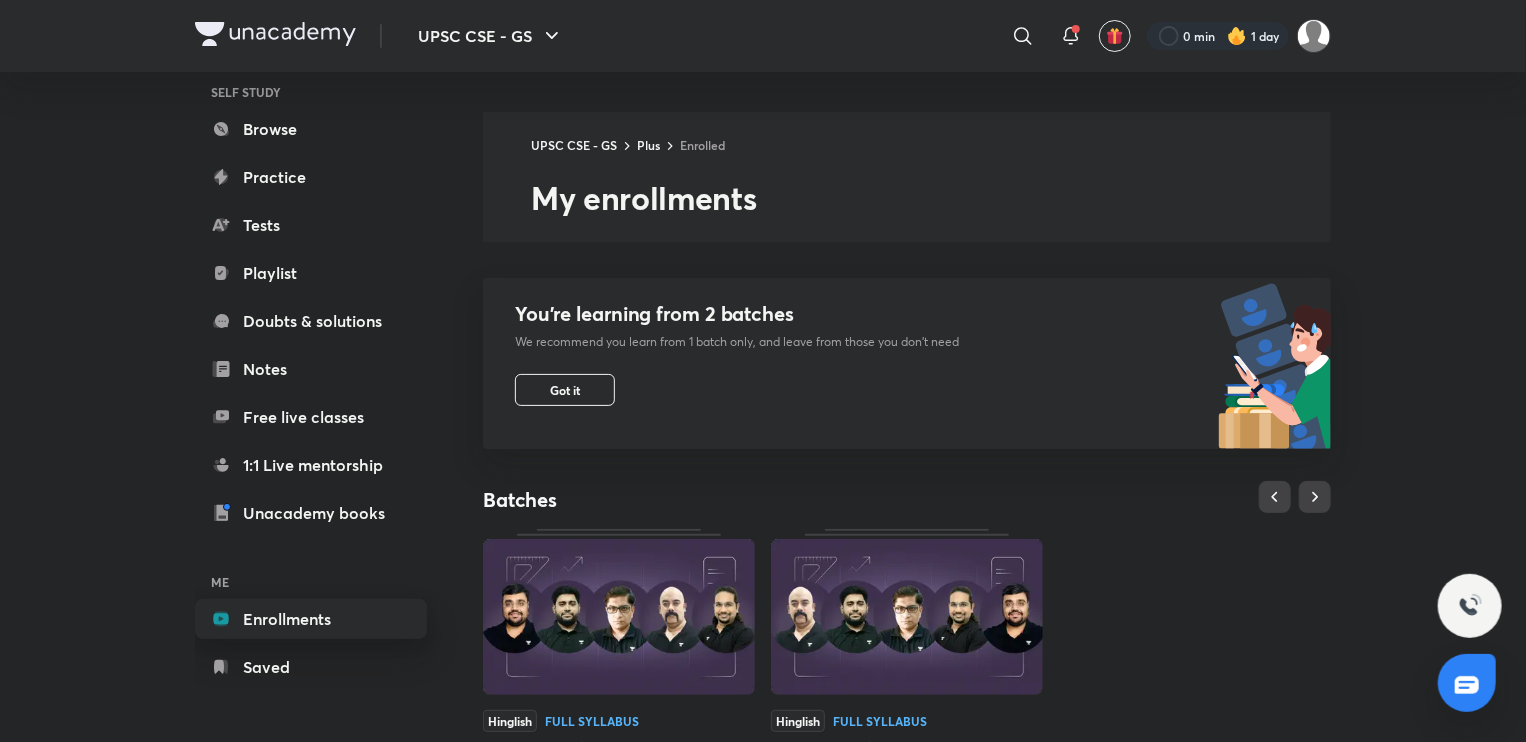 click on "Enrollments" at bounding box center [311, 619] 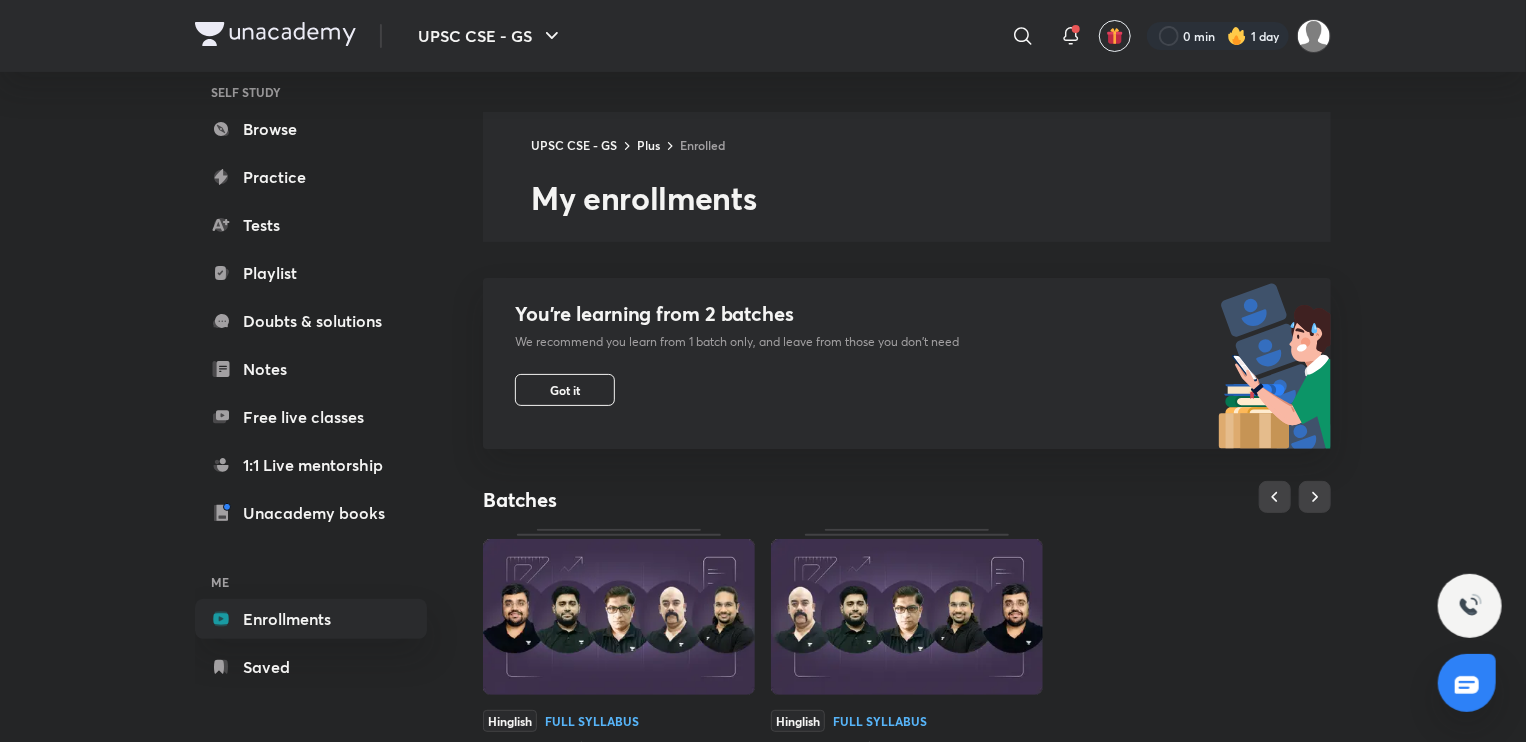 click on "My enrollments" at bounding box center (931, 198) 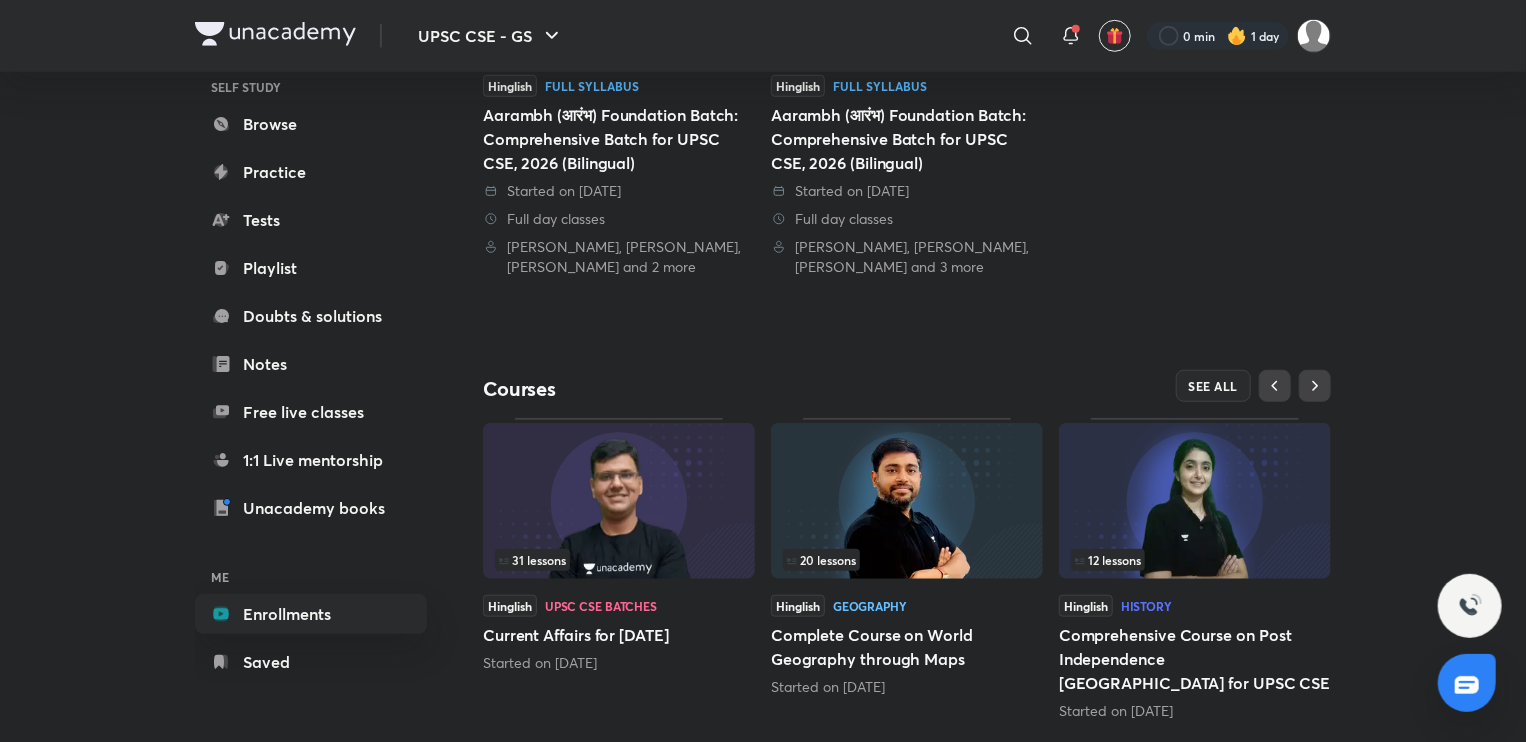 scroll, scrollTop: 656, scrollLeft: 0, axis: vertical 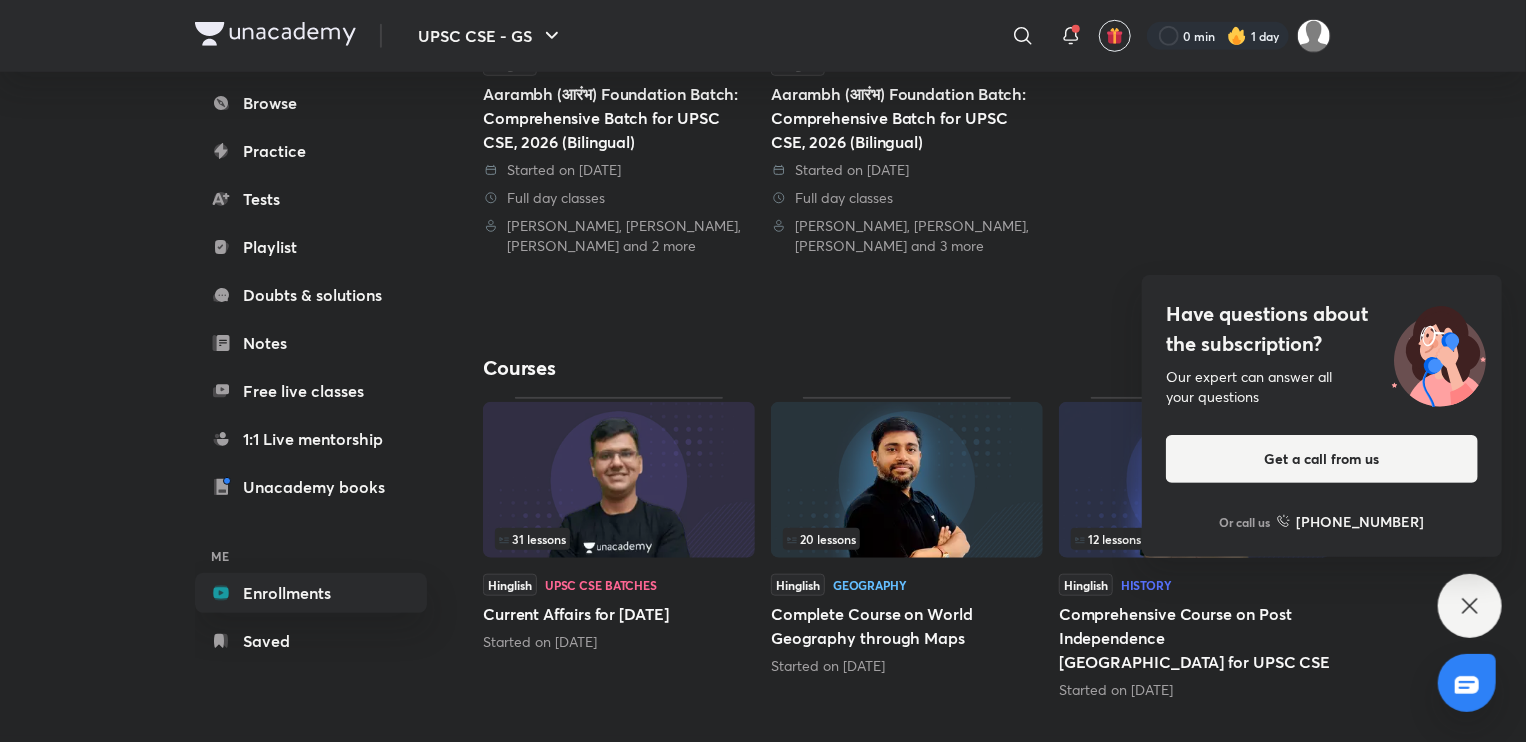 click on "Have questions about the subscription? Our expert can answer all your questions Get a call from us Or call us +91 8585858585" at bounding box center (1470, 606) 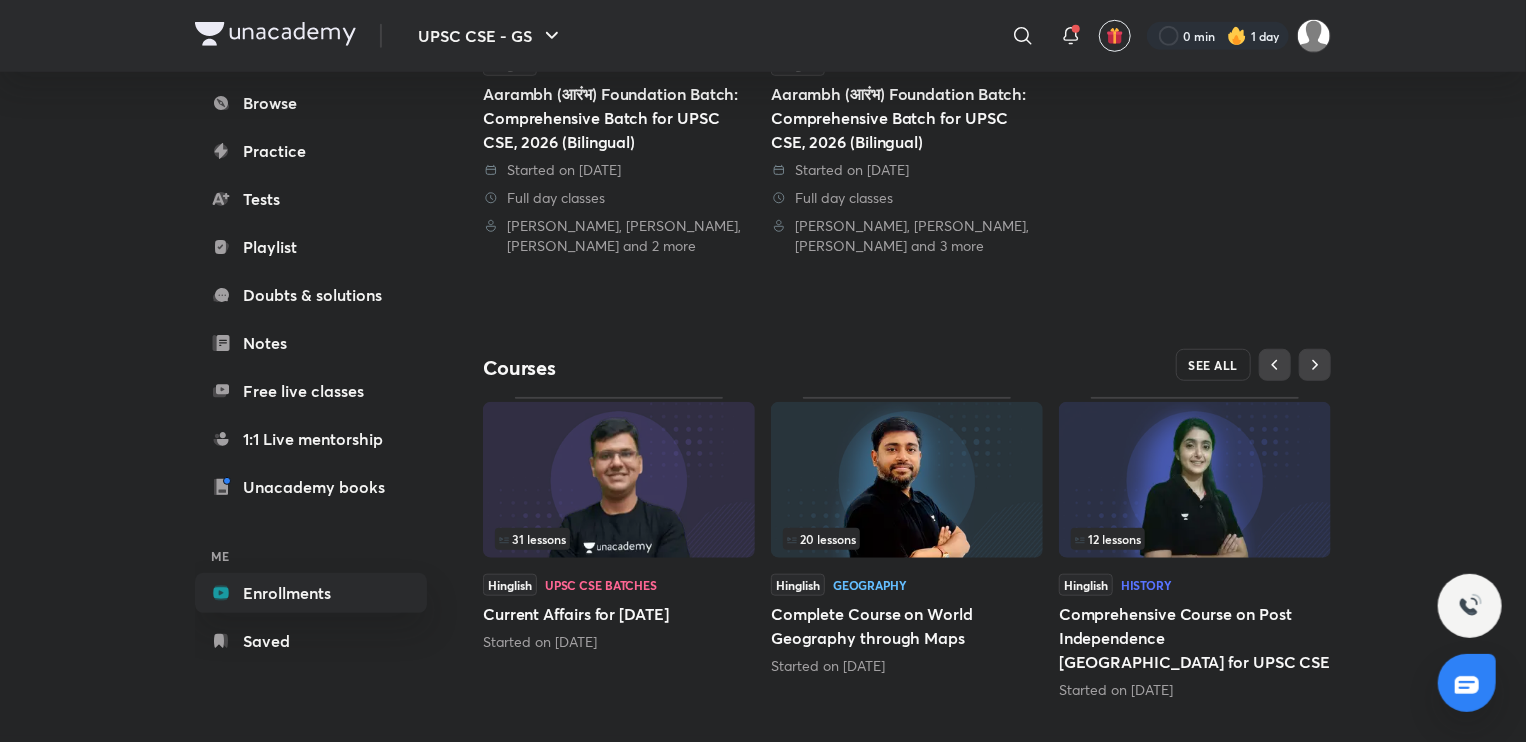 click on "SEE ALL" at bounding box center (1119, 365) 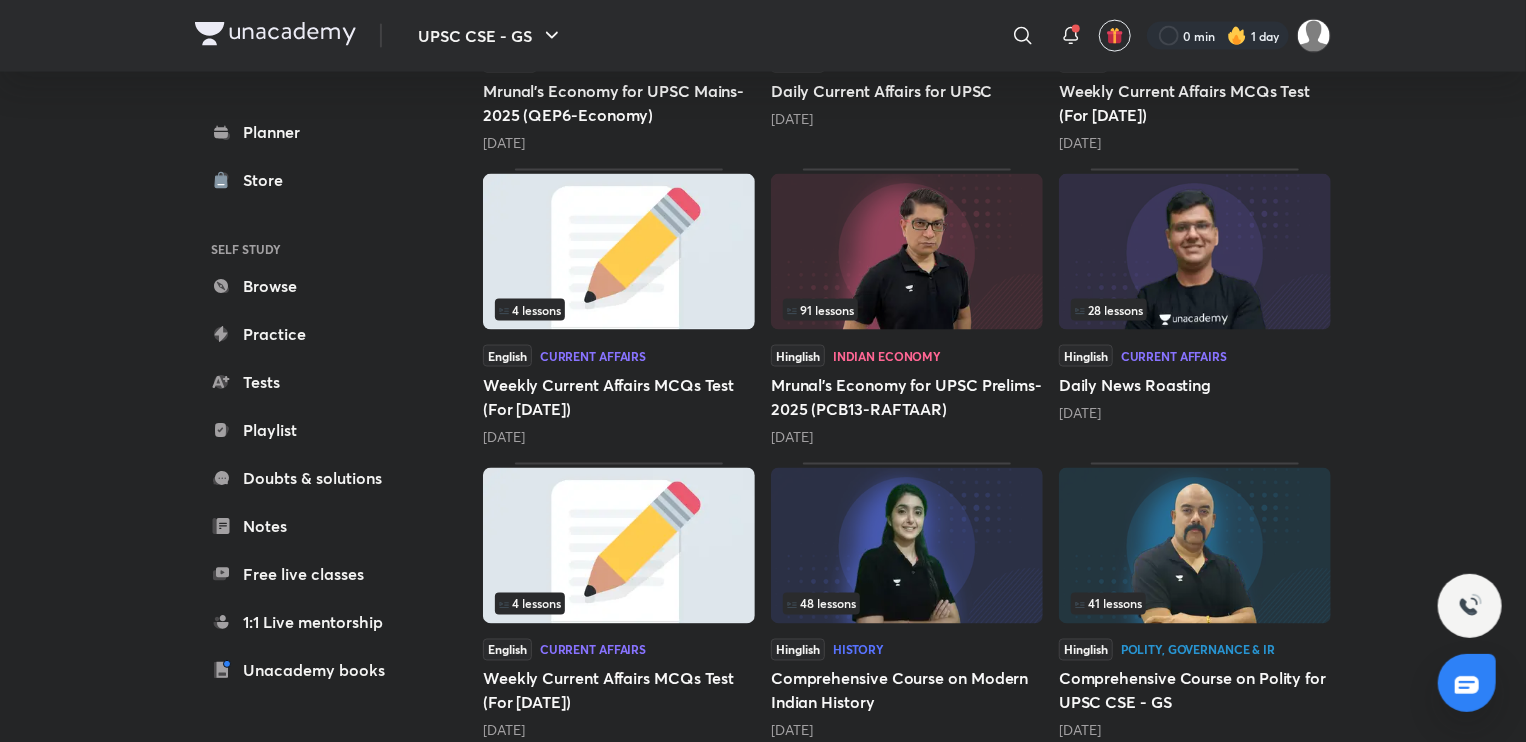 scroll, scrollTop: 1420, scrollLeft: 0, axis: vertical 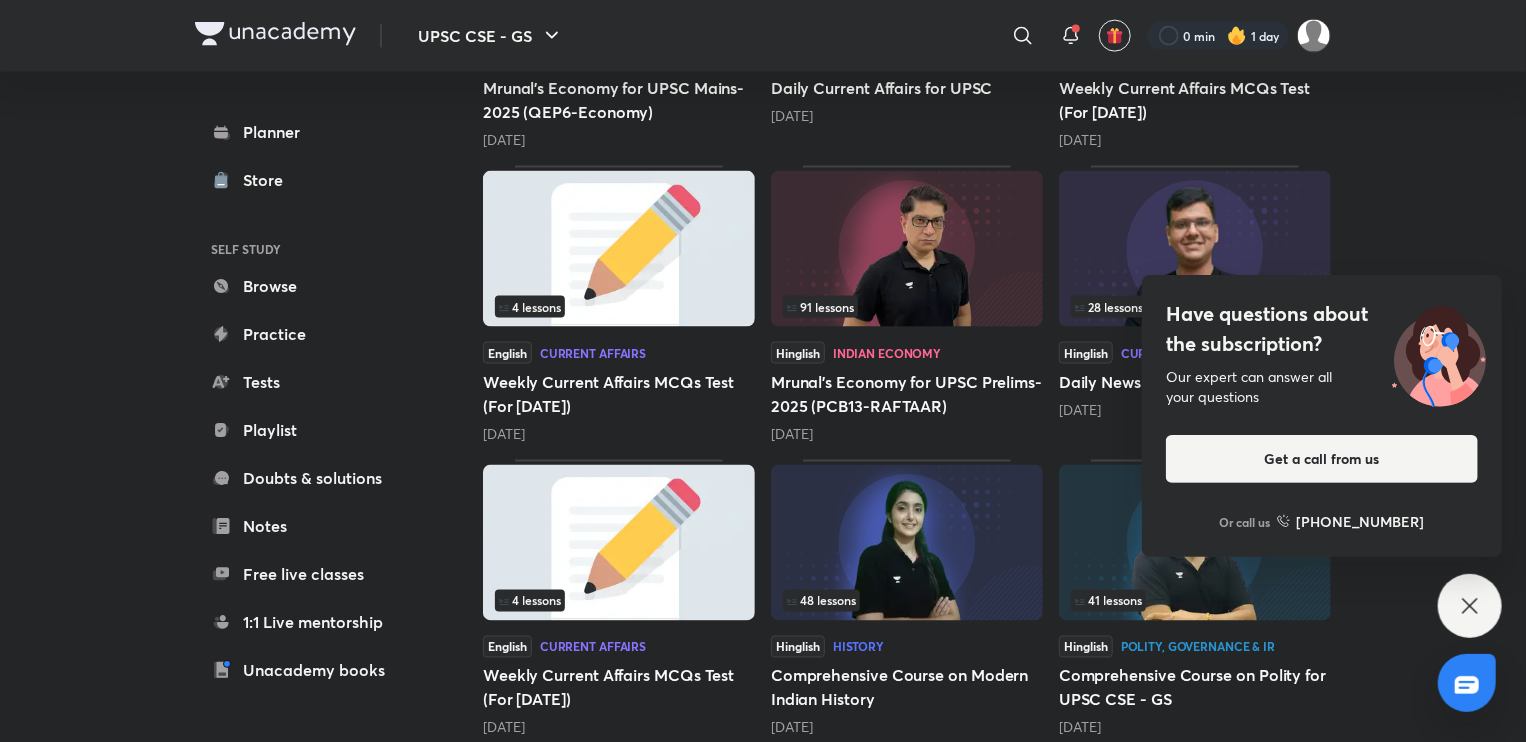 click at bounding box center (907, 543) 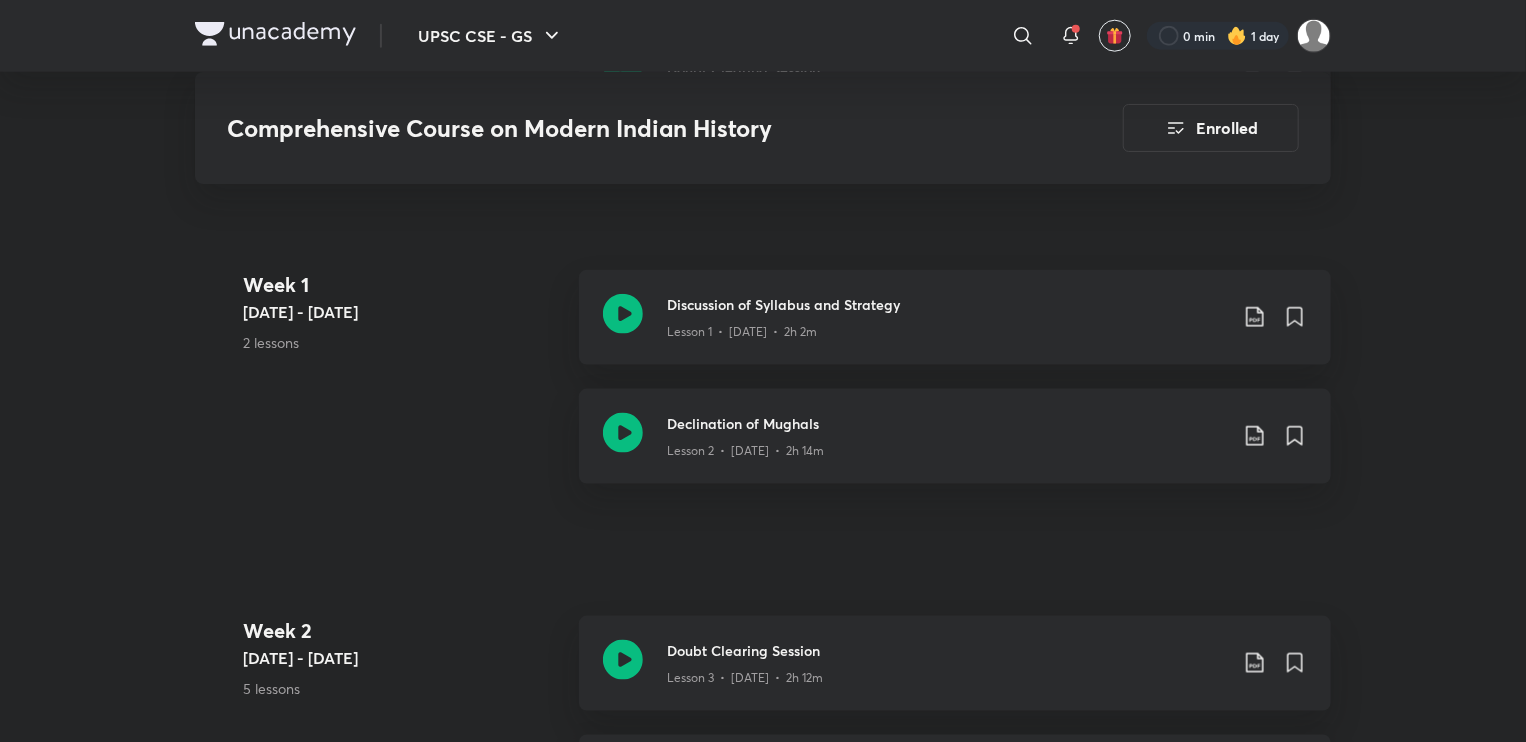scroll, scrollTop: 1115, scrollLeft: 0, axis: vertical 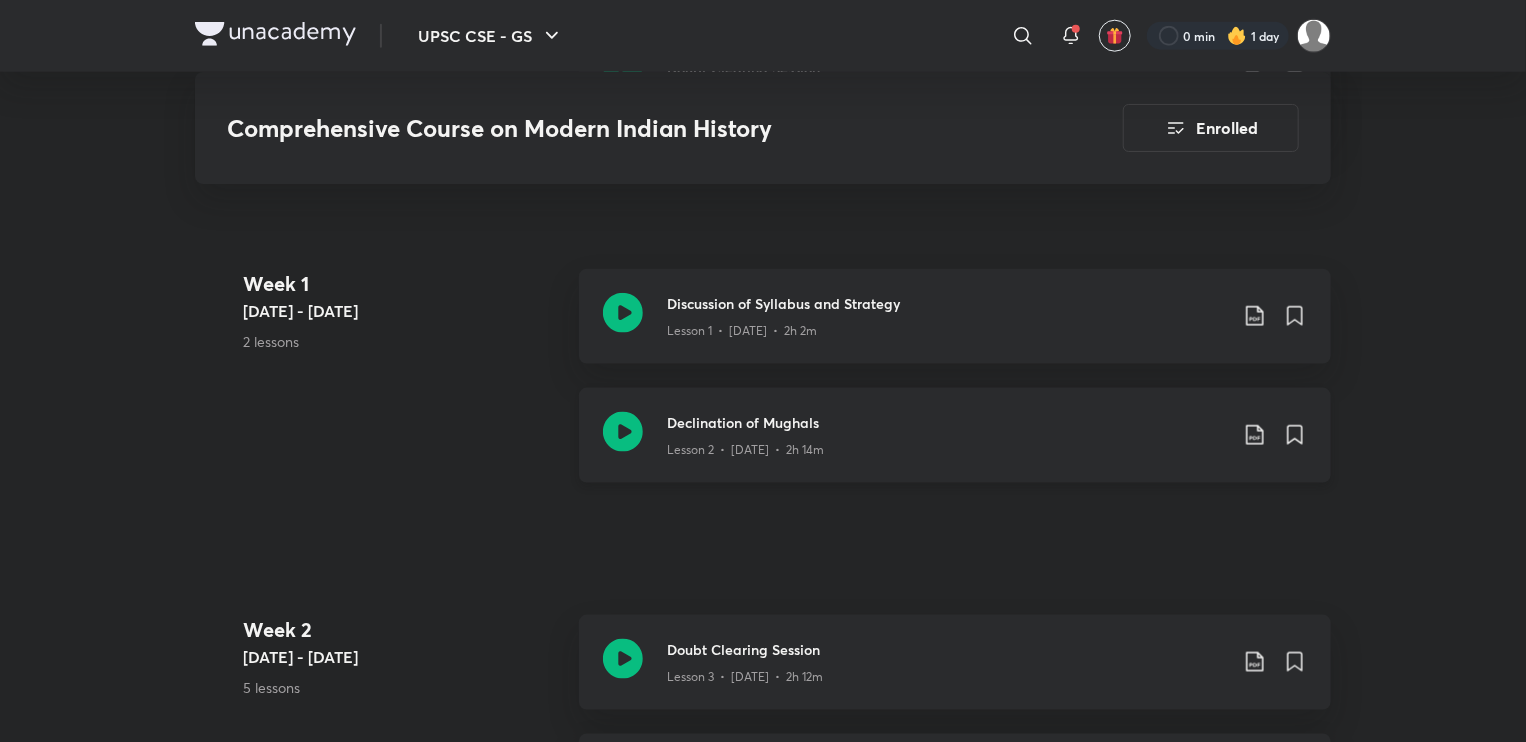 click on "Lesson 2  •  Jan 31  •  2h 14m" at bounding box center [947, 446] 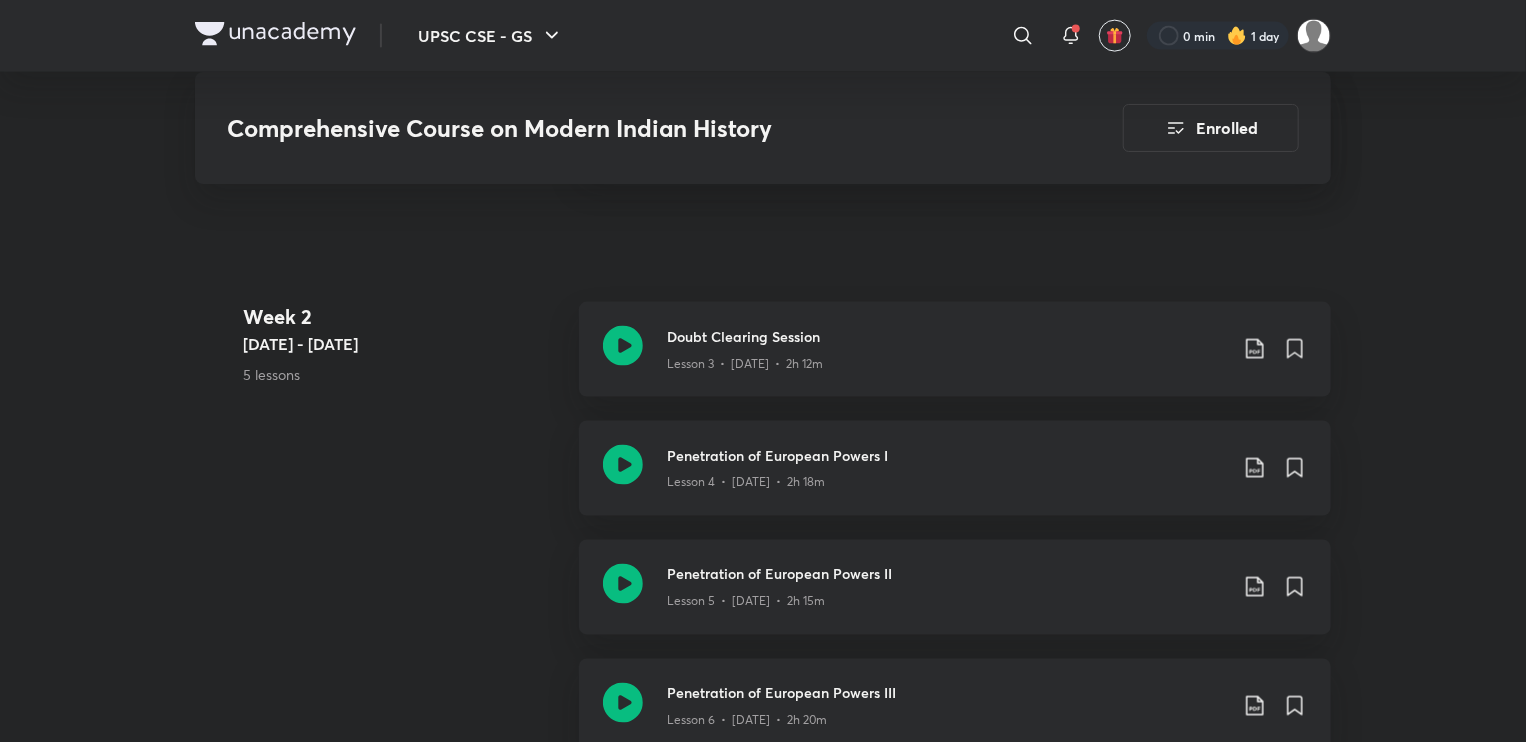 scroll, scrollTop: 1352, scrollLeft: 0, axis: vertical 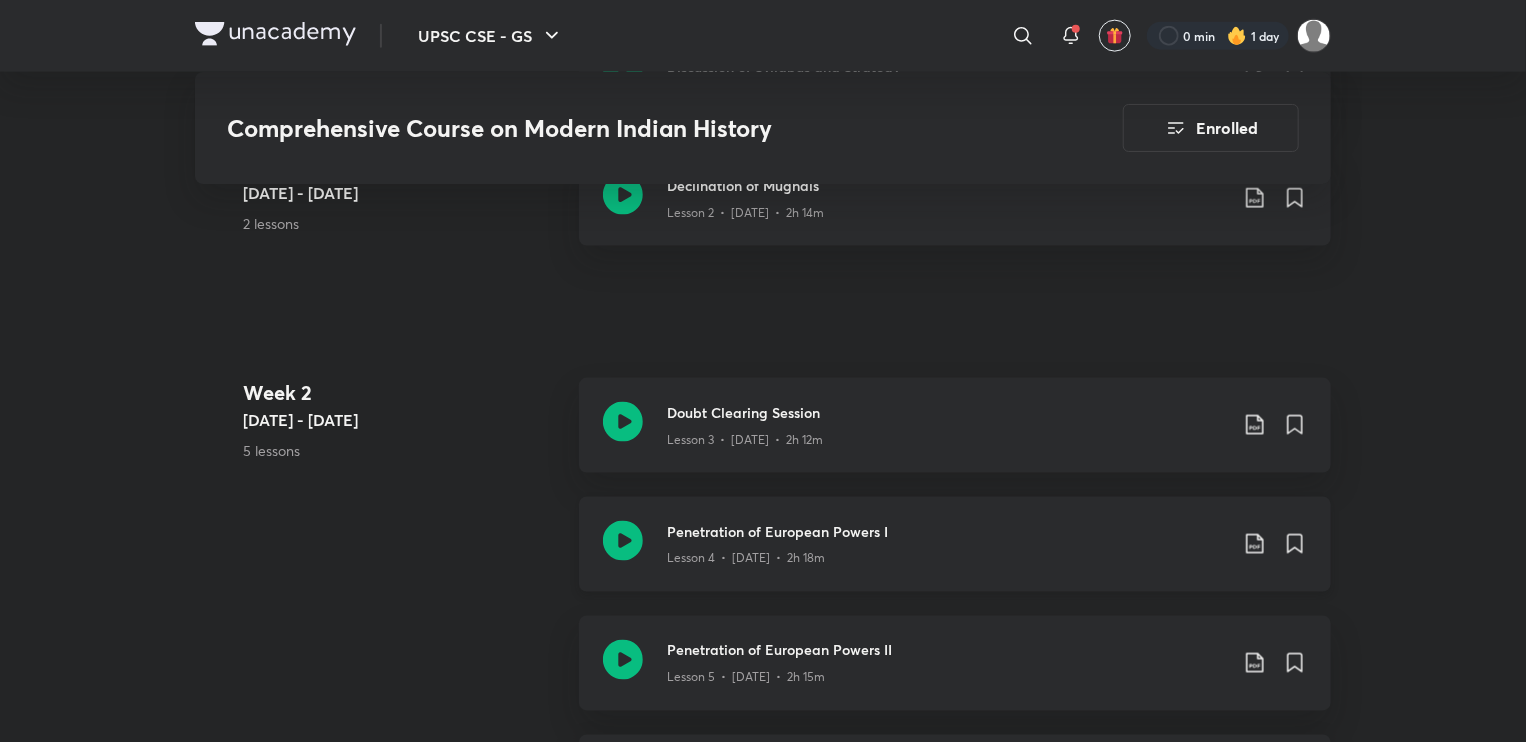 click 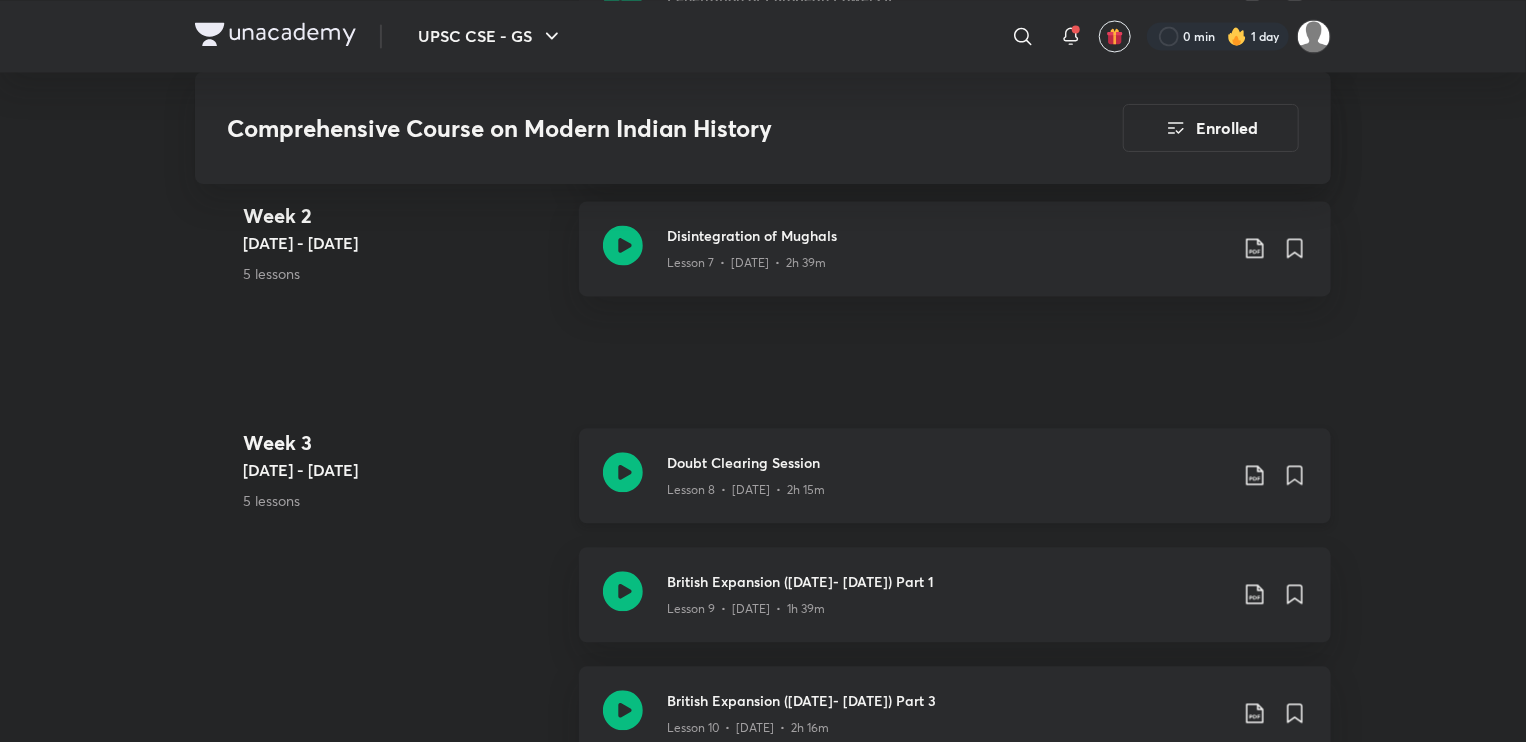 scroll, scrollTop: 2007, scrollLeft: 0, axis: vertical 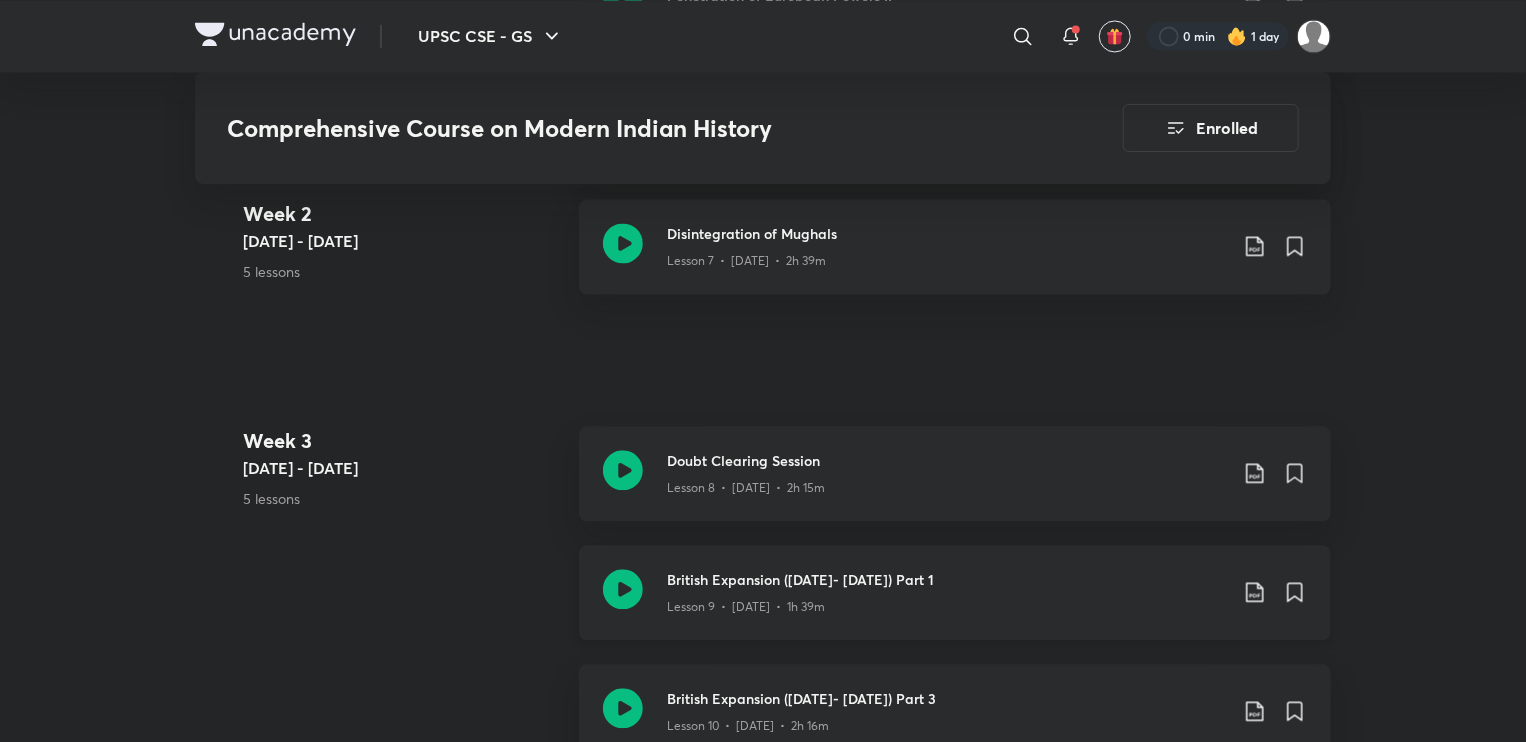 click 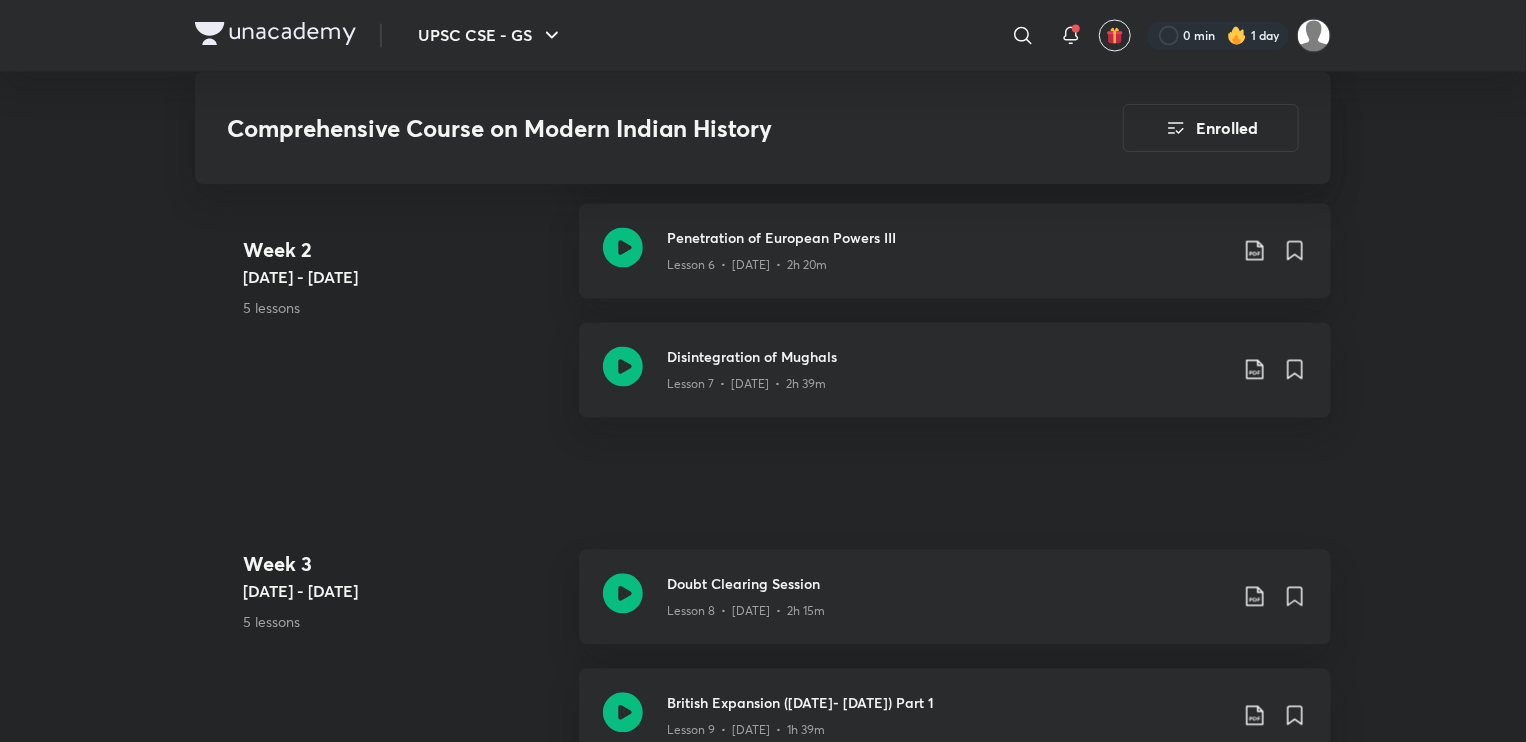 scroll, scrollTop: 1884, scrollLeft: 0, axis: vertical 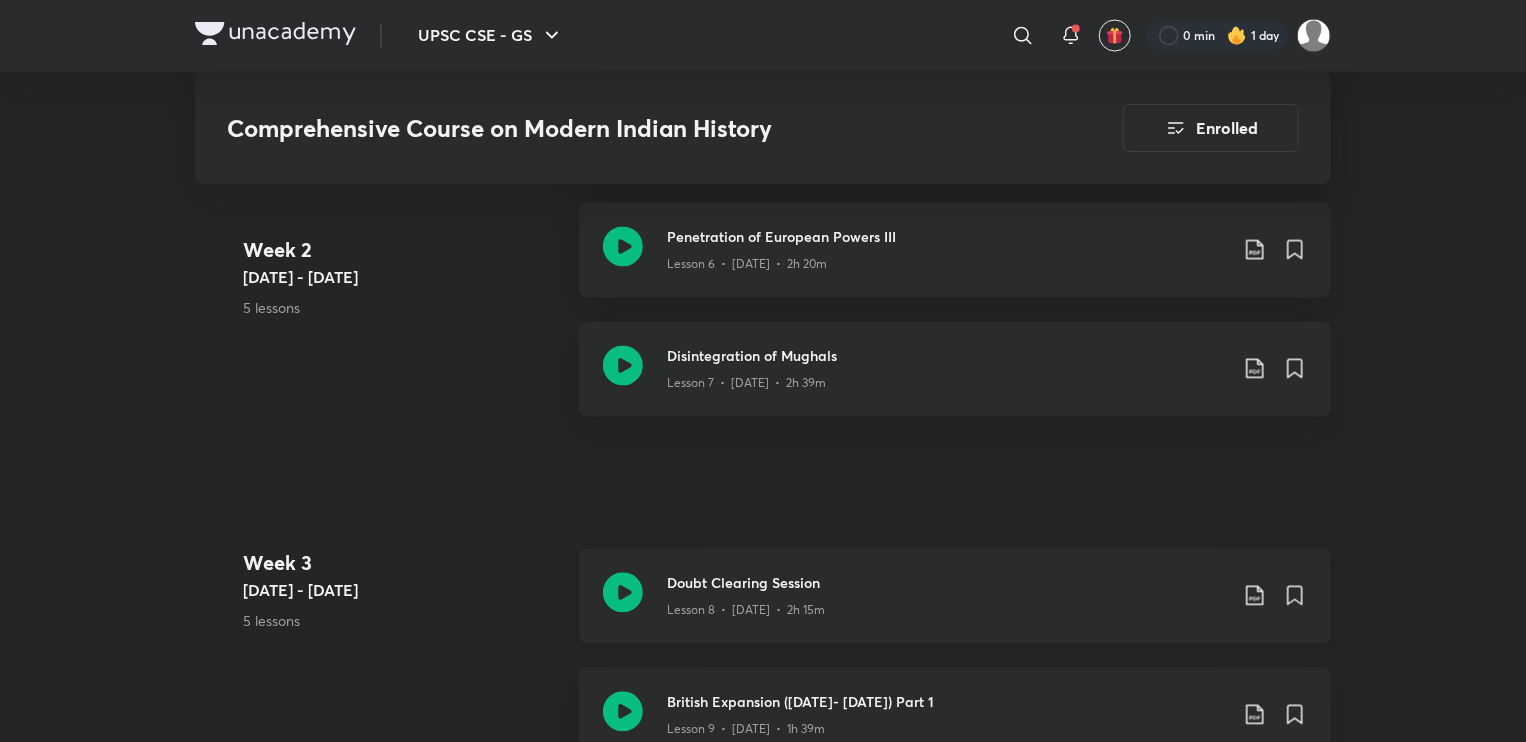 click 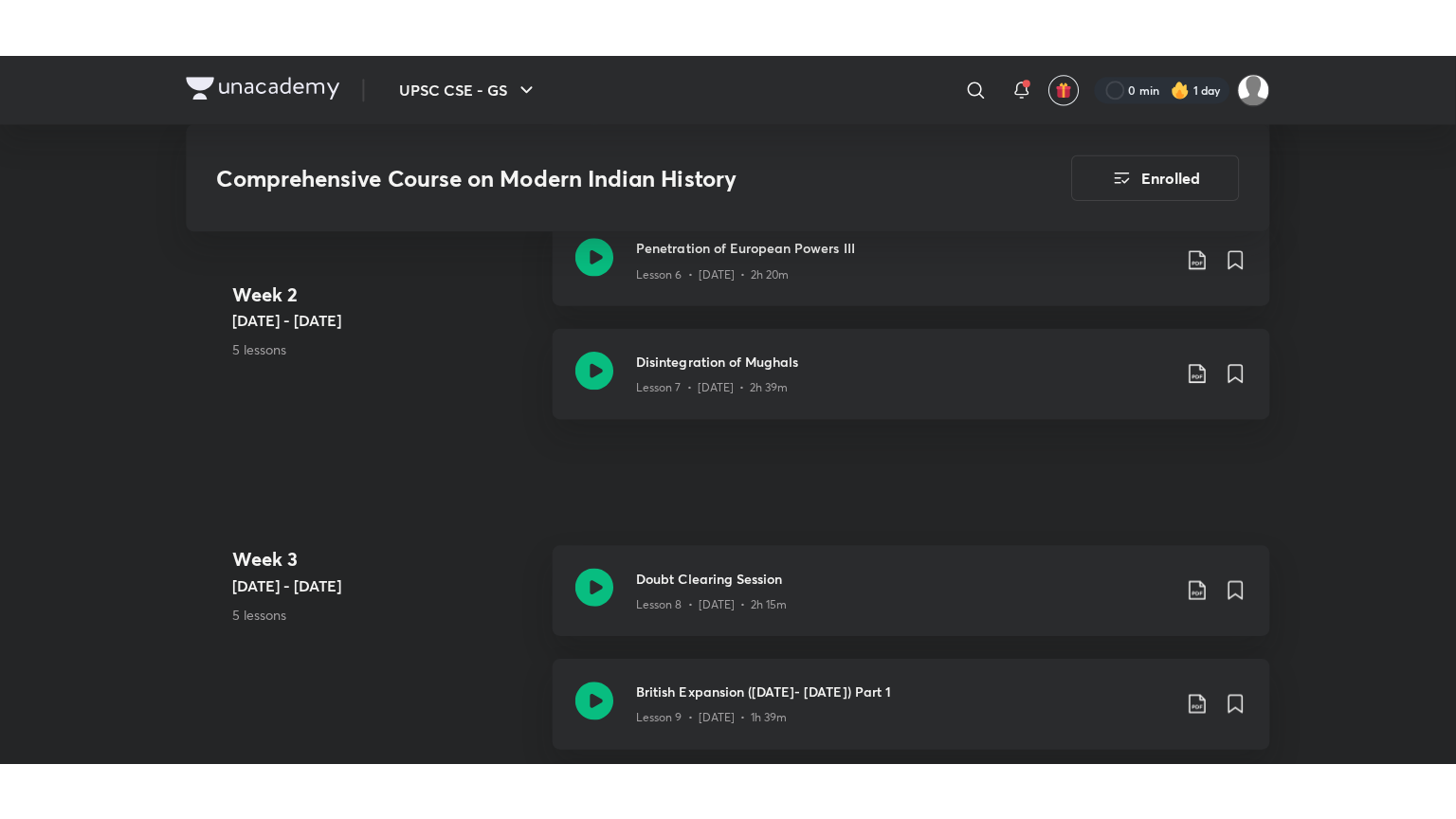 scroll, scrollTop: 1820, scrollLeft: 0, axis: vertical 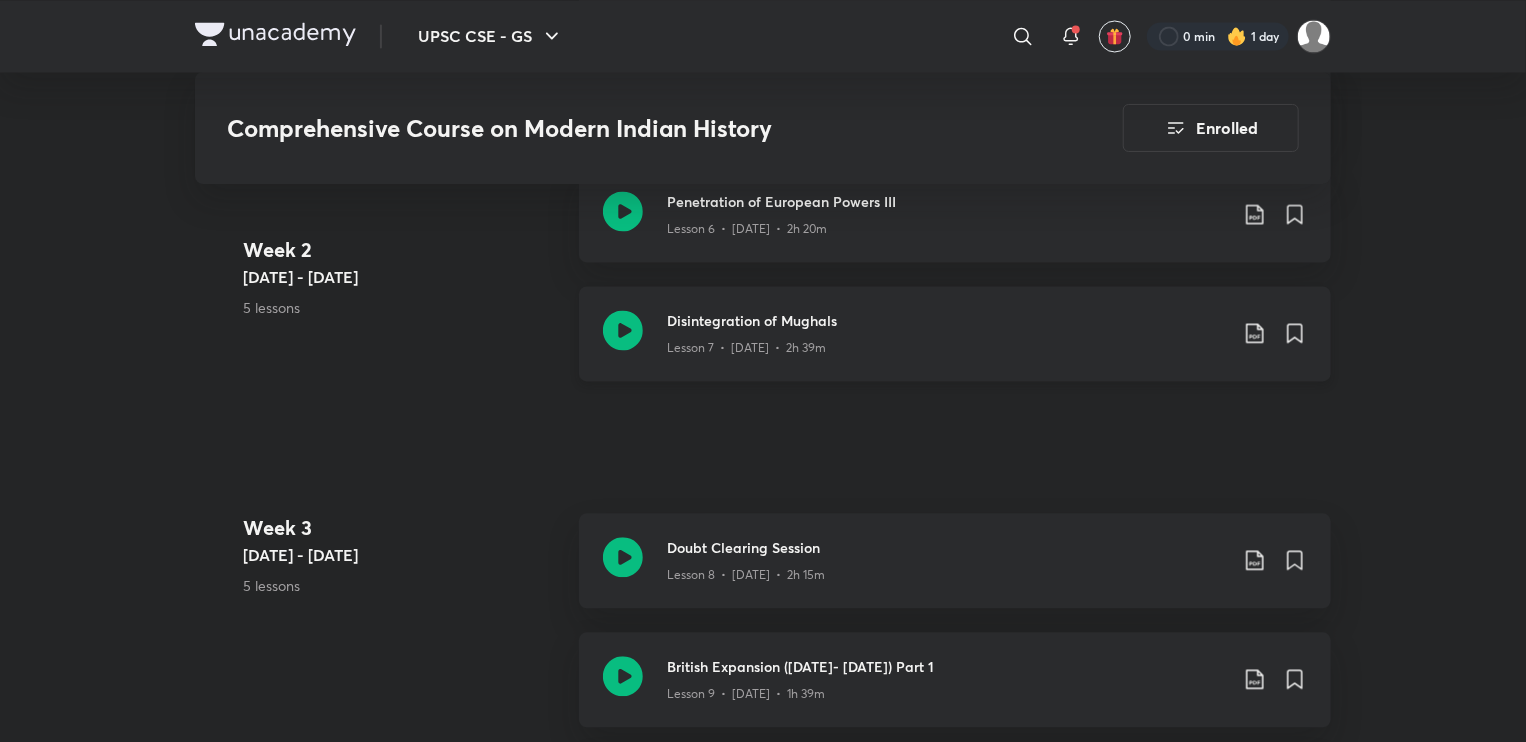 click 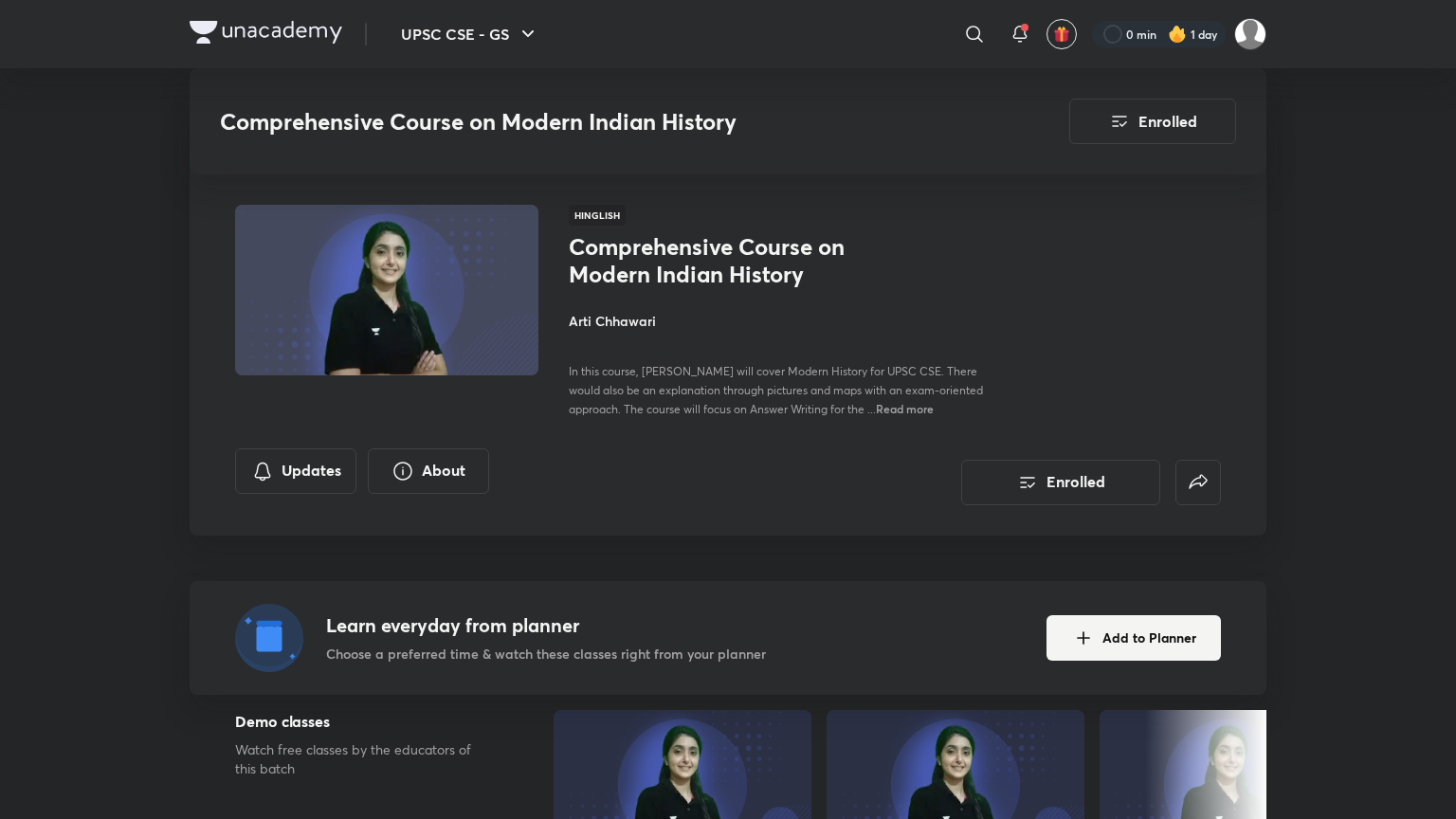 scroll, scrollTop: 1820, scrollLeft: 0, axis: vertical 